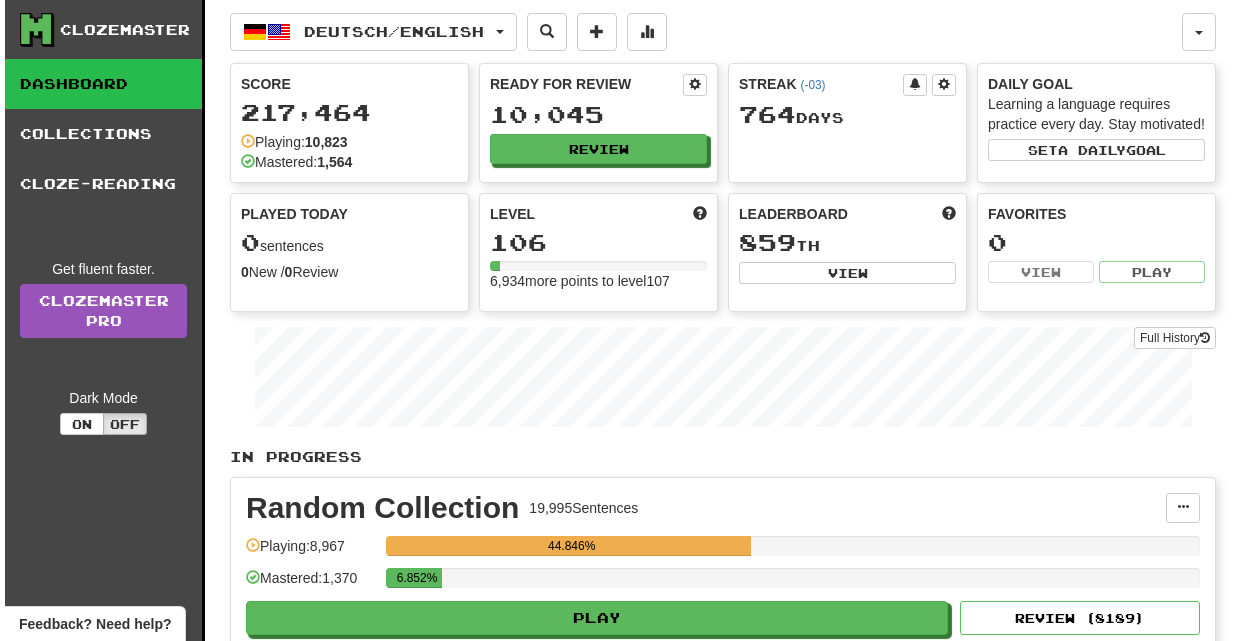 scroll, scrollTop: 0, scrollLeft: 0, axis: both 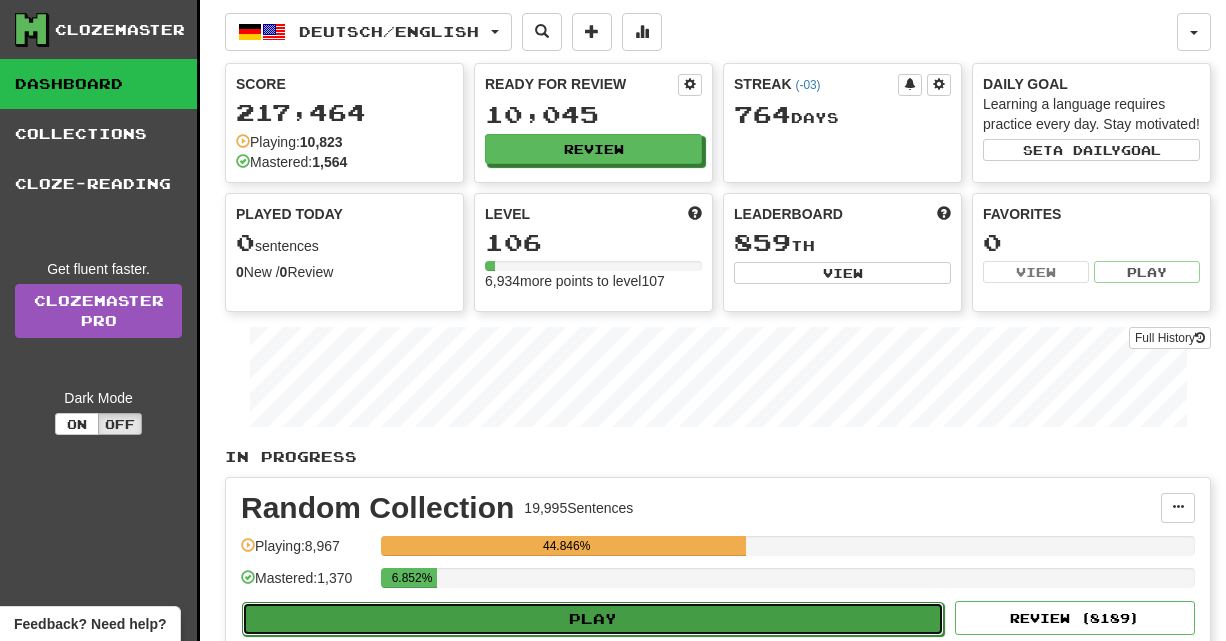 click on "Play" at bounding box center [593, 619] 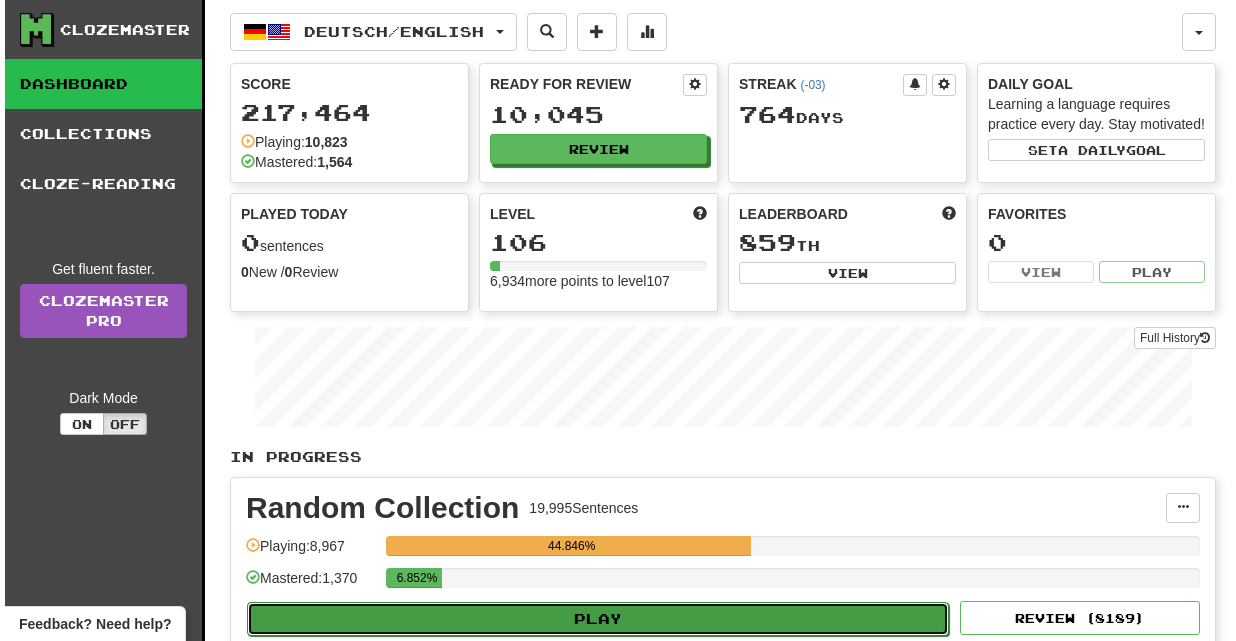 select on "**" 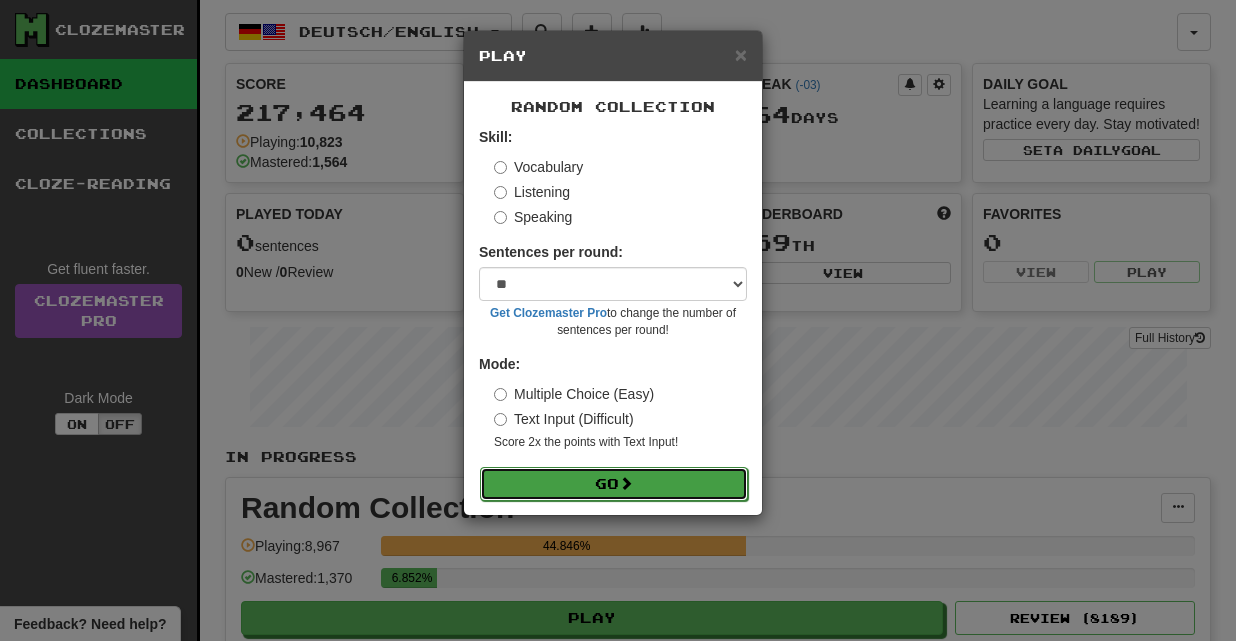 click on "Go" at bounding box center [614, 484] 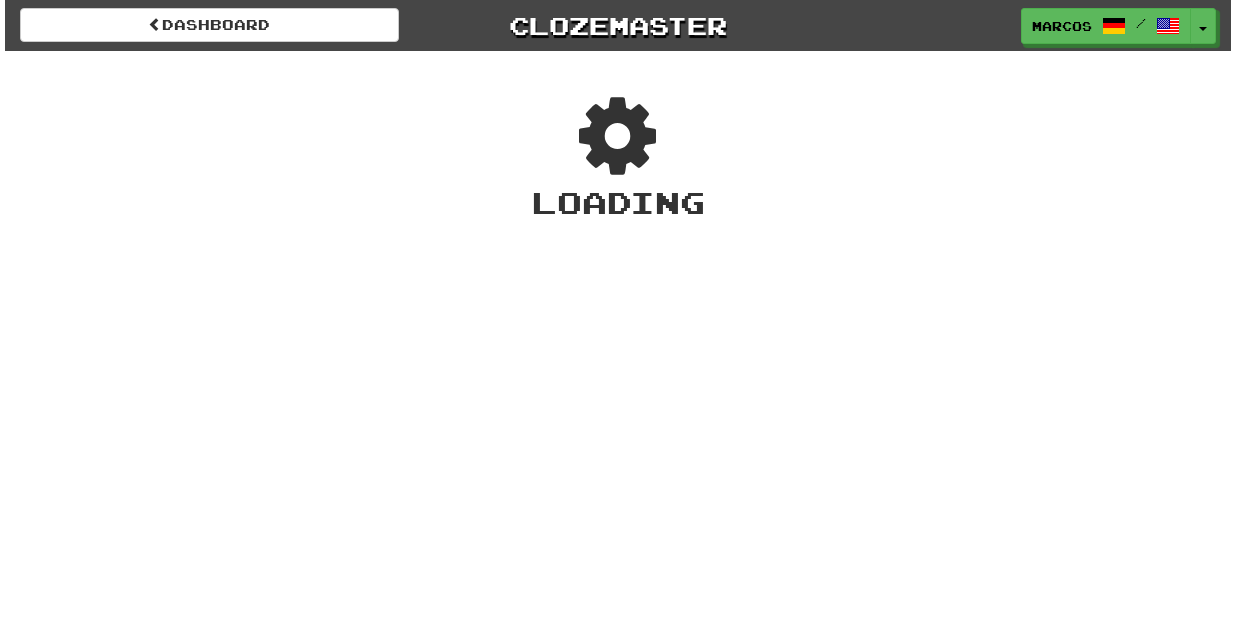 scroll, scrollTop: 0, scrollLeft: 0, axis: both 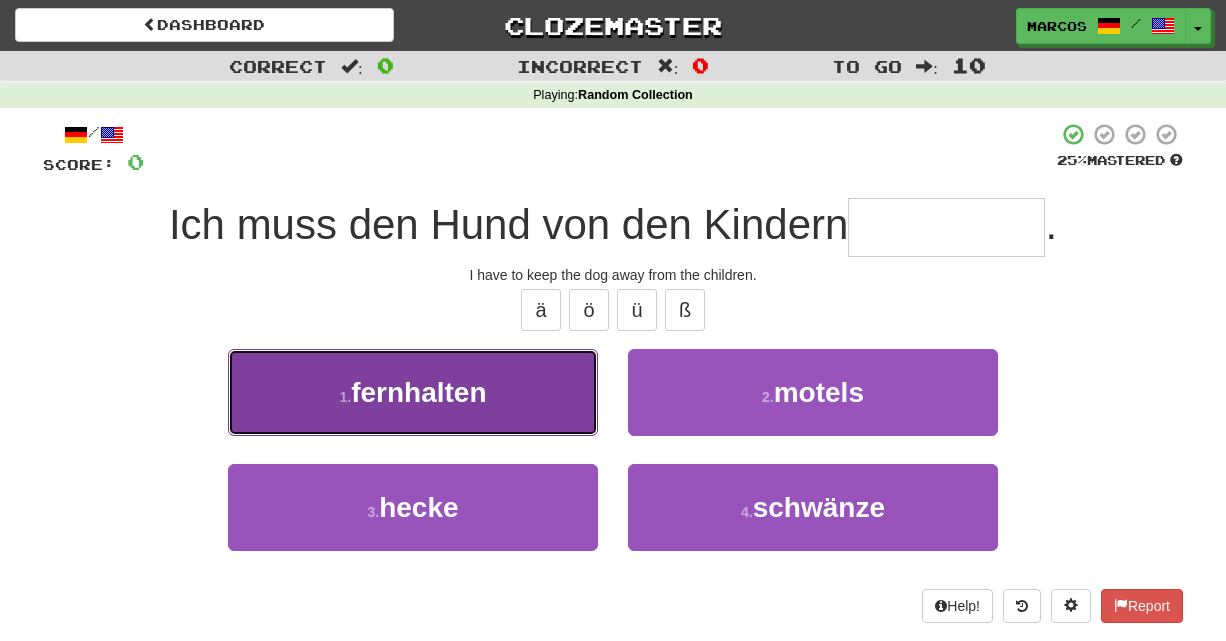 click on "1 .  fernhalten" at bounding box center (413, 392) 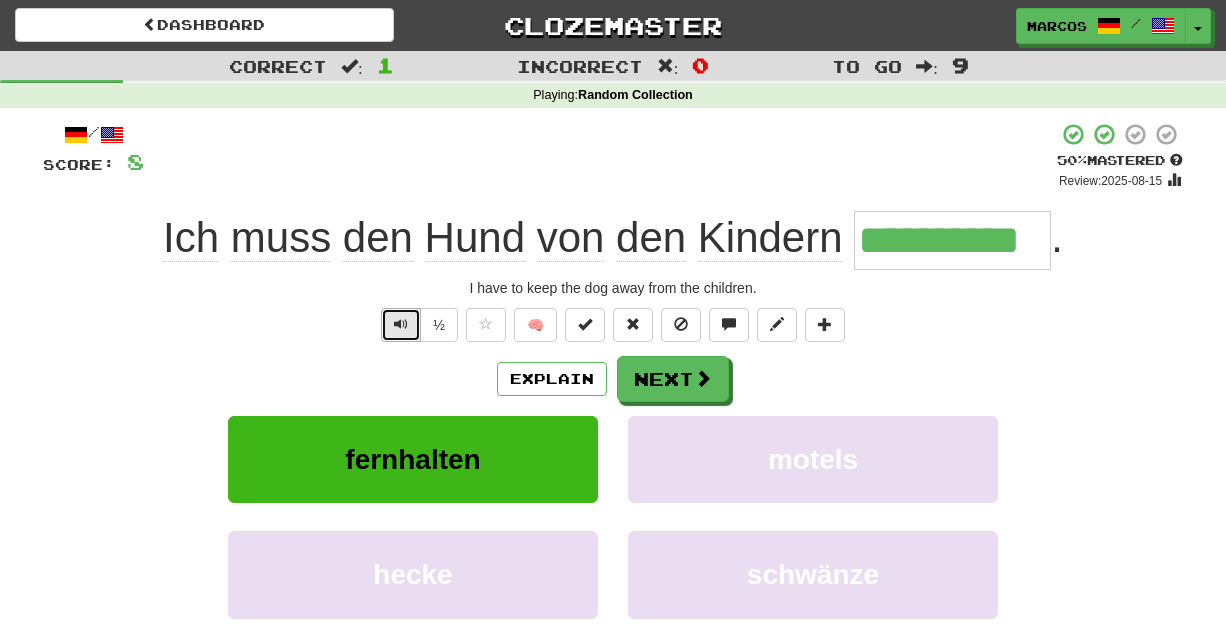click at bounding box center (401, 324) 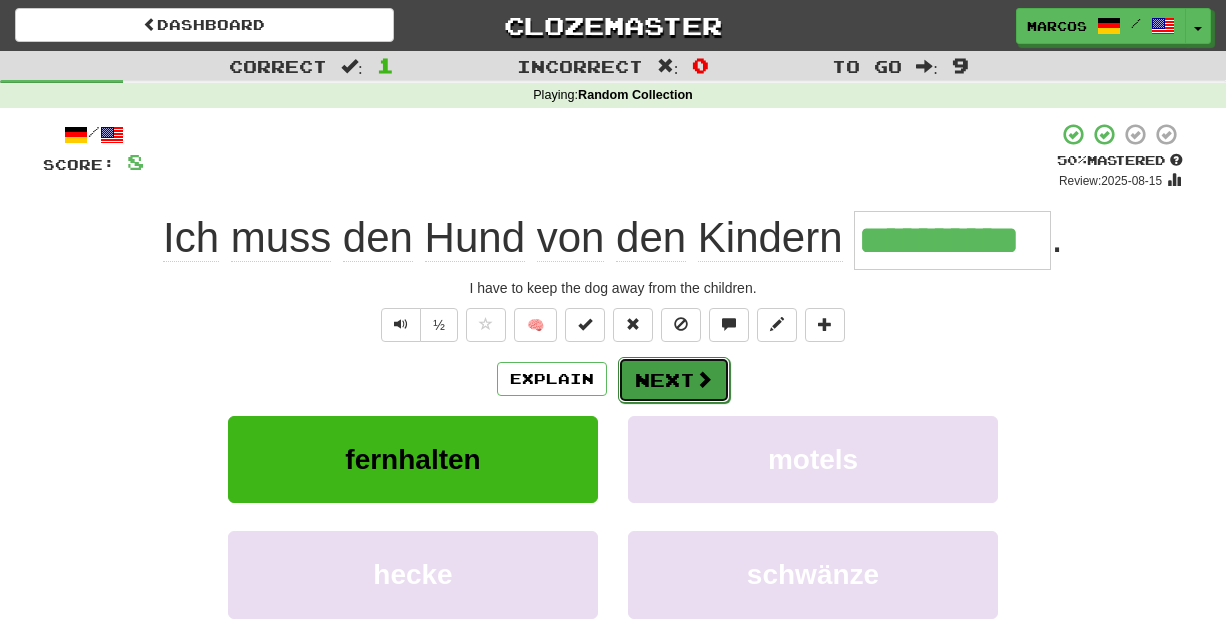 click on "Next" at bounding box center [674, 380] 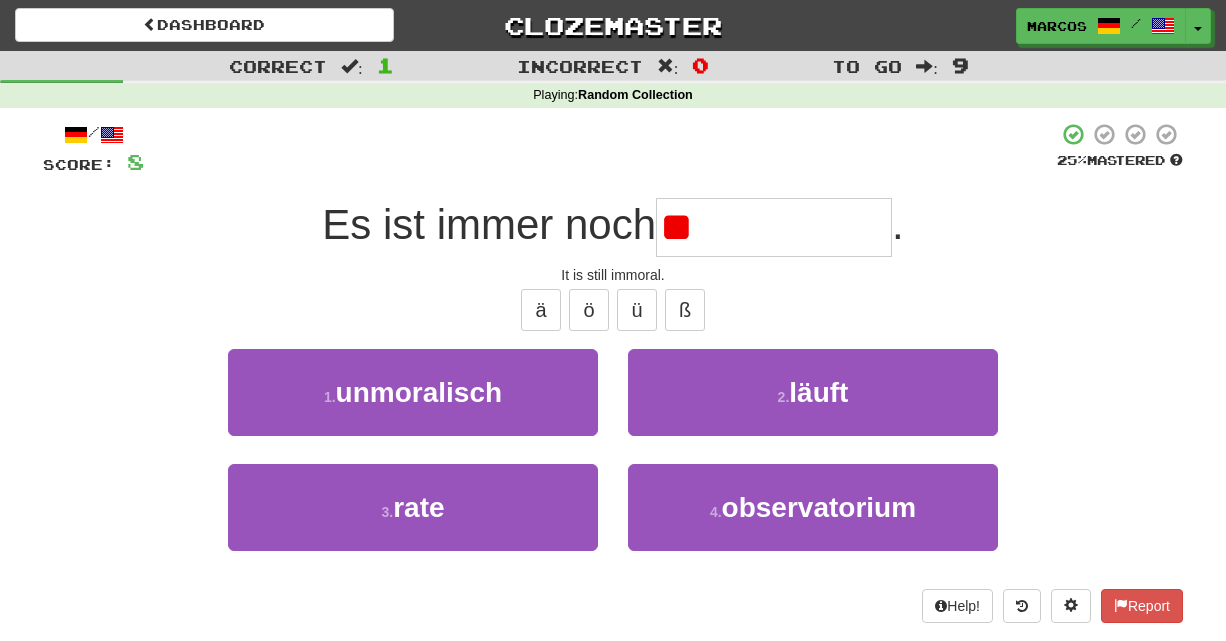 type on "*" 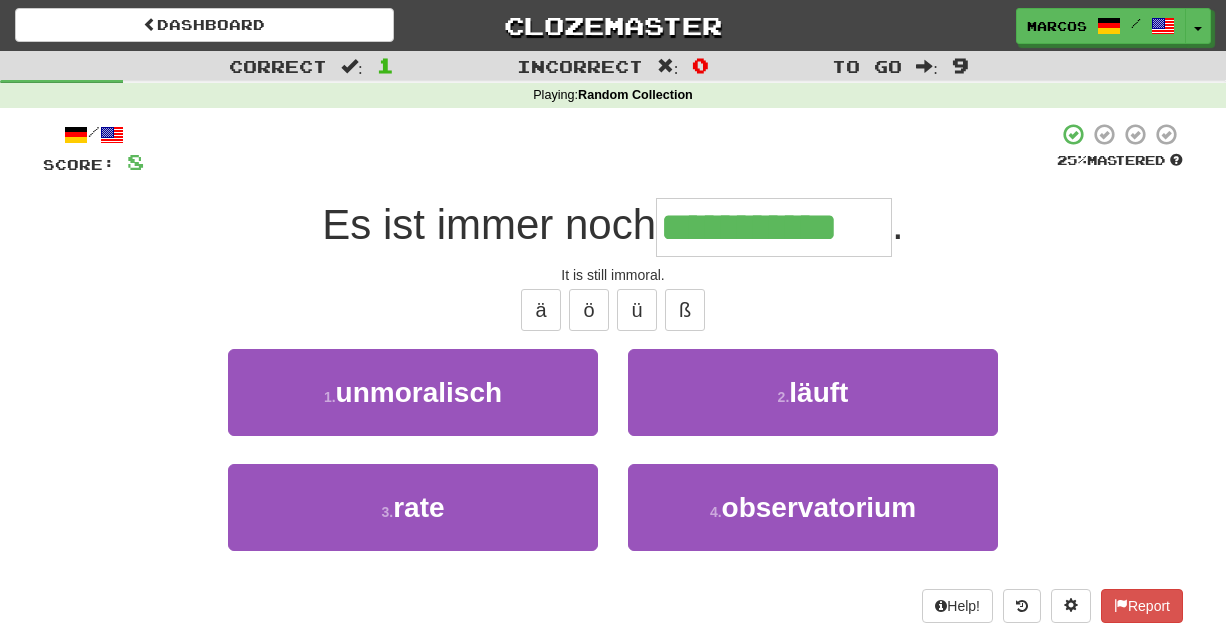 type on "**********" 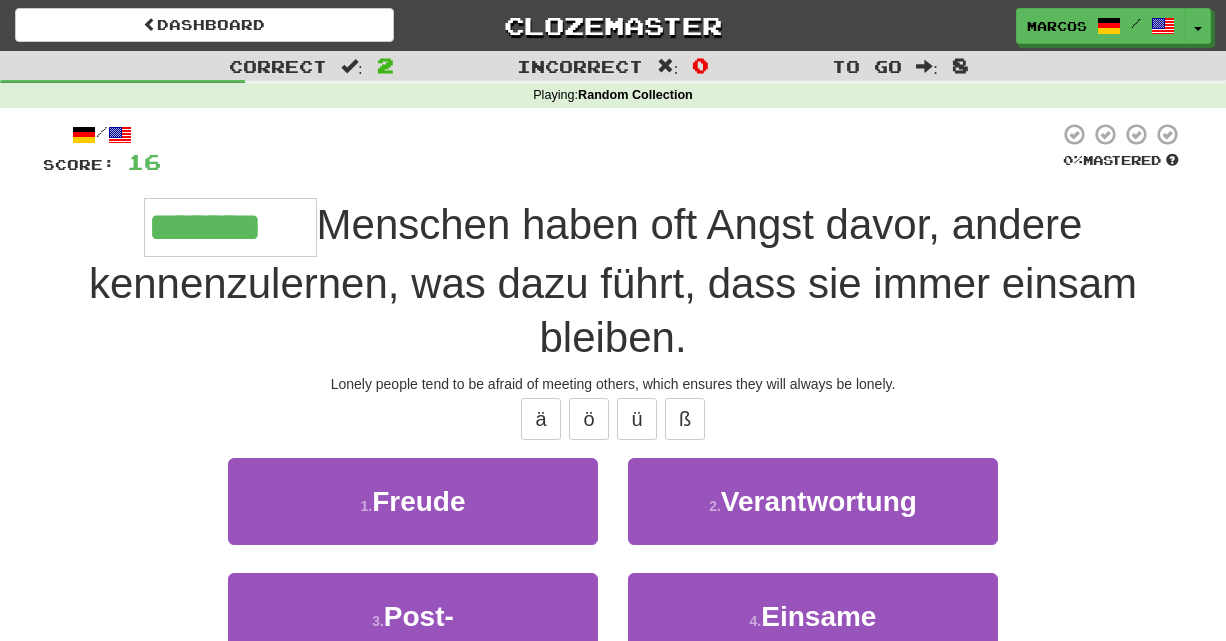type on "*******" 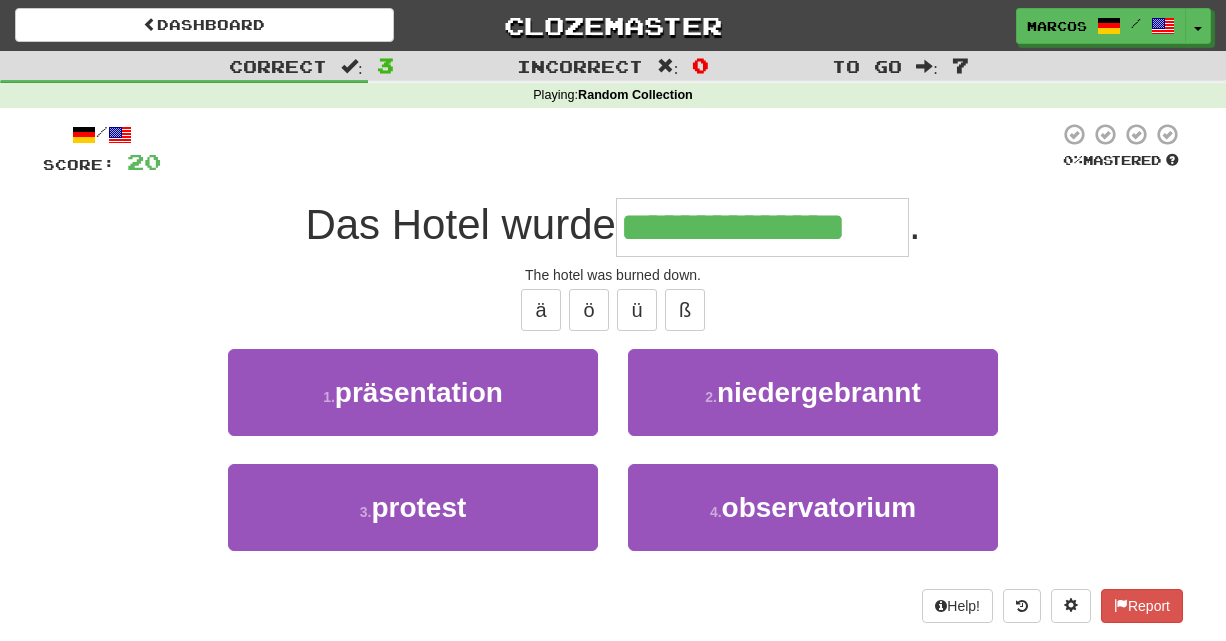 type on "**********" 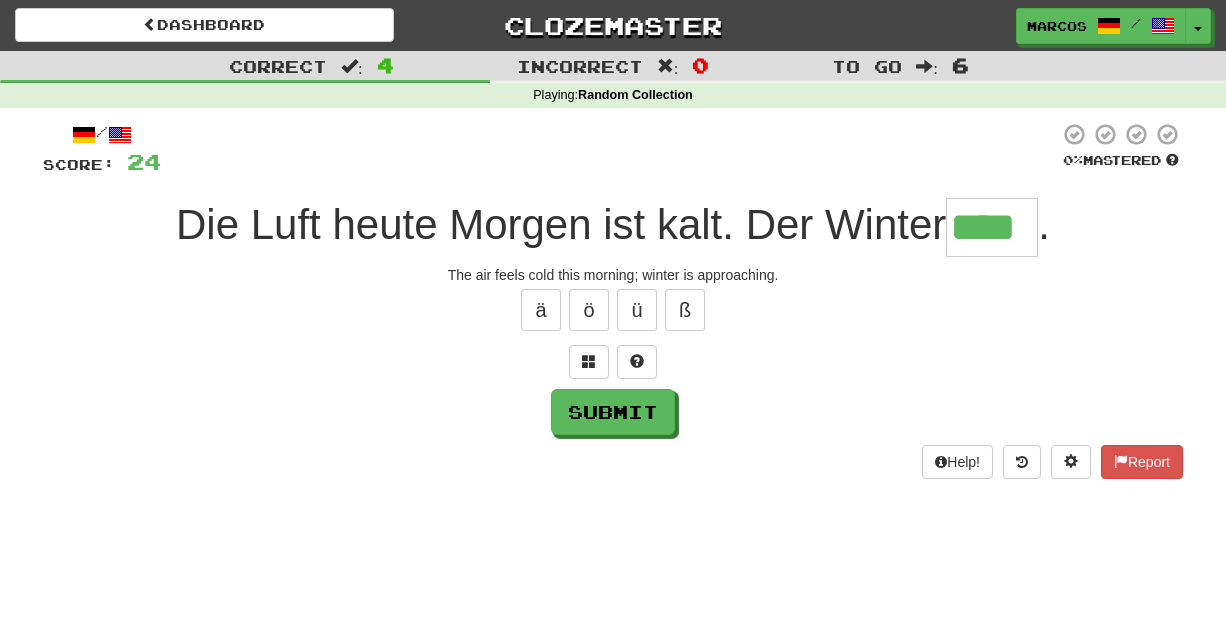 type on "****" 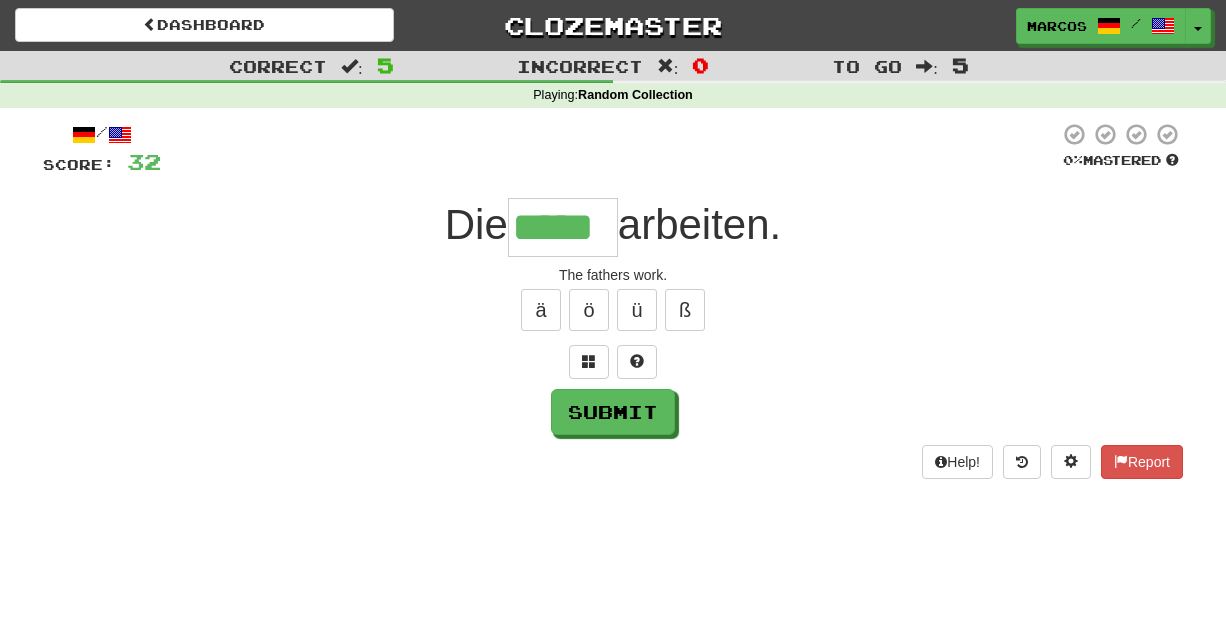 type on "*****" 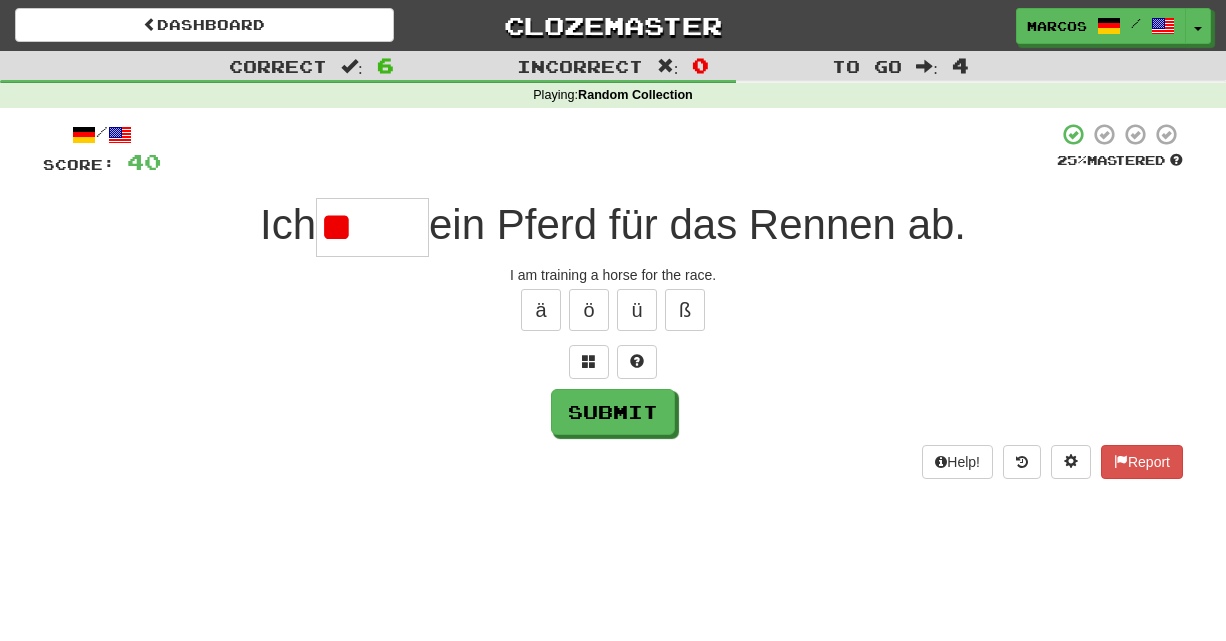 type on "*" 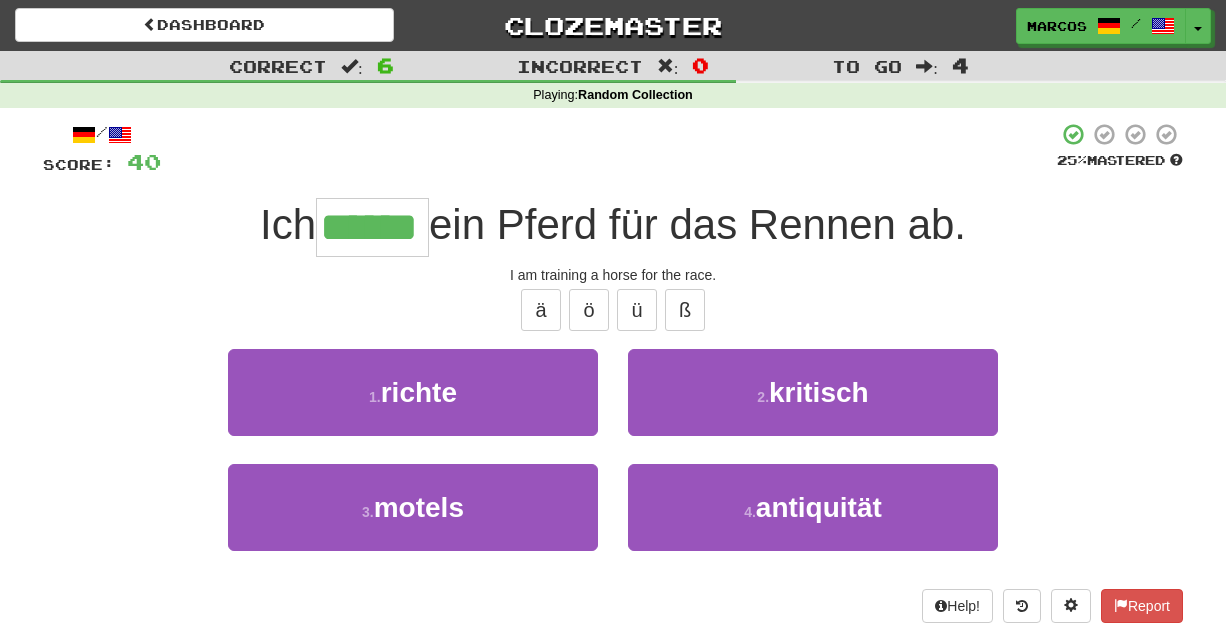 type on "******" 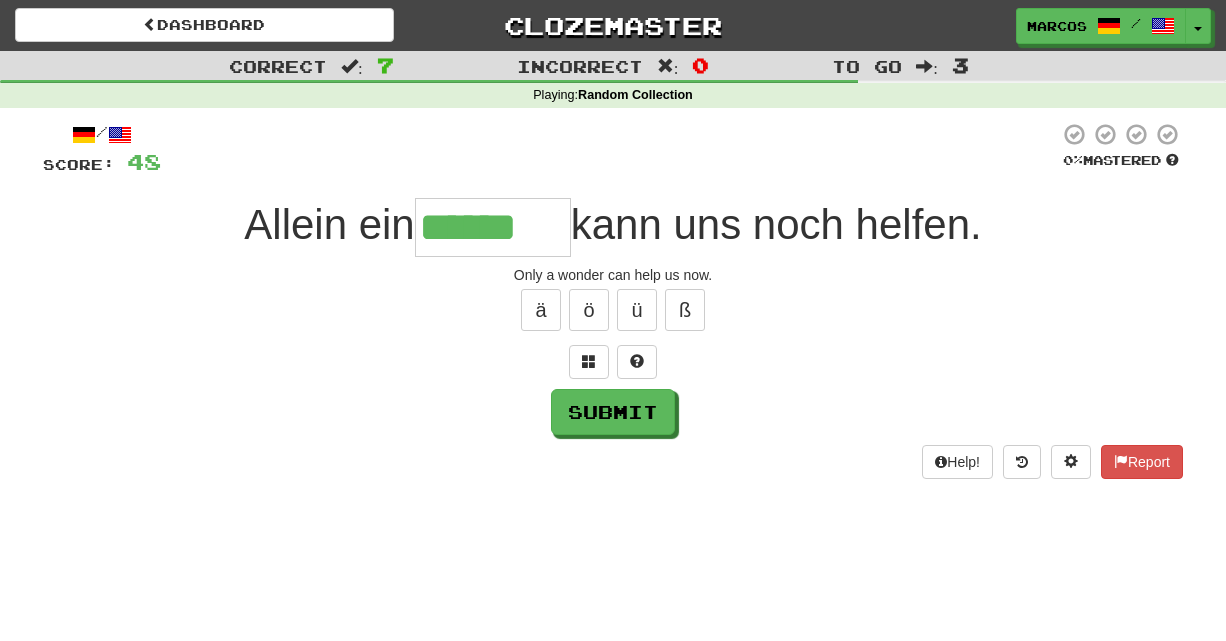 type on "******" 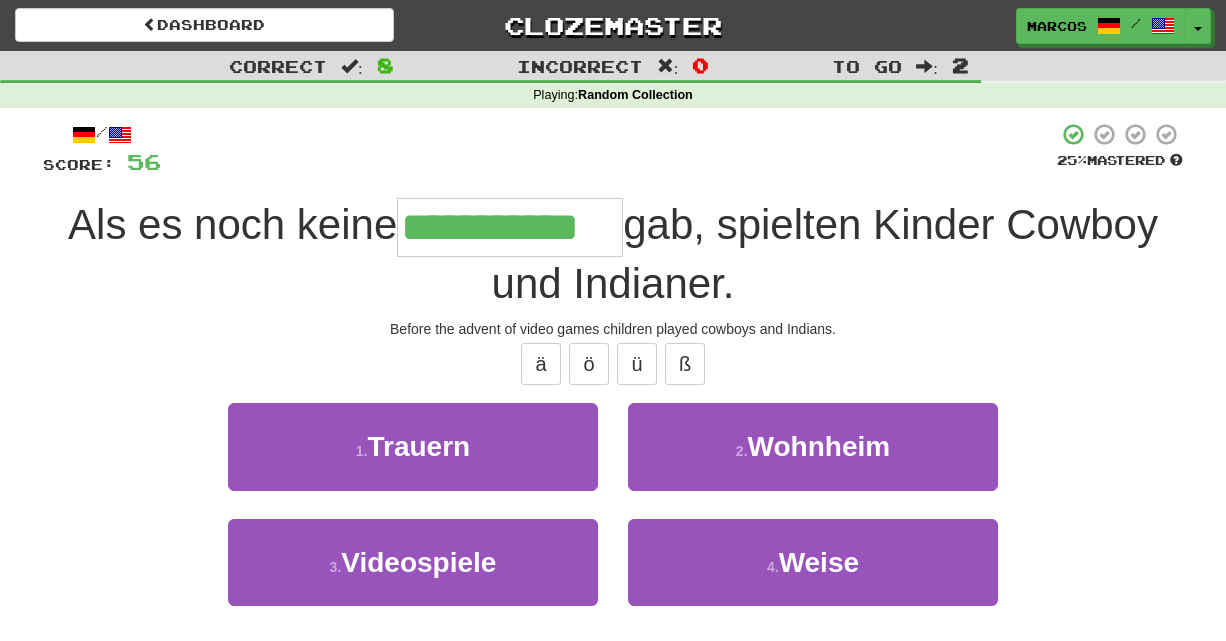 type on "**********" 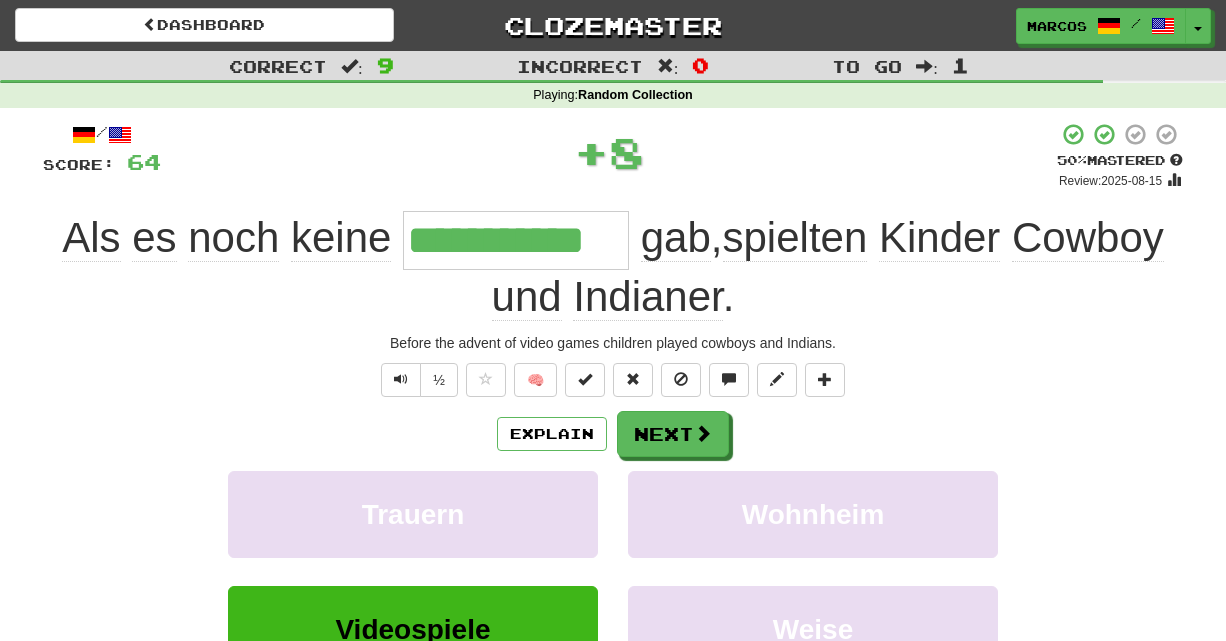click at bounding box center (120, 135) 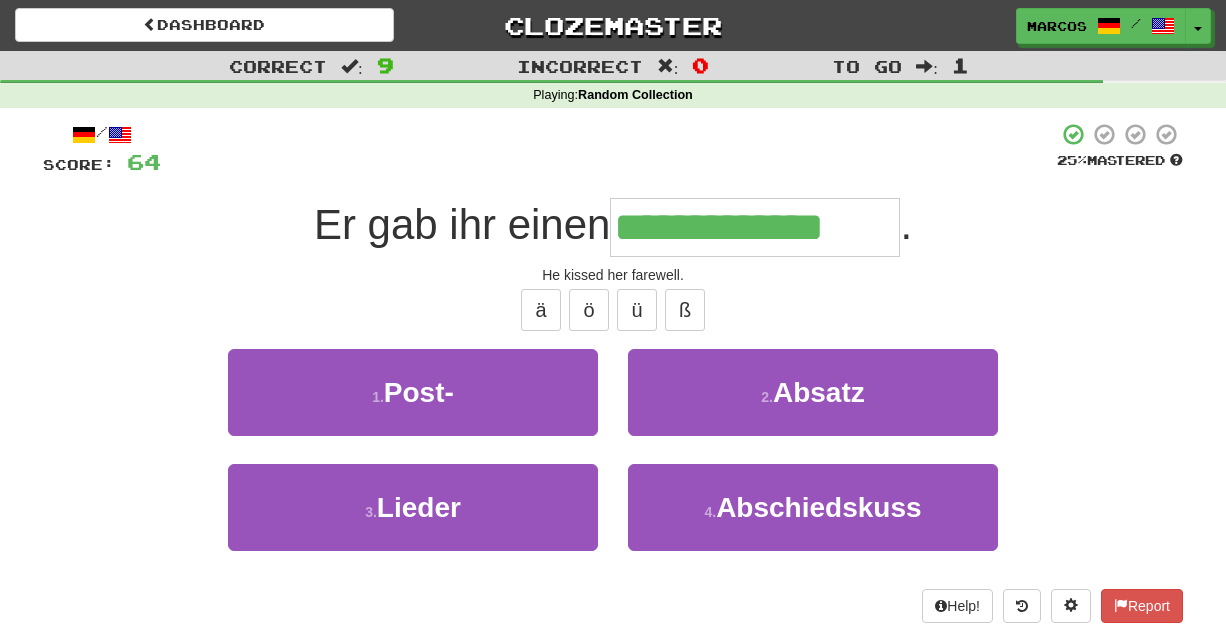 type on "**********" 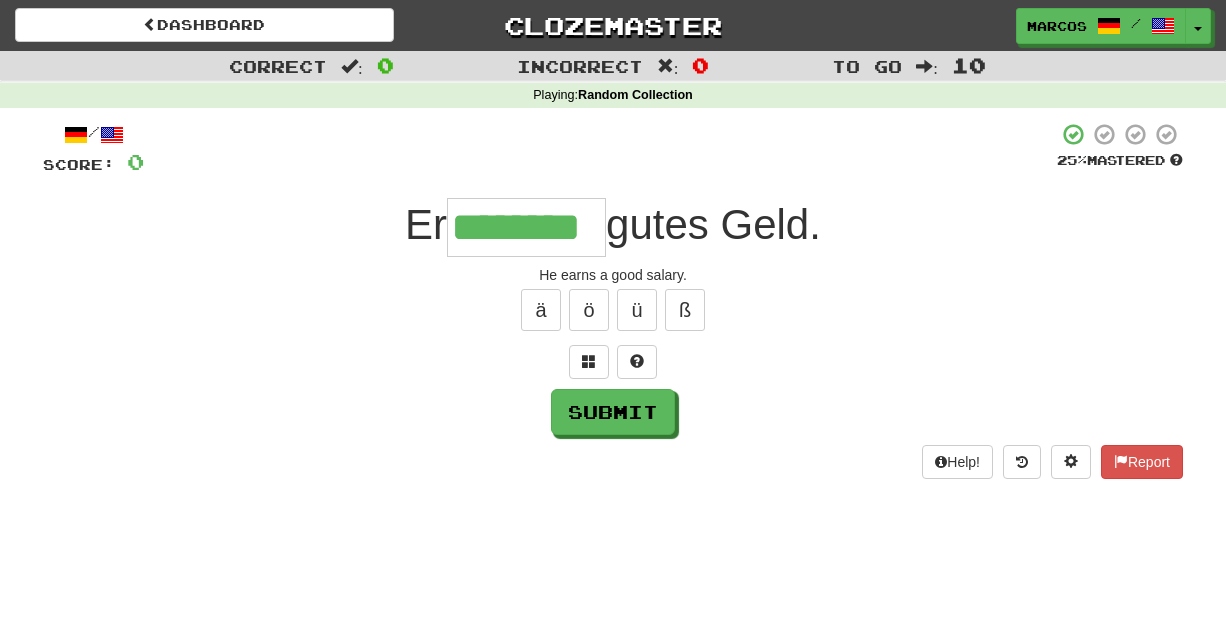 type on "********" 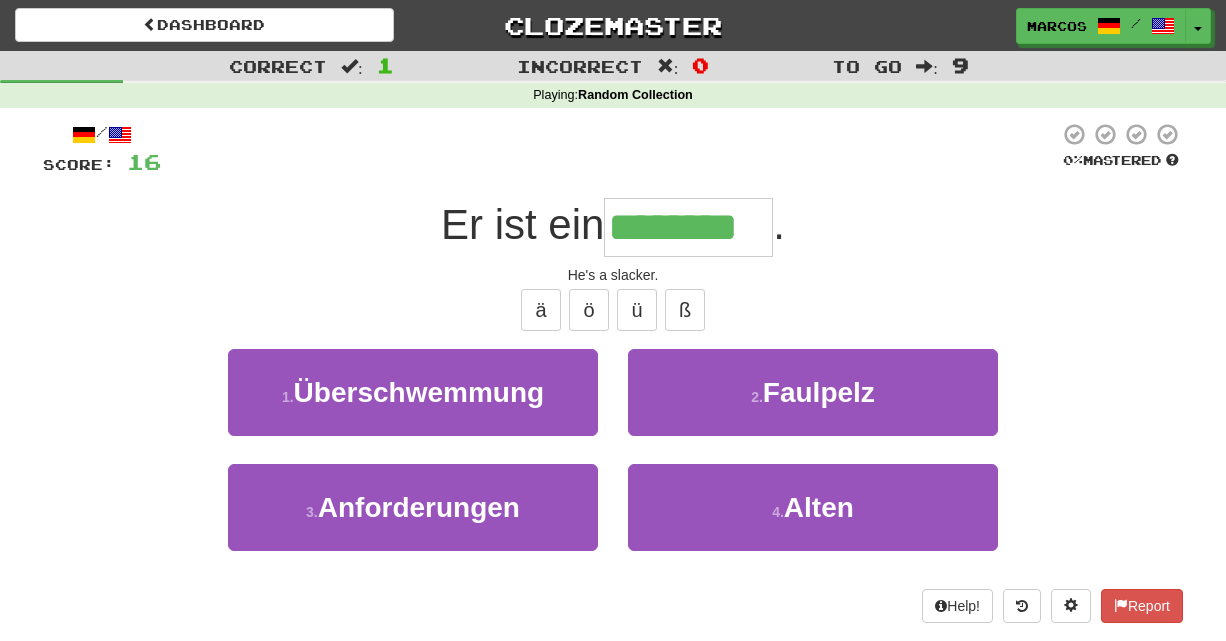 type on "********" 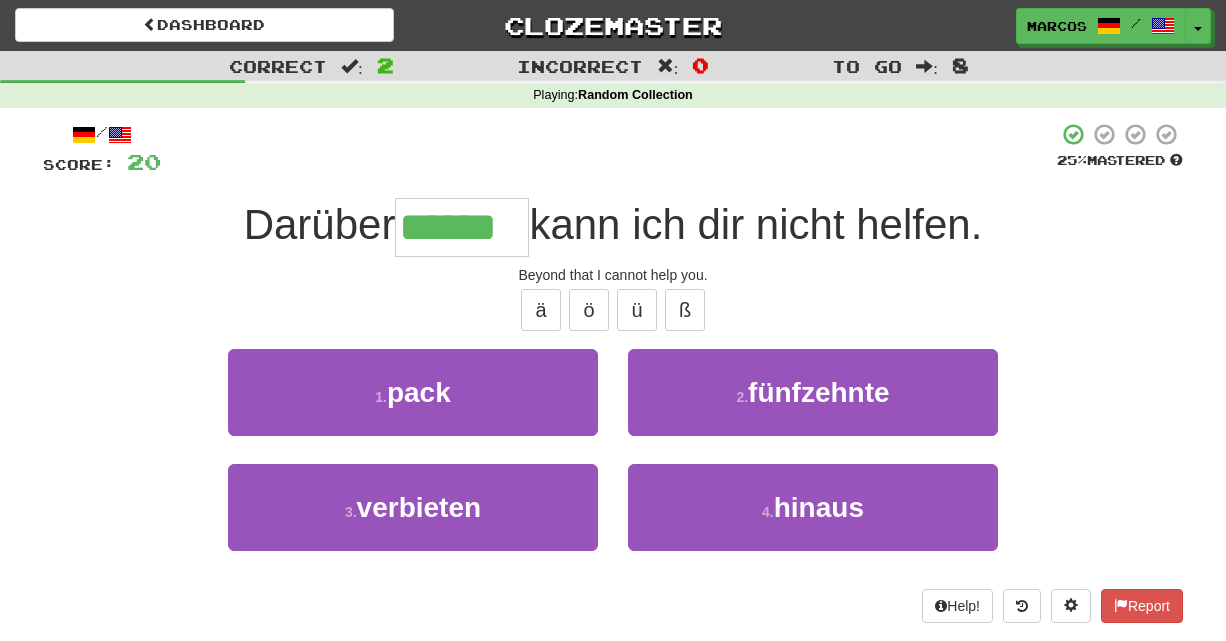 type on "******" 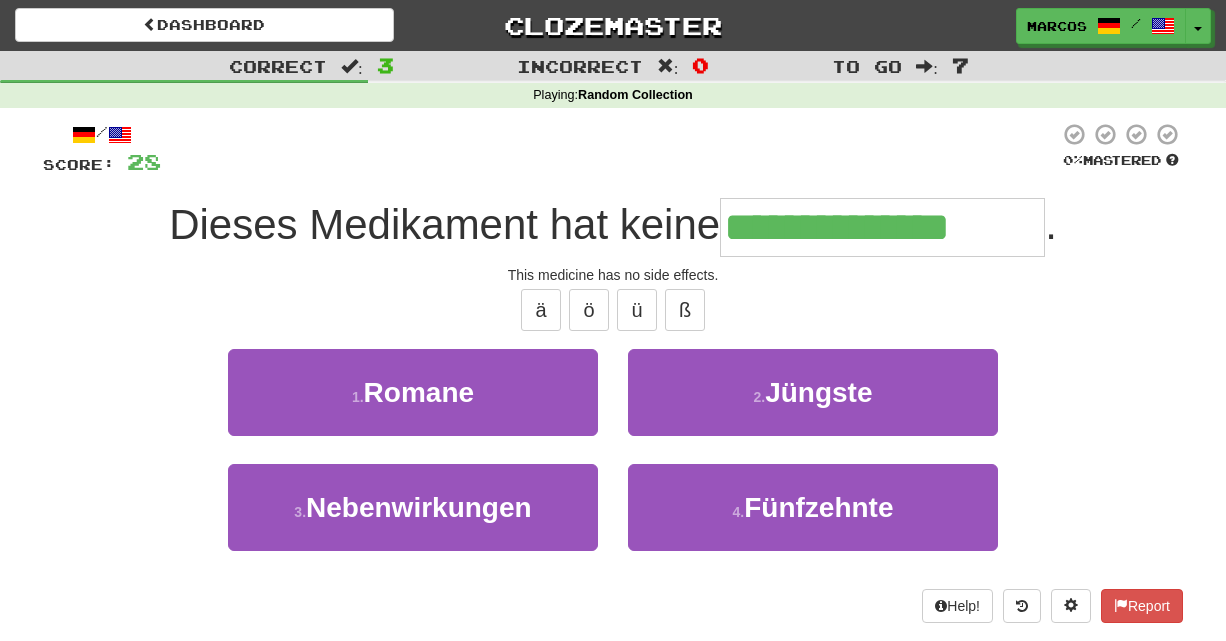 type on "**********" 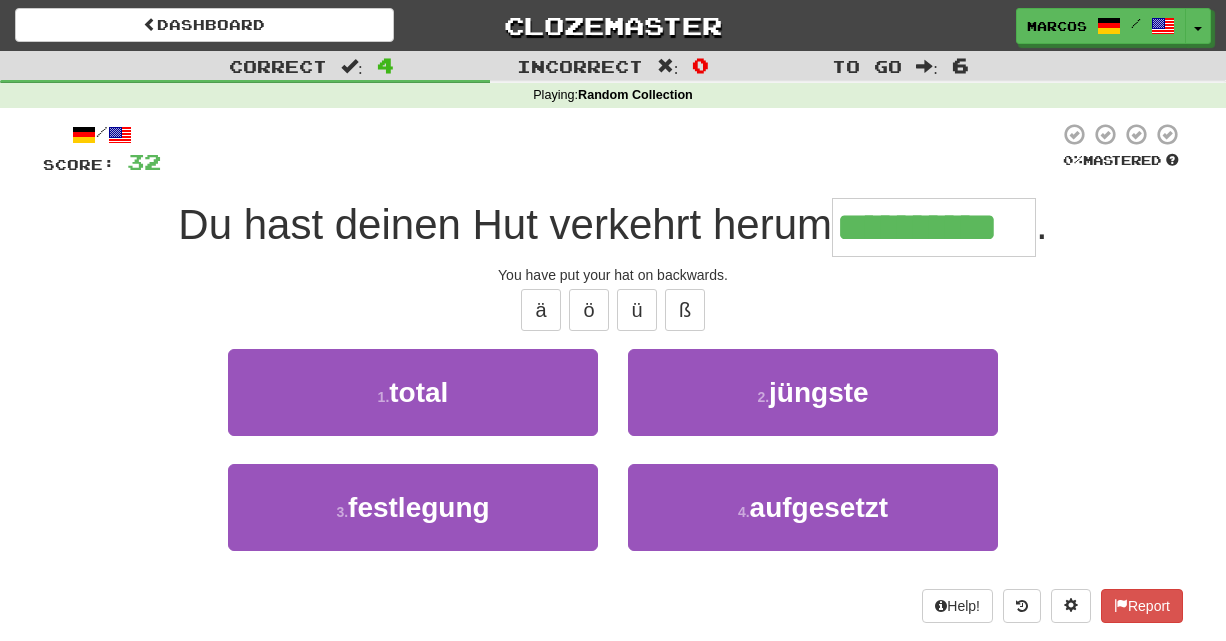 type on "**********" 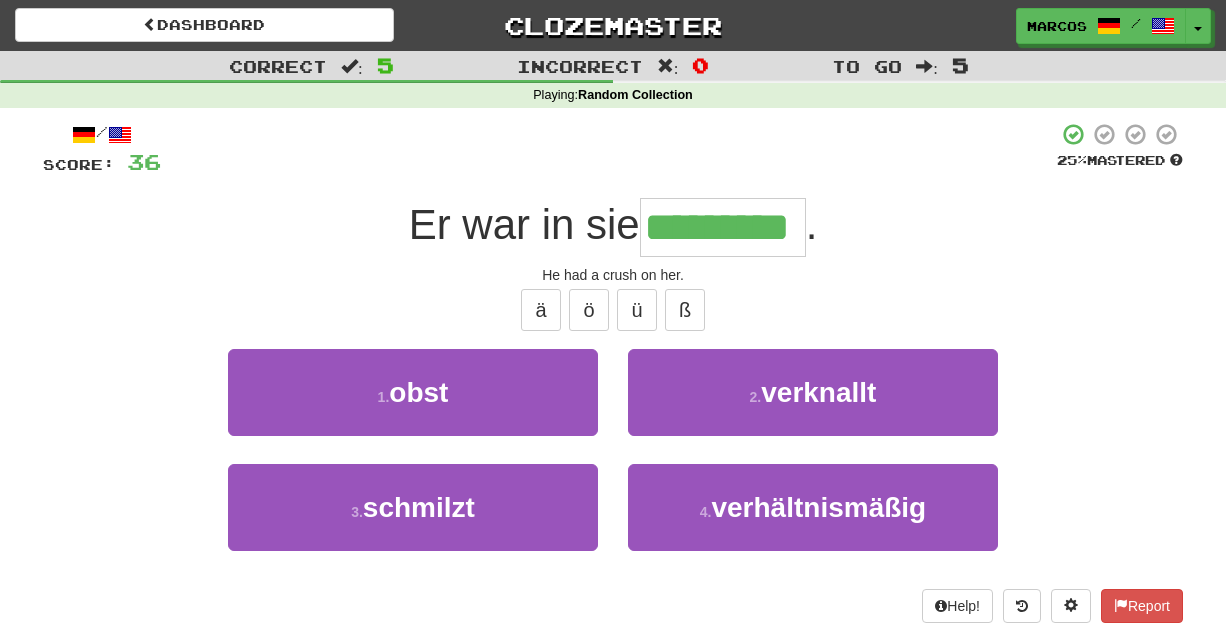 type on "*********" 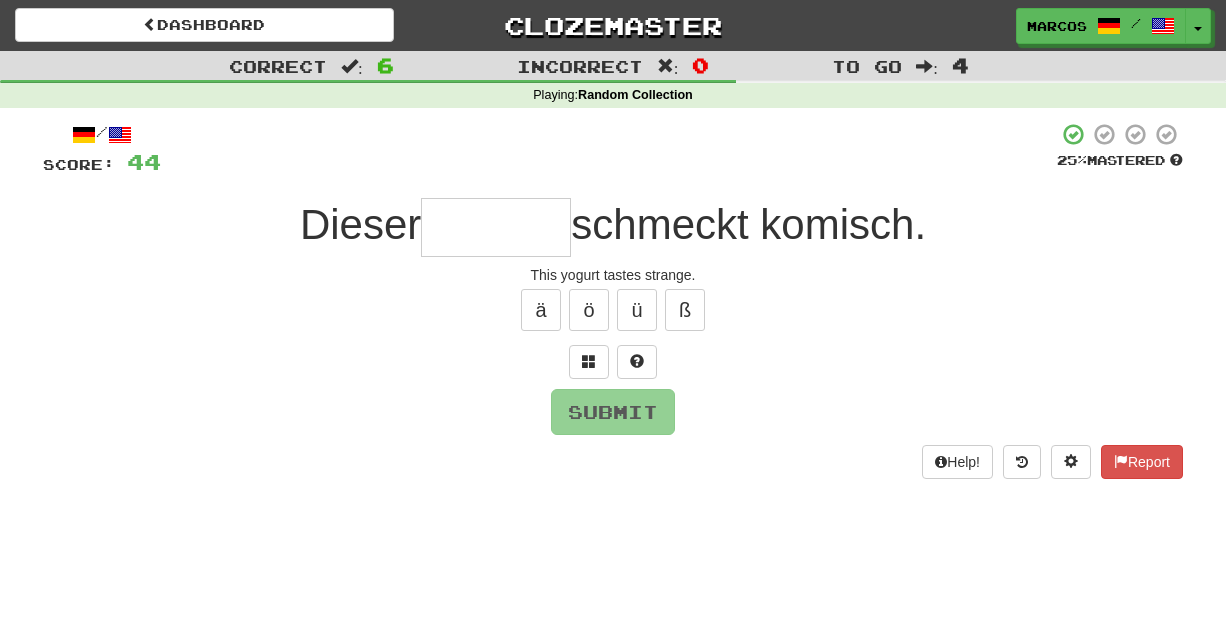 type on "*" 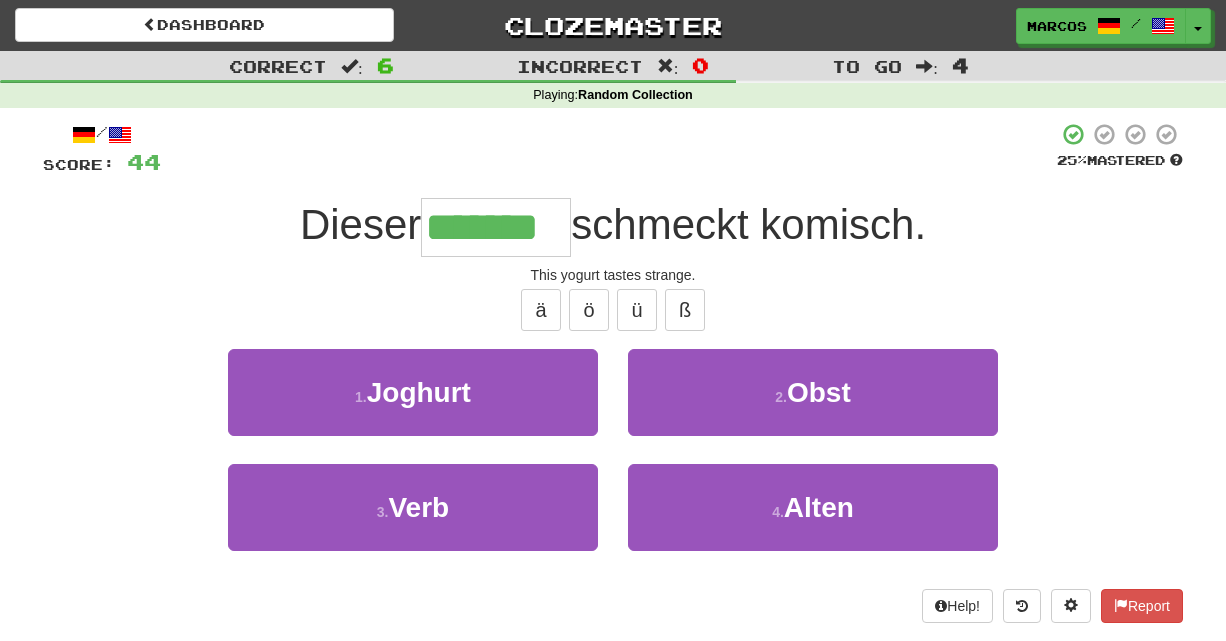 type on "*******" 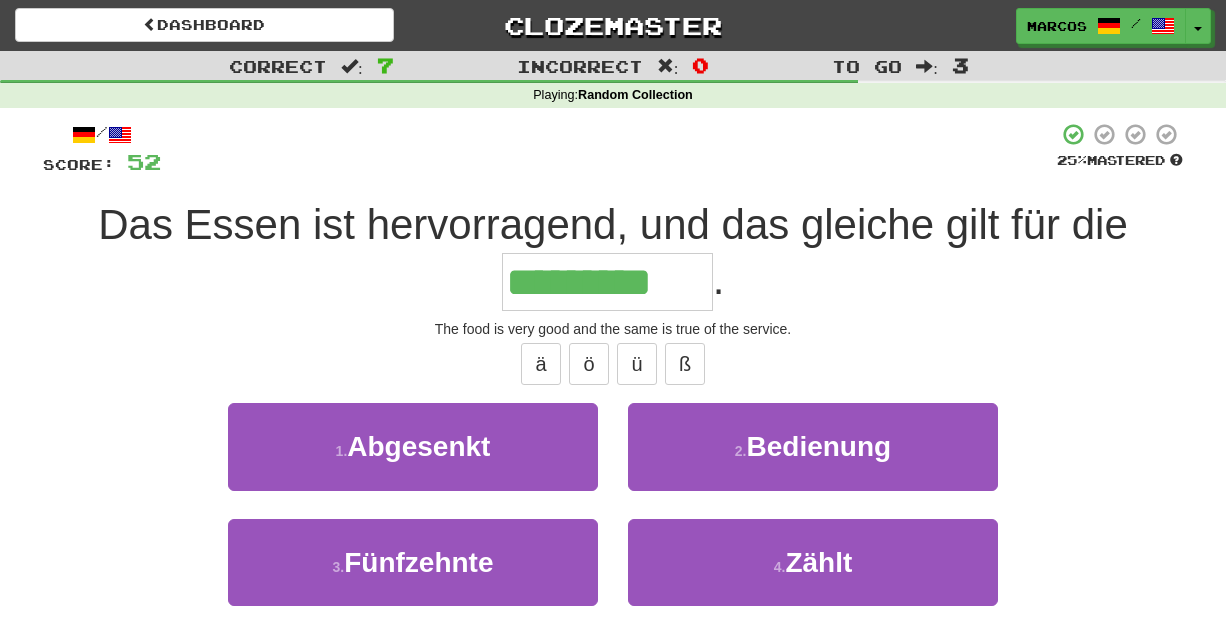 type on "*********" 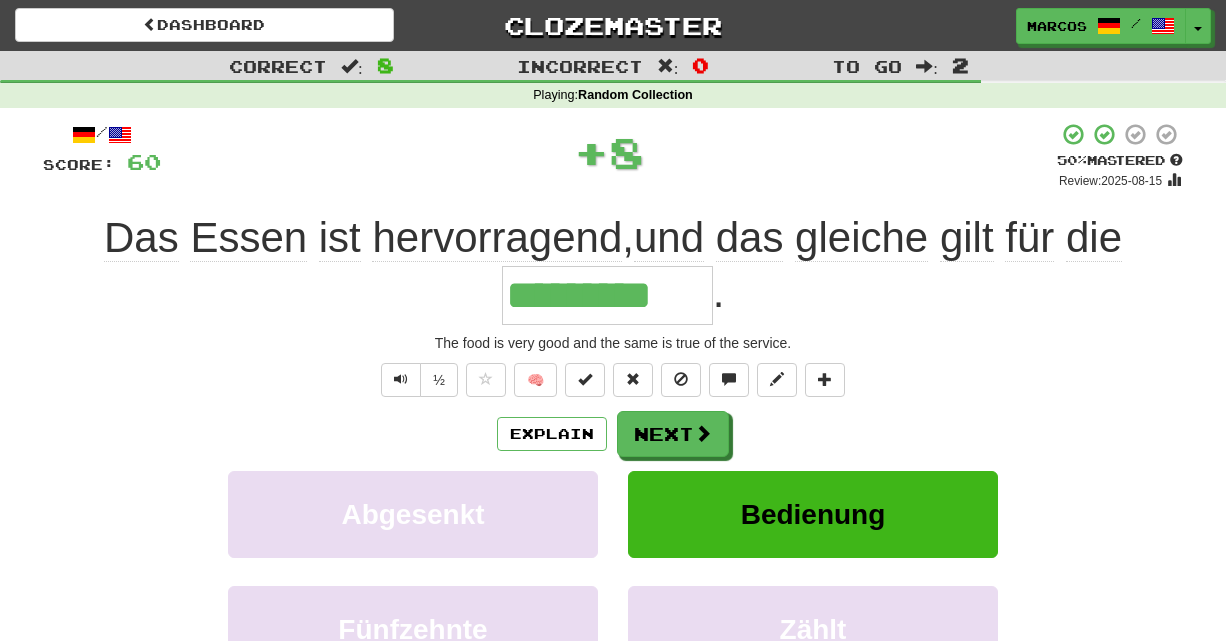 click on "Das   Essen   ist   hervorragend ,  und   das   gleiche   gilt   für   die   ********* ." at bounding box center [613, 267] 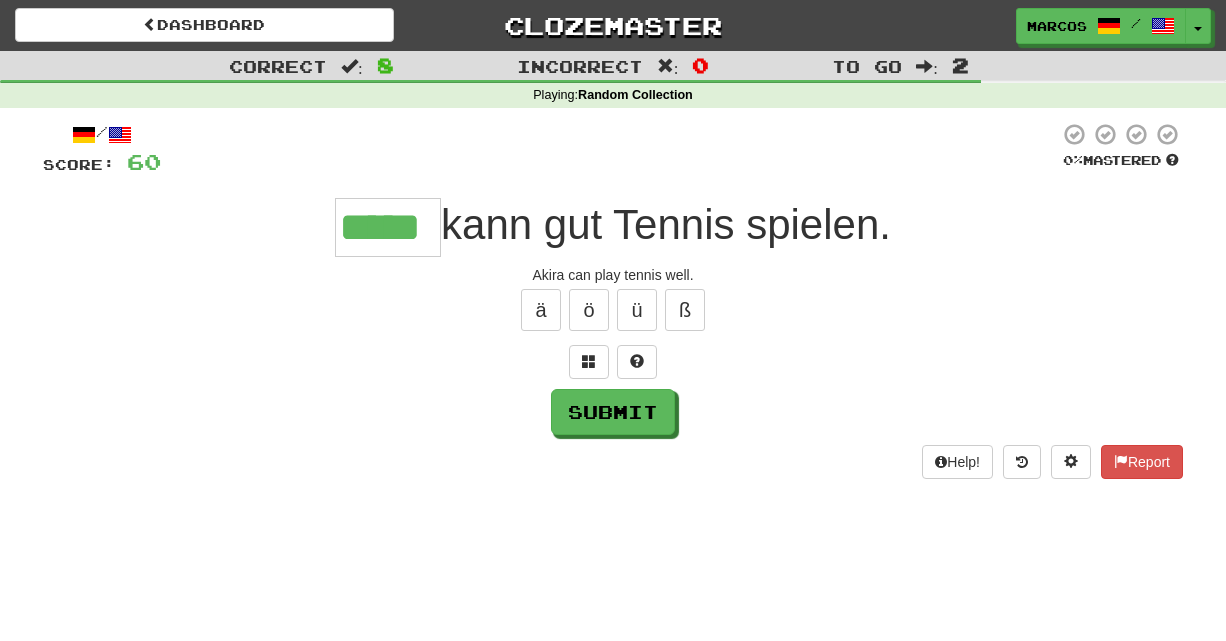 type on "*****" 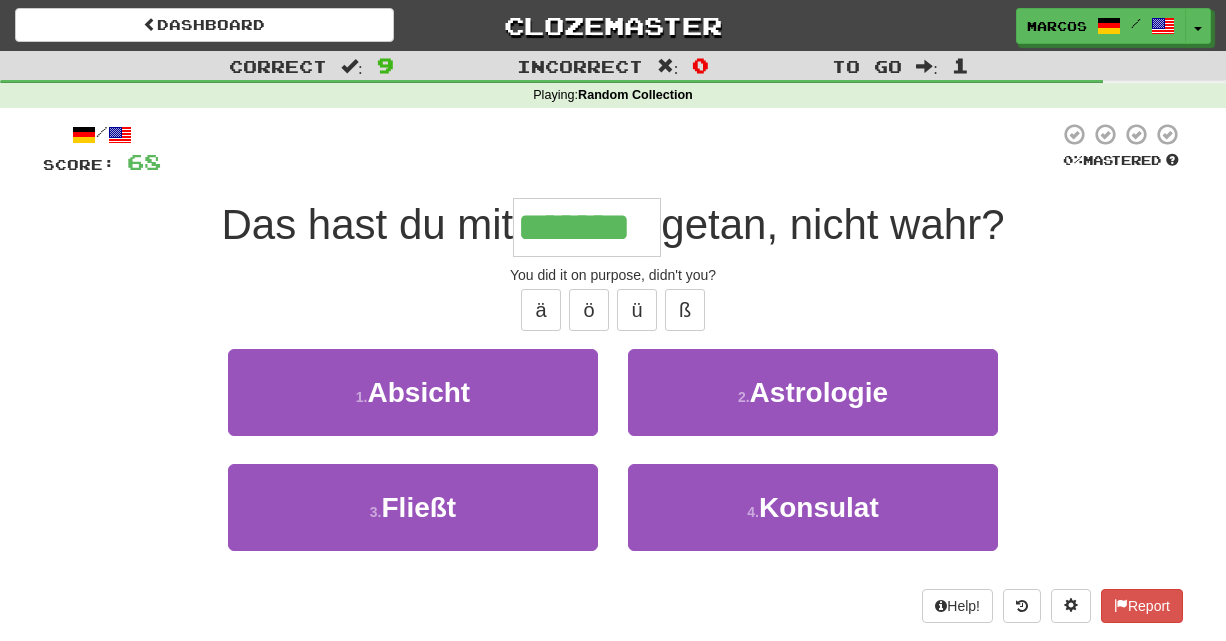type on "*******" 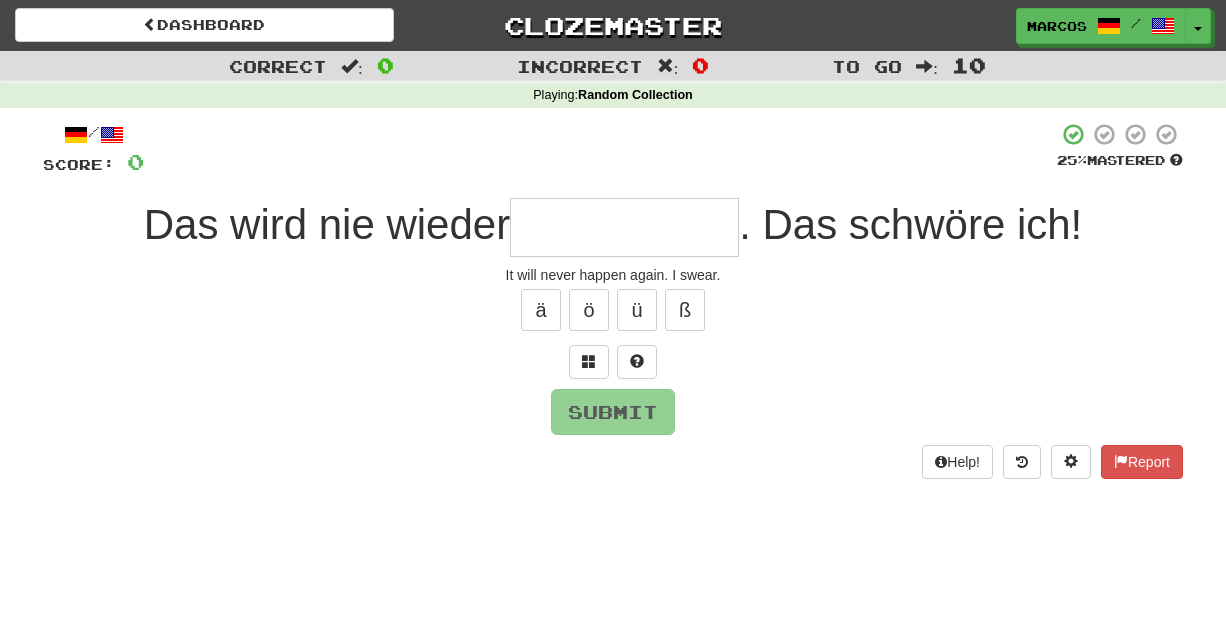 type on "*" 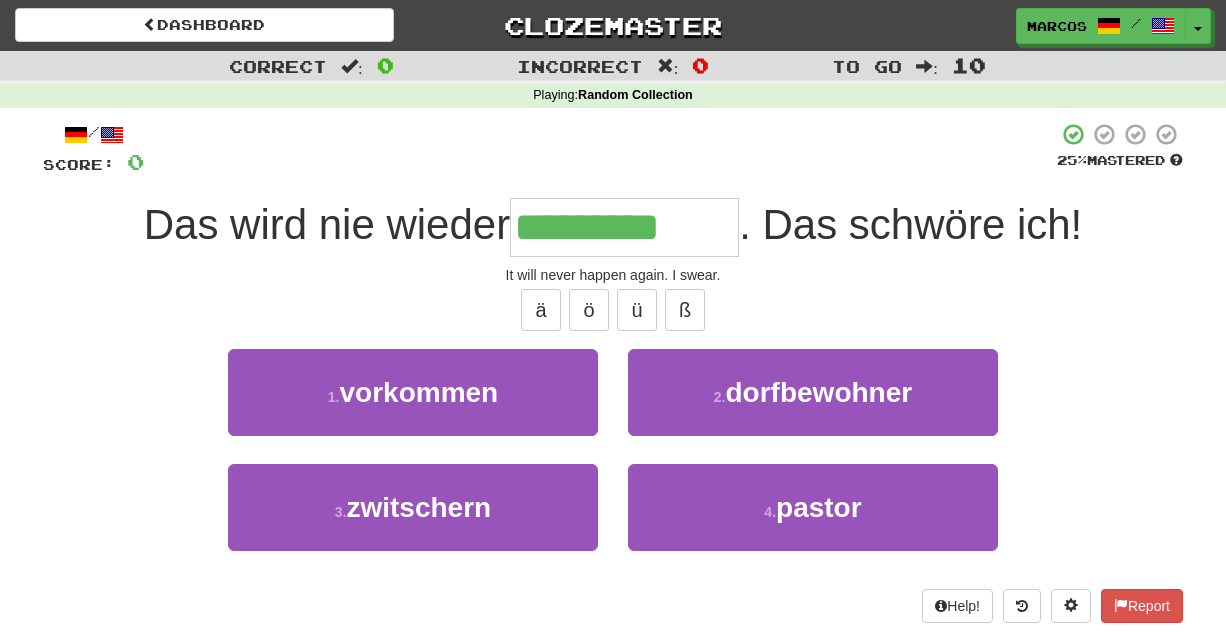 type on "*********" 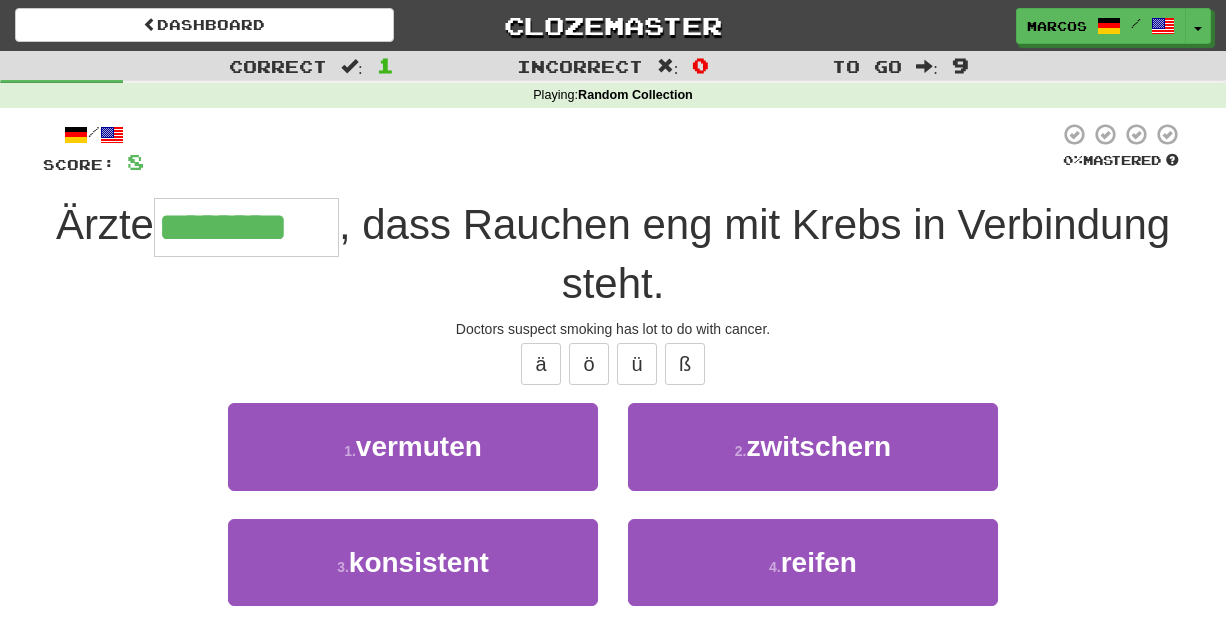 type on "********" 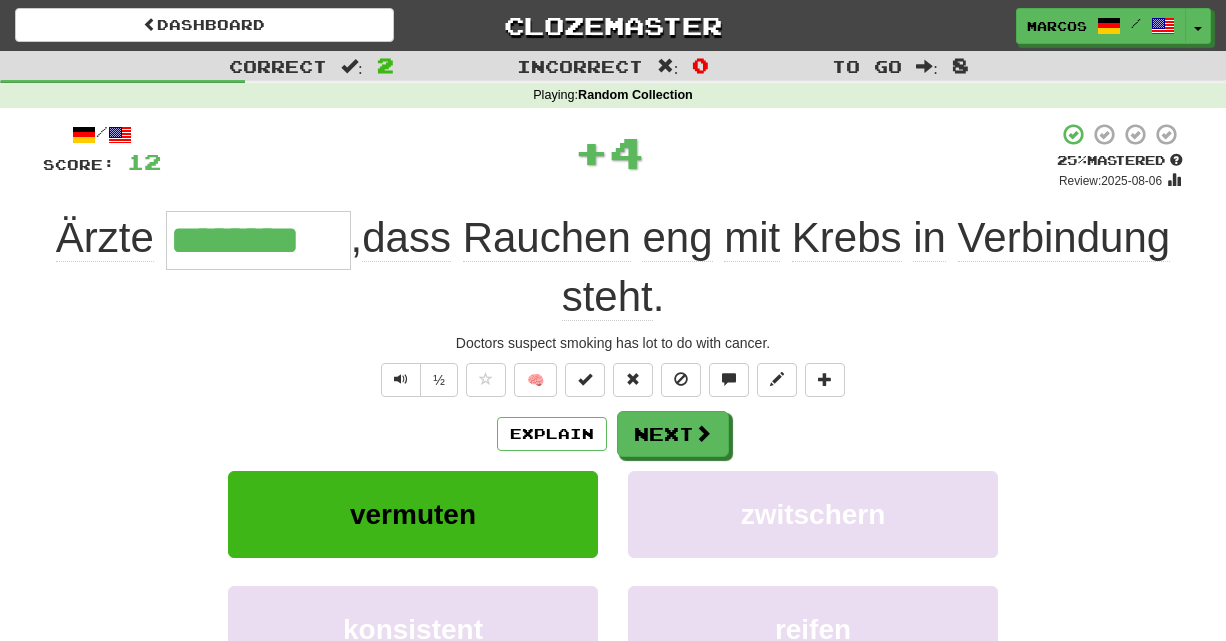 click on "/  Score:   12 + 4 25 %  Mastered Review:  2025-08-06 Ärzte   ******** ,  dass   Rauchen   eng   mit   Krebs   in   Verbindung   steht . Doctors suspect smoking has lot to do with cancer. ½ 🧠 Explain Next vermuten zwitschern konsistent reifen Learn more: vermuten zwitschern konsistent reifen  Help!  Report Sentence Source" at bounding box center (613, 464) 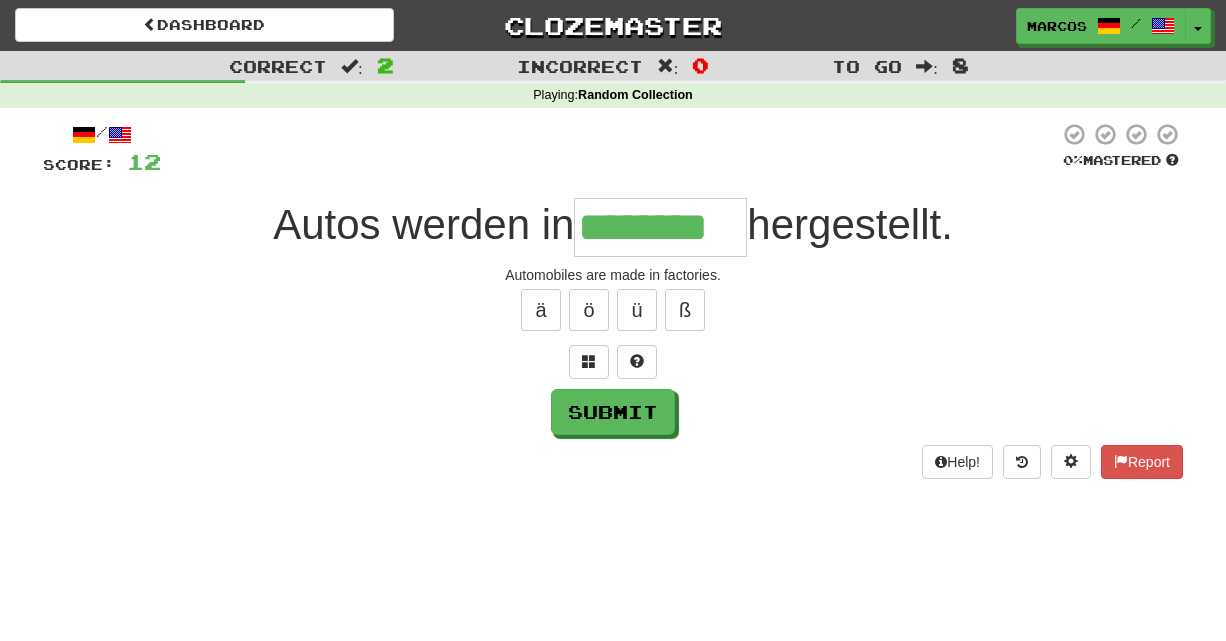 type on "********" 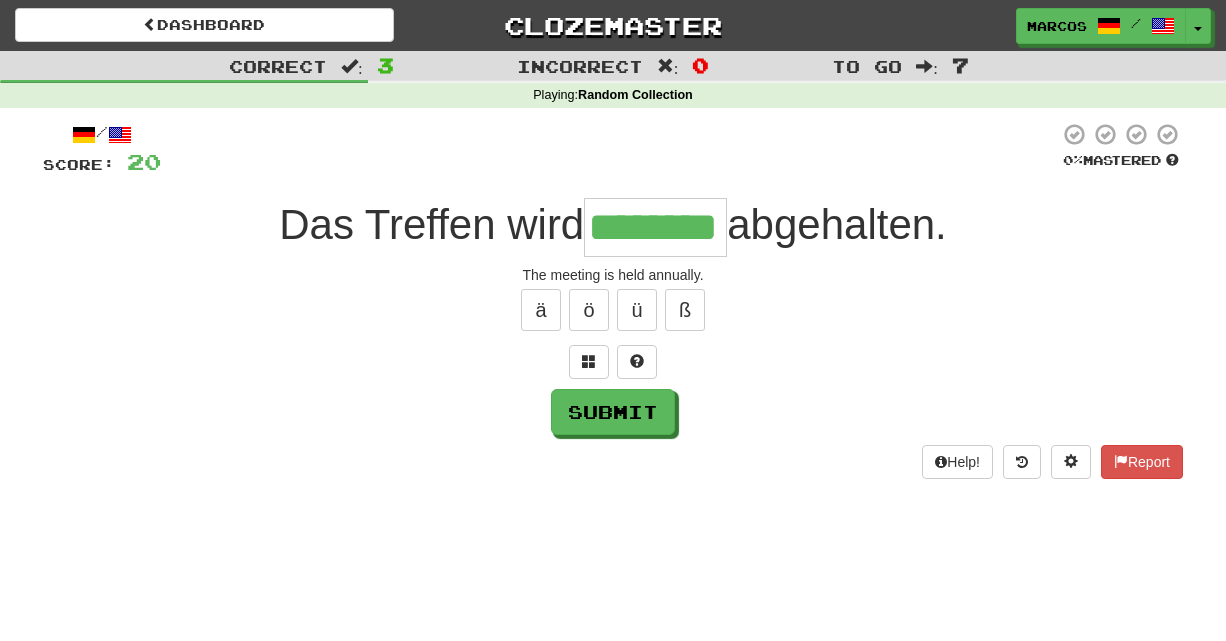 type on "********" 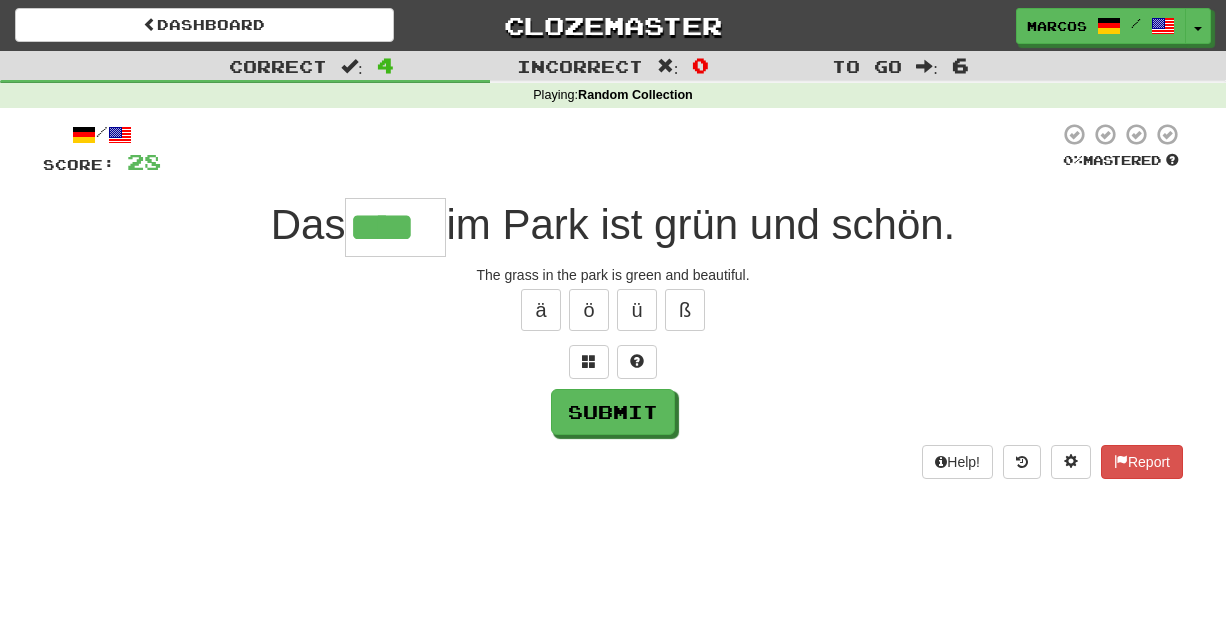 type on "****" 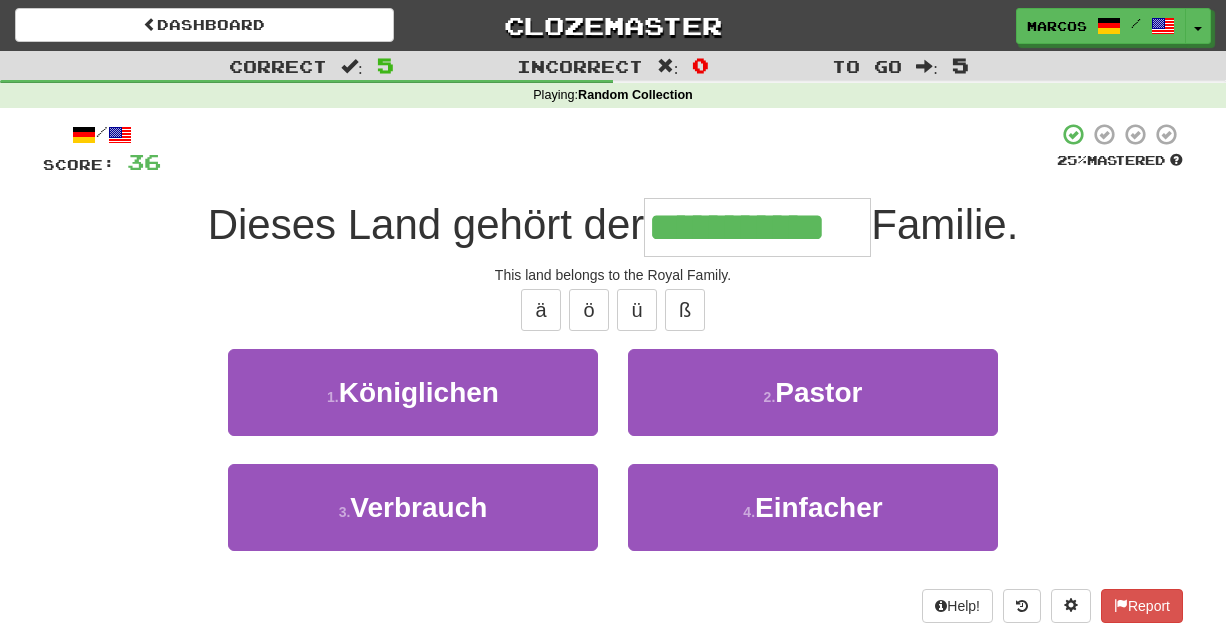 type on "**********" 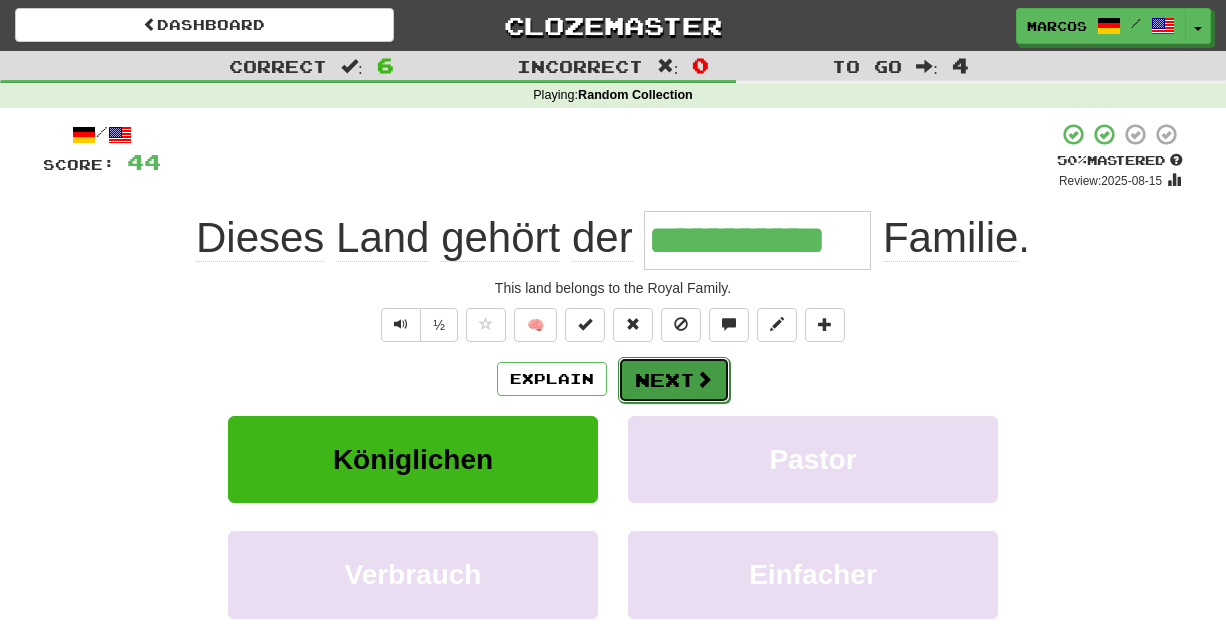 click on "Next" at bounding box center (674, 380) 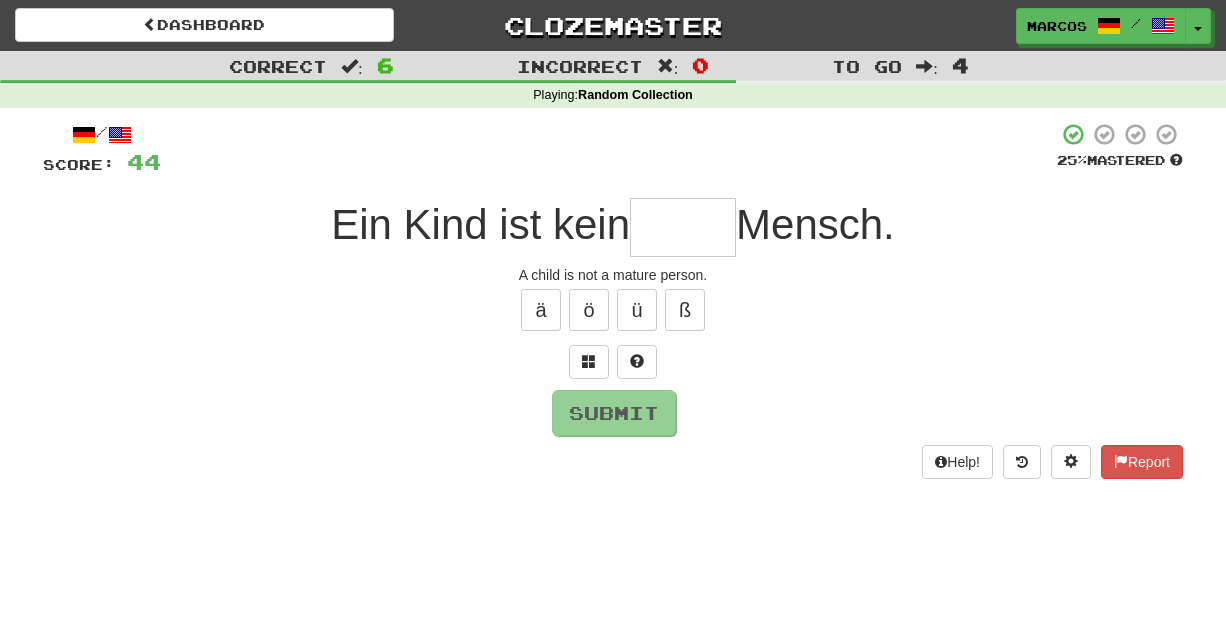 type on "*" 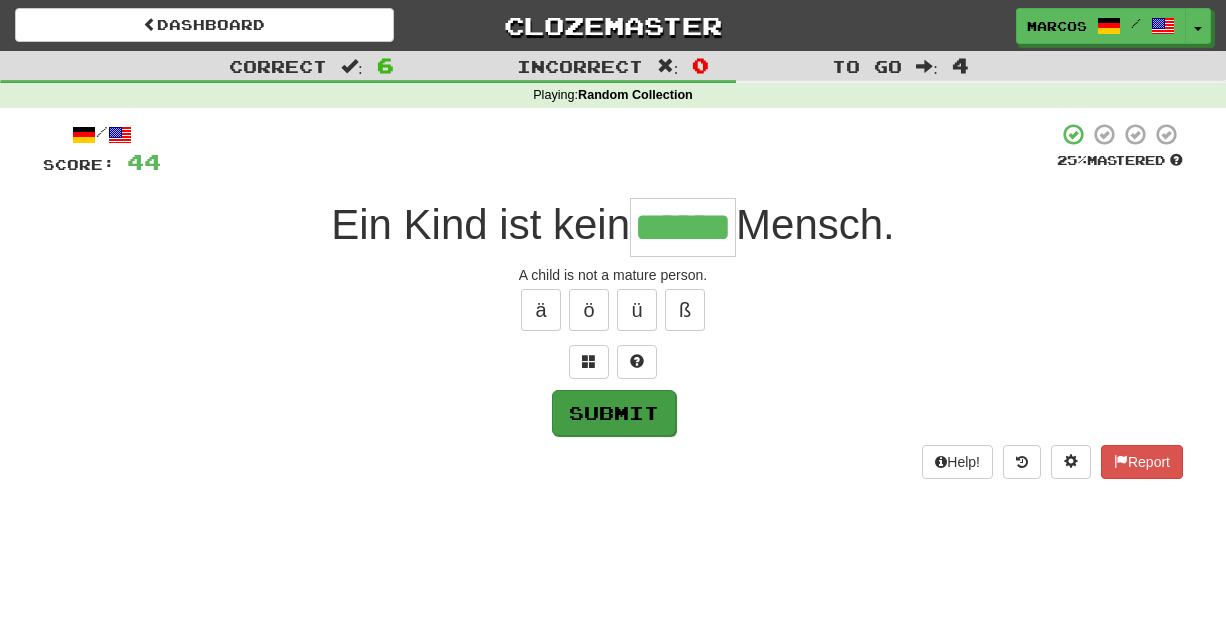 type on "******" 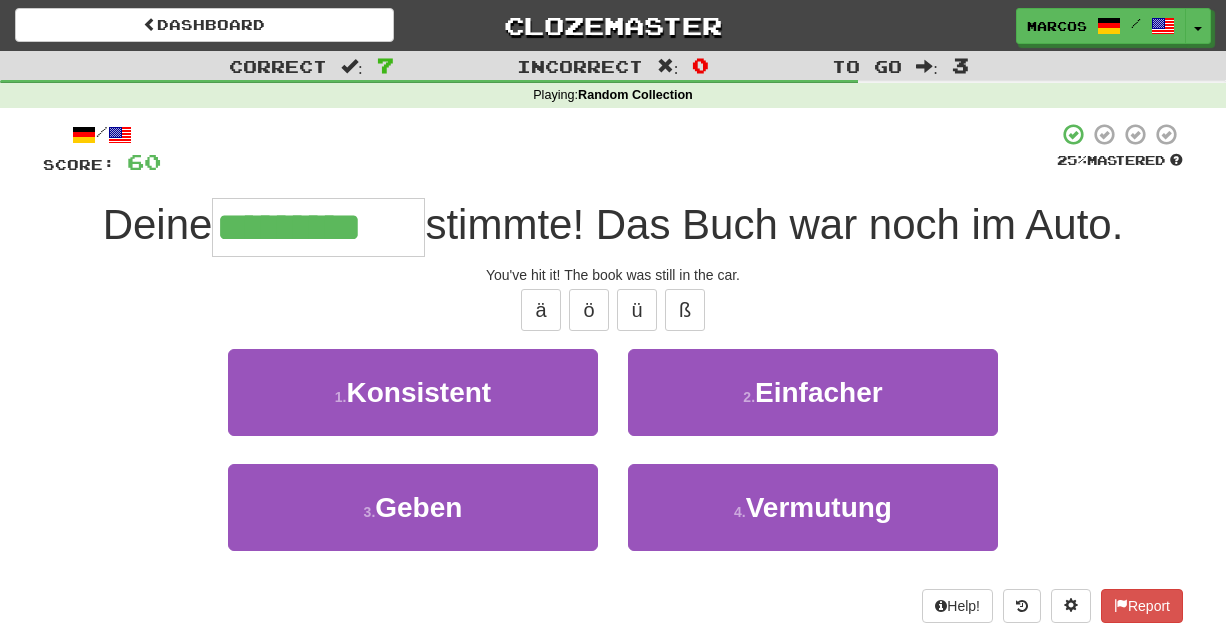 type on "*********" 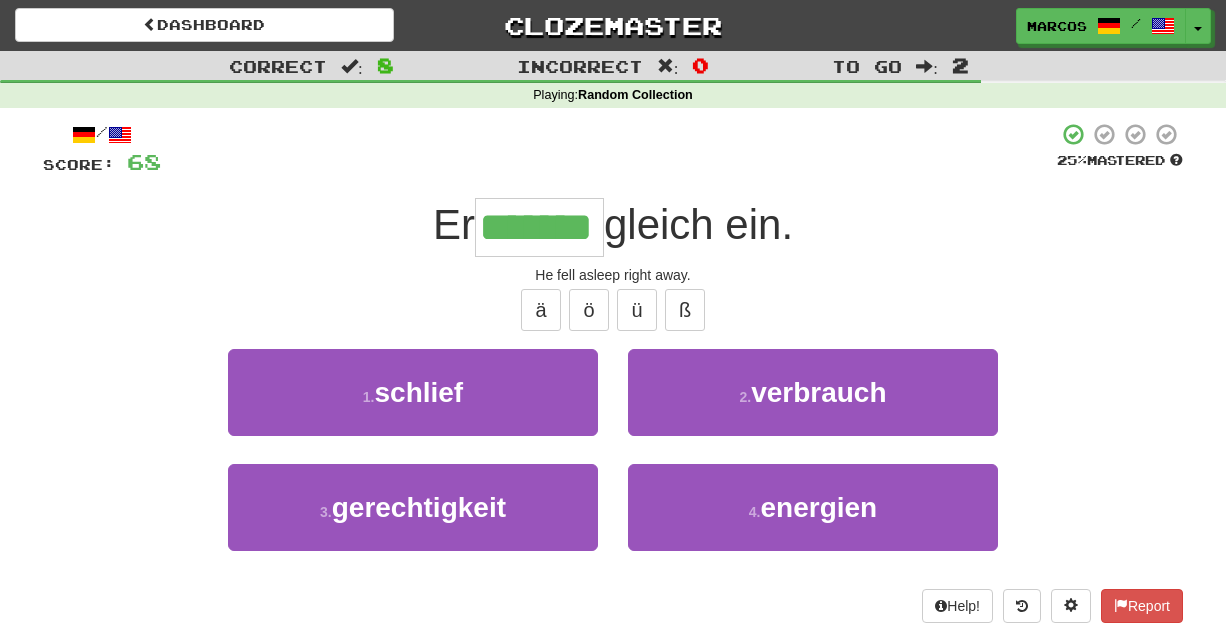type on "*******" 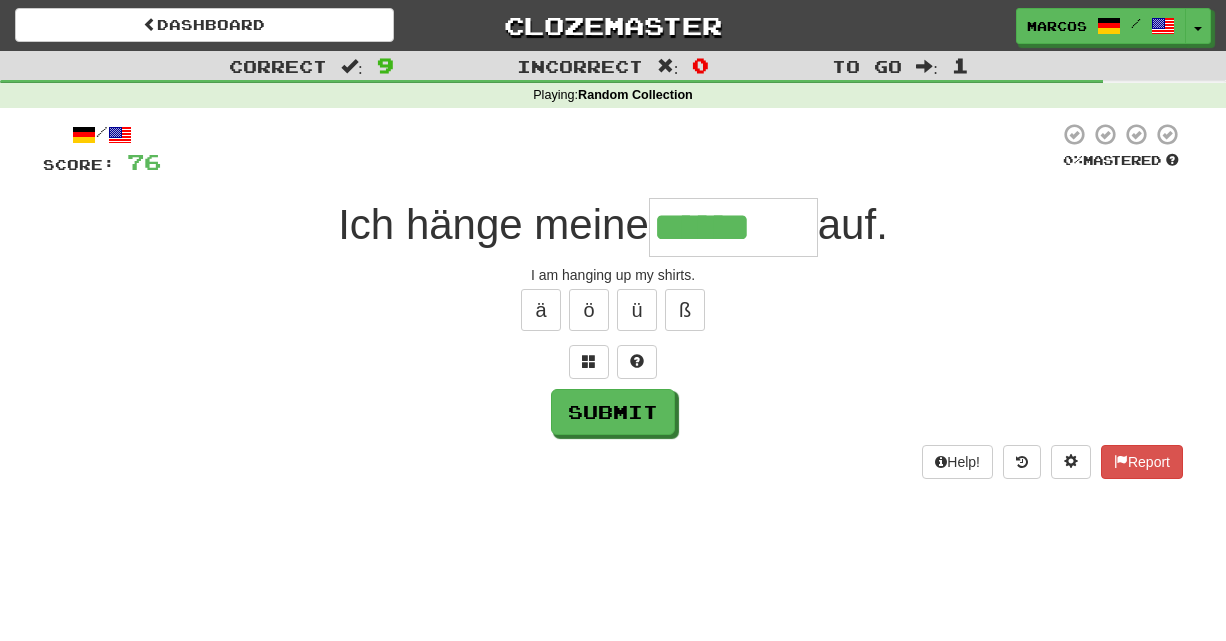 type on "******" 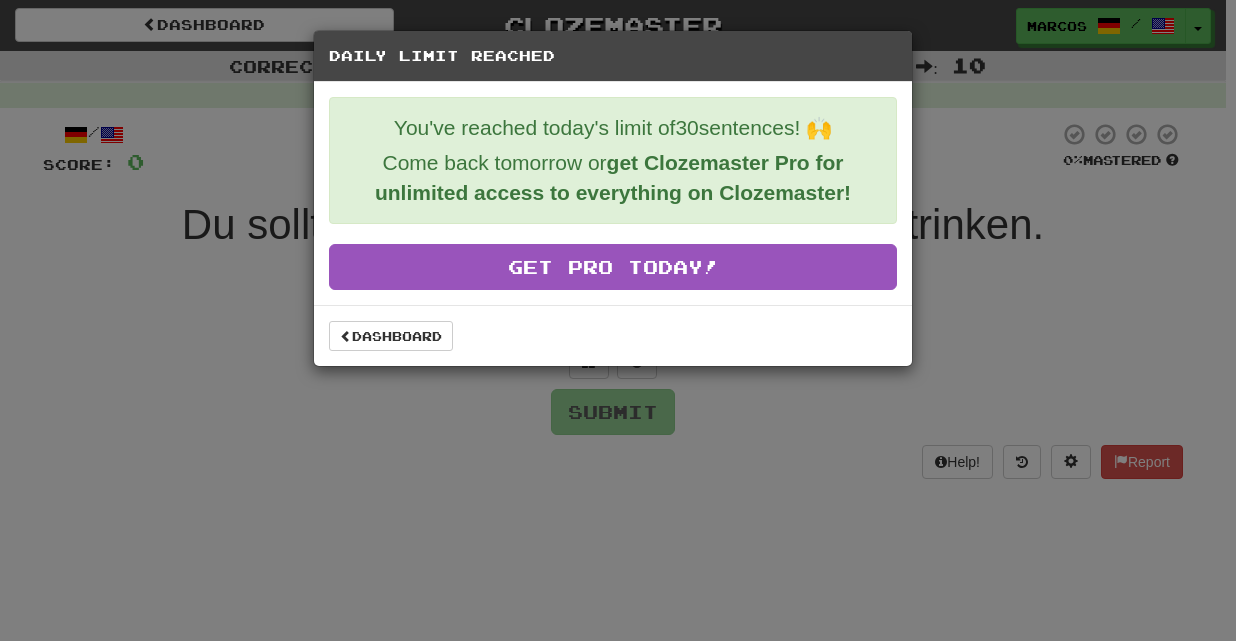 click on "Dashboard" at bounding box center (613, 335) 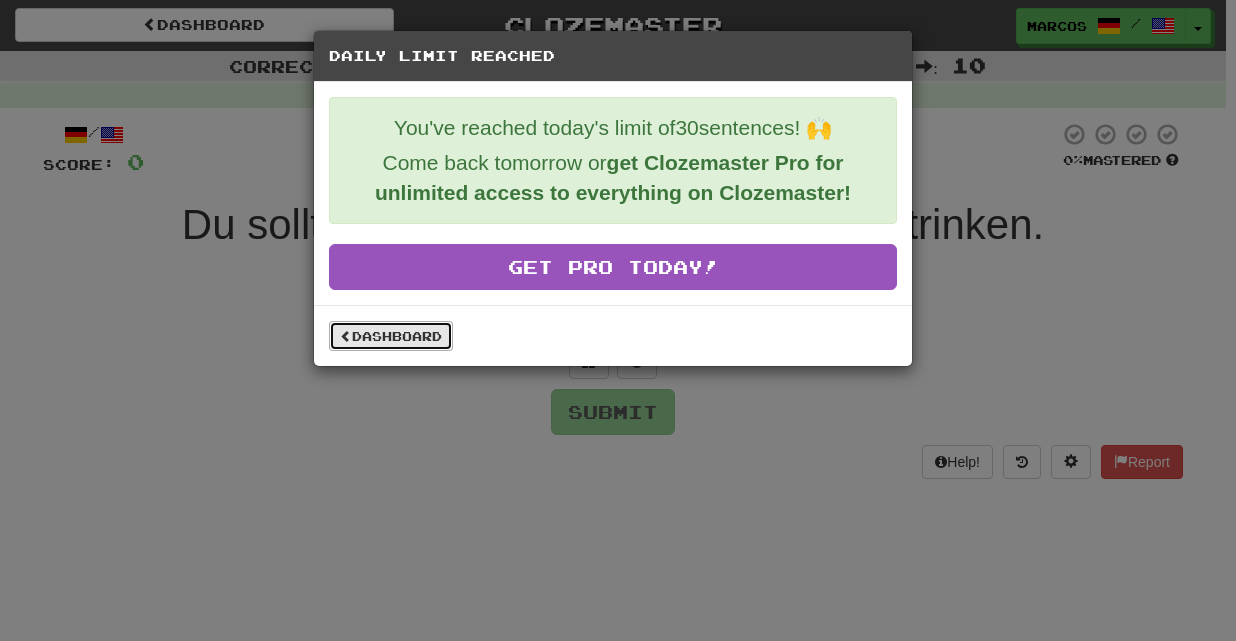 click on "Dashboard" at bounding box center (391, 336) 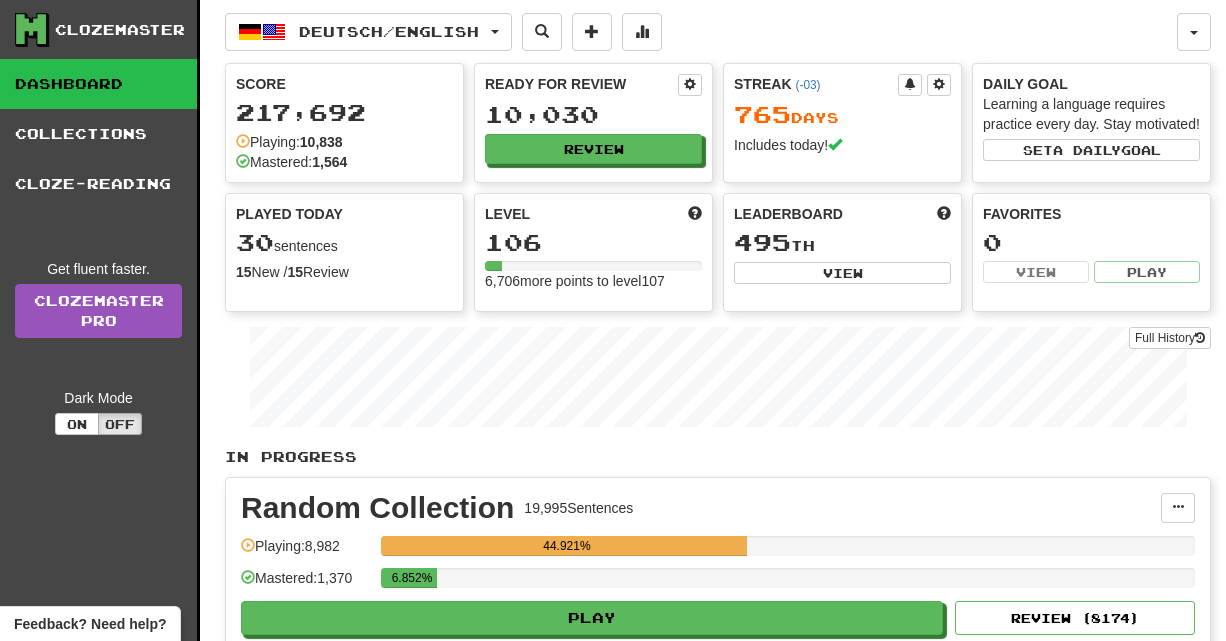 scroll, scrollTop: 0, scrollLeft: 0, axis: both 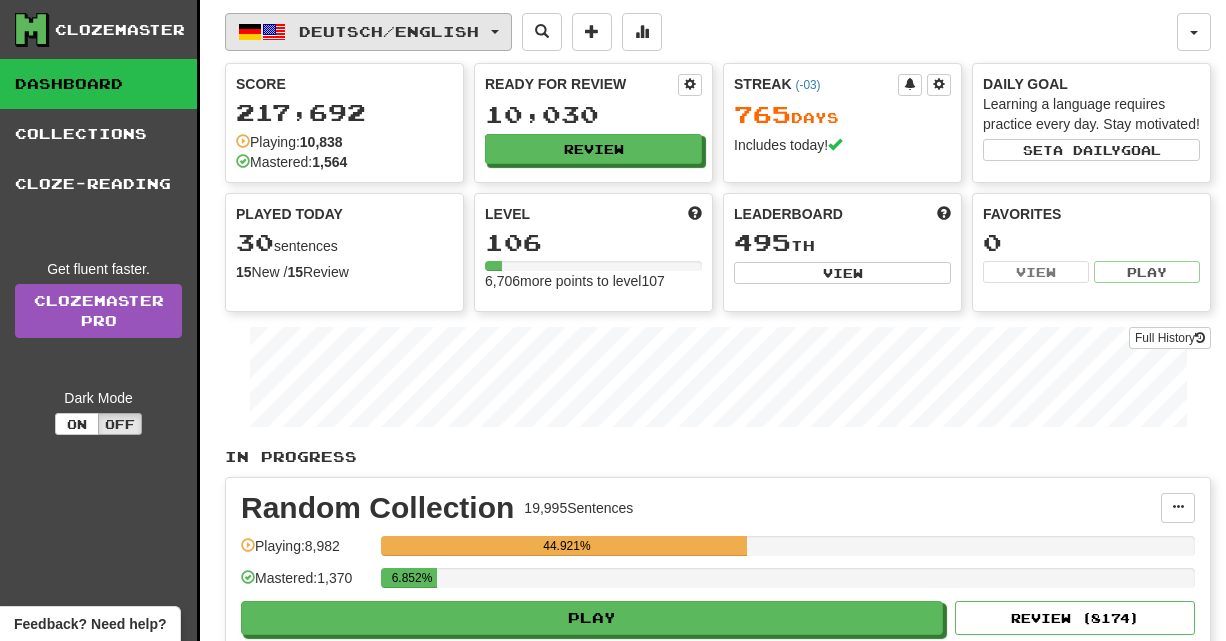 click on "Deutsch  /  English" at bounding box center [389, 31] 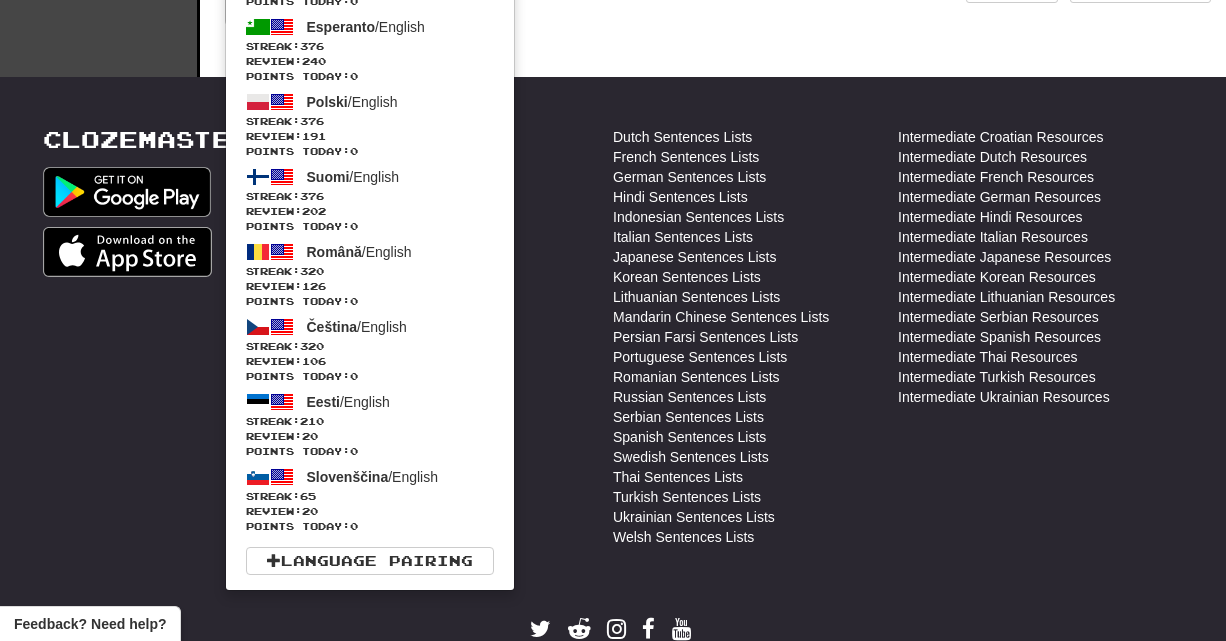 scroll, scrollTop: 0, scrollLeft: 0, axis: both 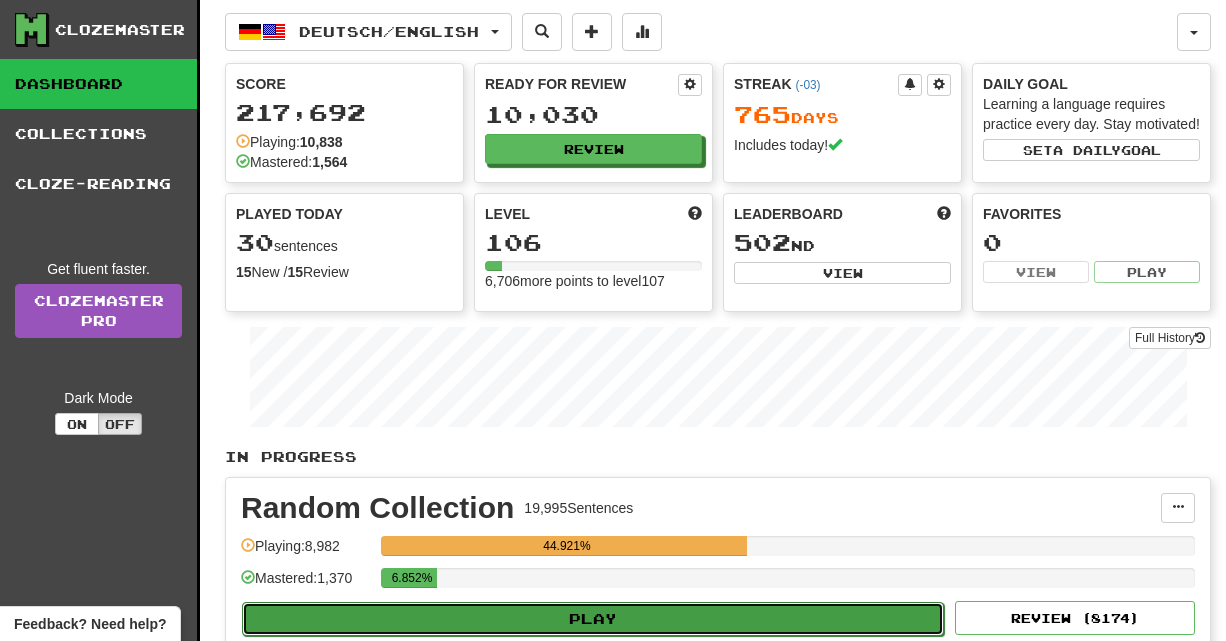click on "Play" at bounding box center (593, 619) 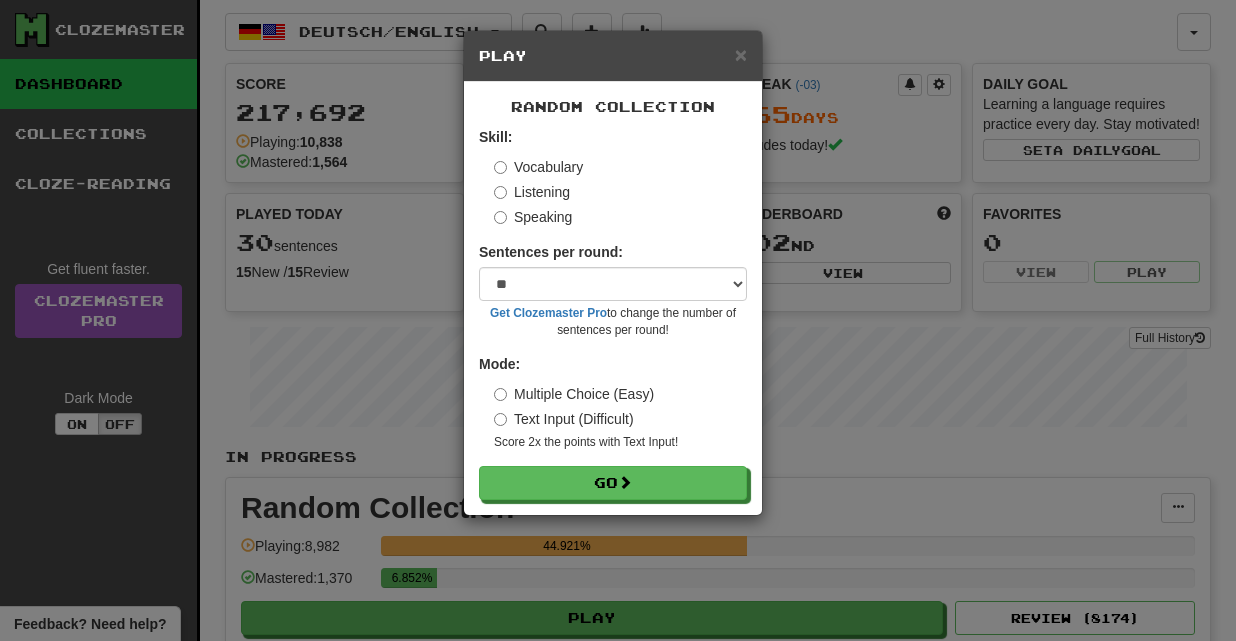 click on "× Play Random Collection Skill: Vocabulary Listening Speaking Sentences per round: * ** ** ** ** ** *** ******** Get Clozemaster Pro  to change the number of sentences per round! Mode: Multiple Choice (Easy) Text Input (Difficult) Score 2x the points with Text Input ! Go" at bounding box center [618, 320] 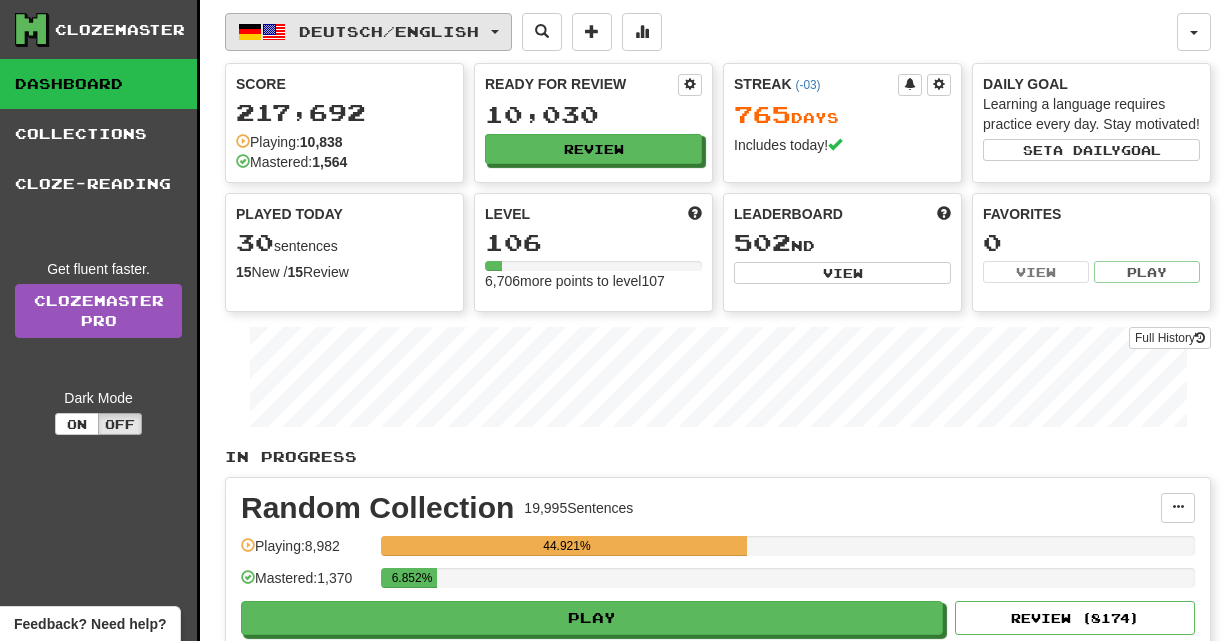 click on "Deutsch  /  English" at bounding box center [368, 32] 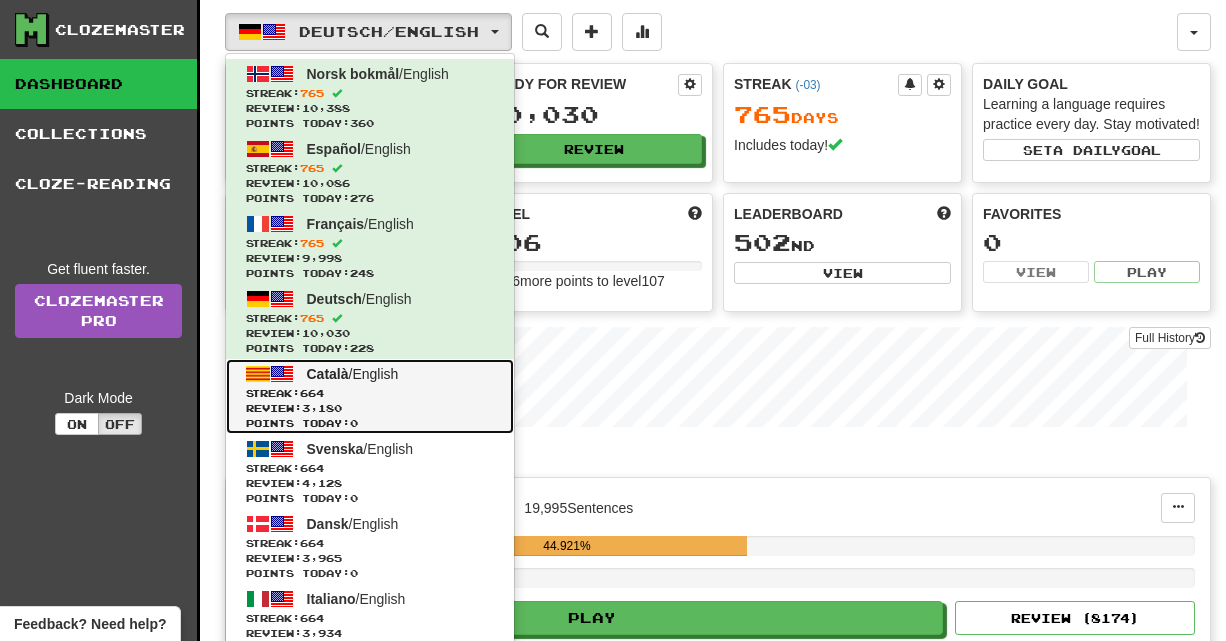 click on "Review:  3,180" at bounding box center (370, 408) 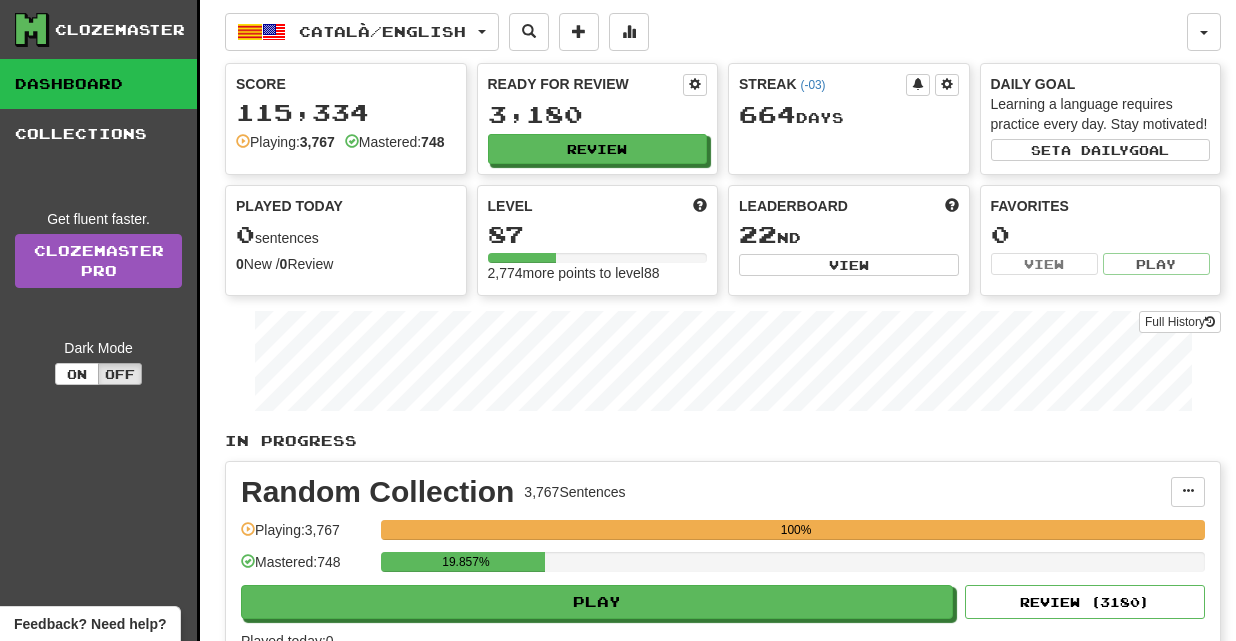 scroll, scrollTop: 0, scrollLeft: 0, axis: both 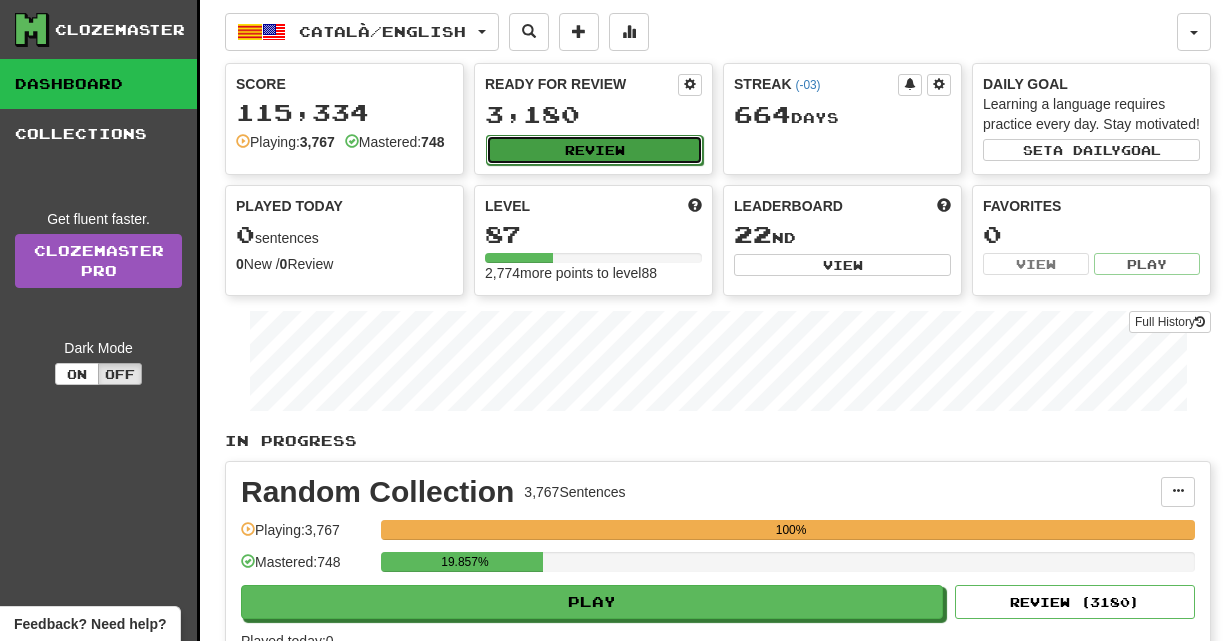 click on "Review" at bounding box center (594, 150) 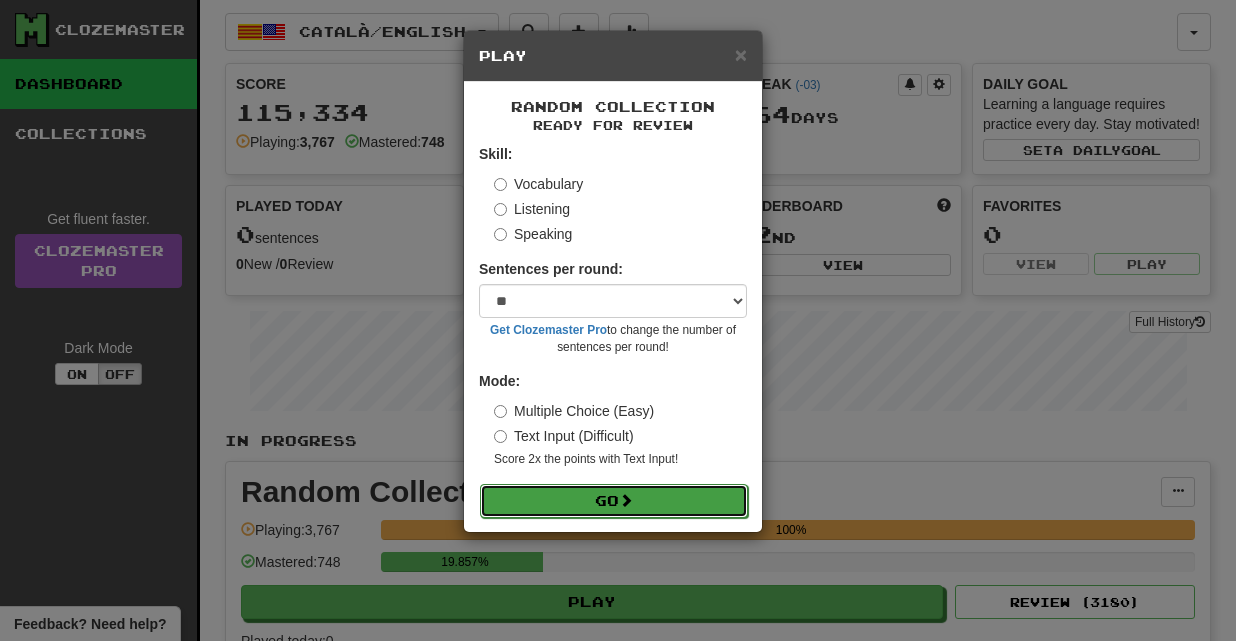 click on "Go" at bounding box center [614, 501] 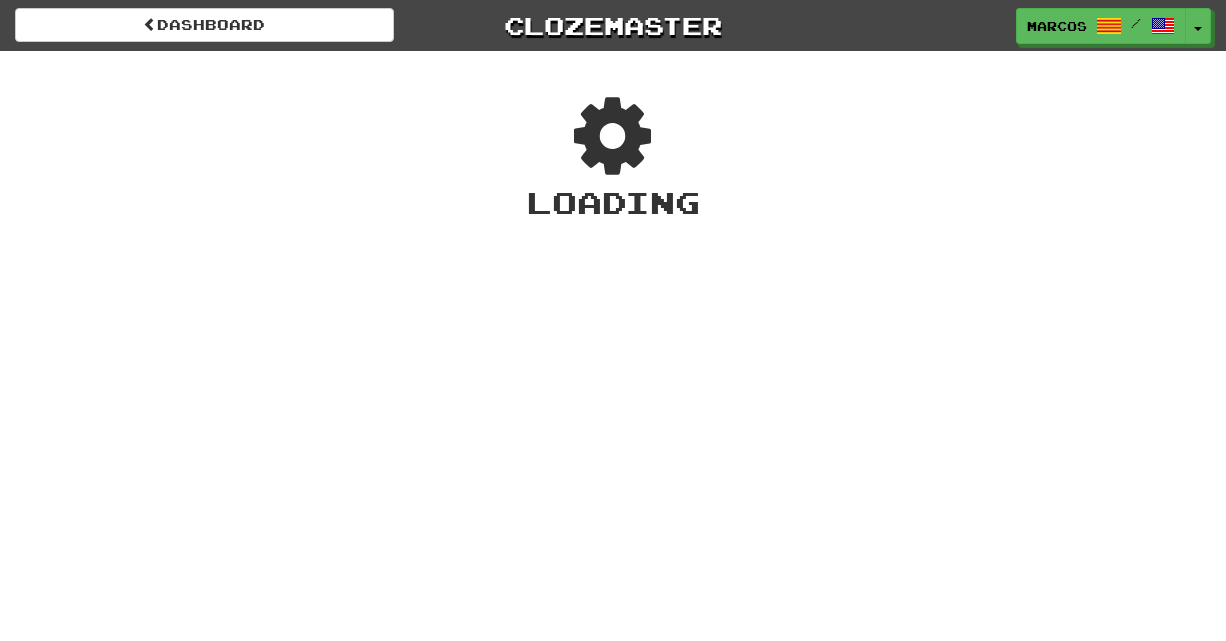 scroll, scrollTop: 0, scrollLeft: 0, axis: both 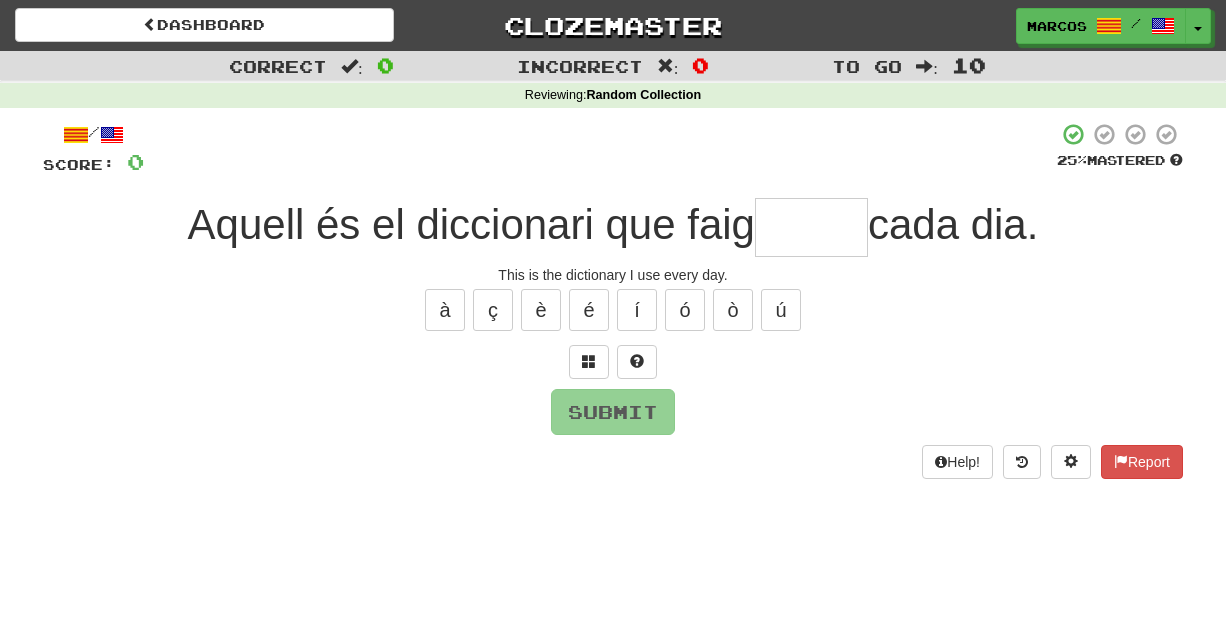 type on "*" 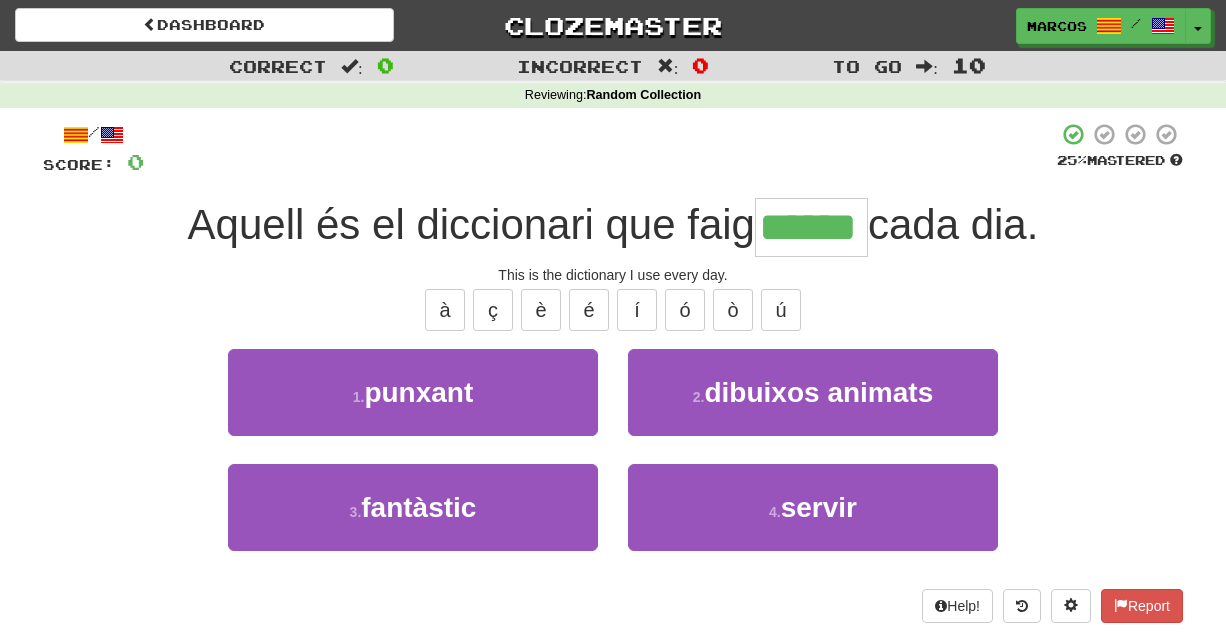 type on "******" 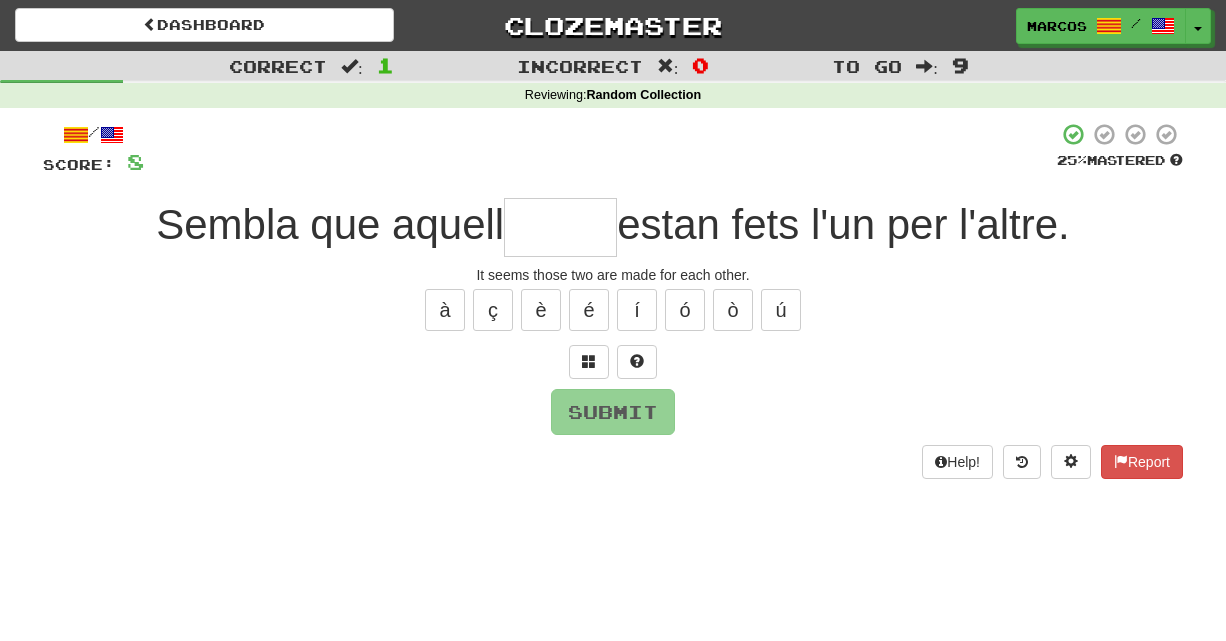 type on "*" 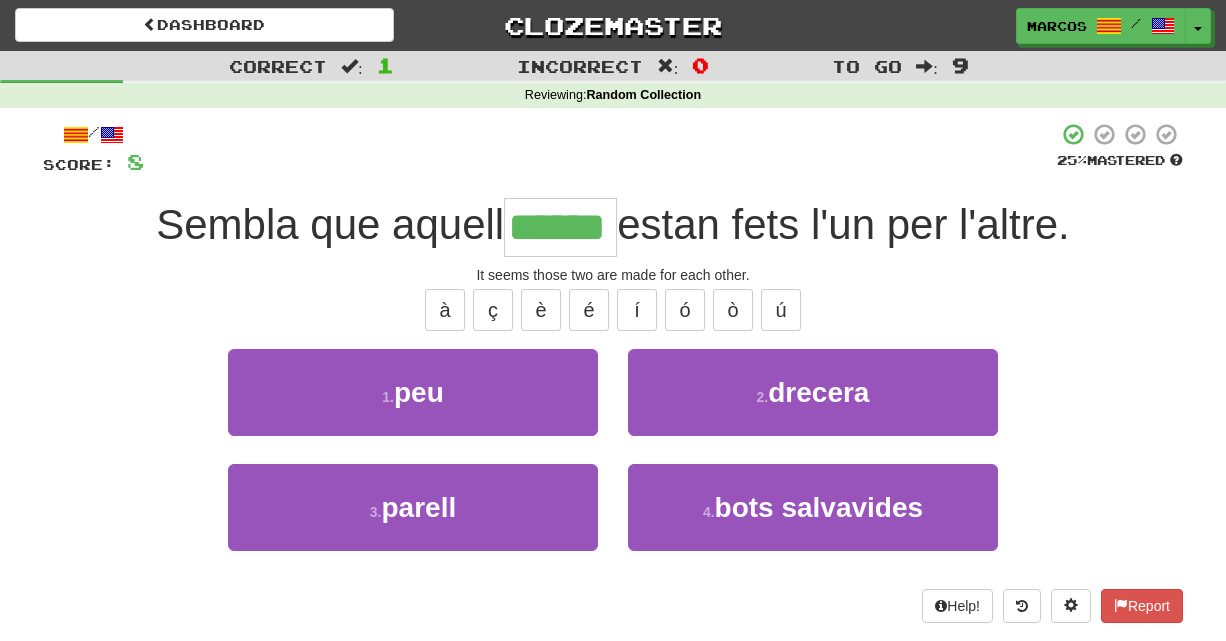 type on "******" 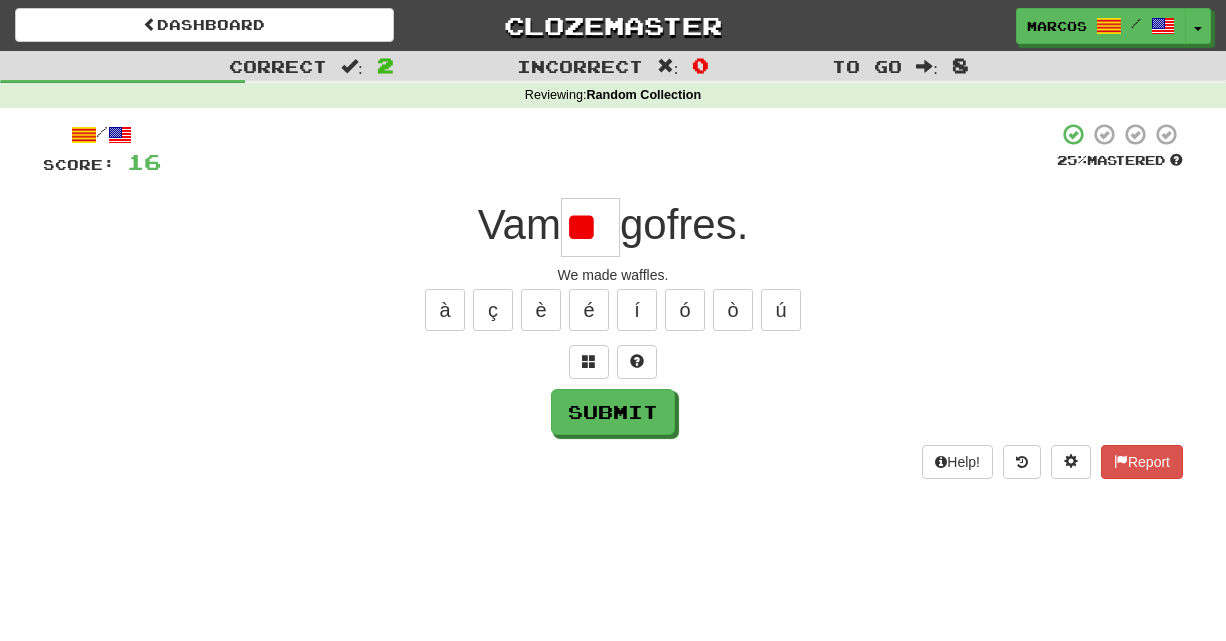 type on "*" 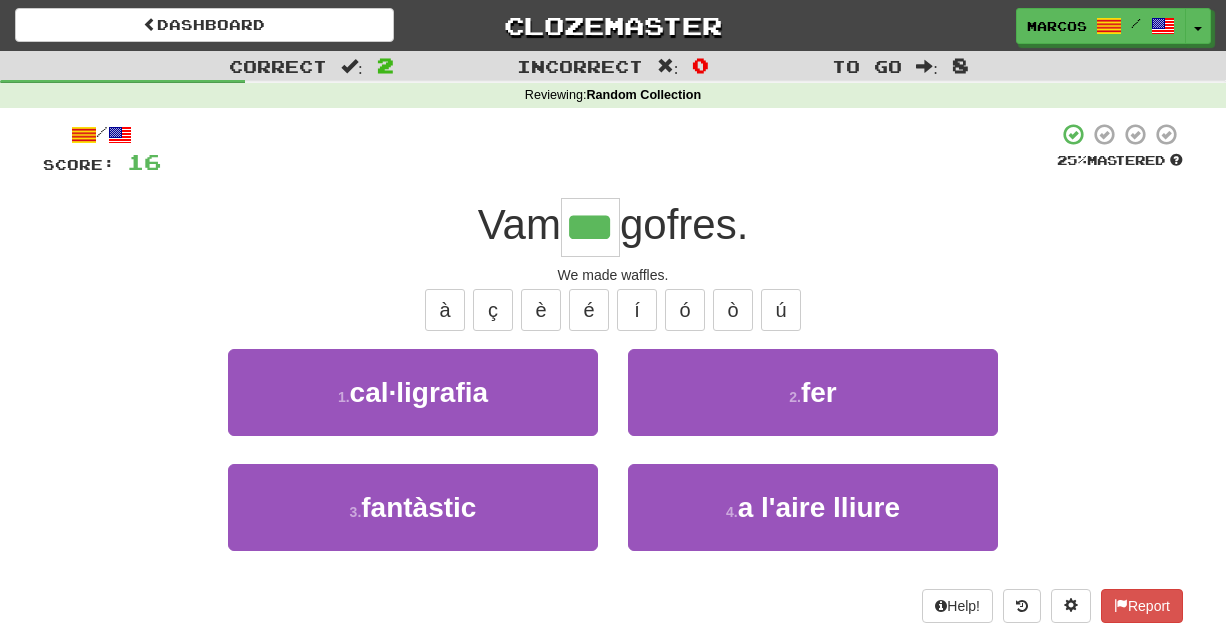 type on "***" 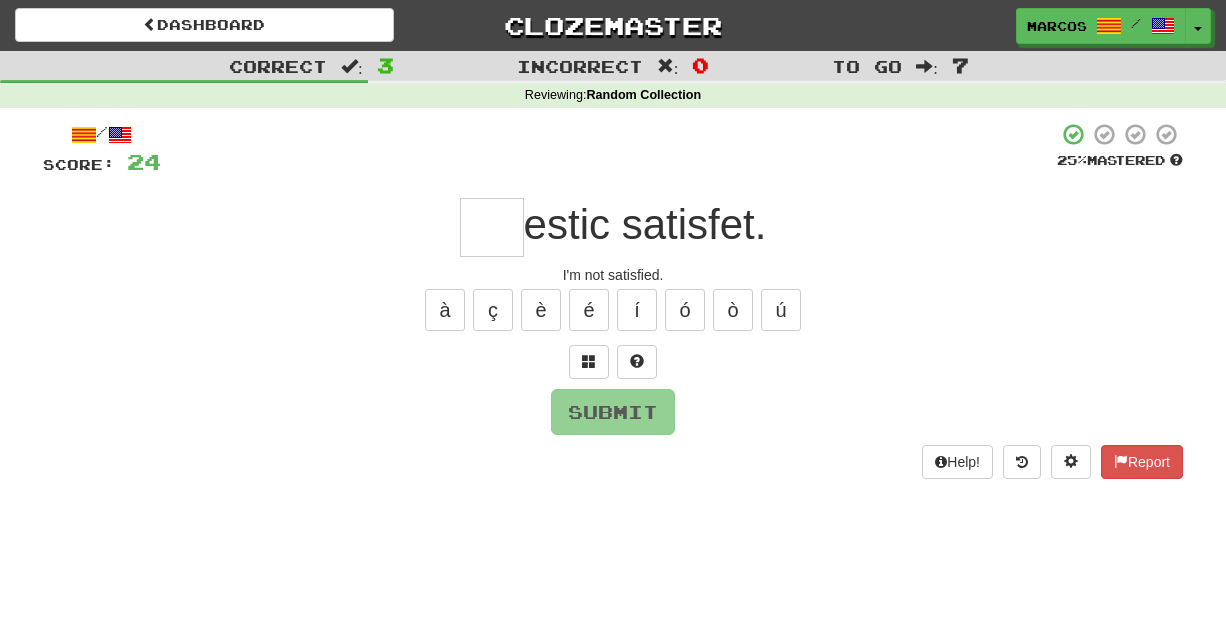 type on "*" 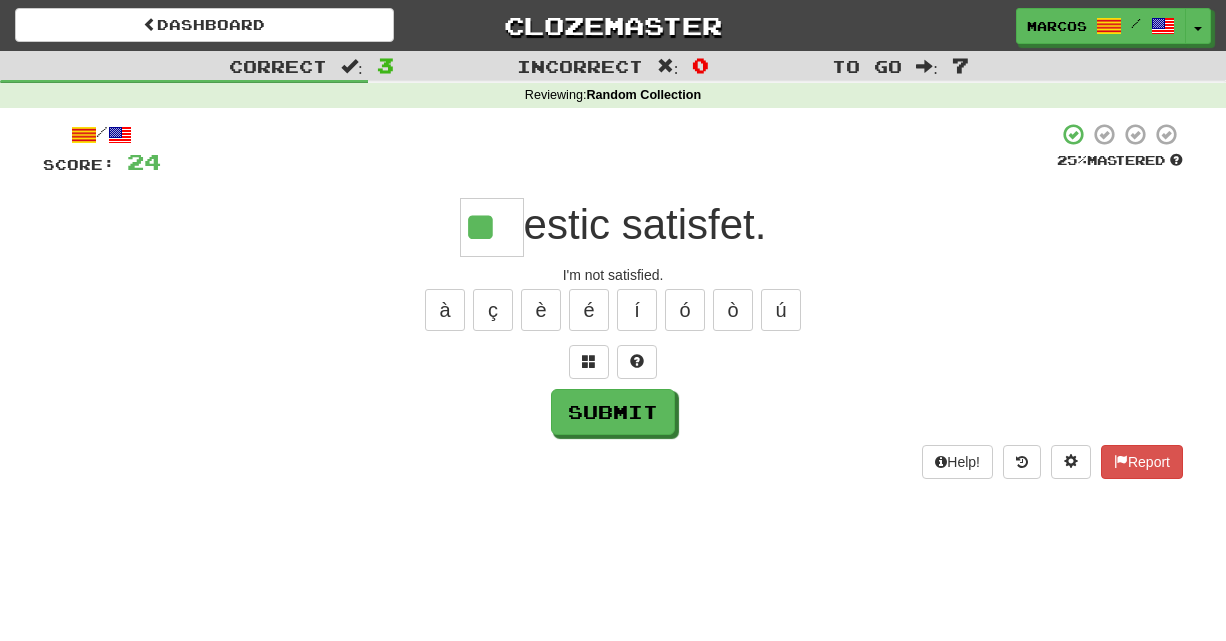 type on "**" 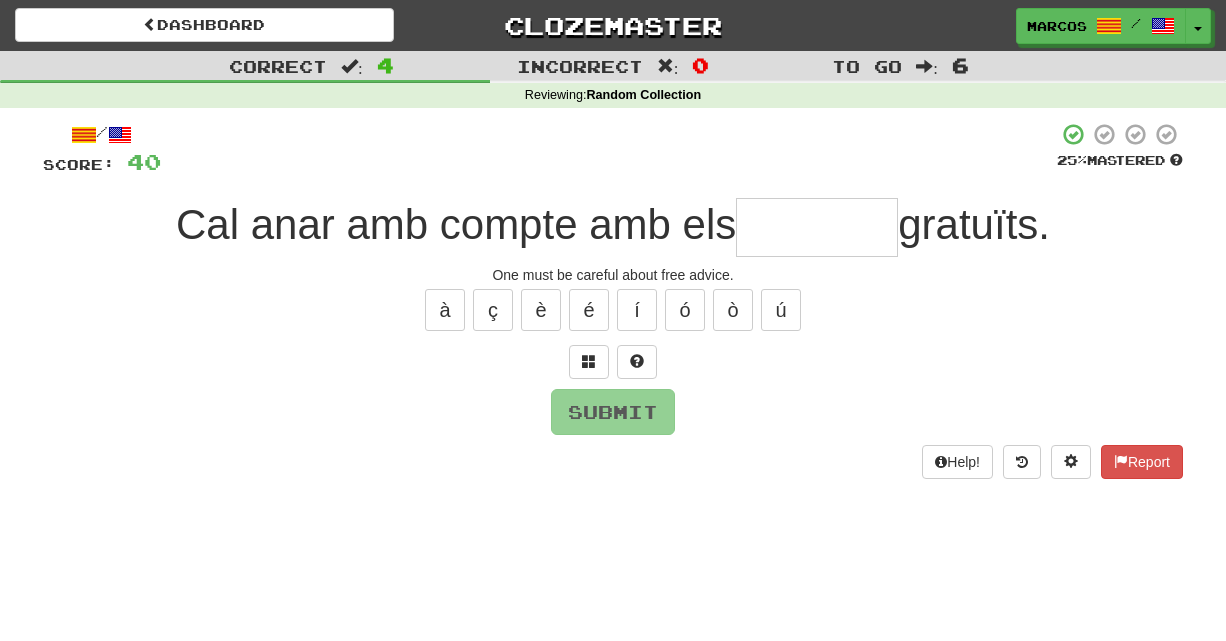 type on "*" 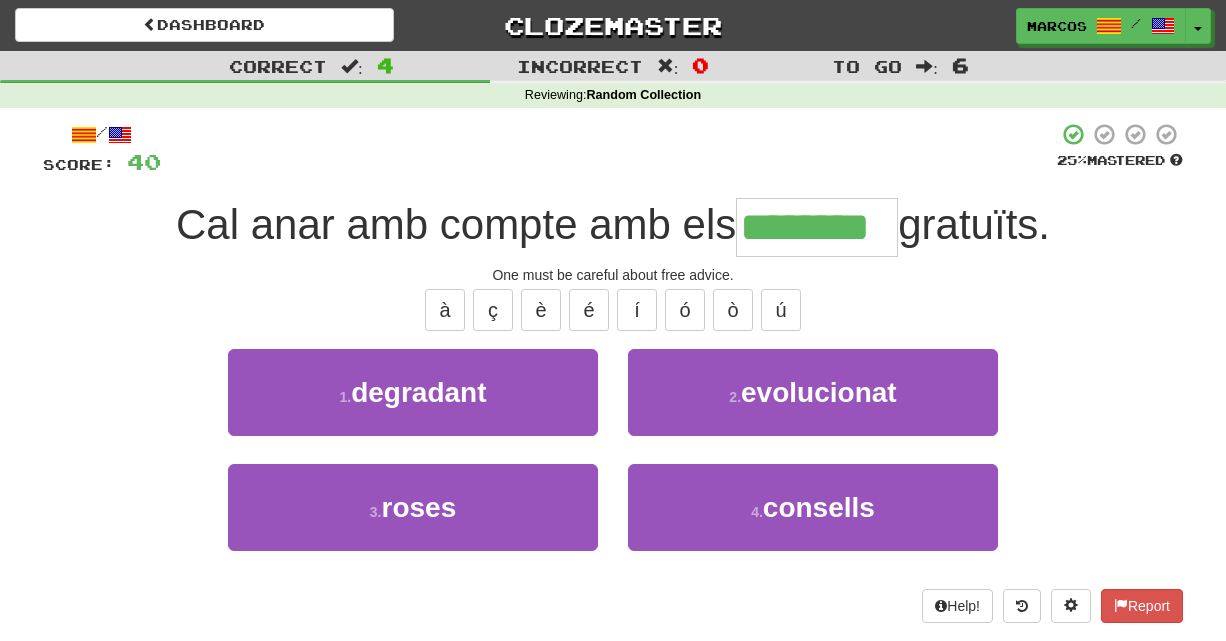type on "********" 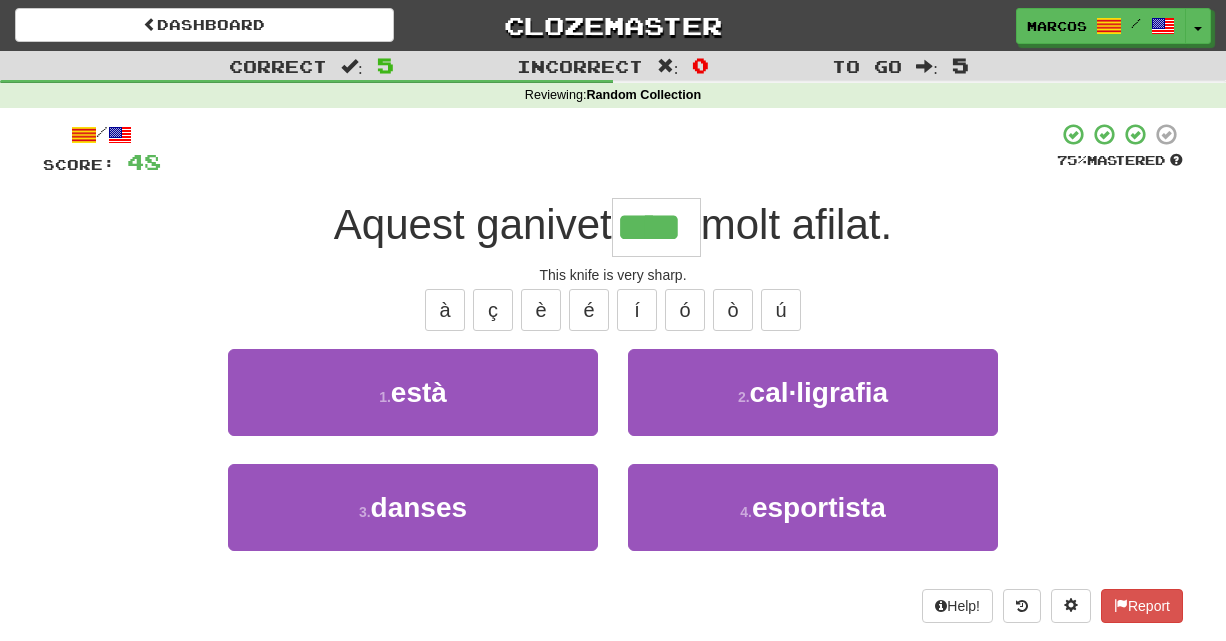 type on "****" 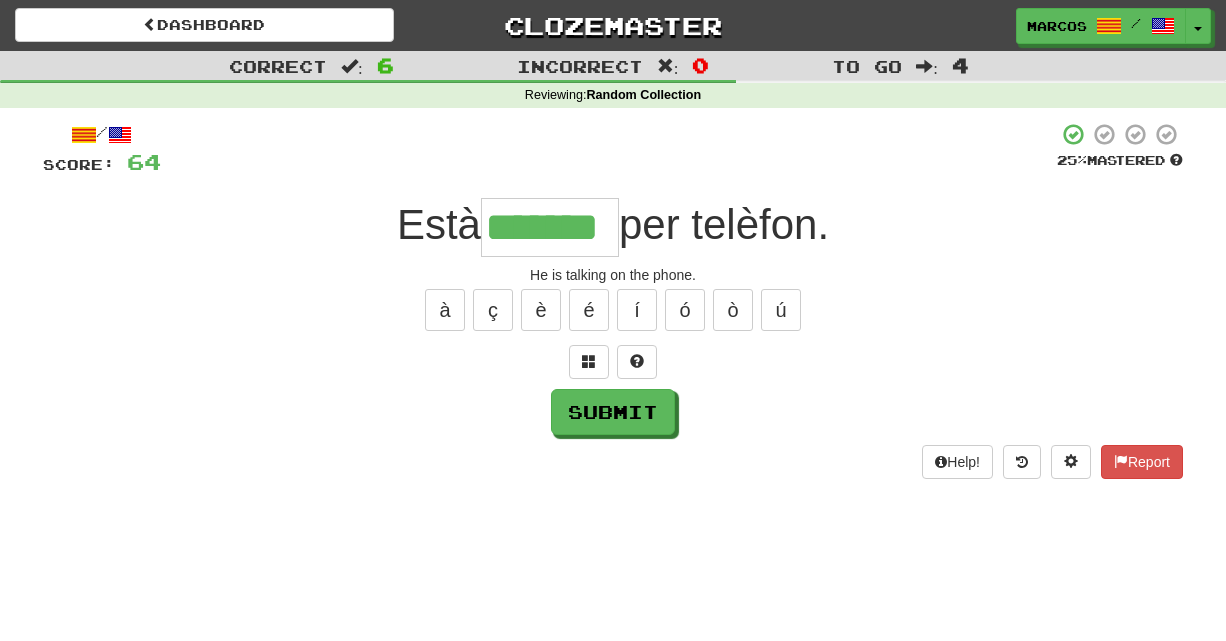 type on "*******" 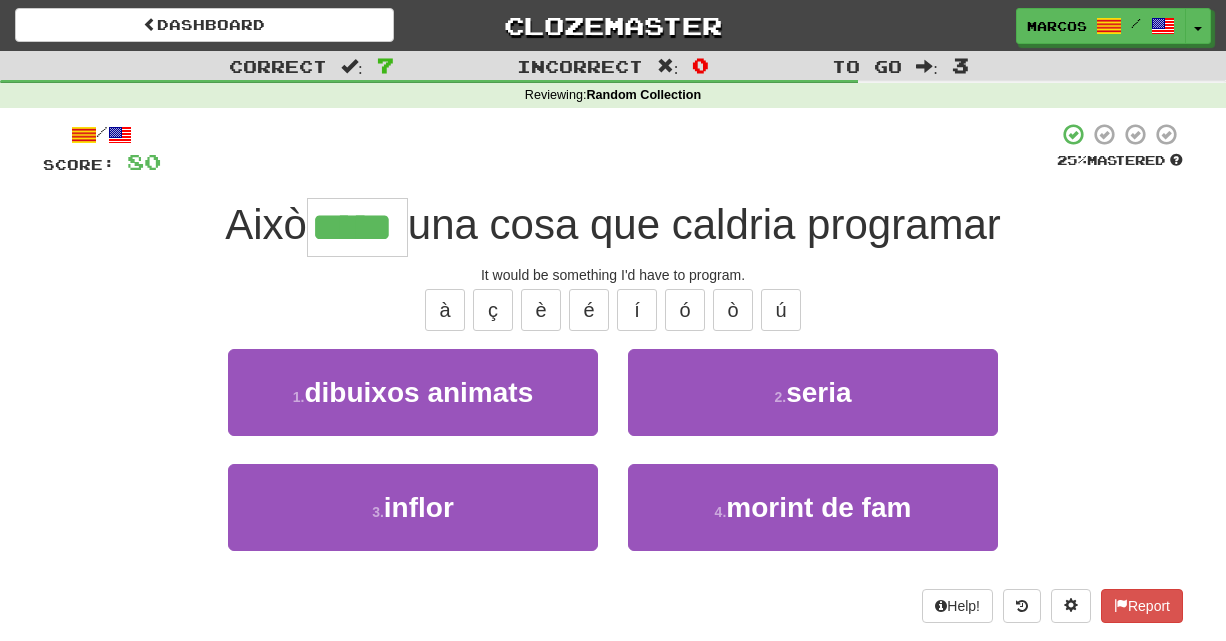 type on "*****" 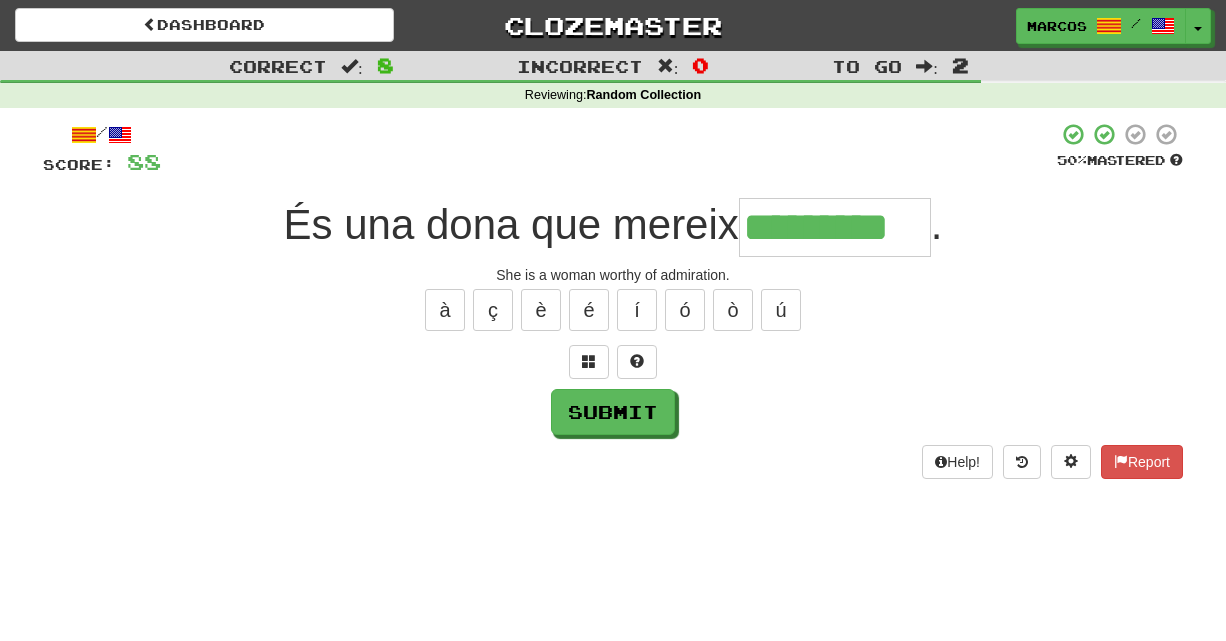 type on "*********" 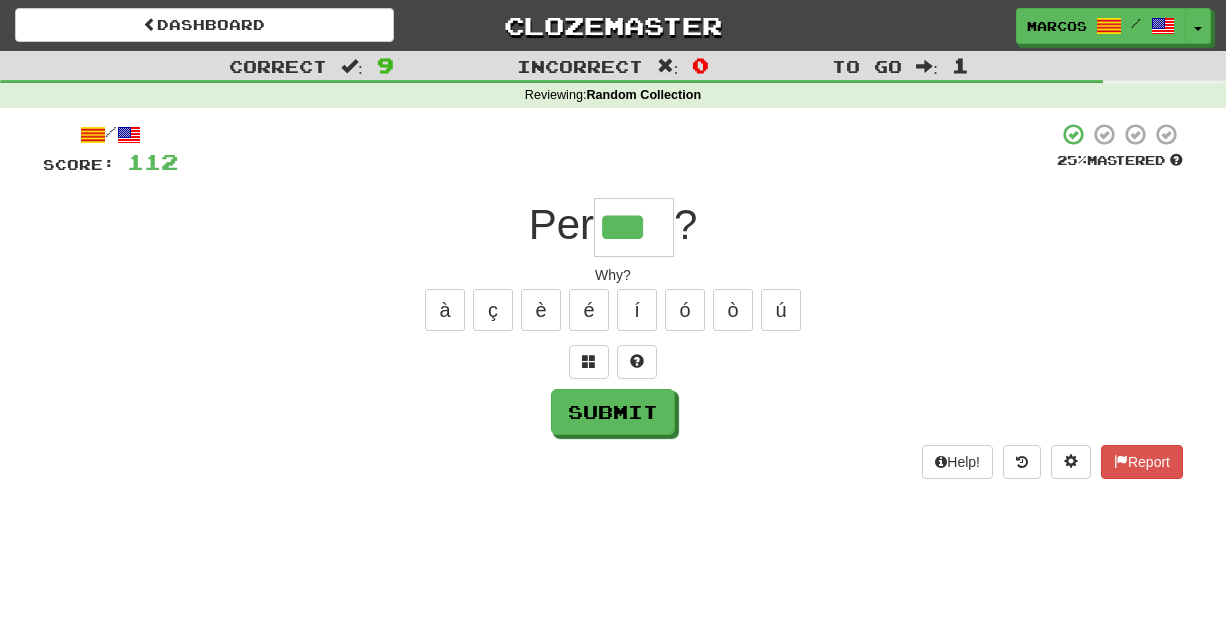type on "***" 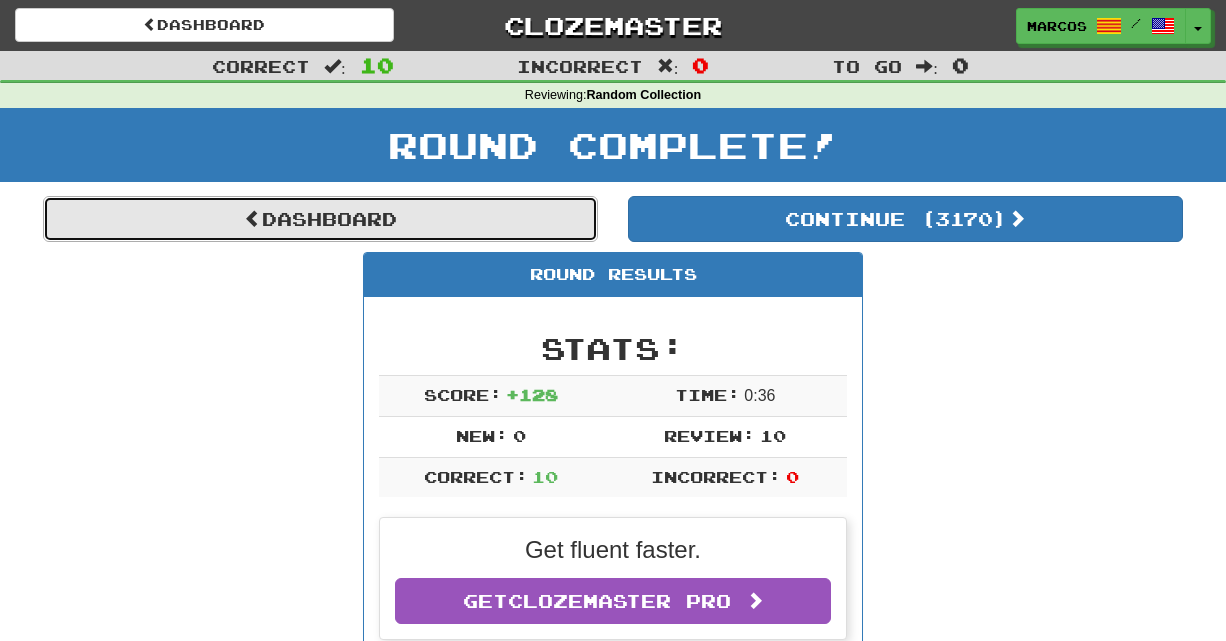 click on "Dashboard" at bounding box center [320, 219] 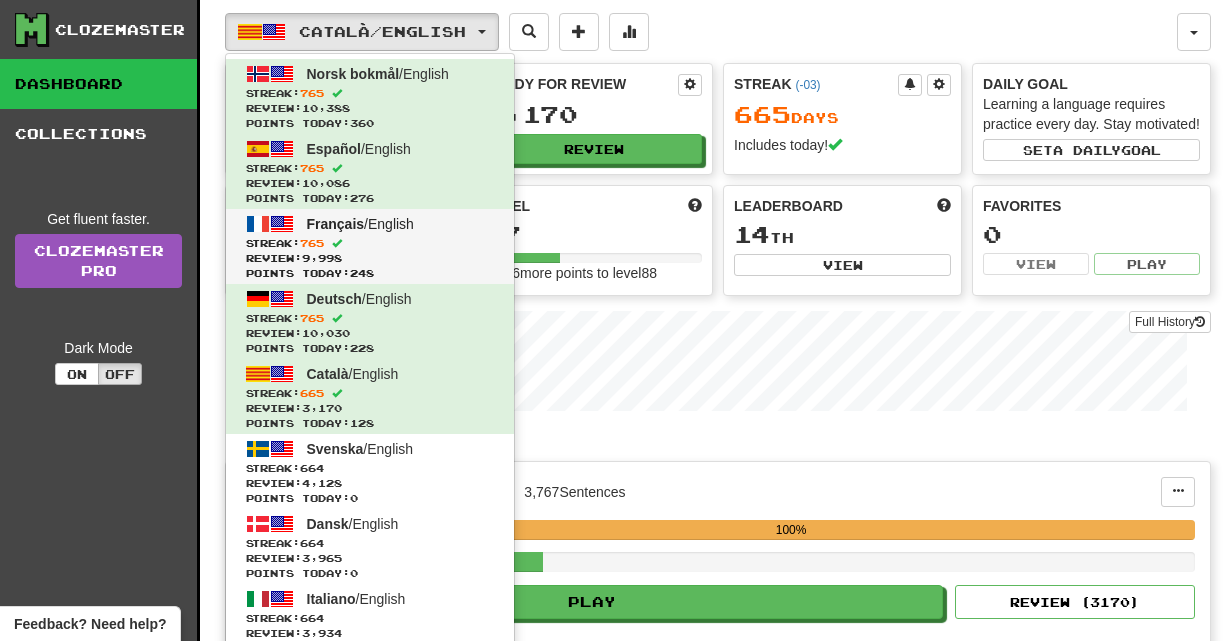 scroll, scrollTop: 0, scrollLeft: 0, axis: both 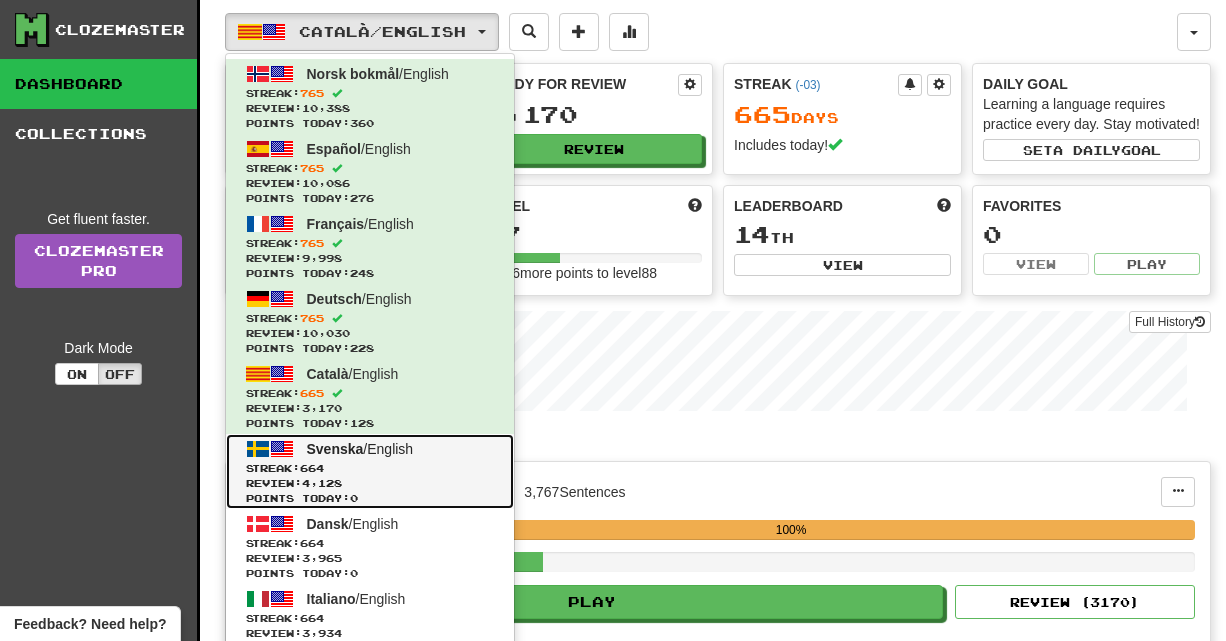 click on "Streak:  664" at bounding box center [370, 468] 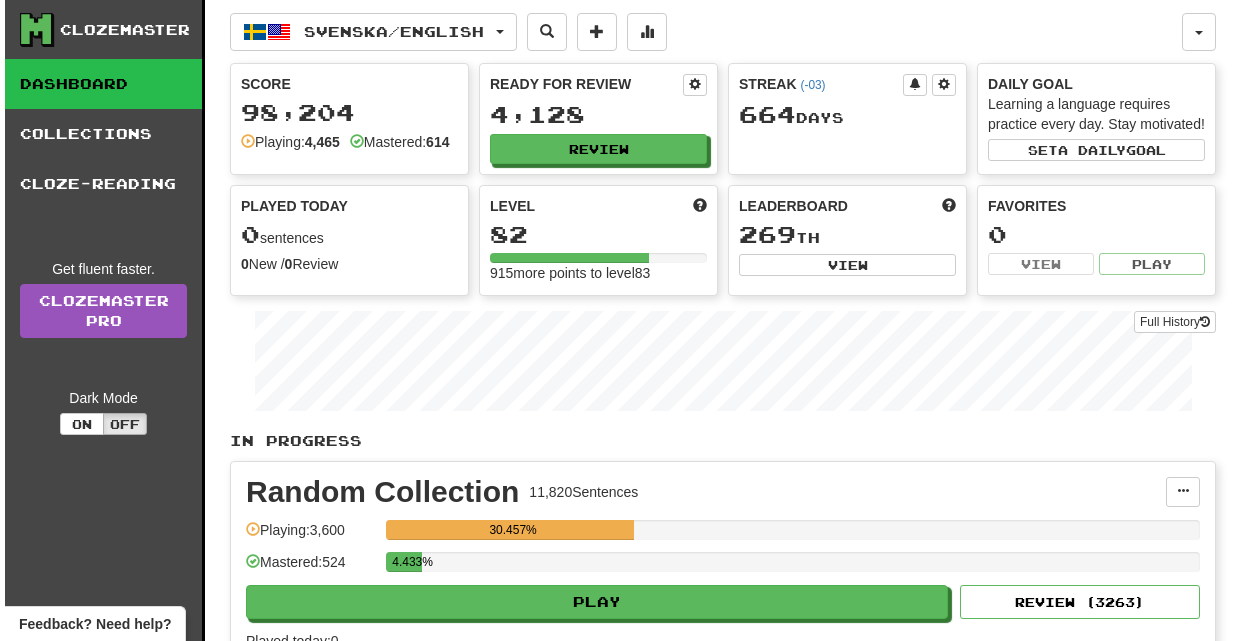 scroll, scrollTop: 0, scrollLeft: 0, axis: both 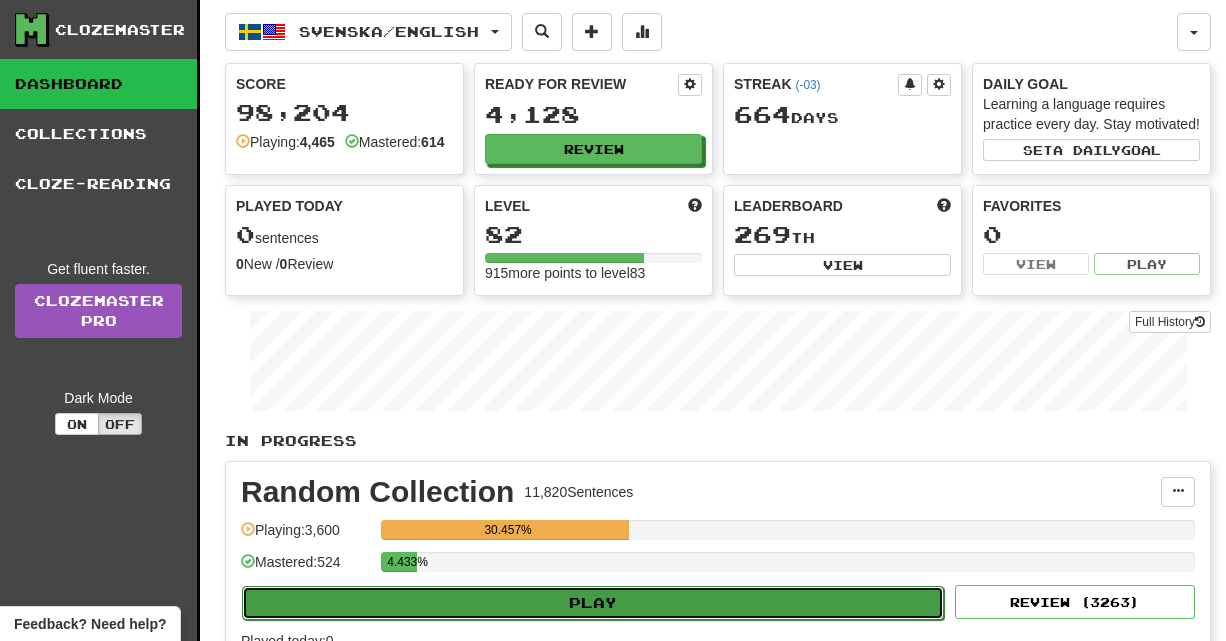 click on "Play" at bounding box center [593, 603] 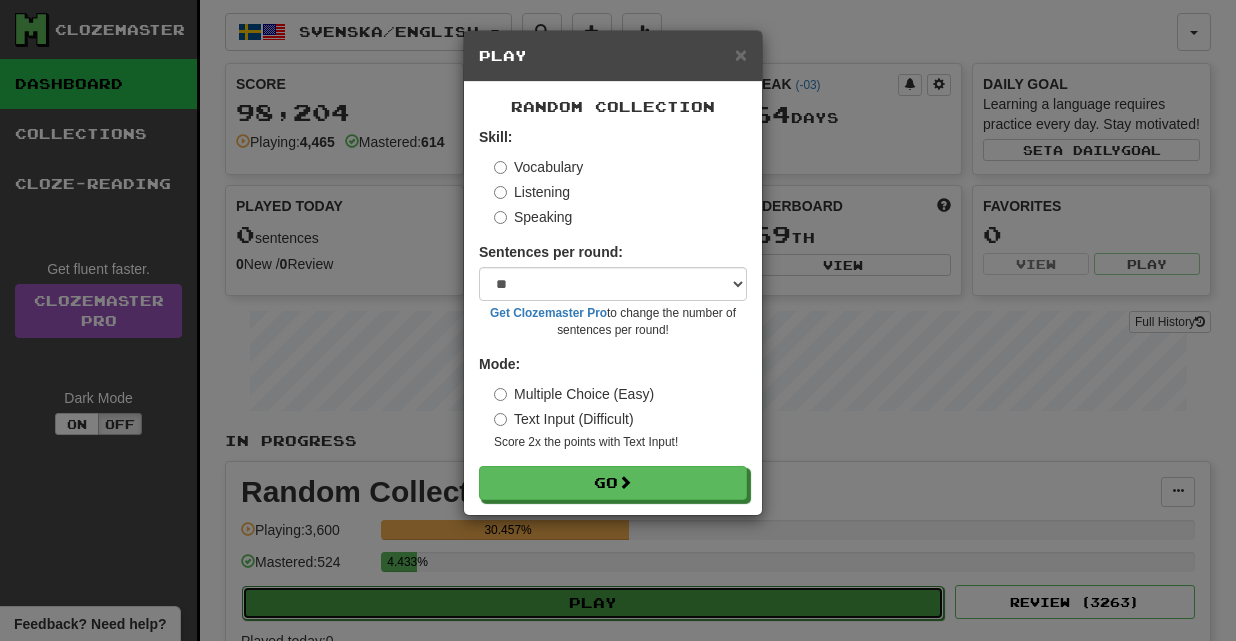 type 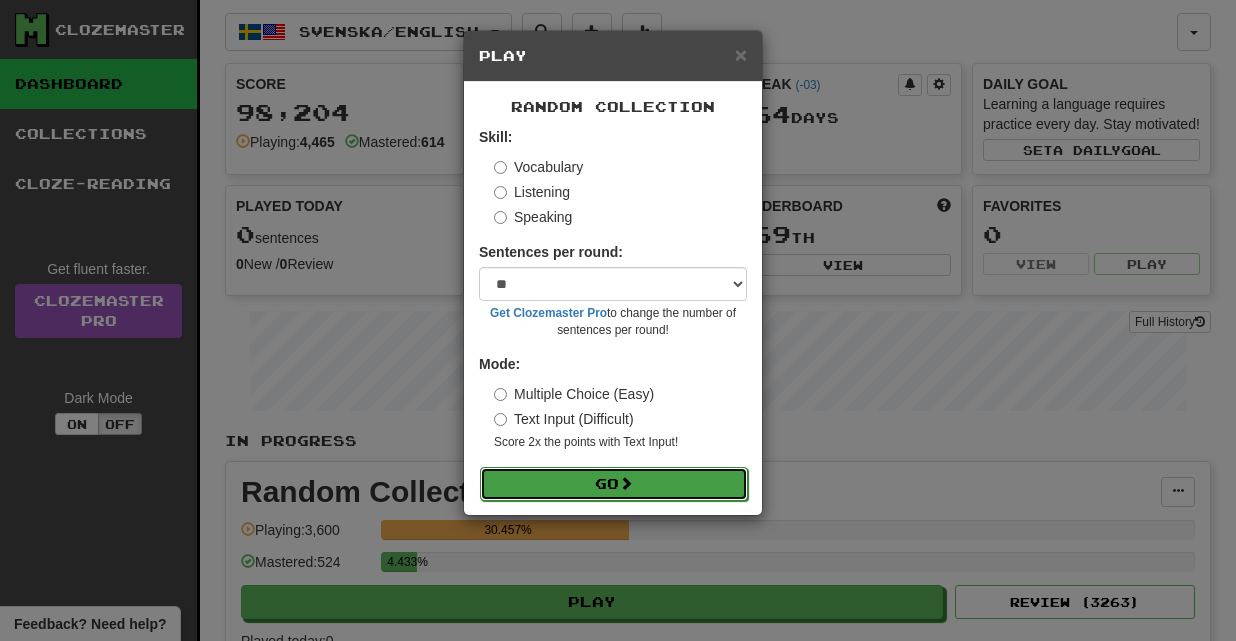 click on "Go" at bounding box center (614, 484) 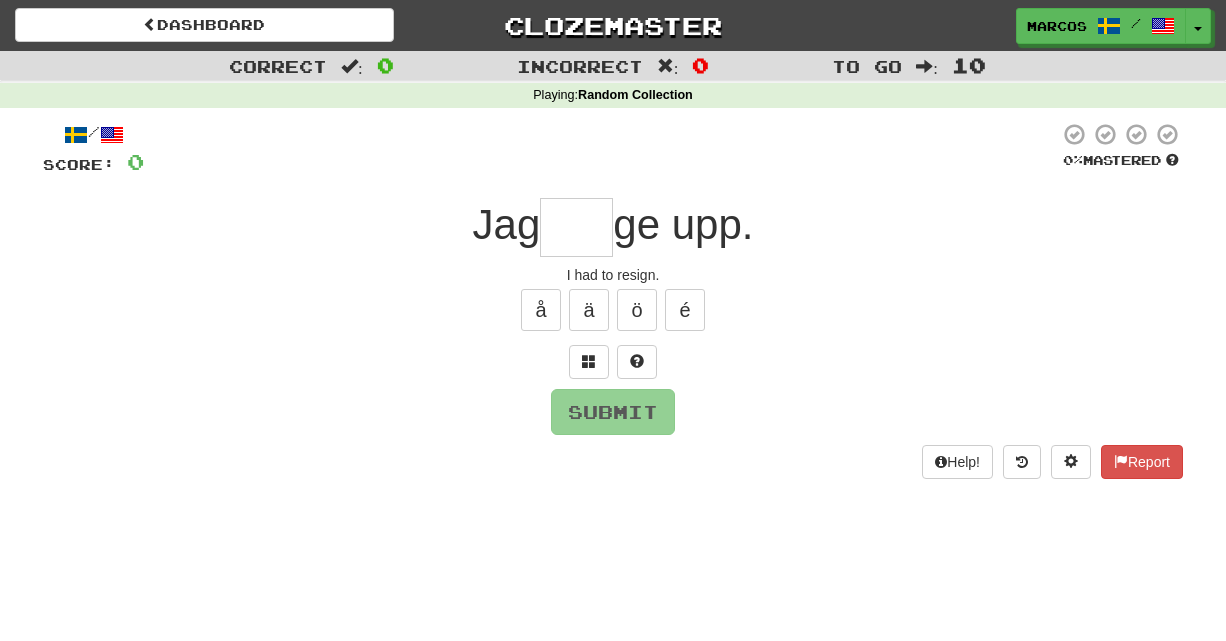 scroll, scrollTop: 0, scrollLeft: 0, axis: both 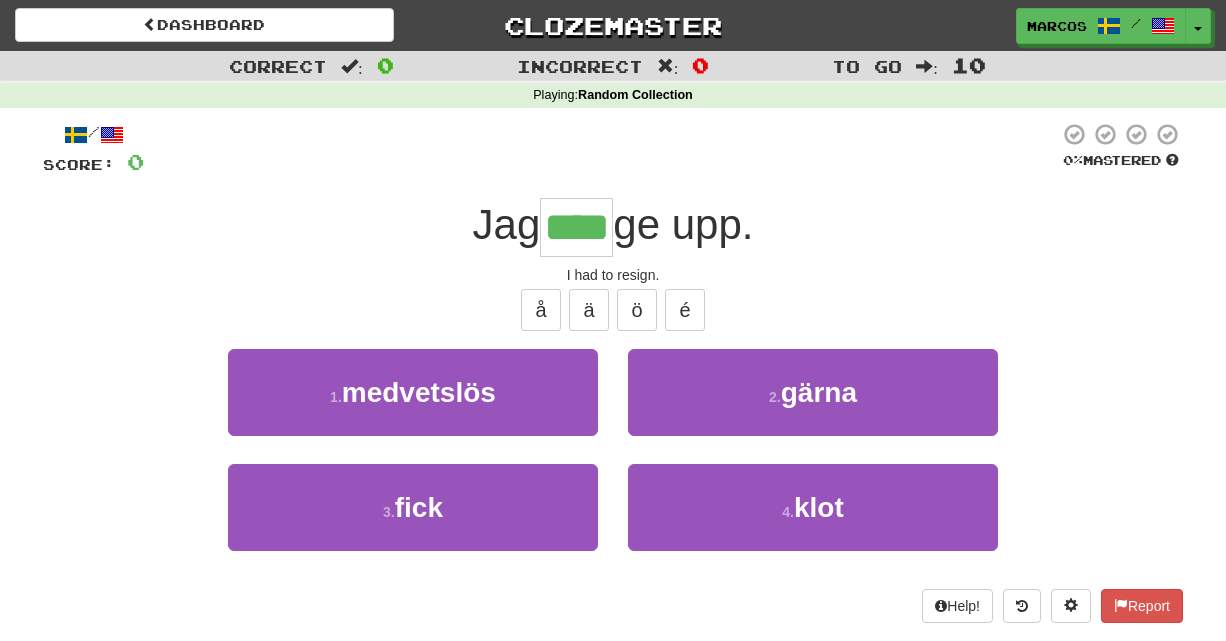 type on "****" 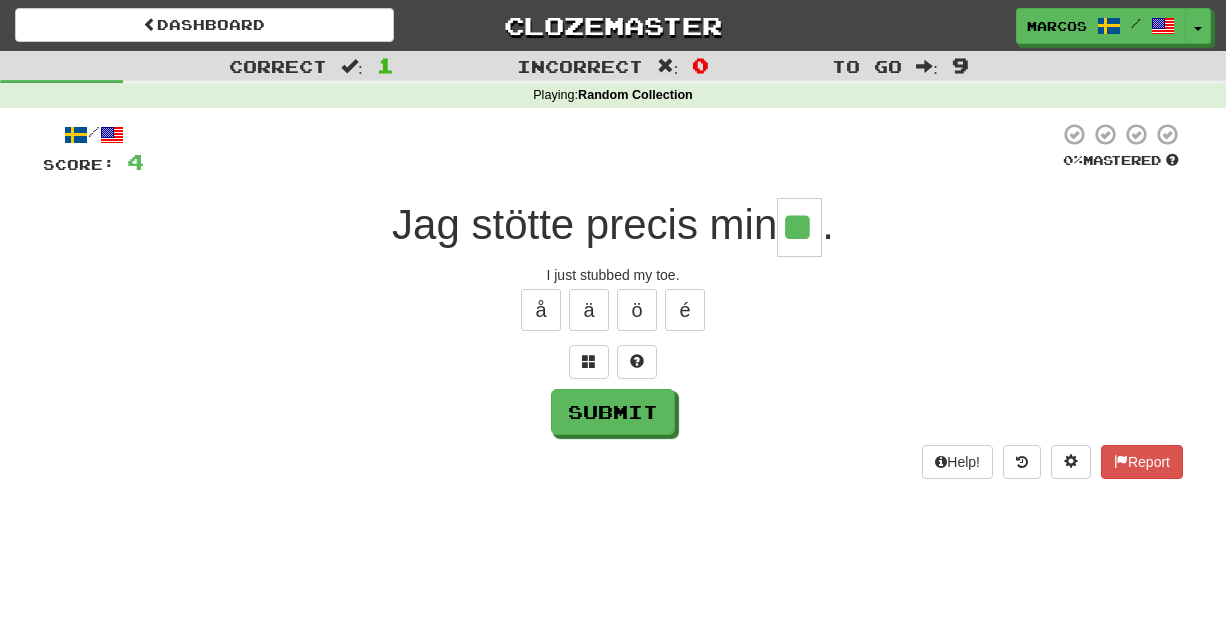 type on "**" 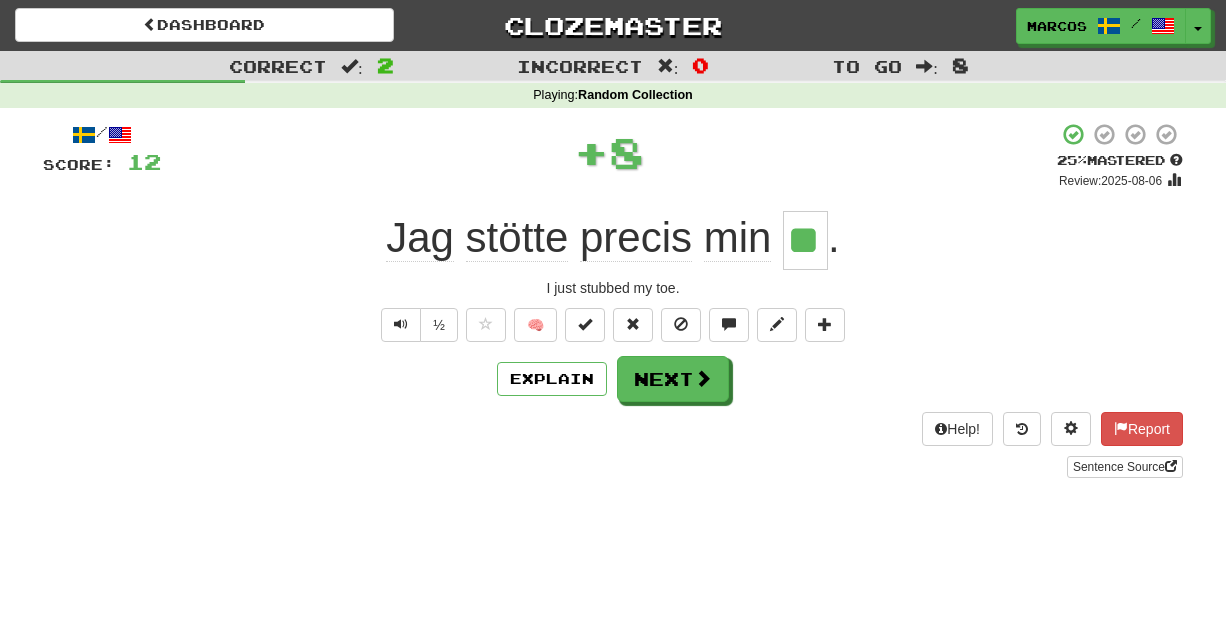 click on "Jag   stötte   precis   min   ** ." at bounding box center (613, 240) 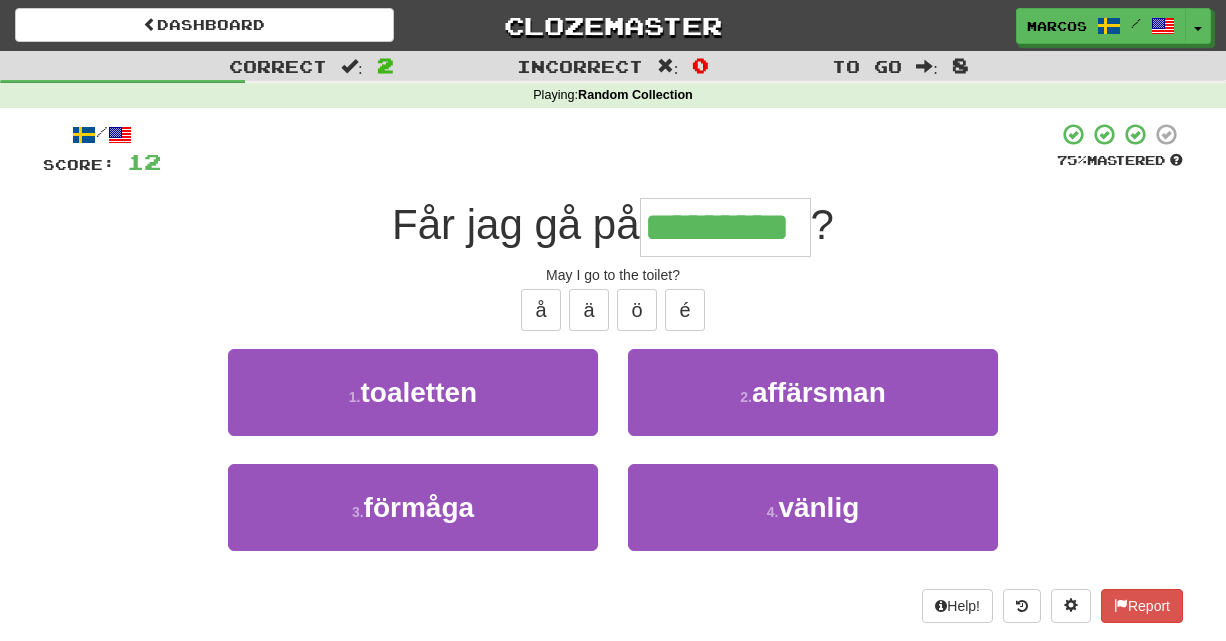 type on "*********" 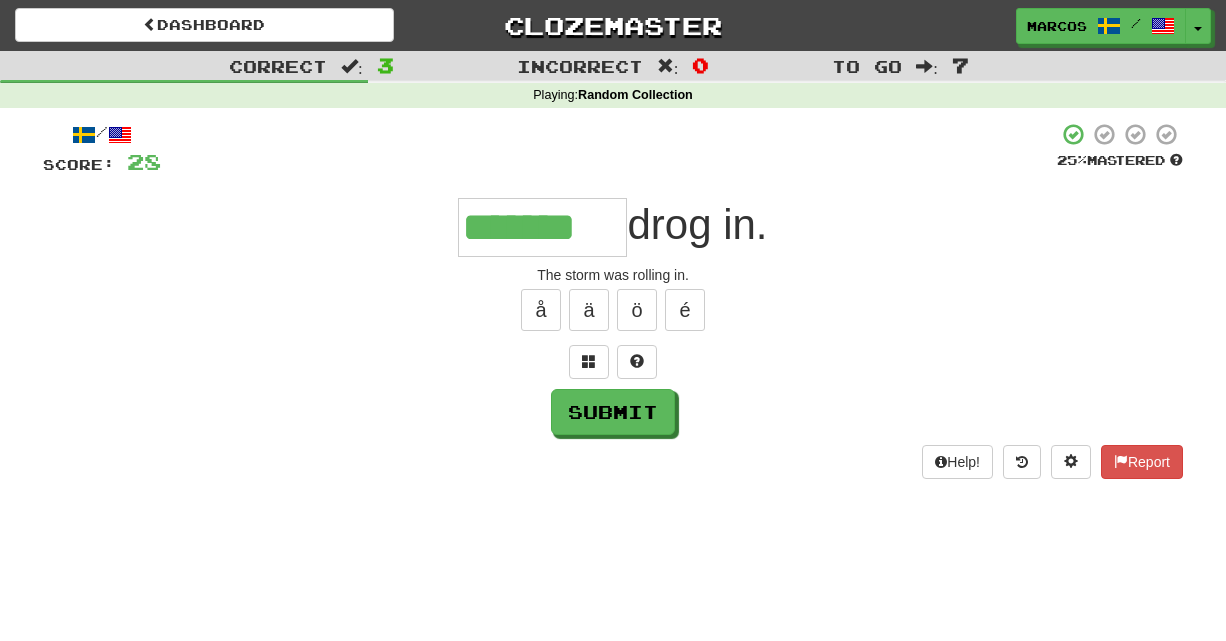 type on "*******" 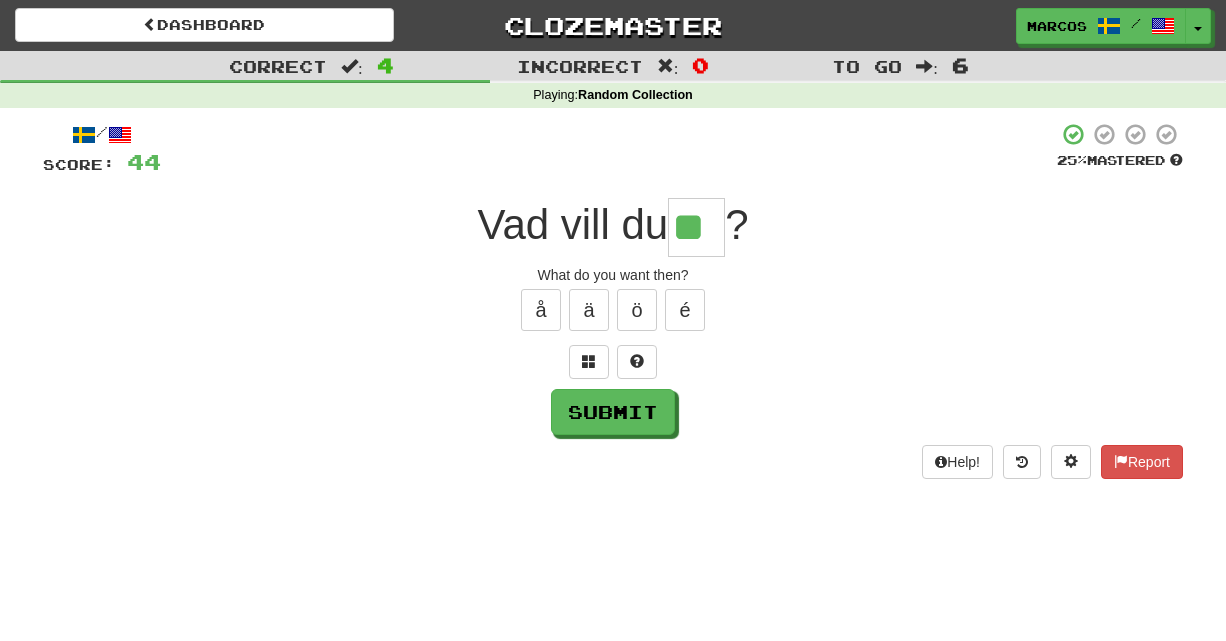 type on "**" 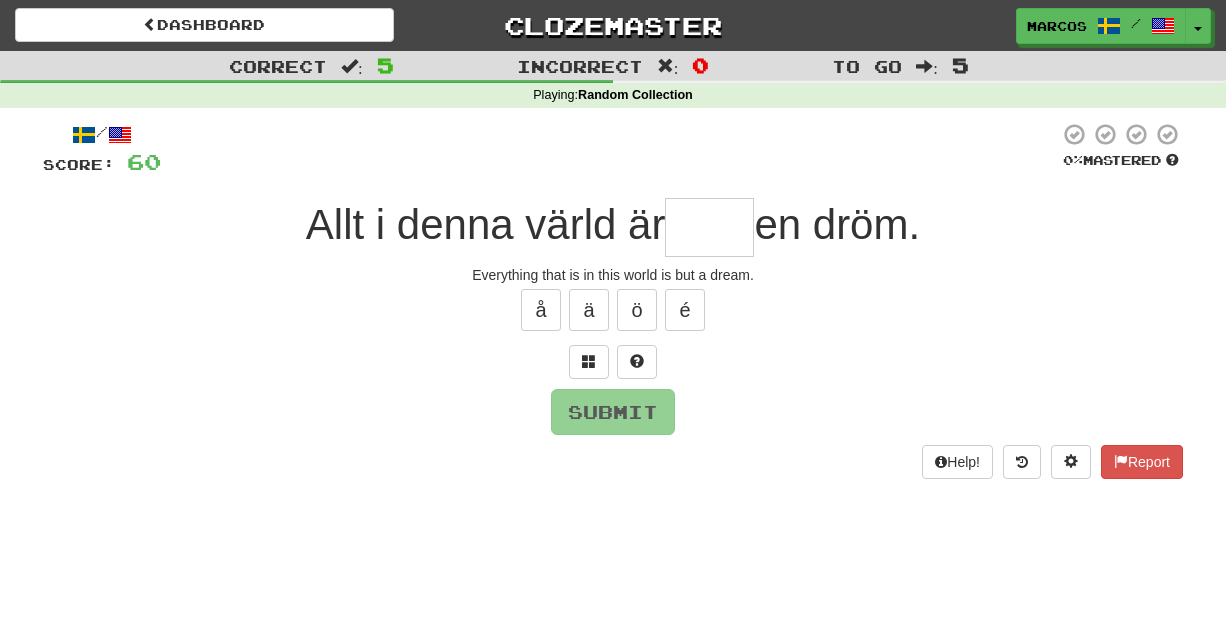 type on "*" 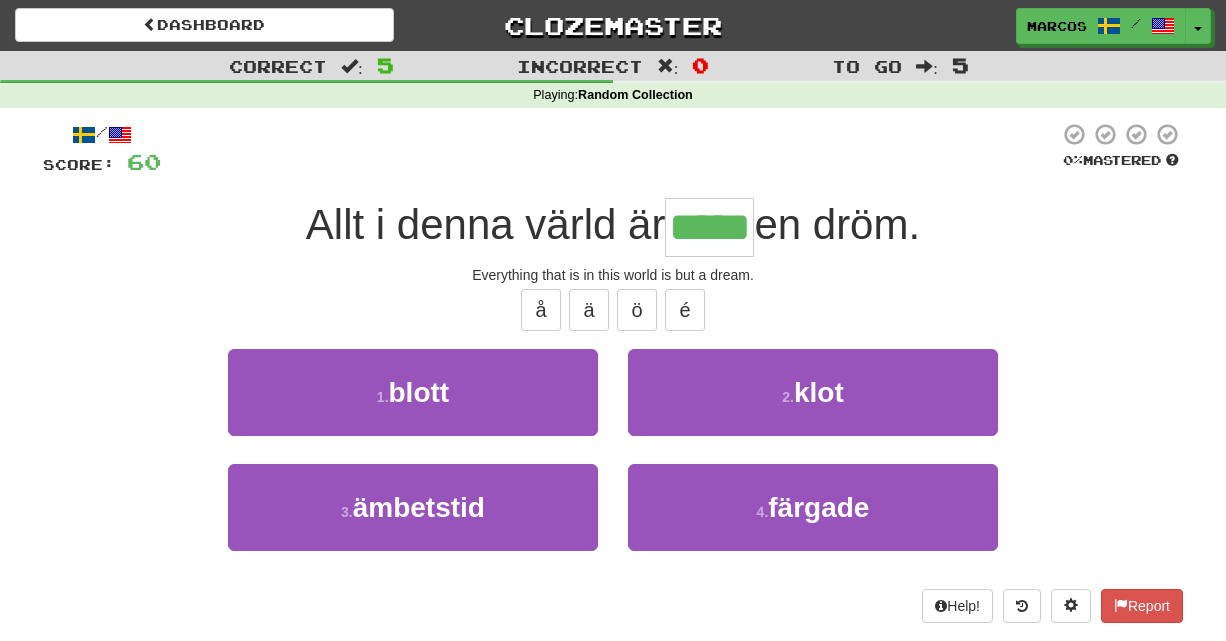 type on "*****" 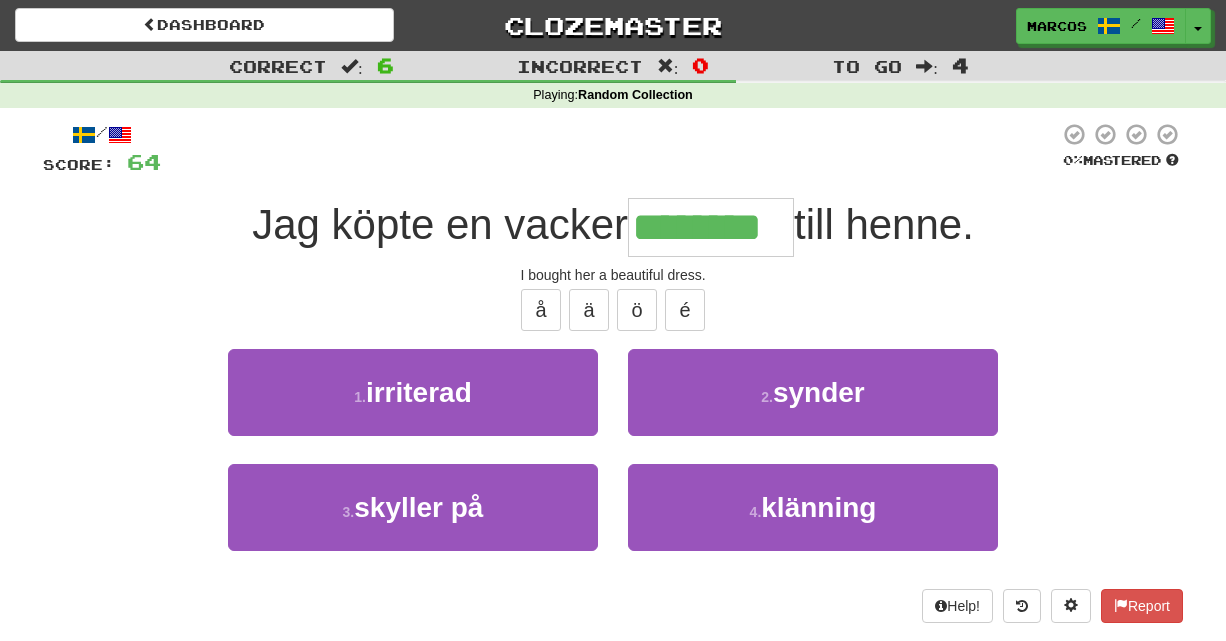 type on "********" 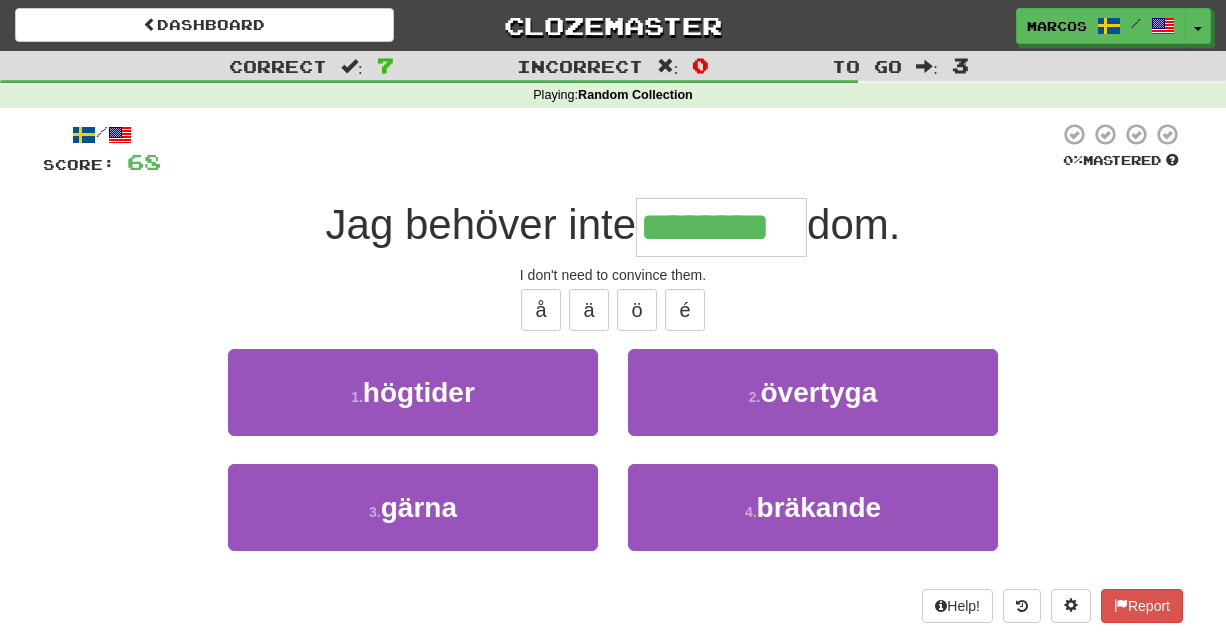 type on "********" 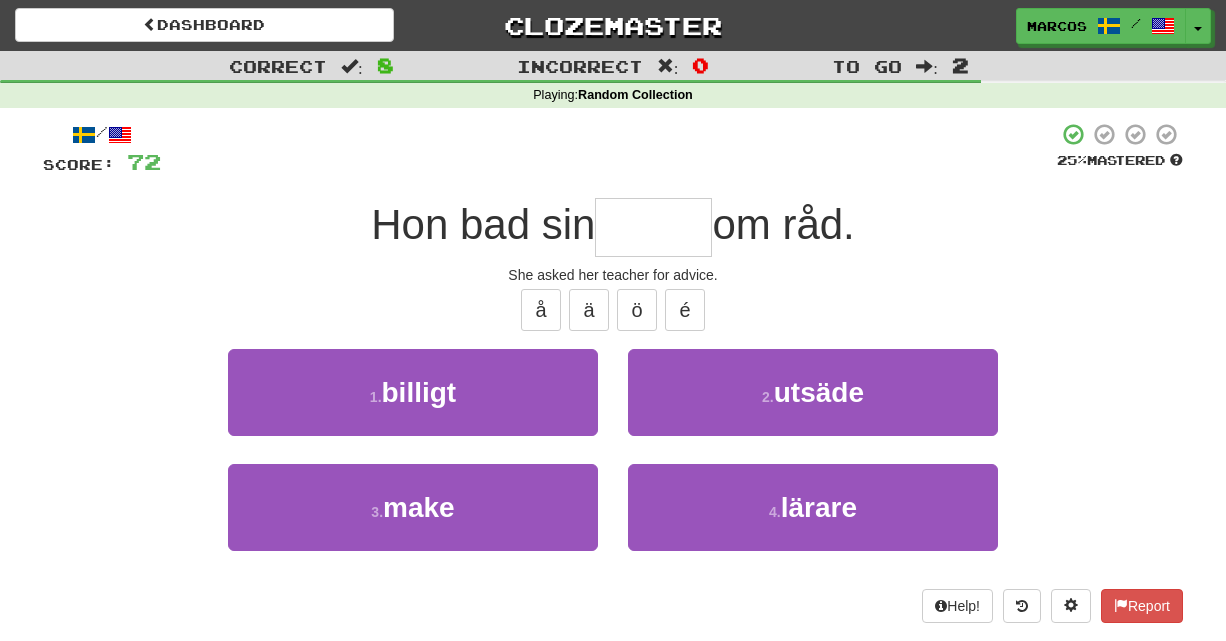 type on "*" 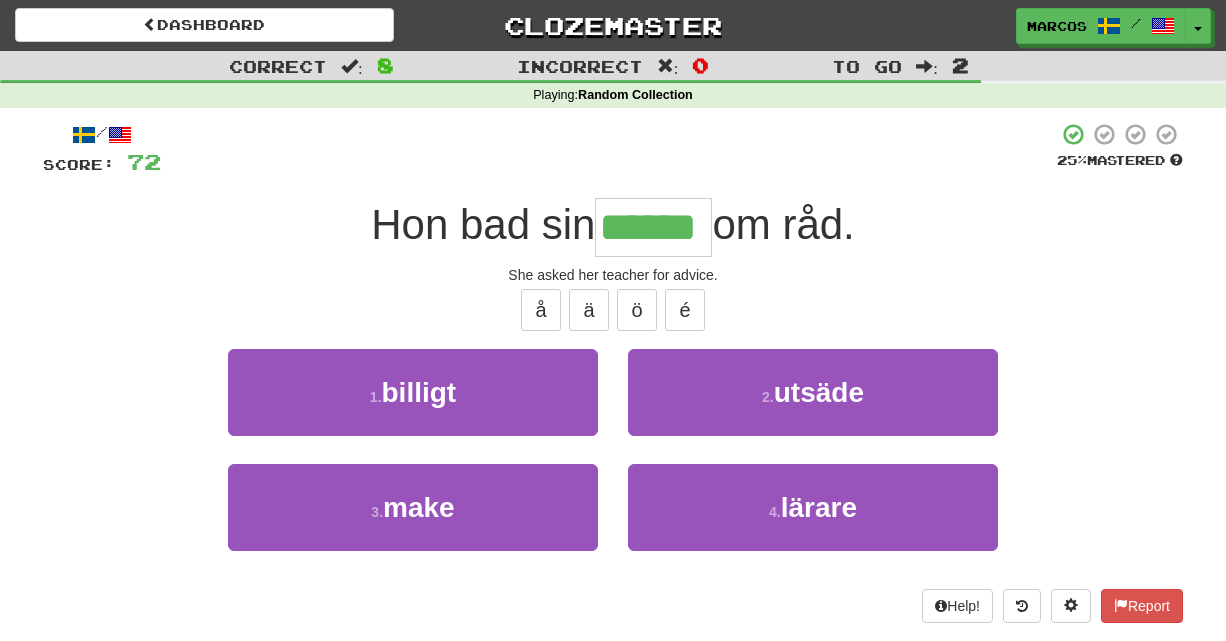 type on "******" 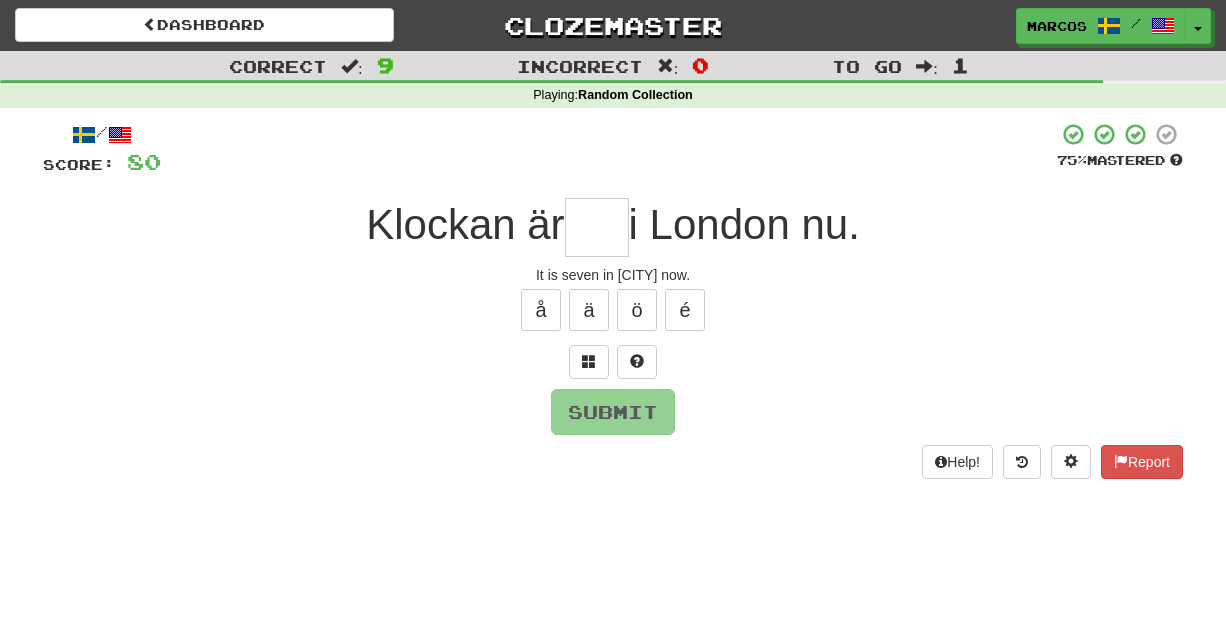 type on "*" 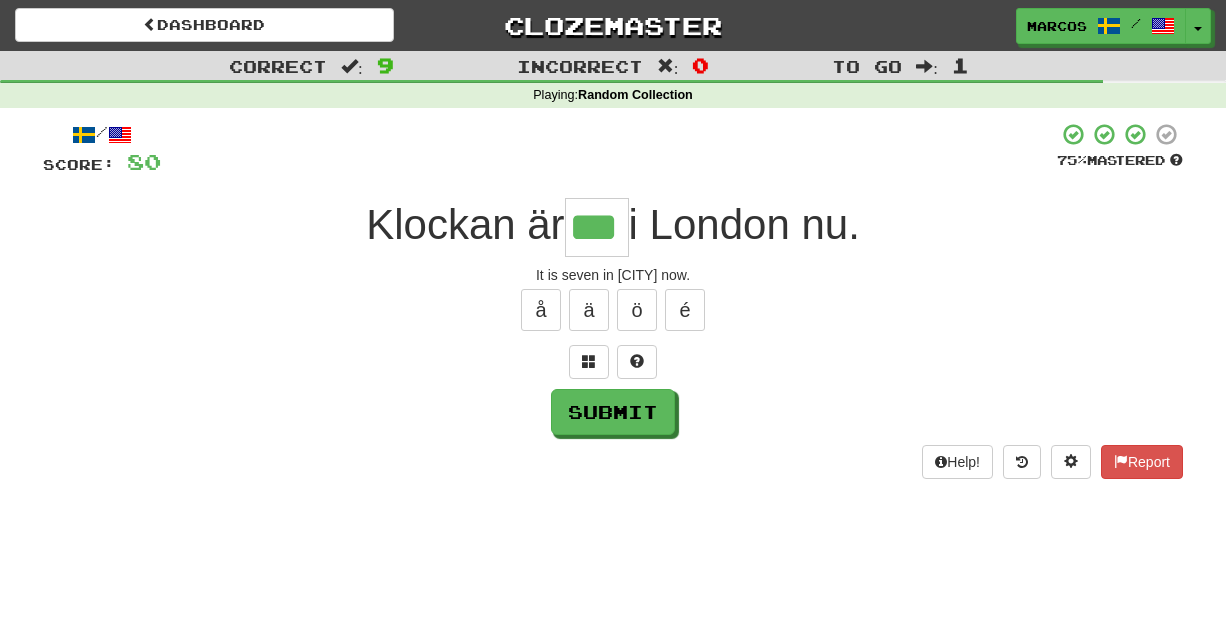 type on "***" 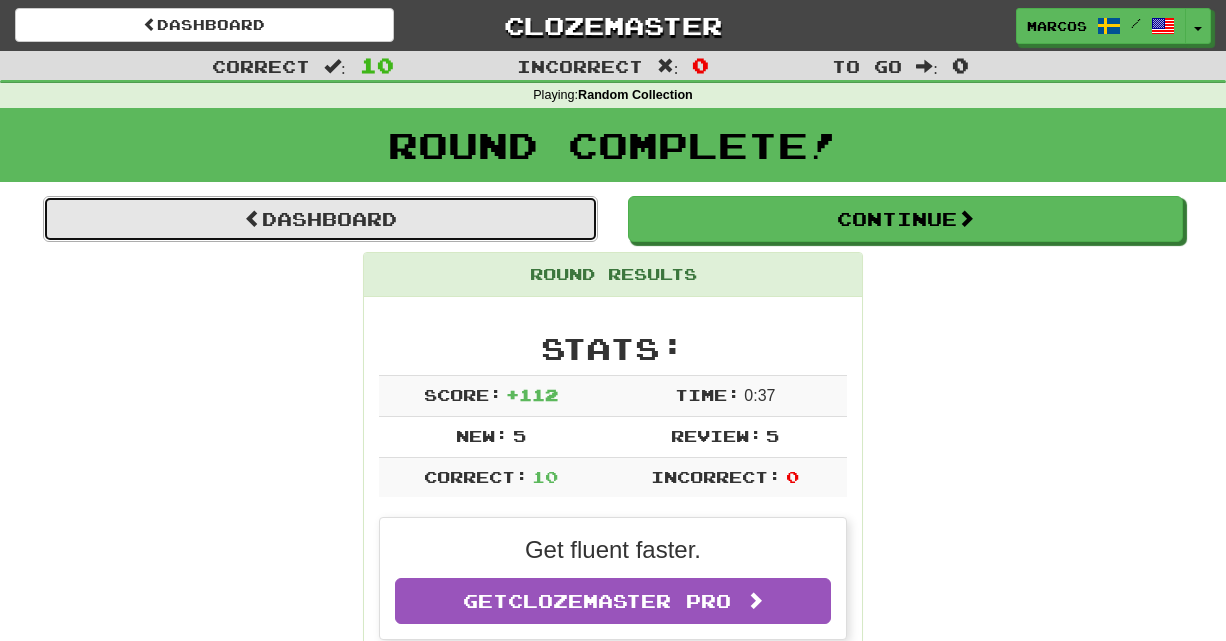 click on "Dashboard" at bounding box center (320, 219) 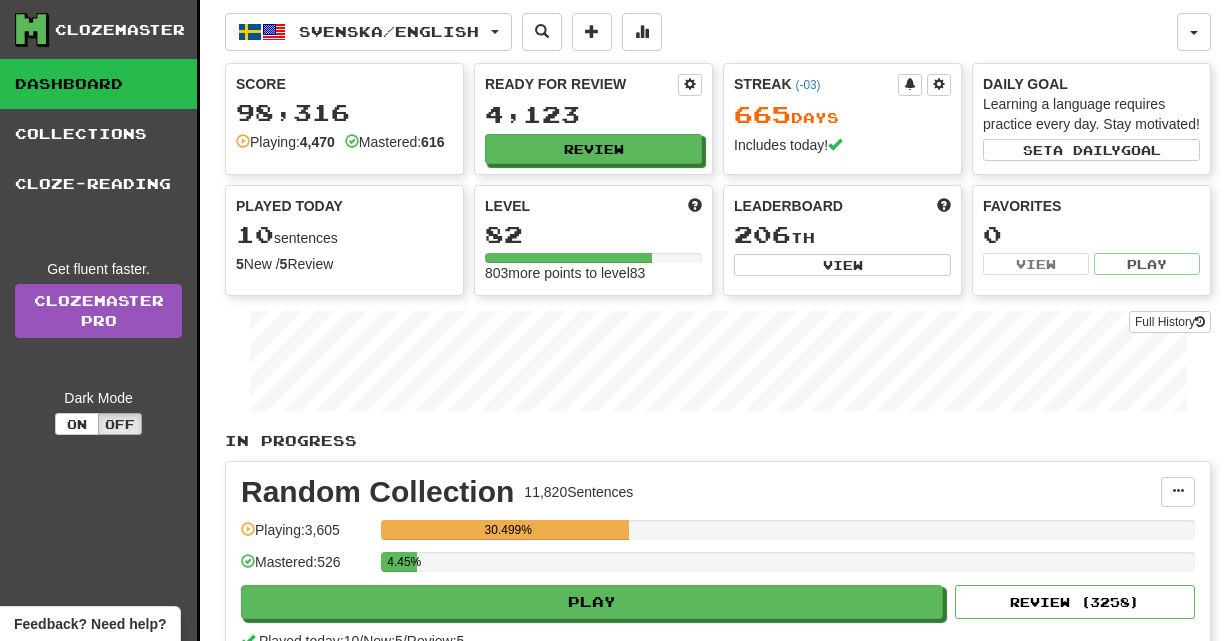 scroll, scrollTop: 0, scrollLeft: 0, axis: both 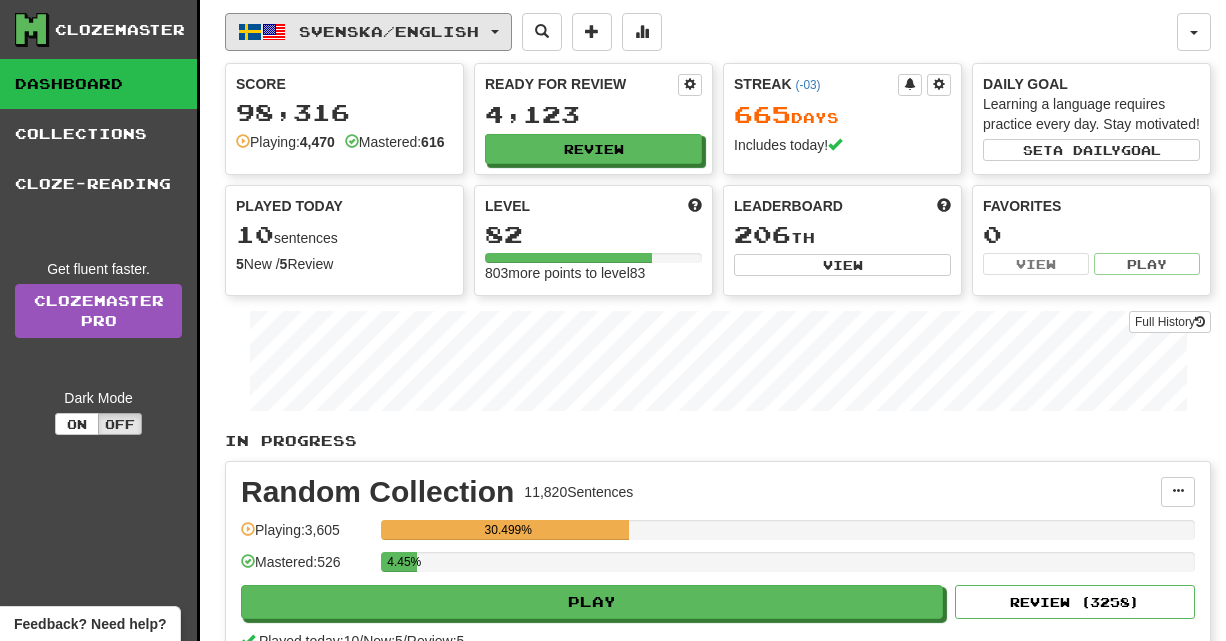 click on "Svenska  /  English" 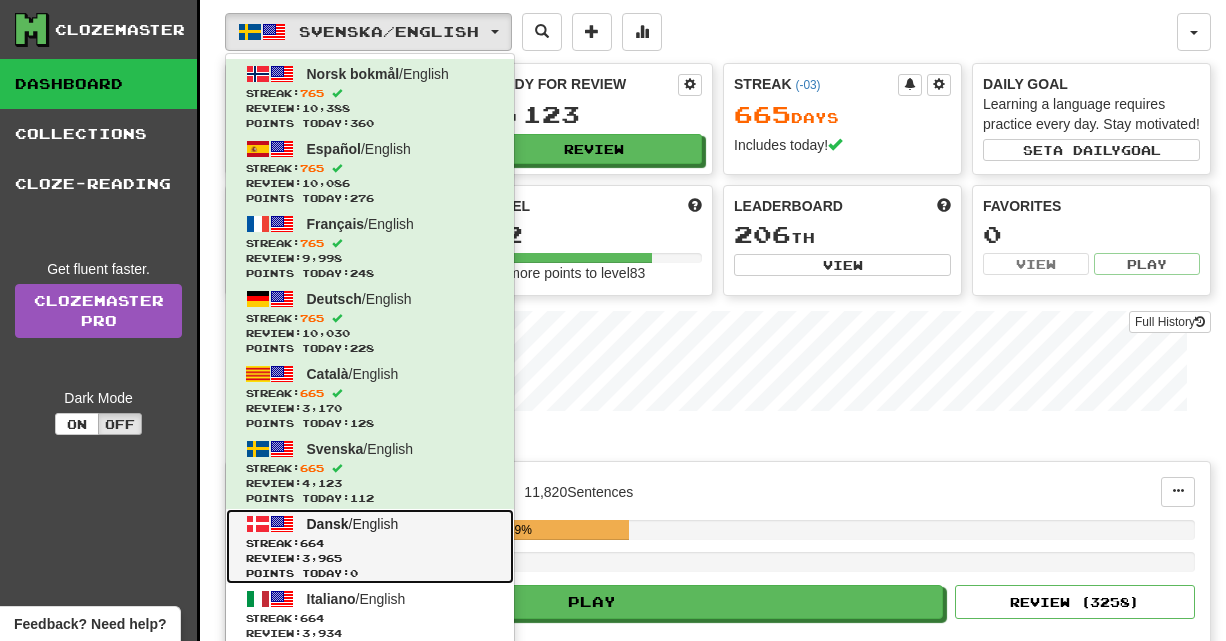 click on "Streak:  664" 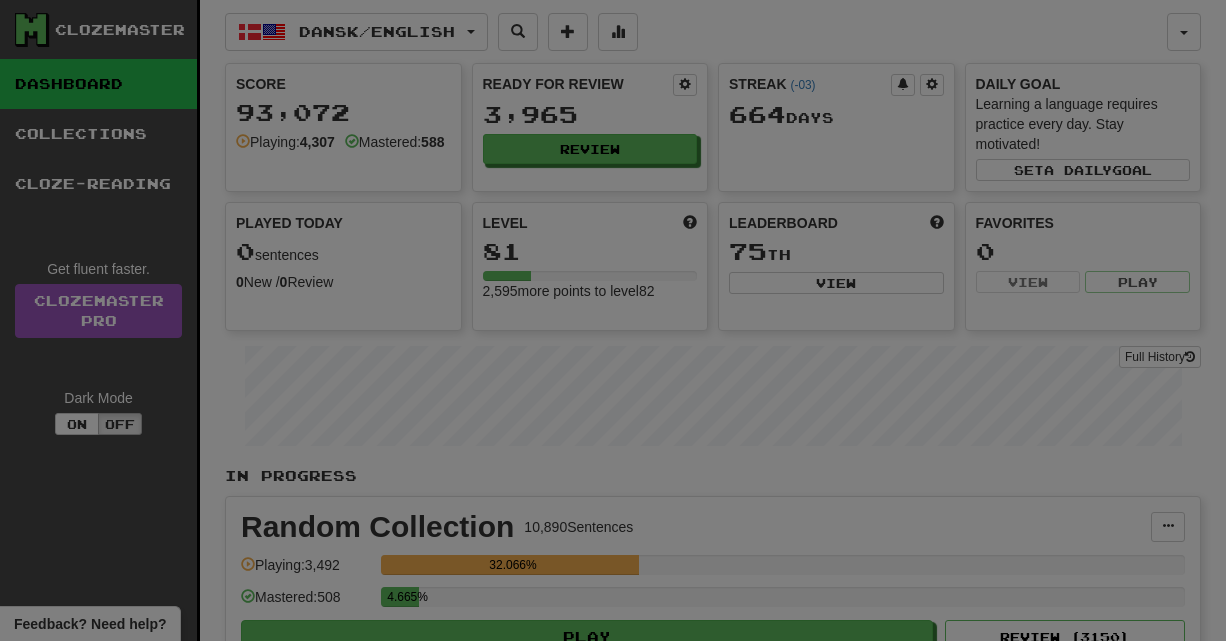 select on "**" 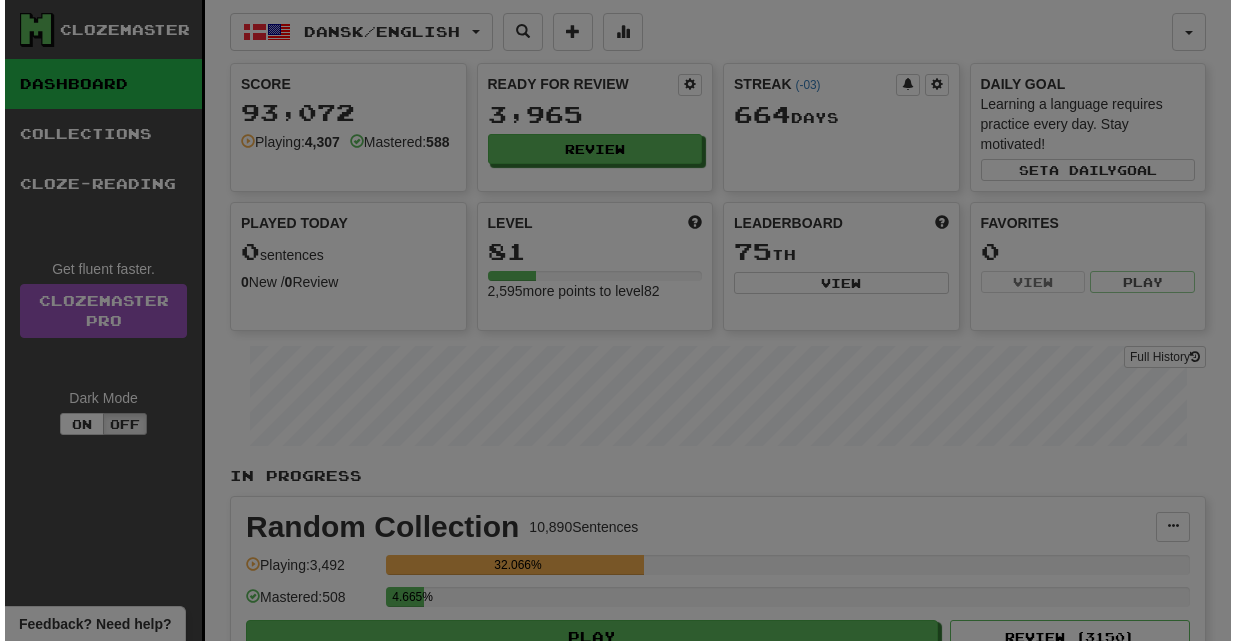scroll, scrollTop: 0, scrollLeft: 0, axis: both 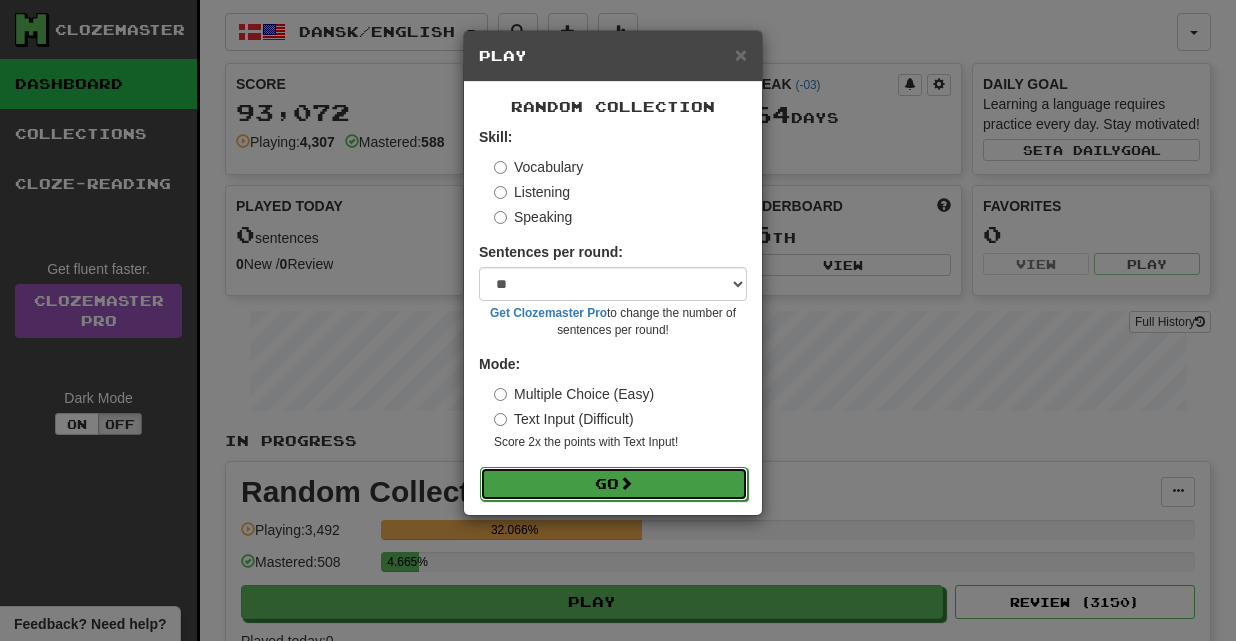 click on "Go" at bounding box center [614, 484] 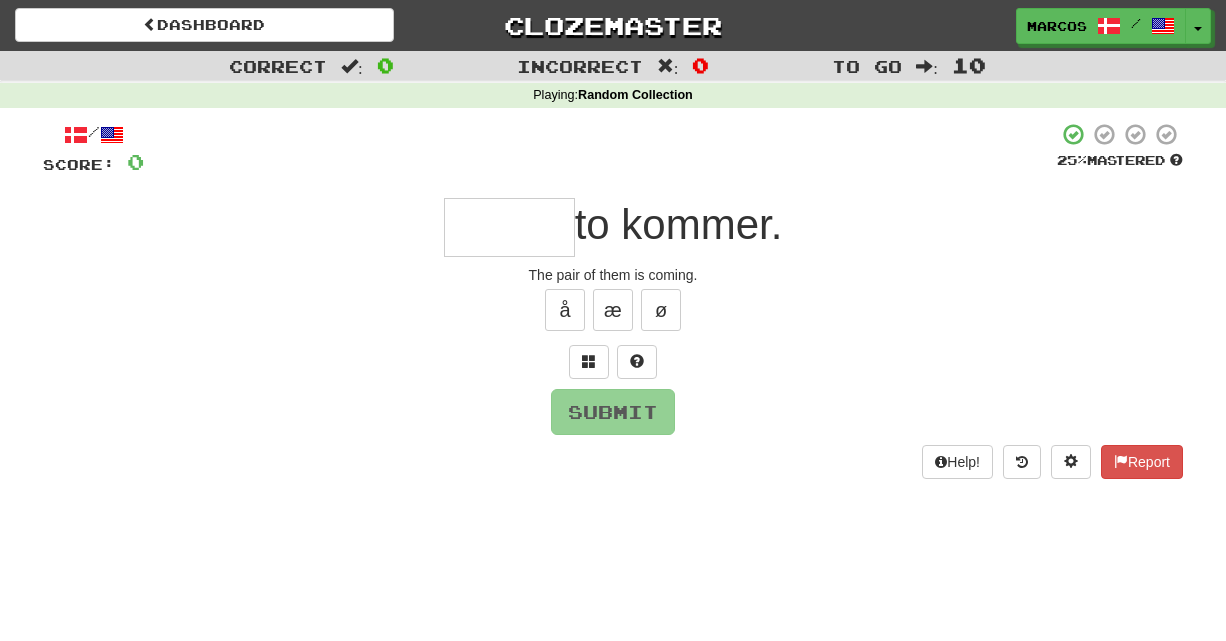 scroll, scrollTop: 0, scrollLeft: 0, axis: both 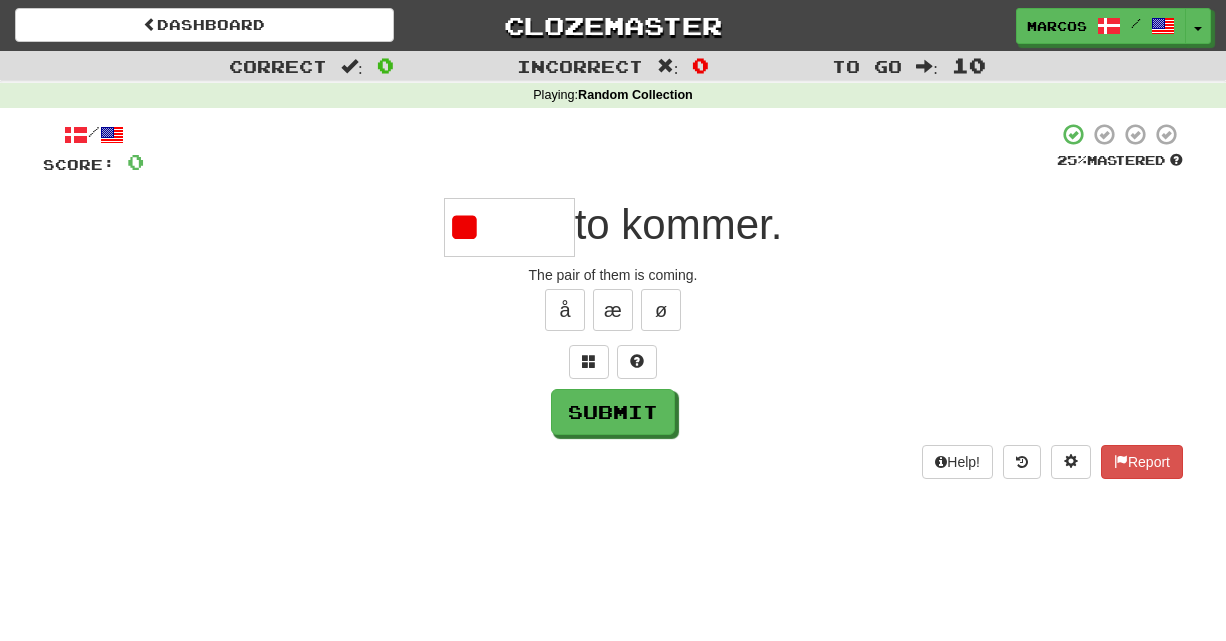 type on "*" 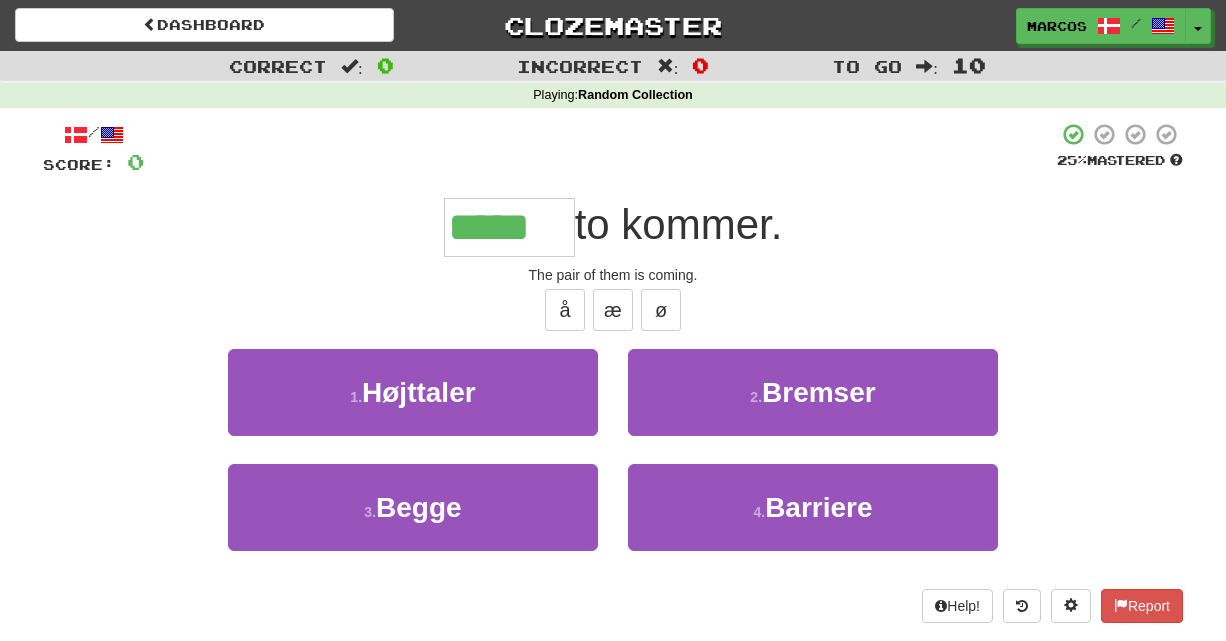type on "*****" 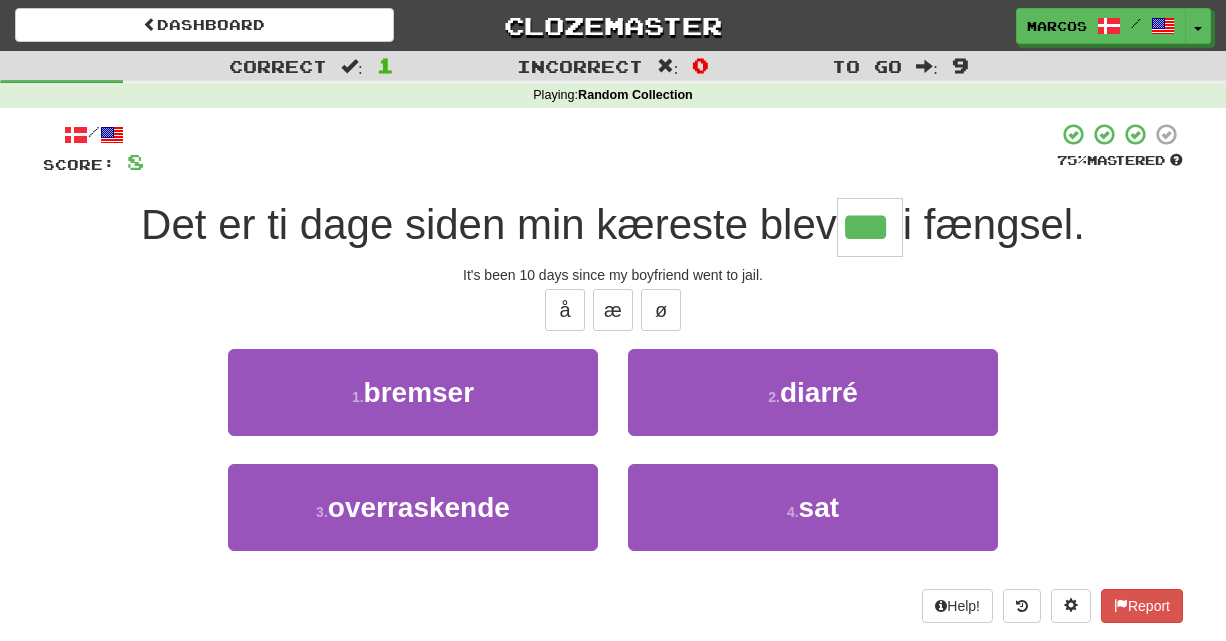 type on "***" 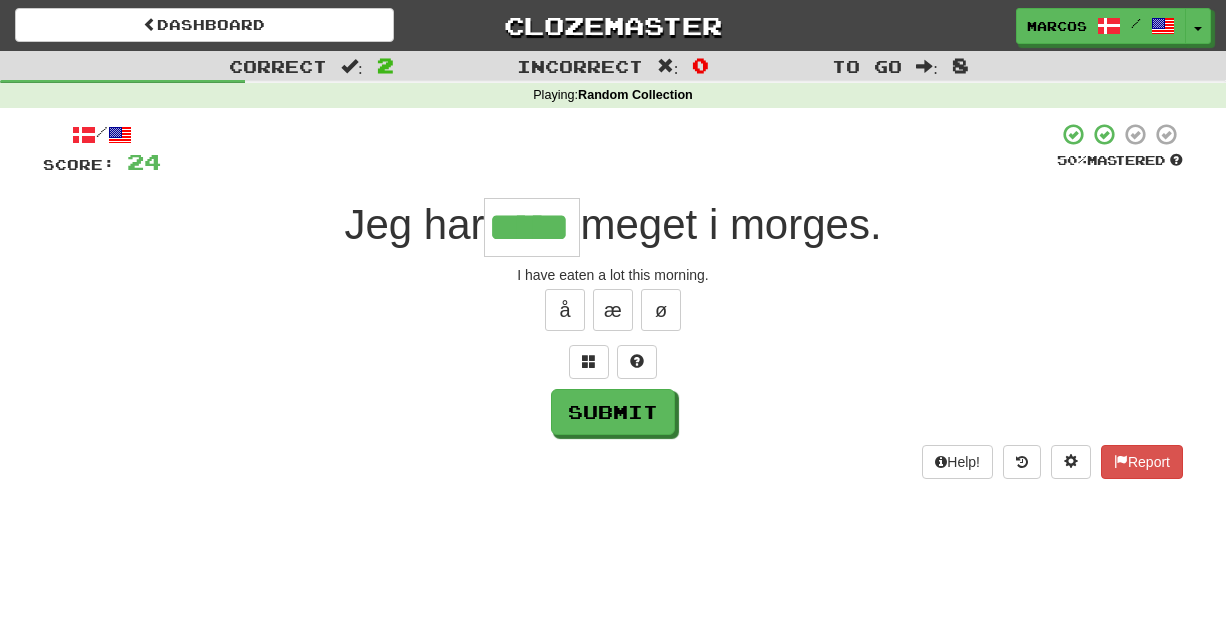 type on "*****" 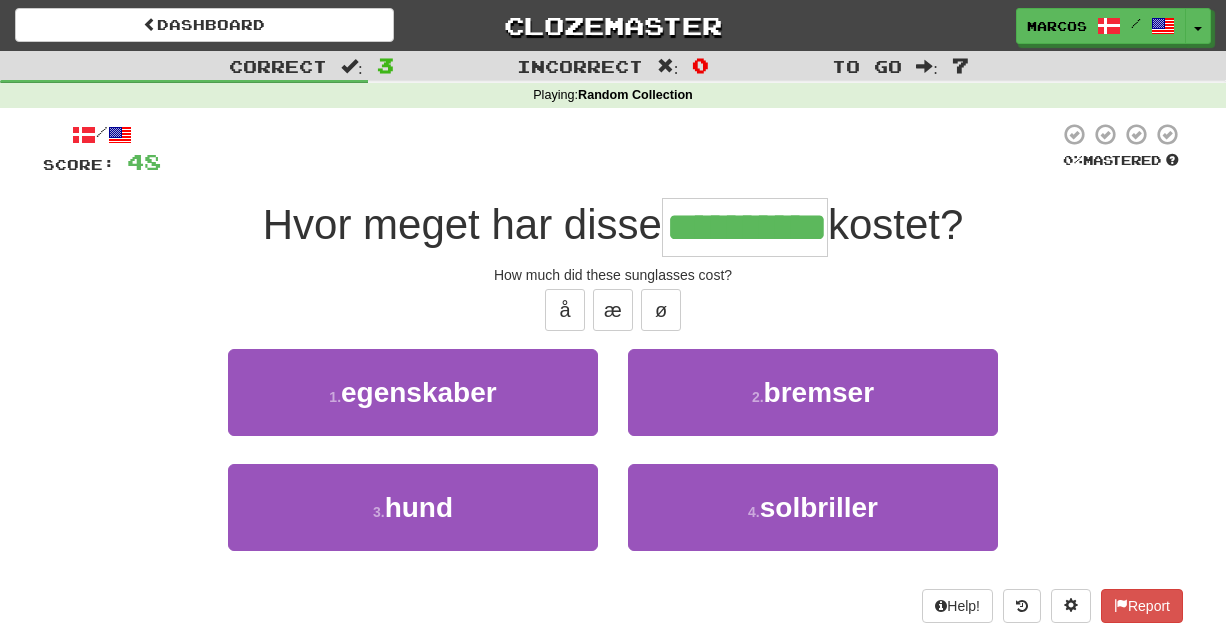 type on "**********" 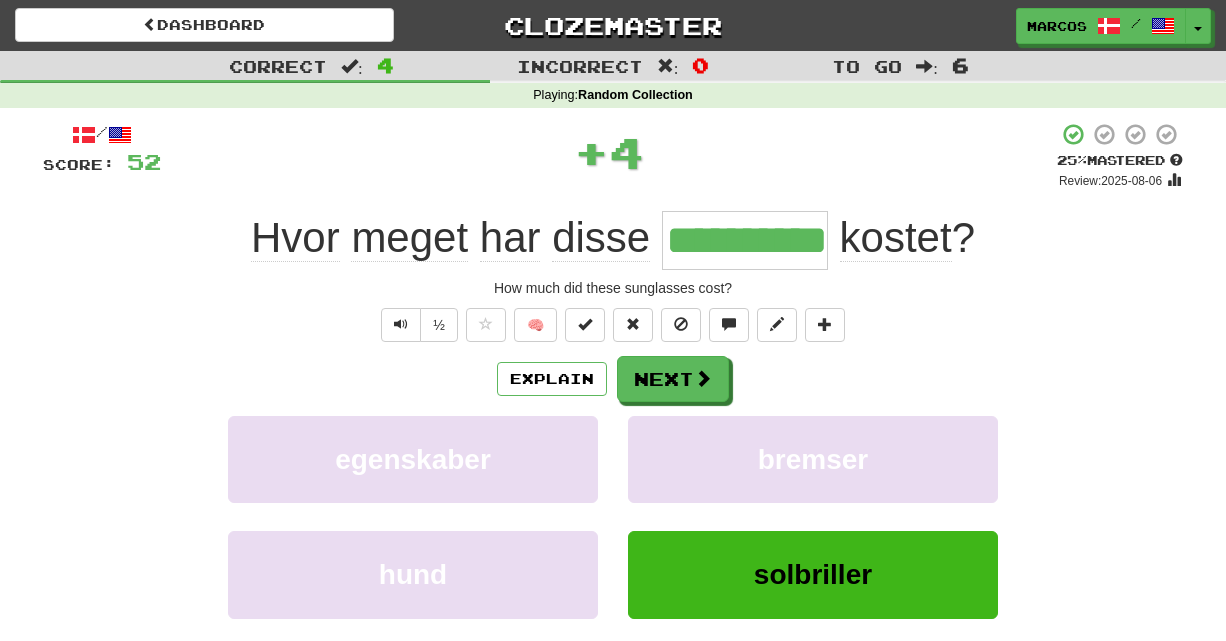 click on "½ 🧠" at bounding box center [613, 325] 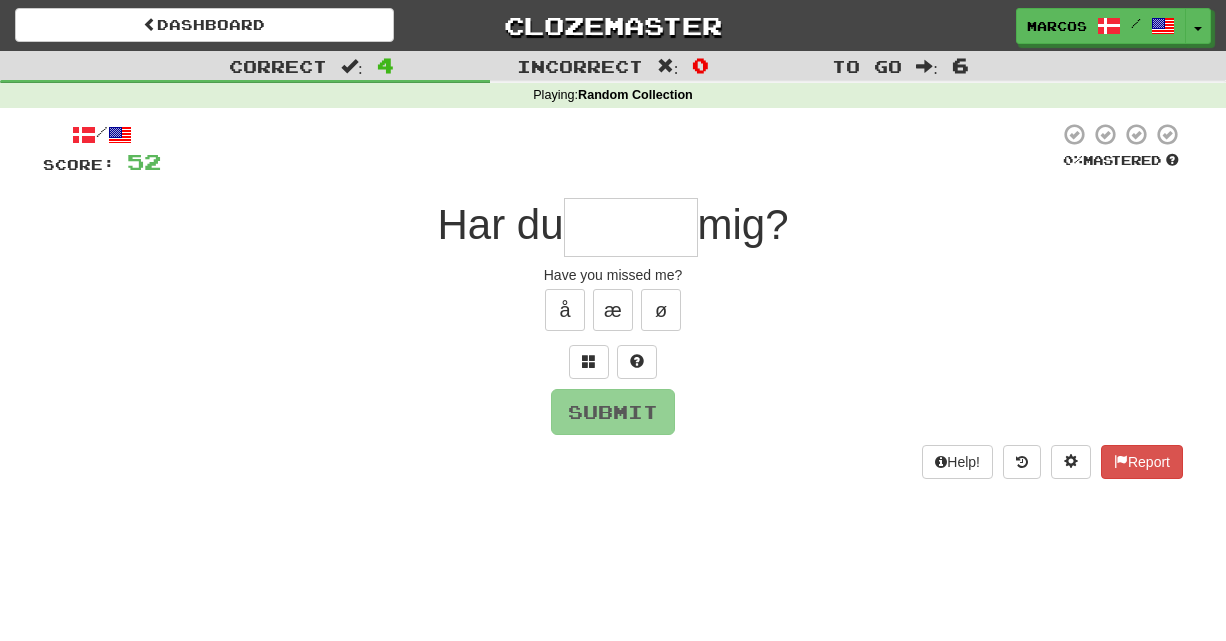 type on "*" 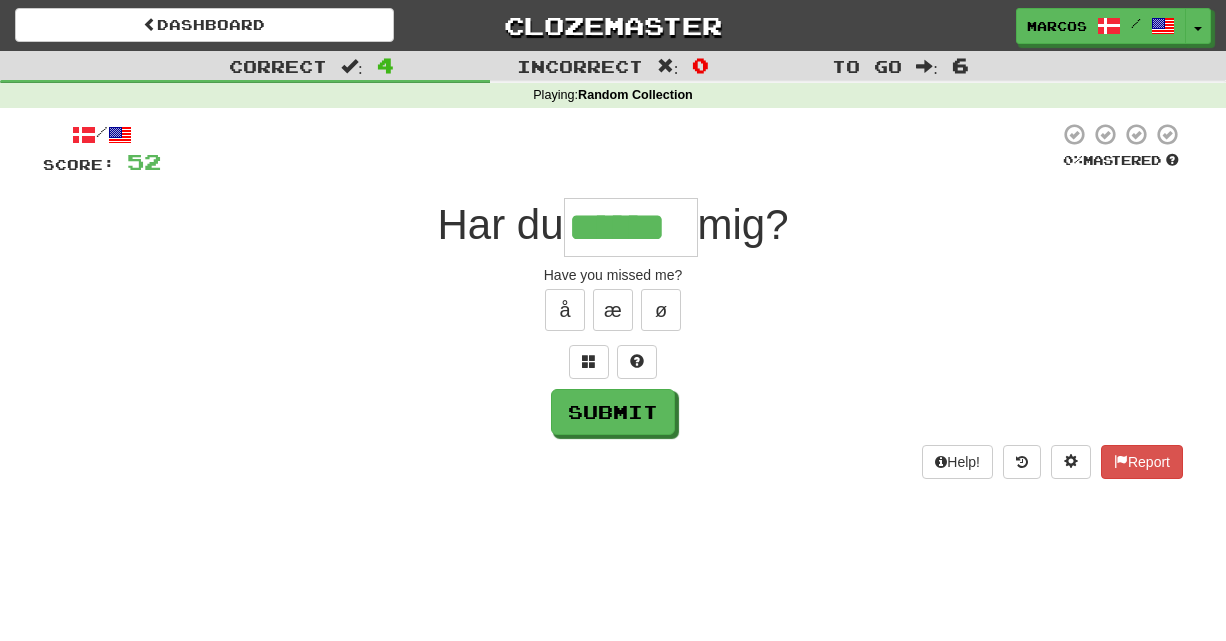 type on "******" 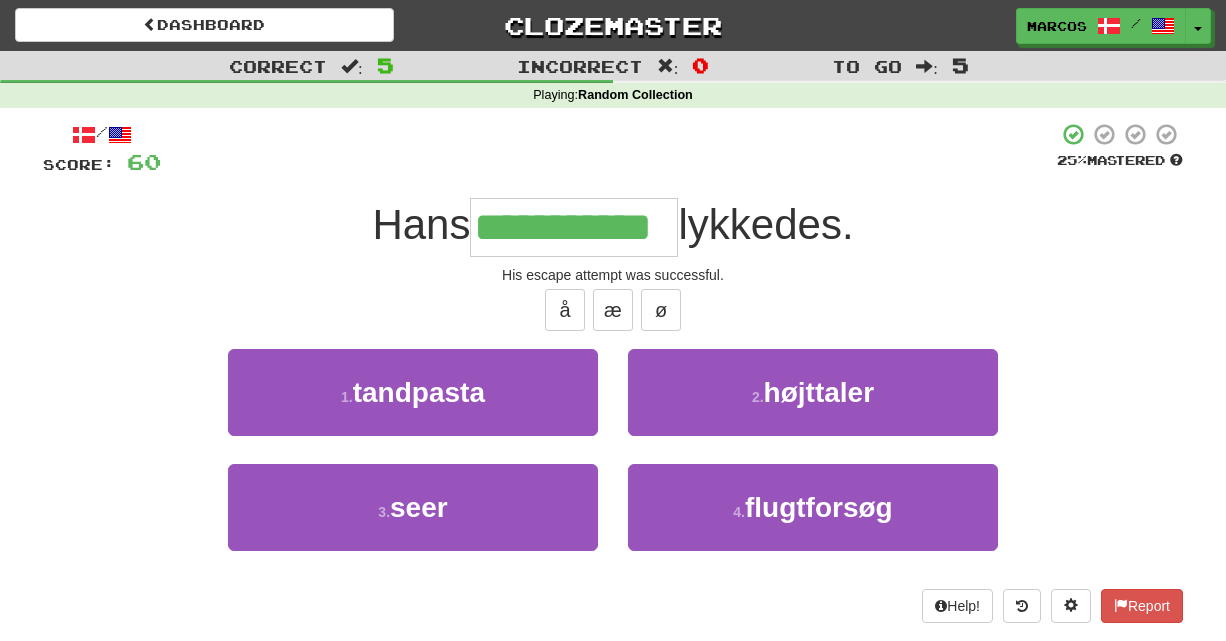 type on "**********" 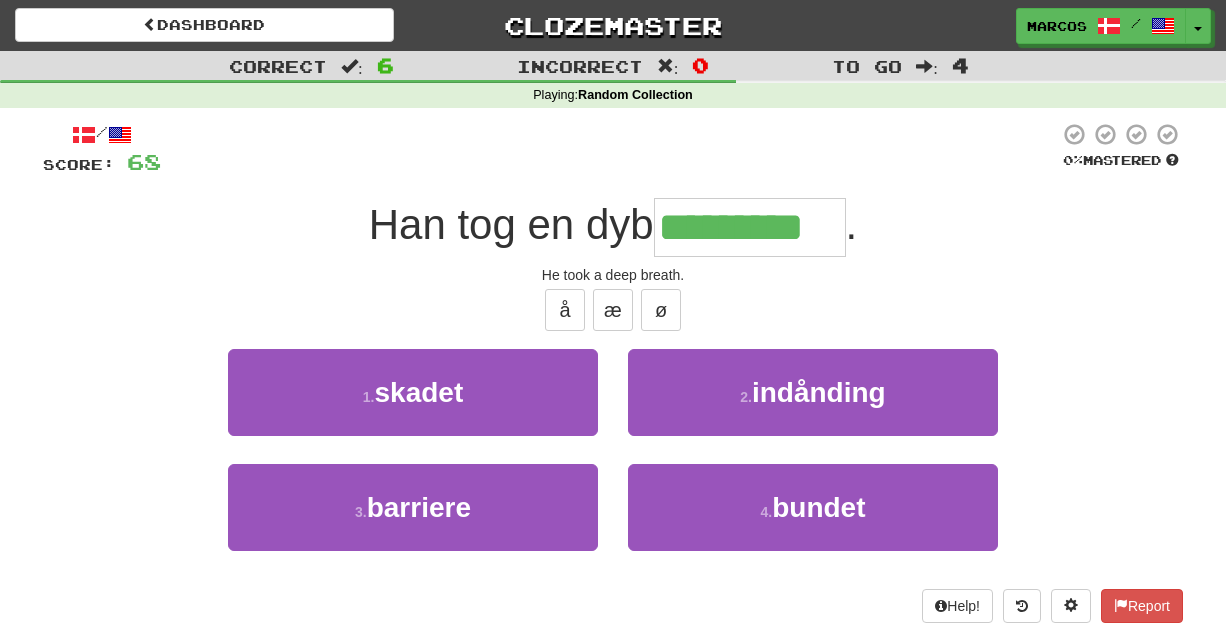 type on "*********" 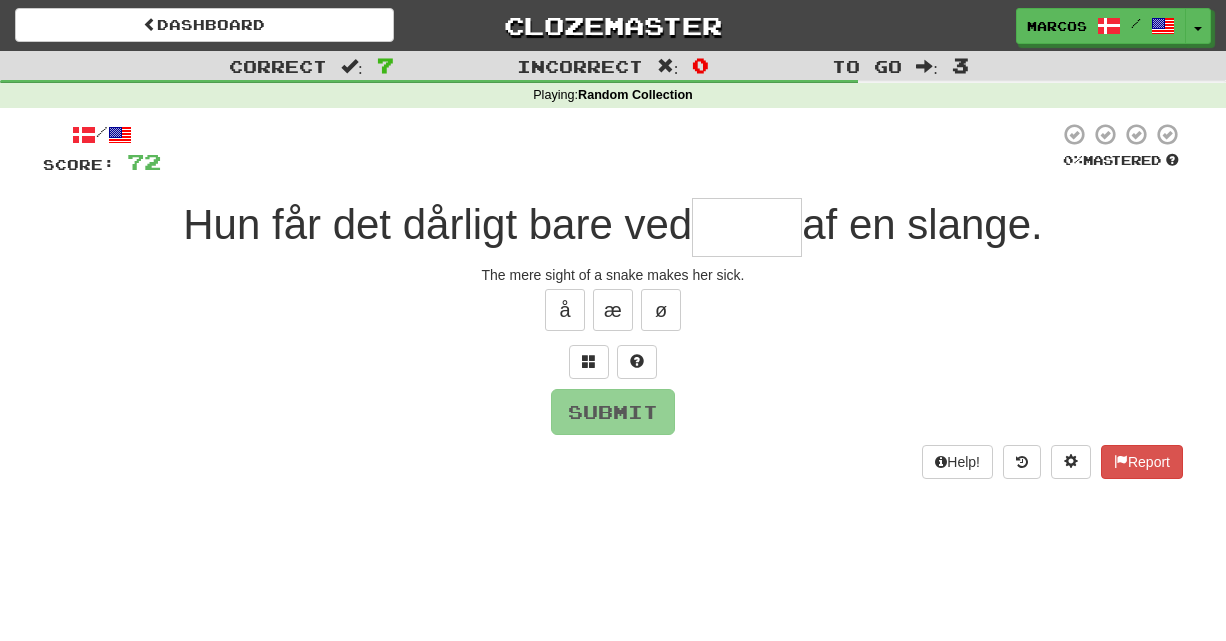 type on "*" 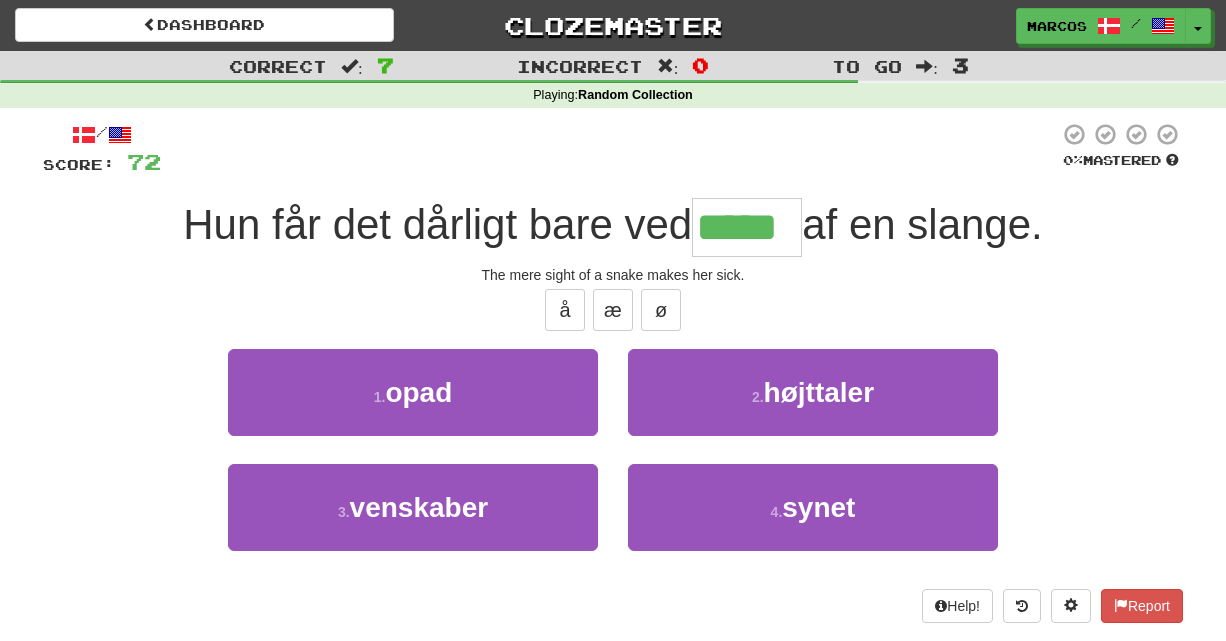 type on "*****" 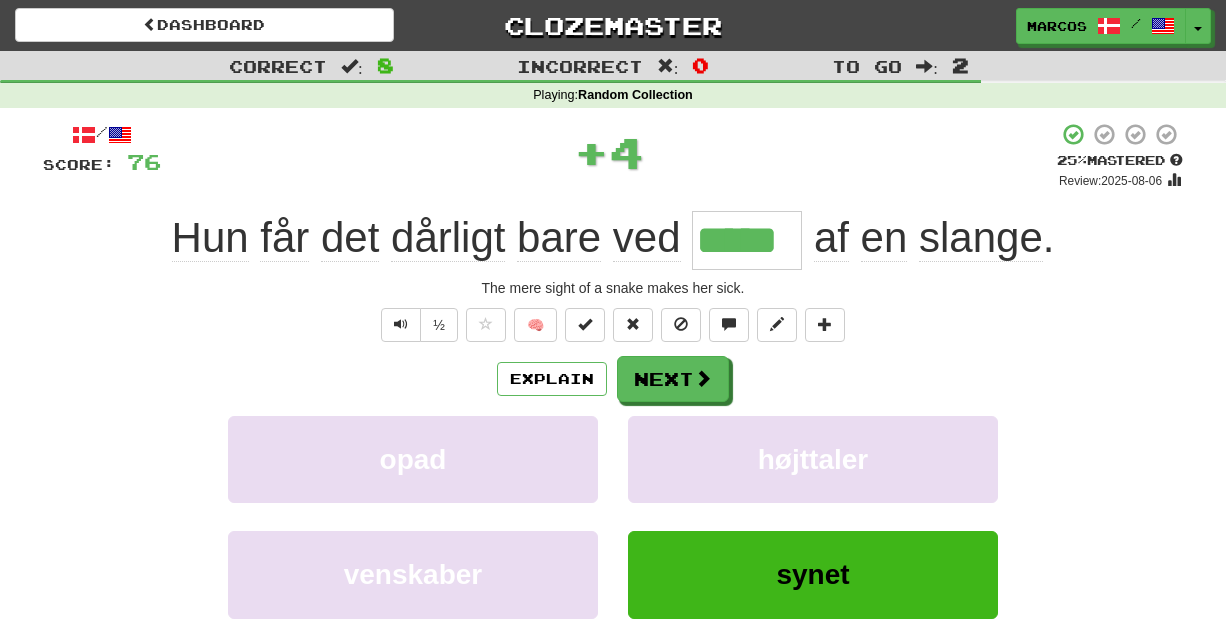 click on "½ 🧠" at bounding box center [613, 325] 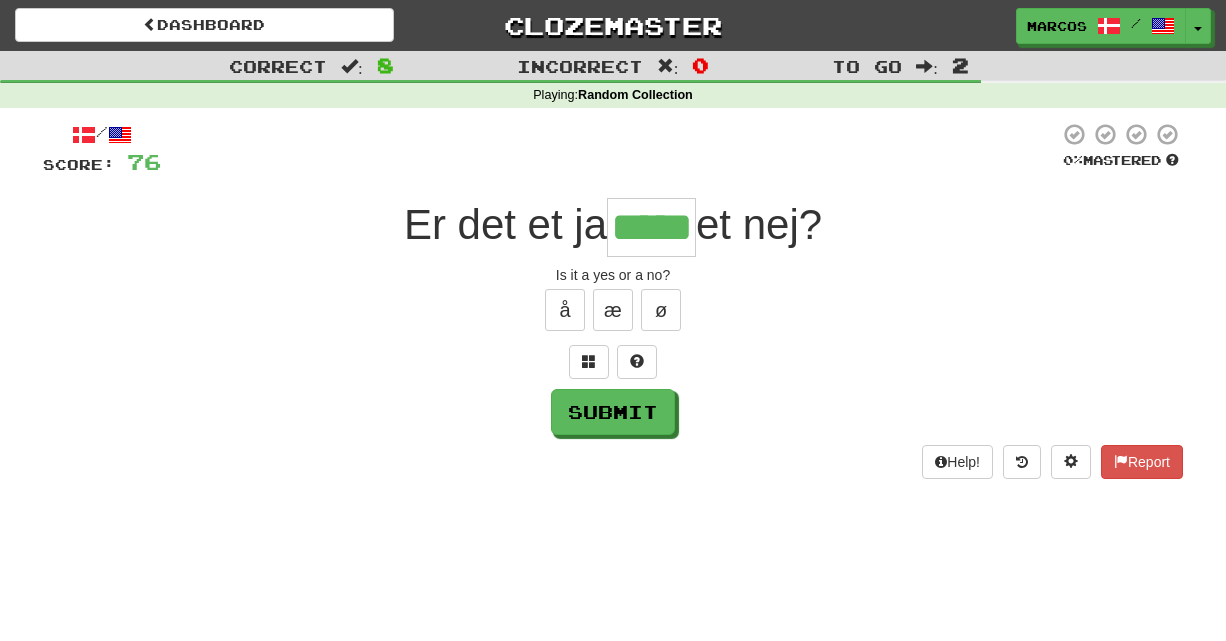 type on "*****" 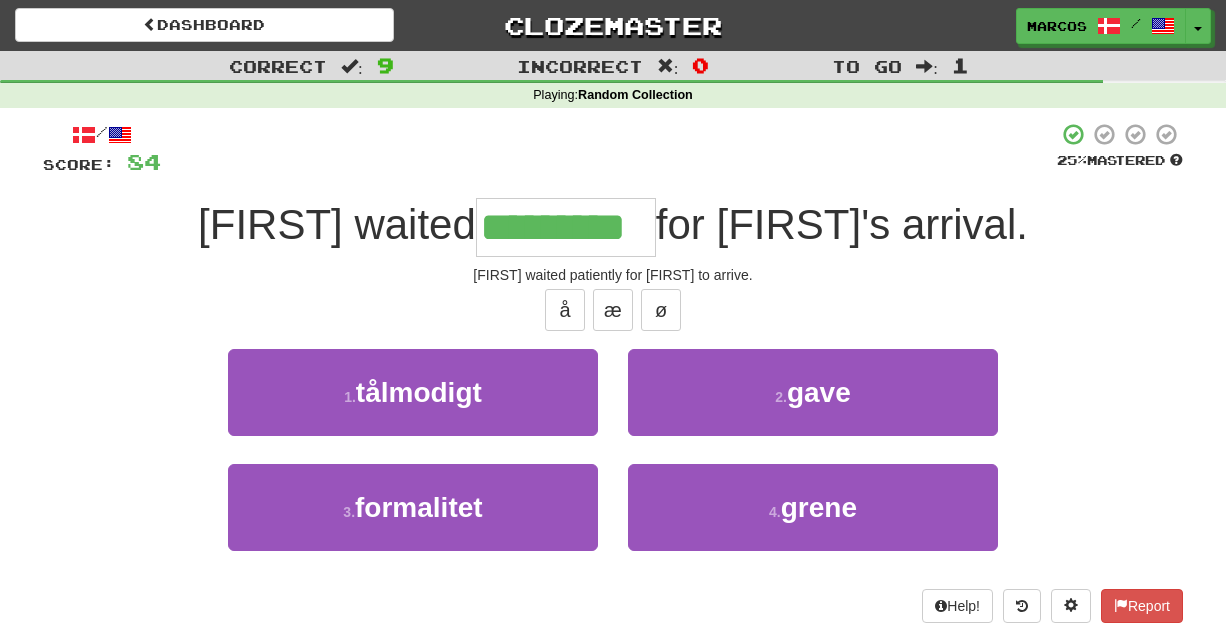 type on "*********" 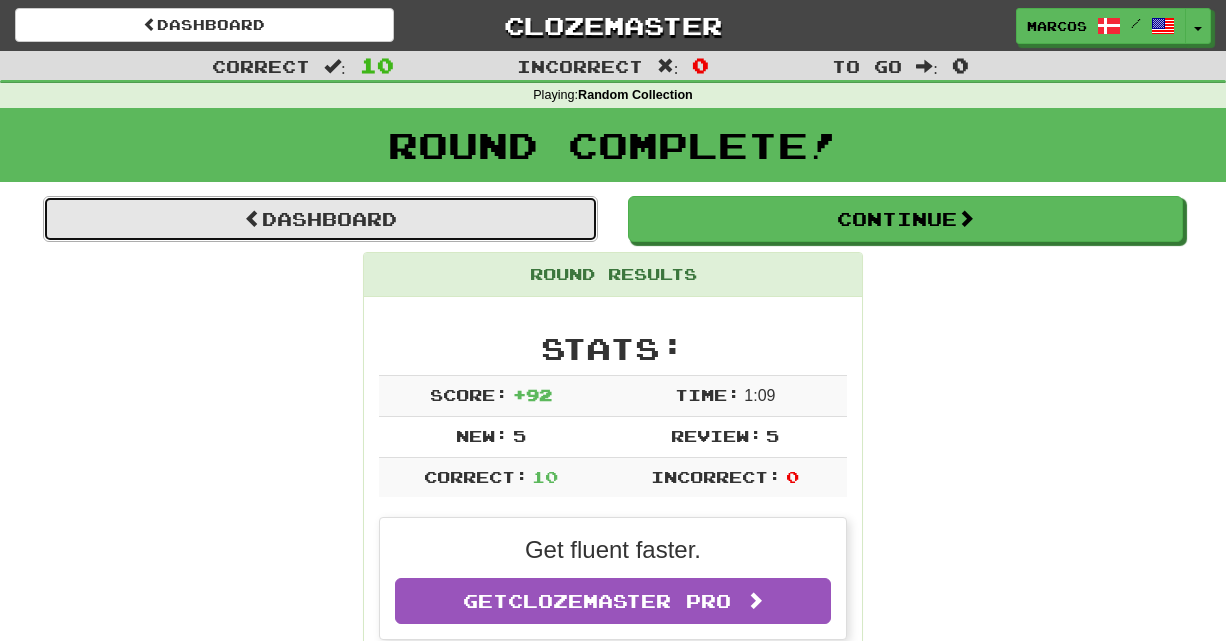 click on "Dashboard" at bounding box center (320, 219) 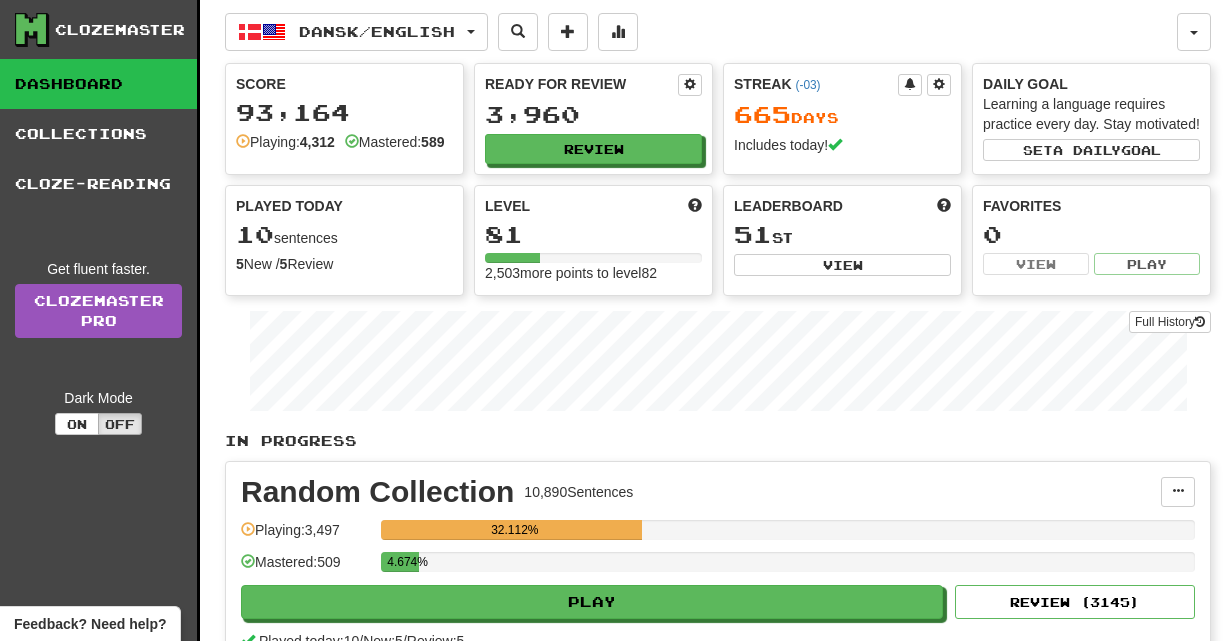 scroll, scrollTop: 0, scrollLeft: 0, axis: both 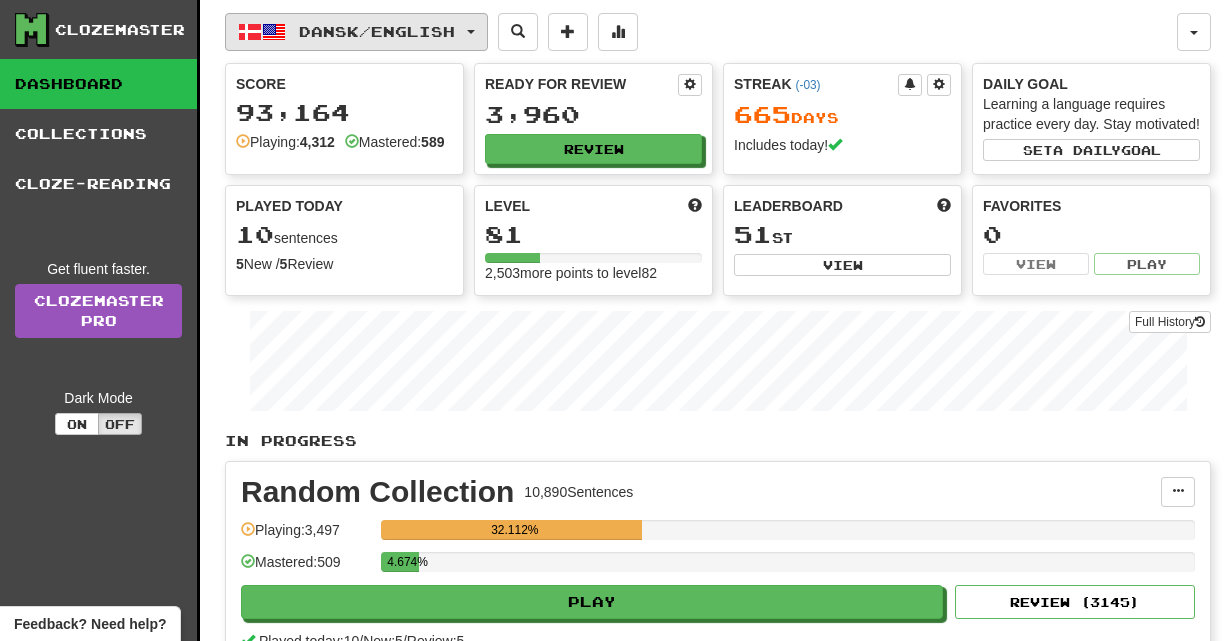 click on "Dansk  /  English" at bounding box center (377, 31) 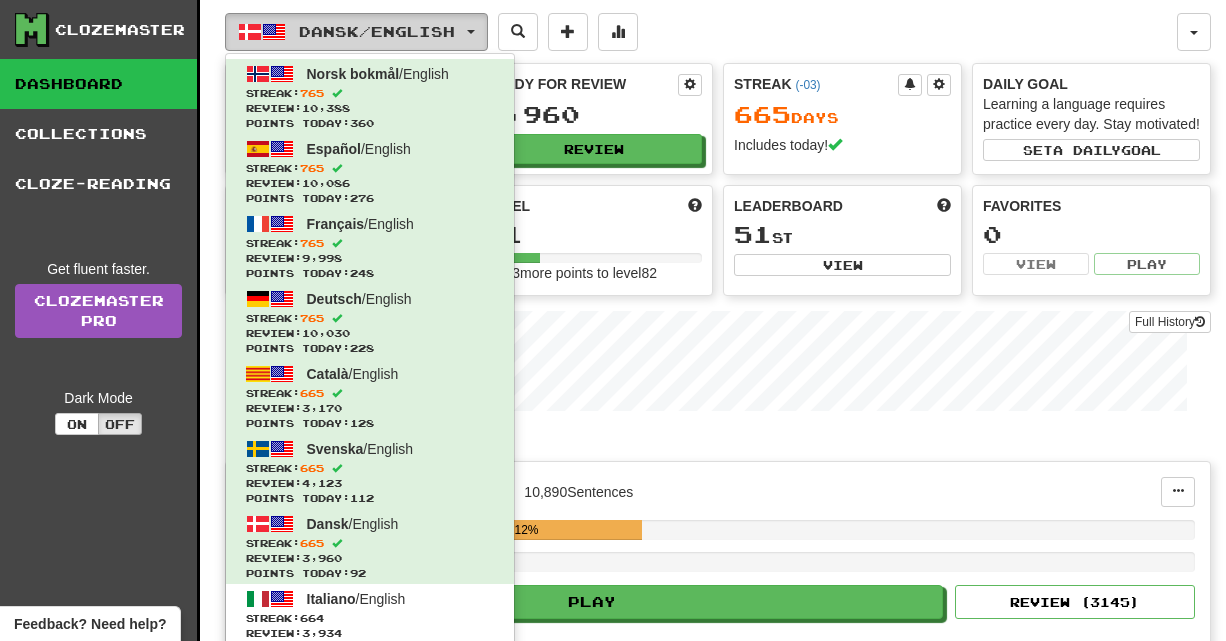 type 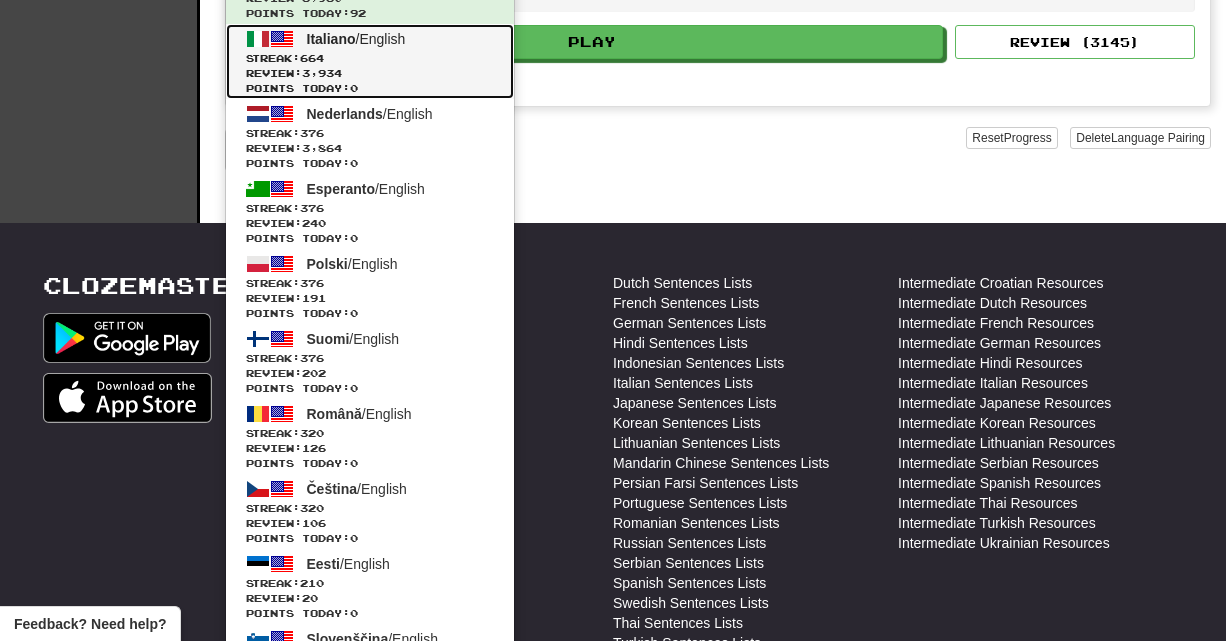 click on "Italiano" at bounding box center (331, 39) 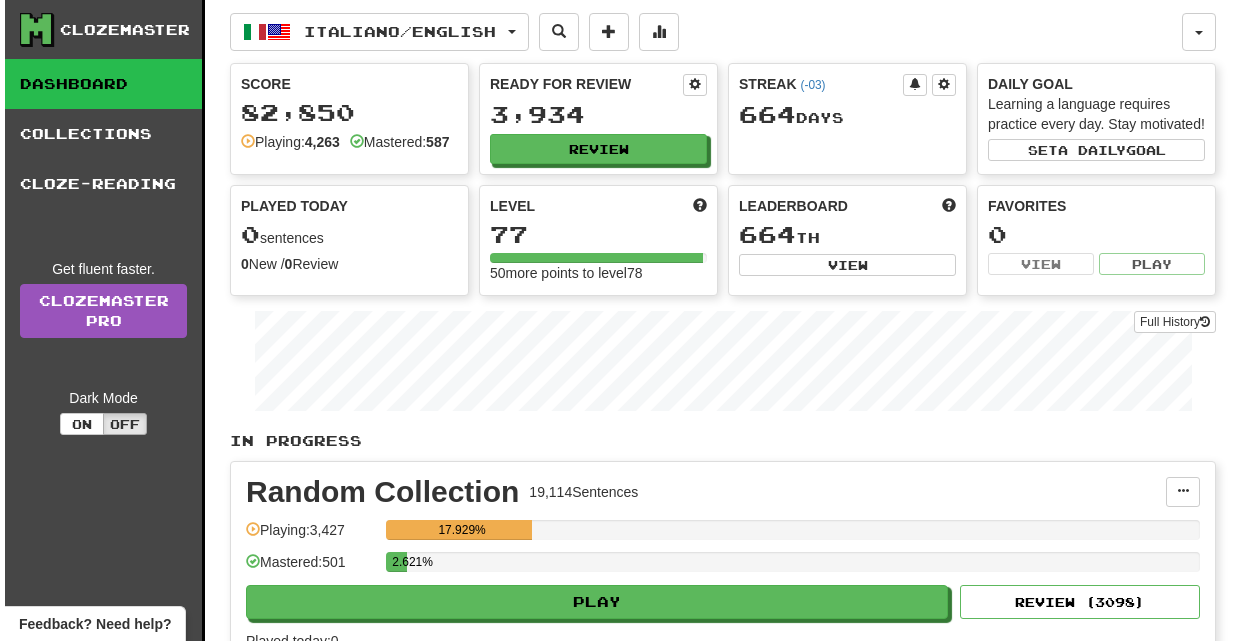 scroll, scrollTop: 0, scrollLeft: 0, axis: both 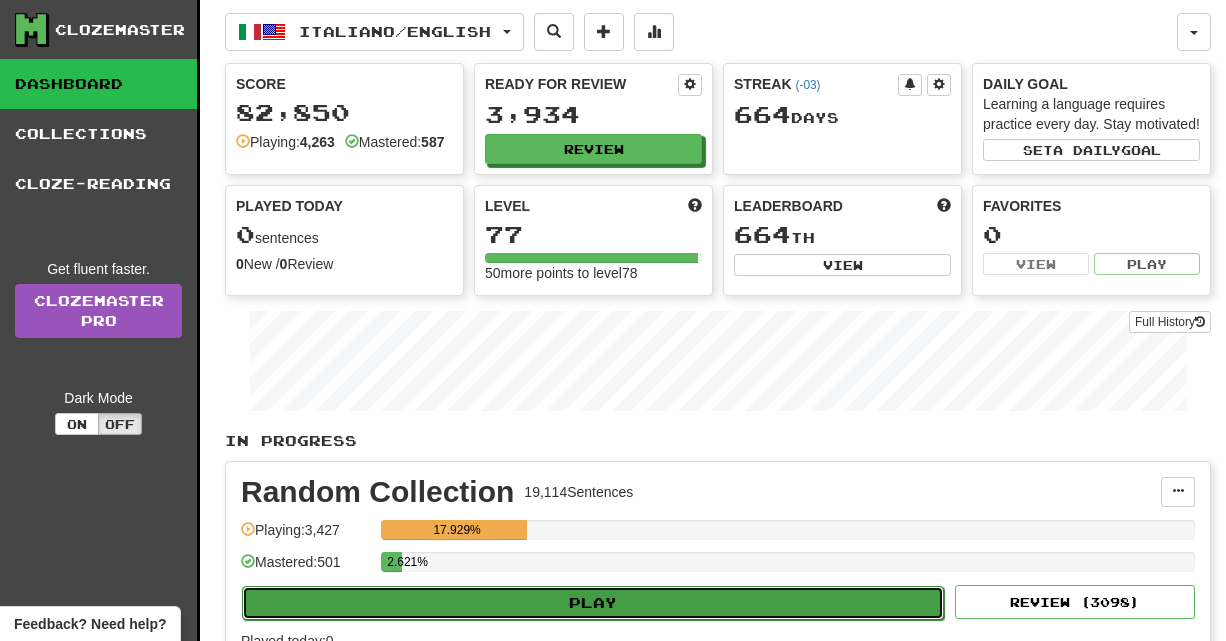 click on "Play" at bounding box center [593, 603] 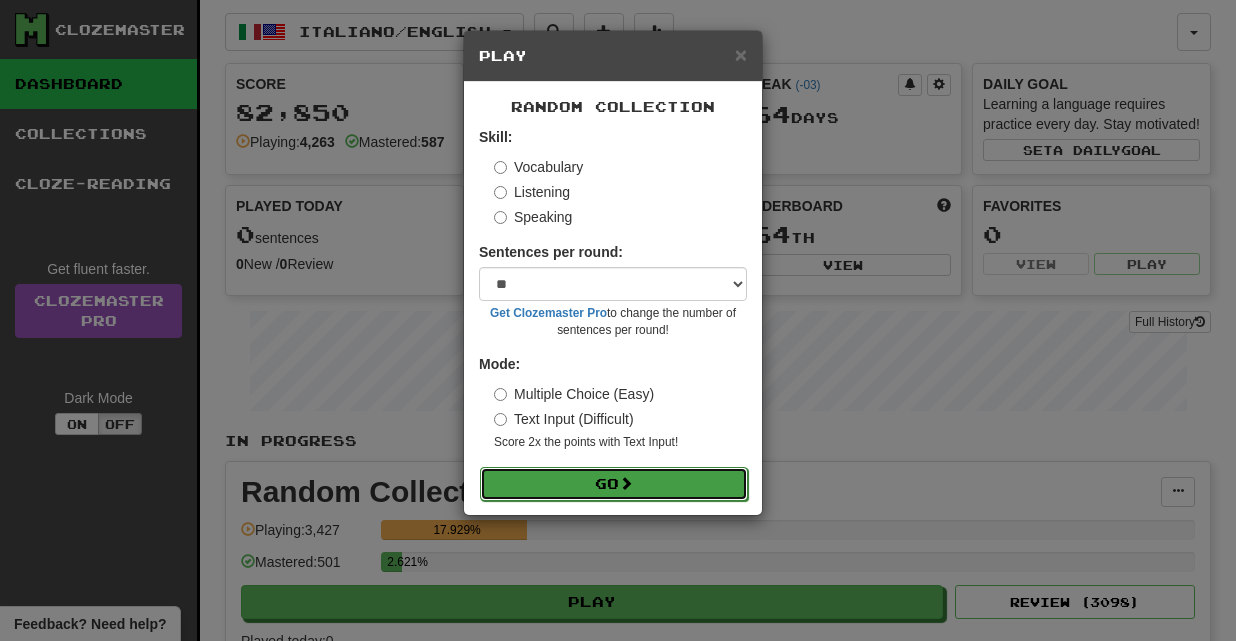 click on "Go" at bounding box center [614, 484] 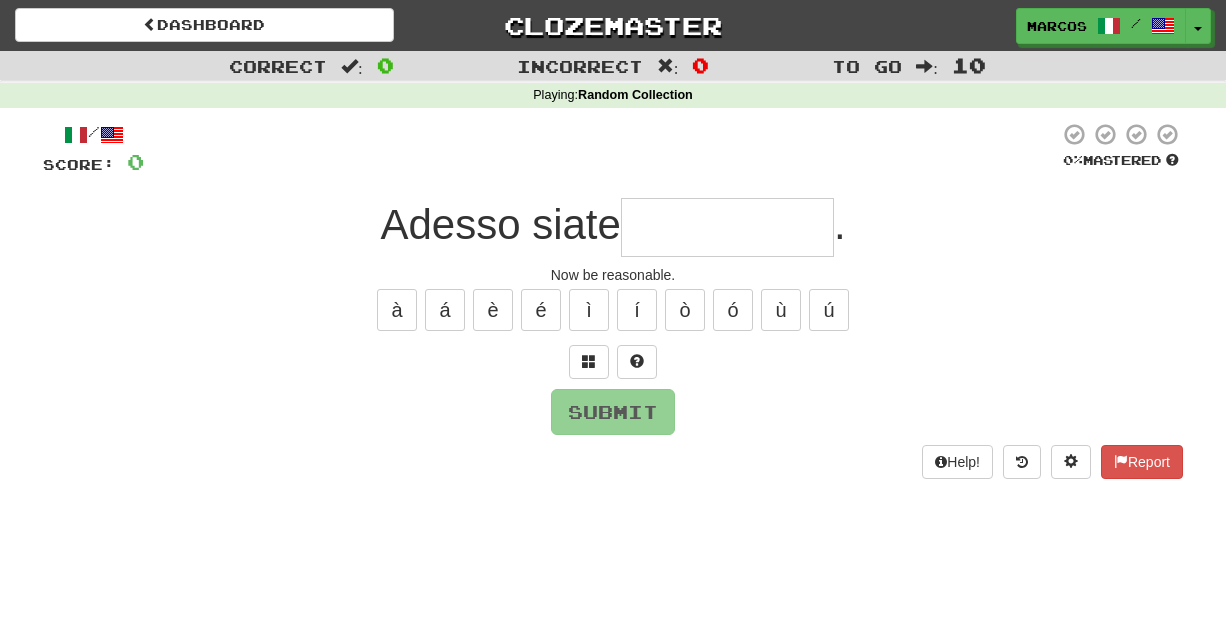 scroll, scrollTop: 0, scrollLeft: 0, axis: both 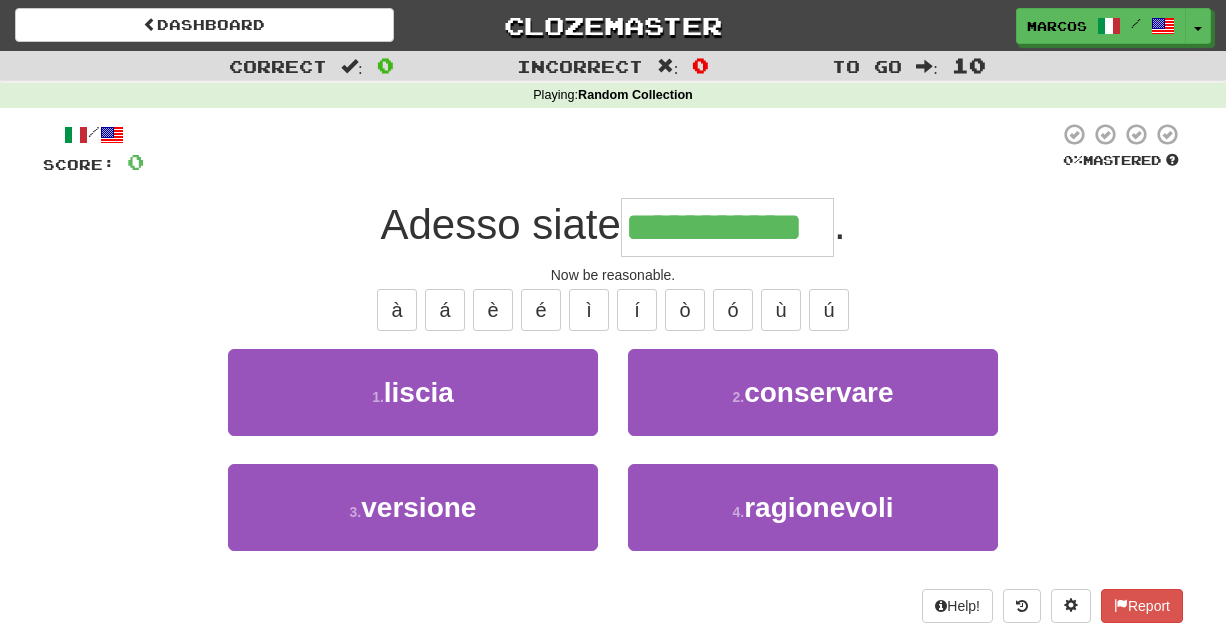 type on "**********" 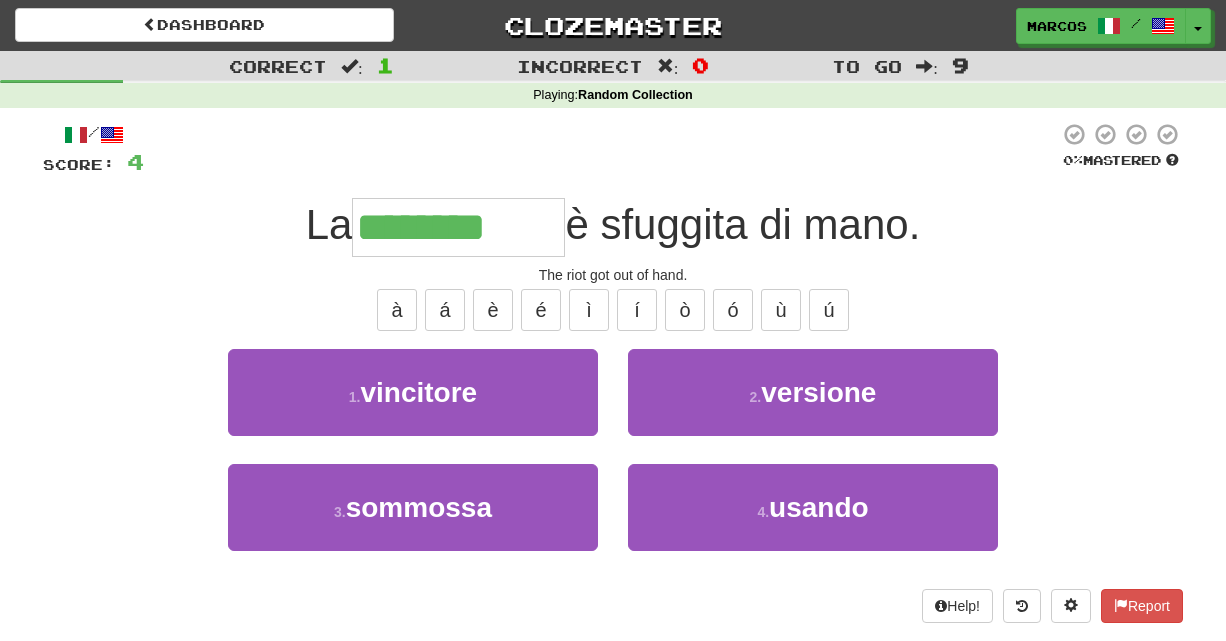 type on "********" 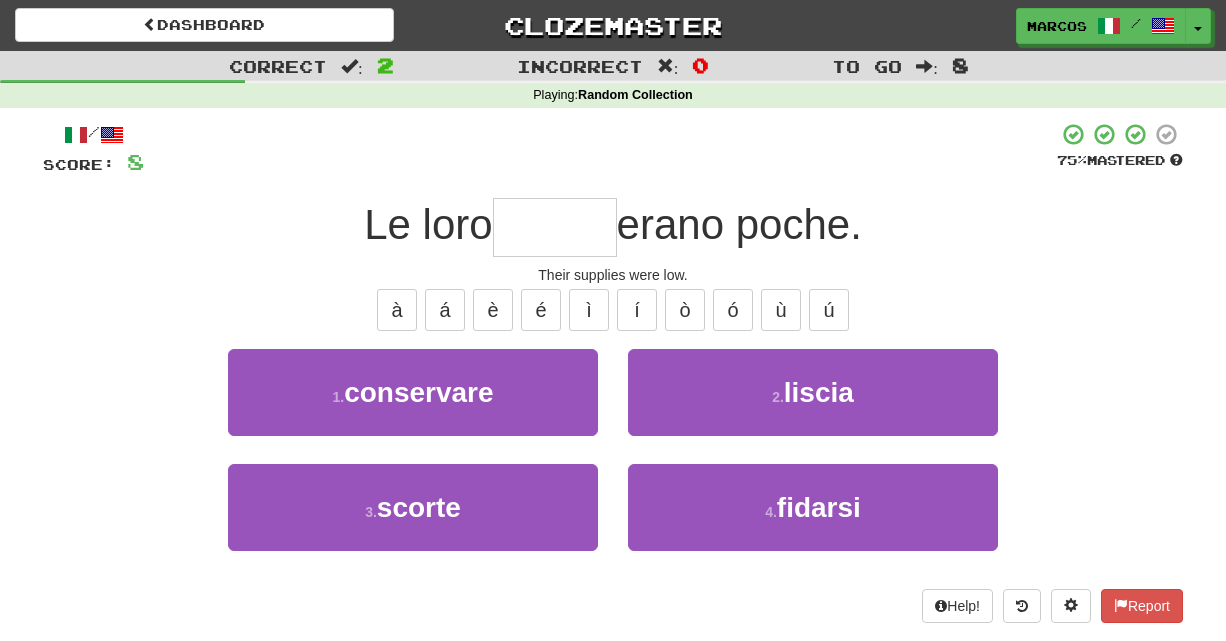 type on "*" 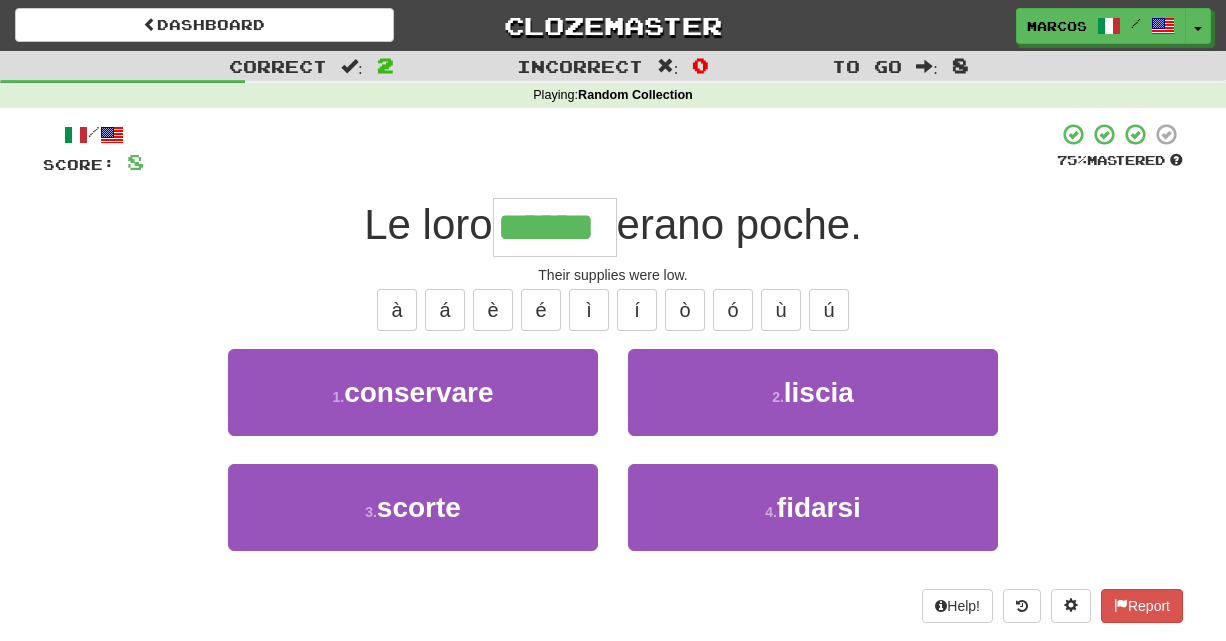 type on "******" 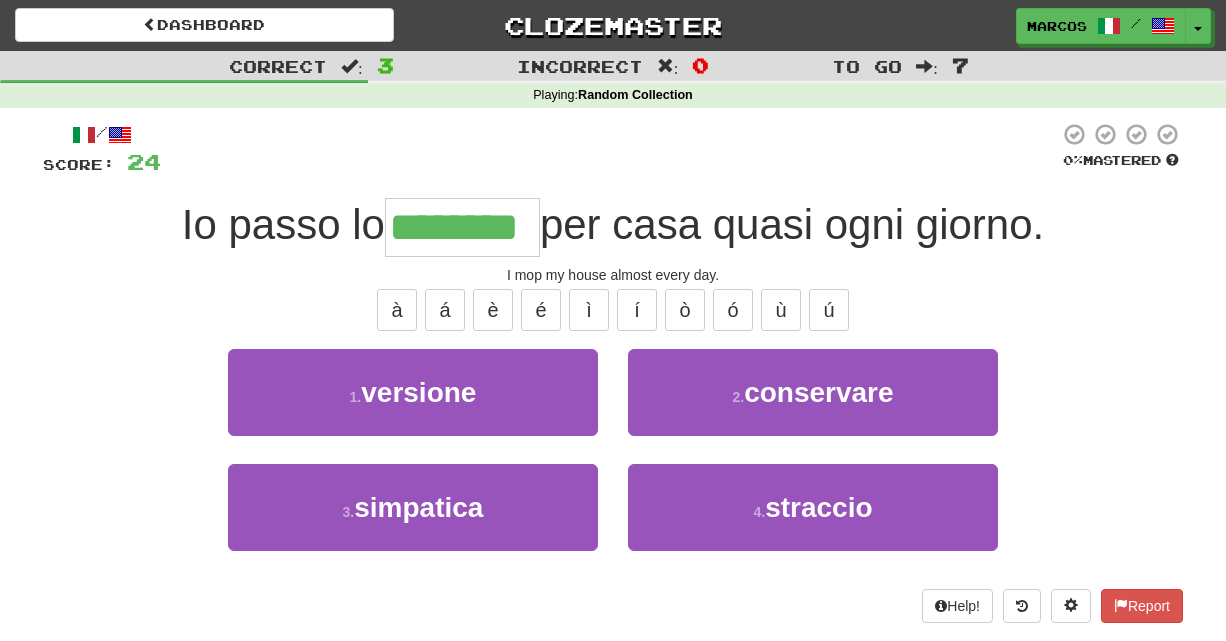 type on "********" 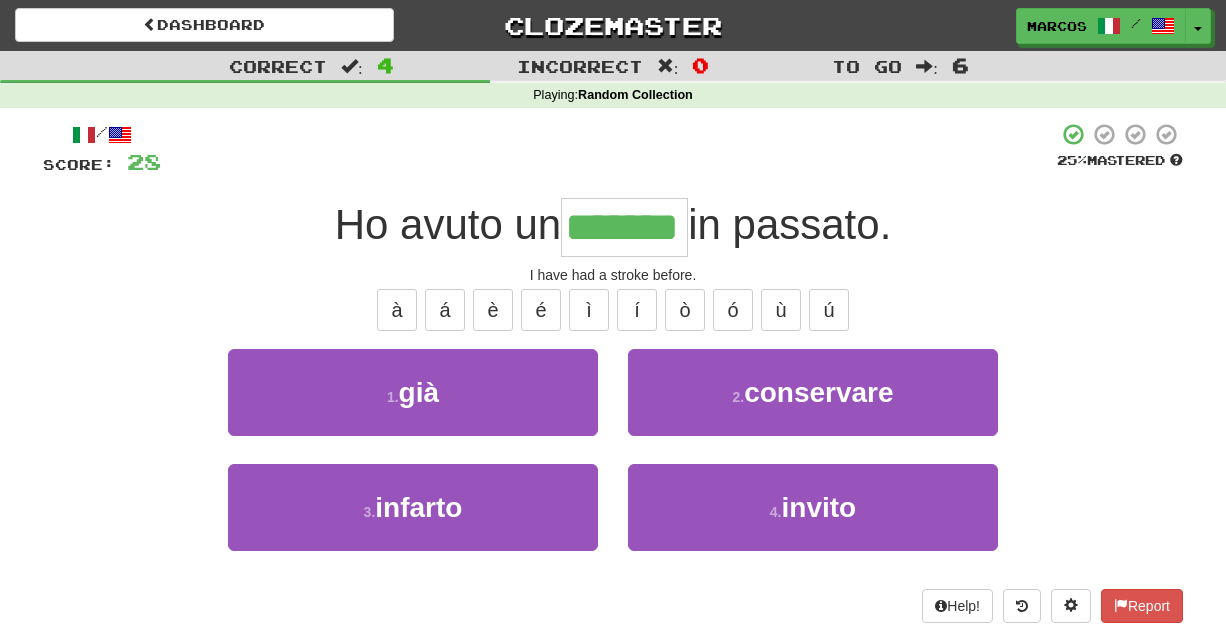 type on "*******" 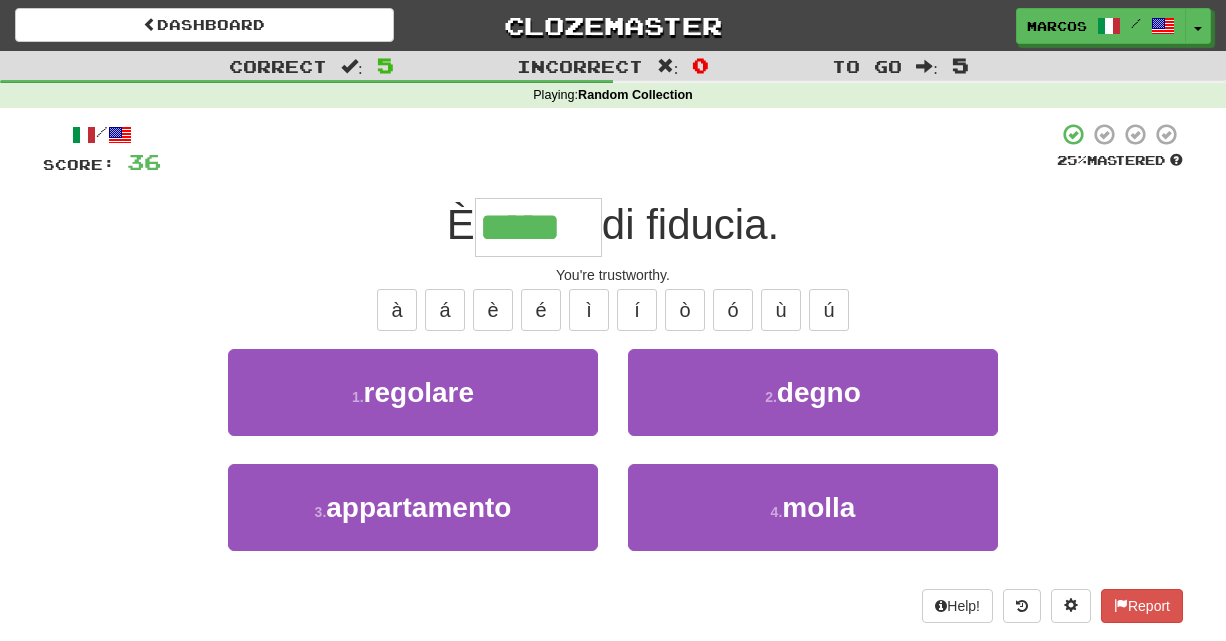 type on "*****" 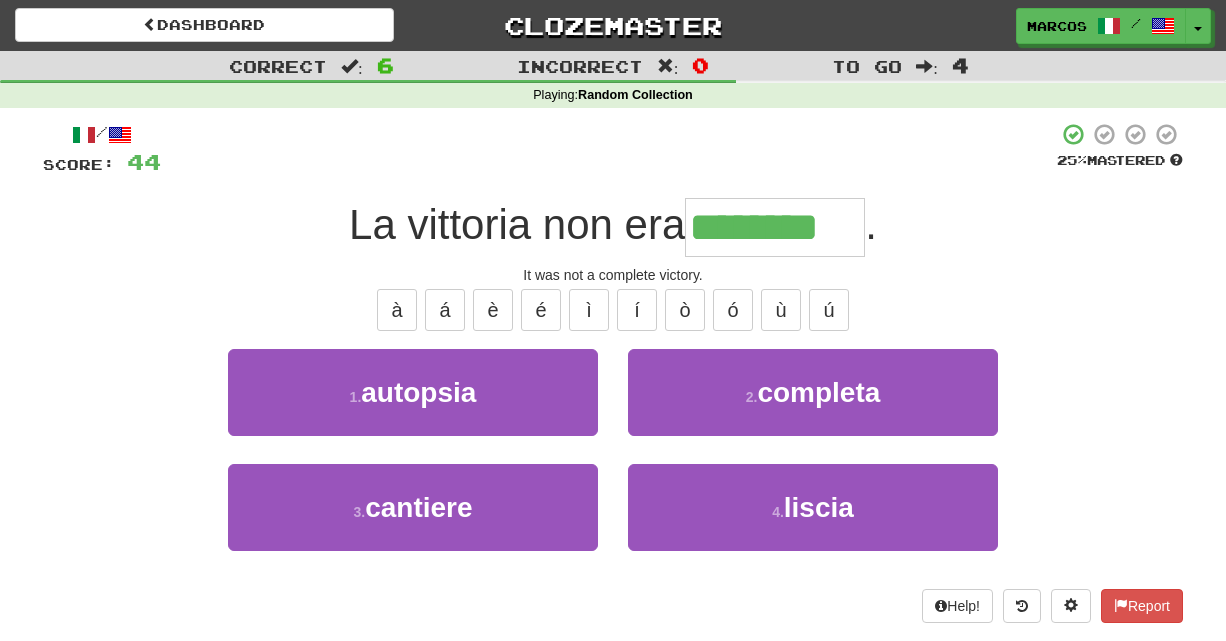 type on "********" 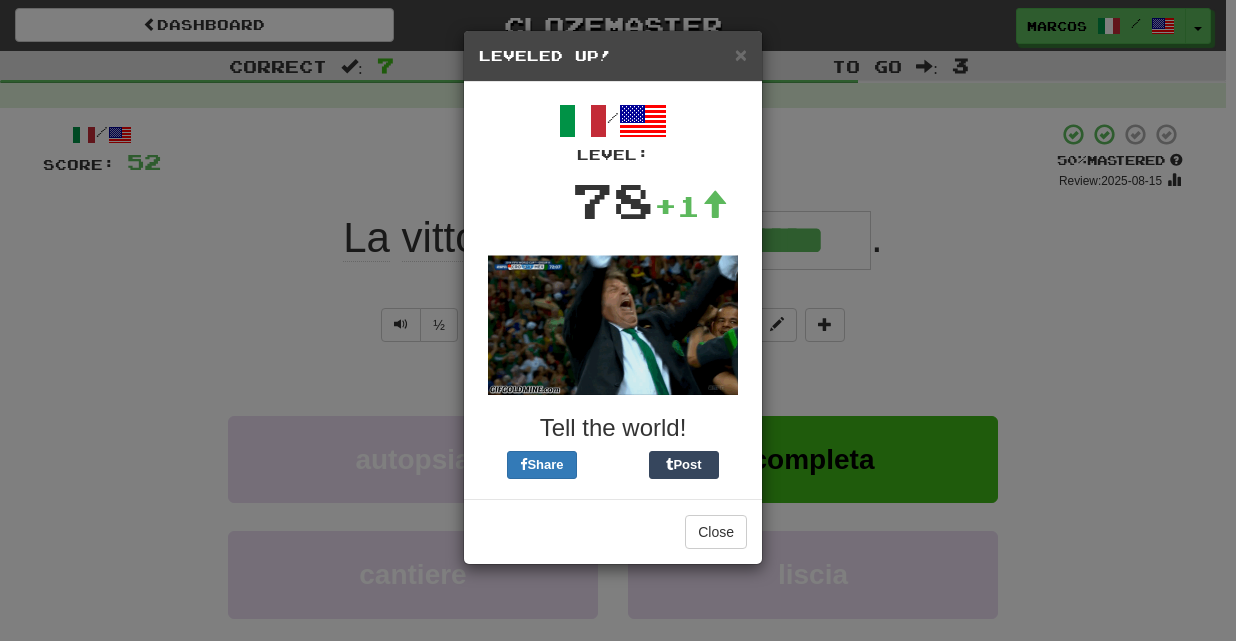 click on "× Leveled Up!  /  Level: 78 +1 Tell the world!  Share  Post Close" at bounding box center [618, 320] 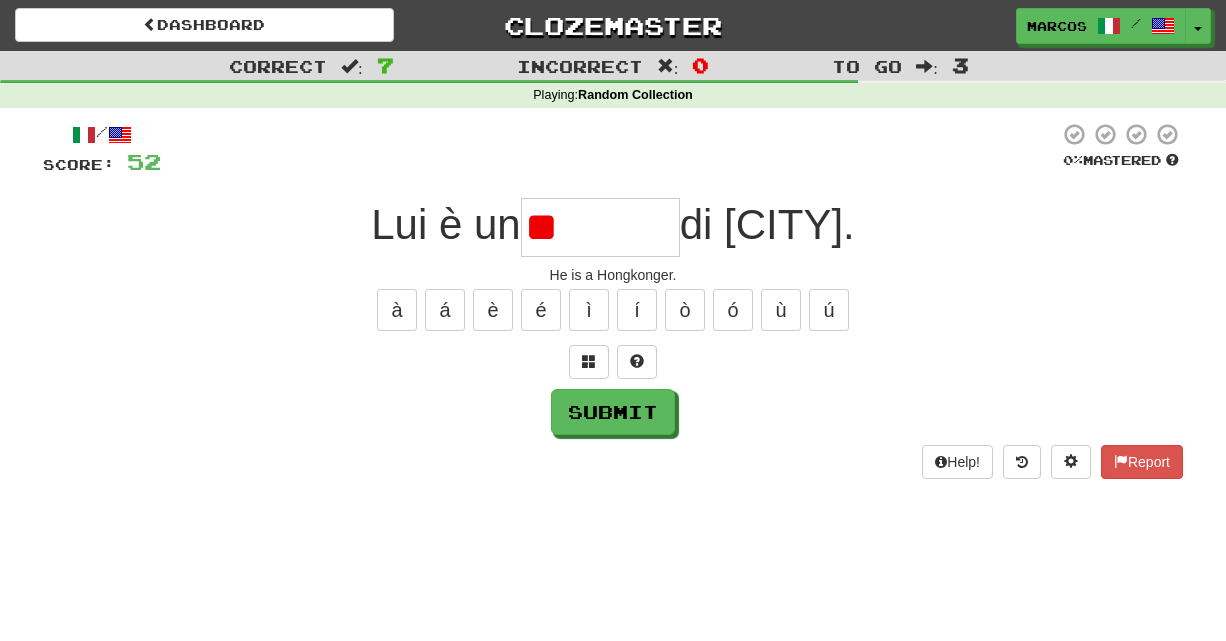 type on "*" 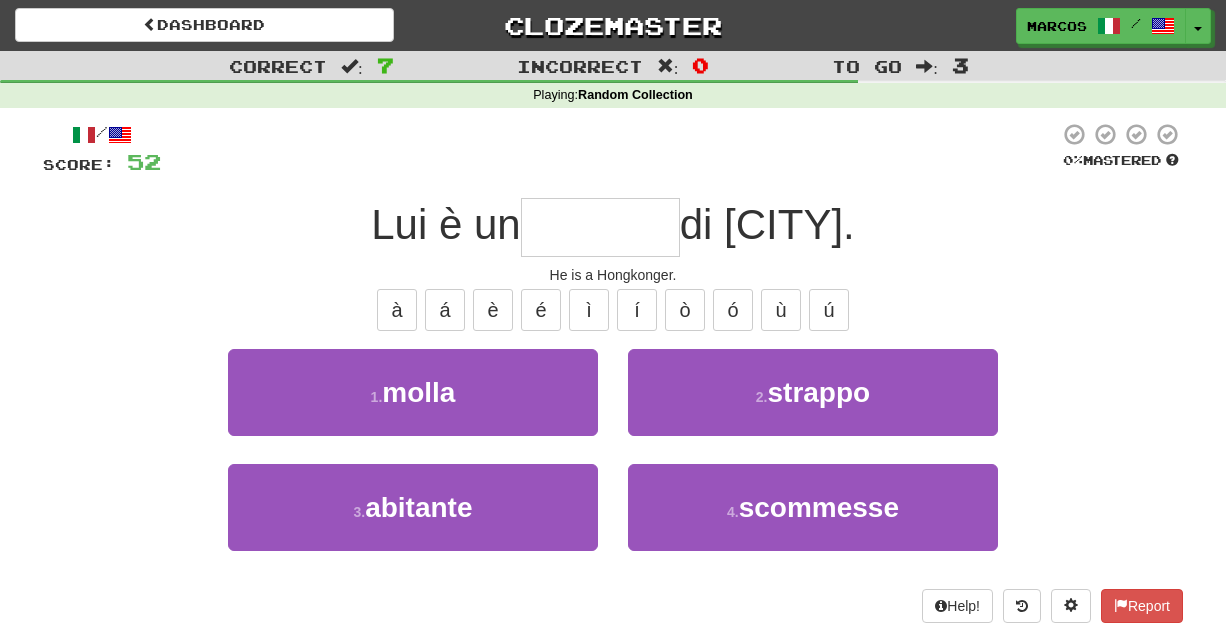 type on "*" 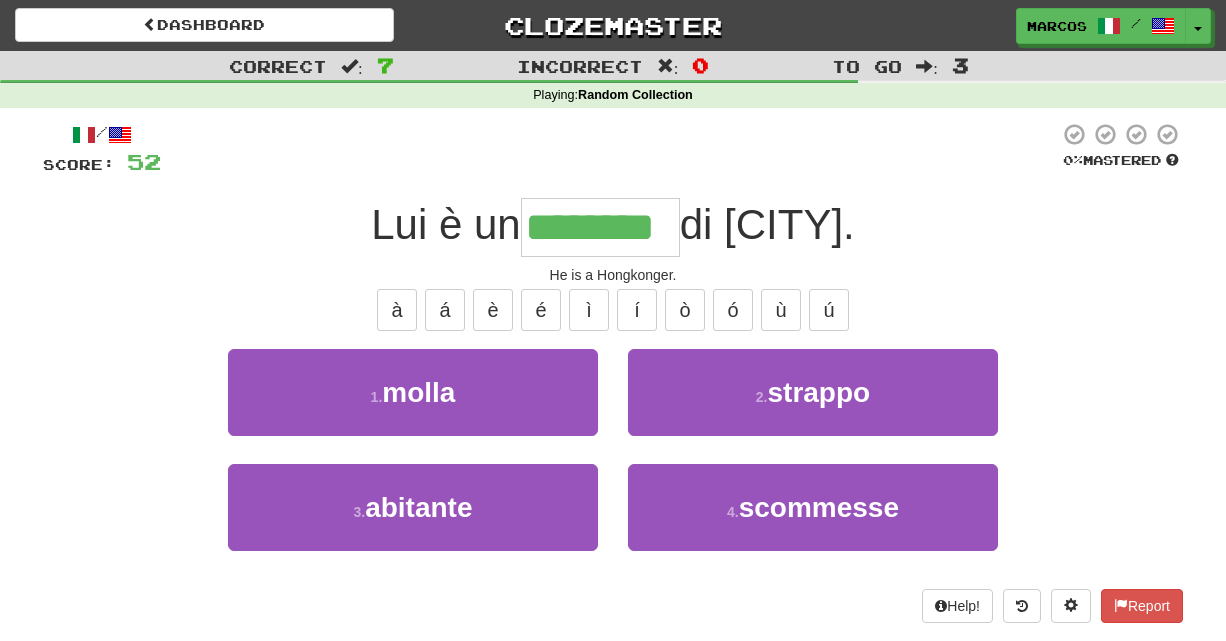type on "********" 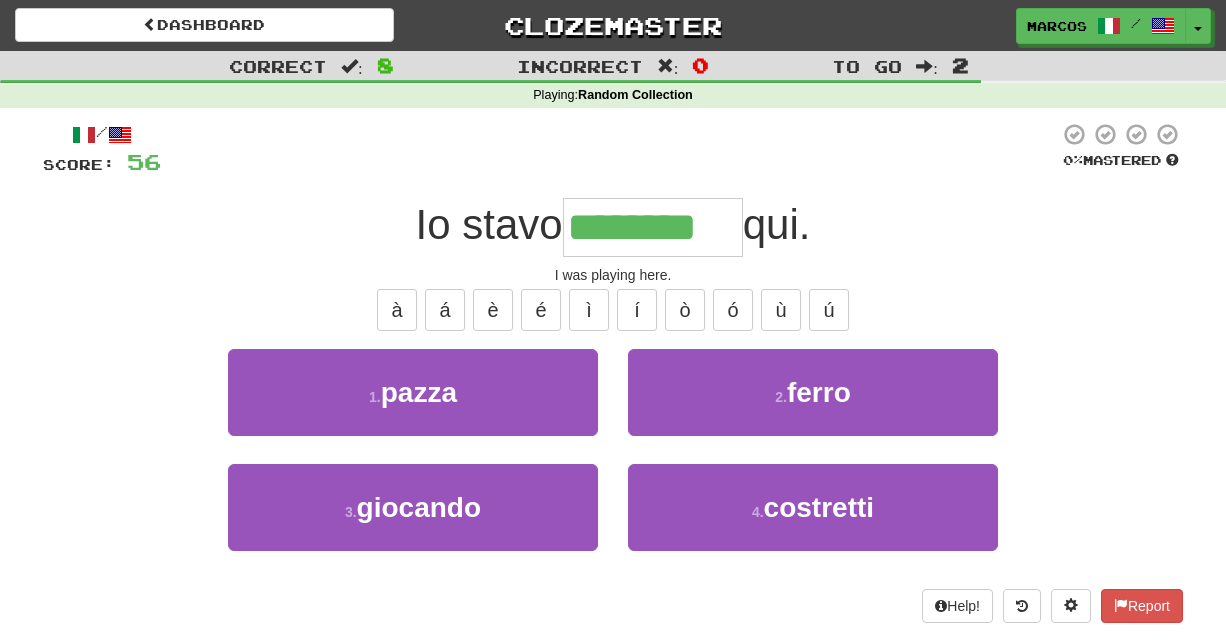 type on "********" 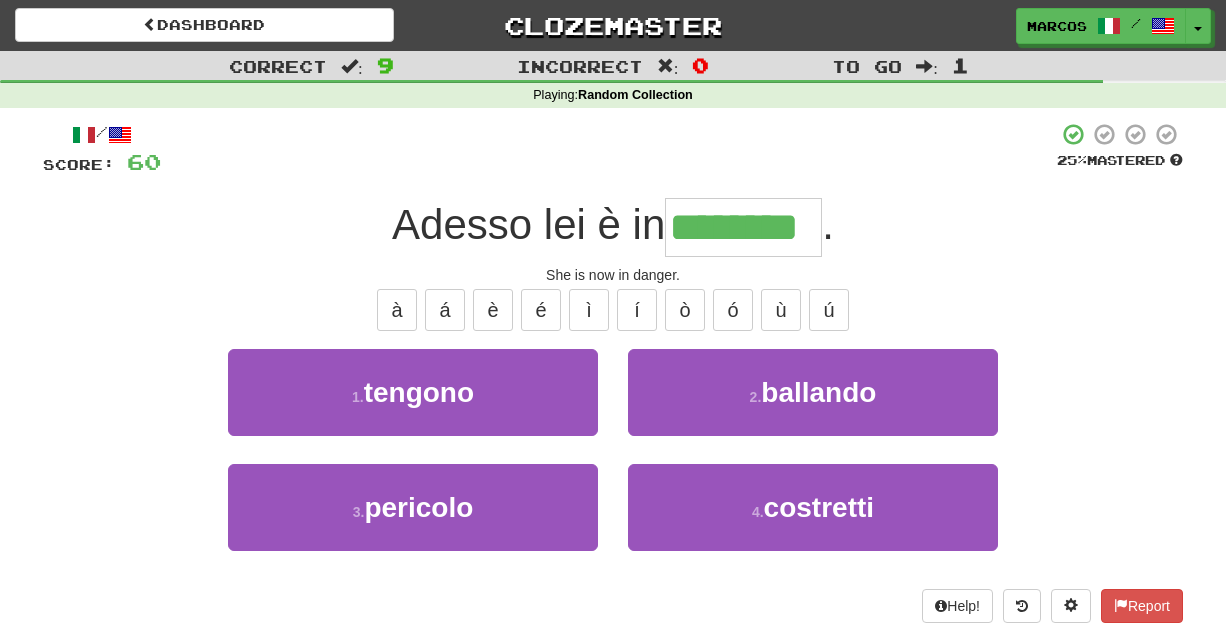 type on "********" 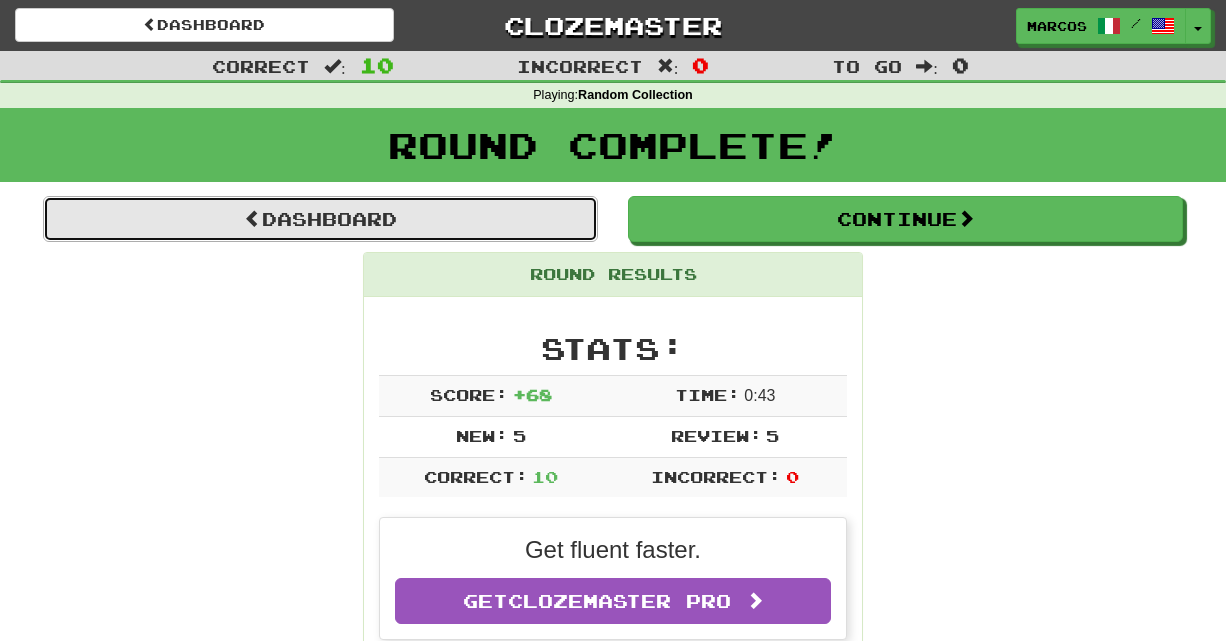 click on "Dashboard" at bounding box center (320, 219) 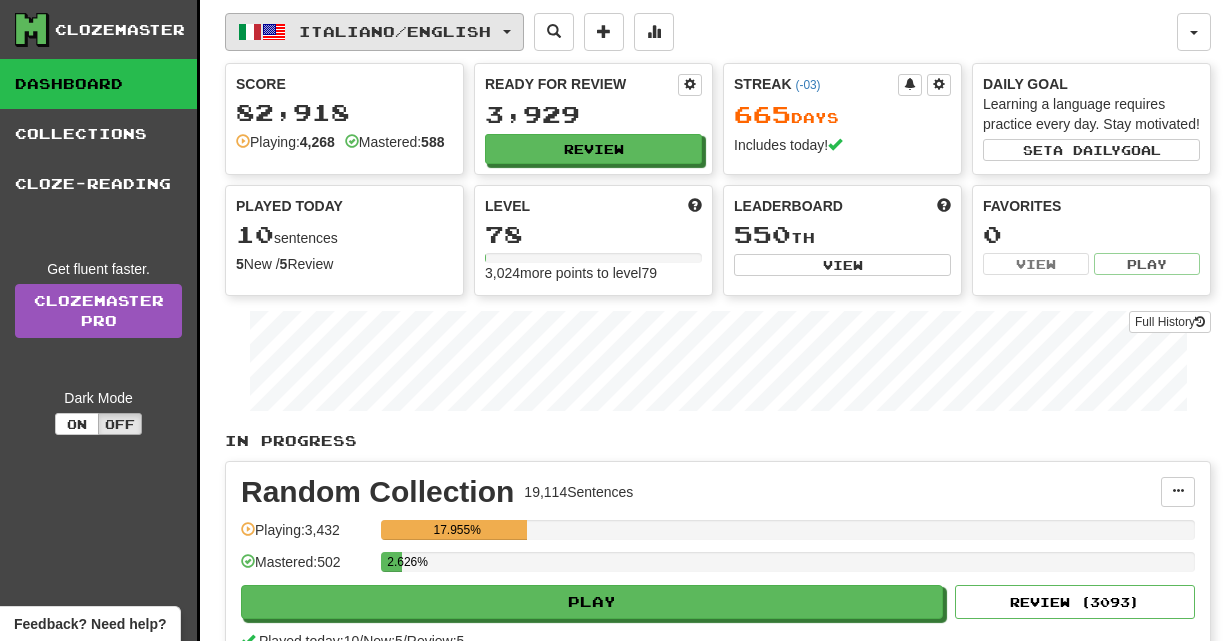 scroll, scrollTop: 0, scrollLeft: 0, axis: both 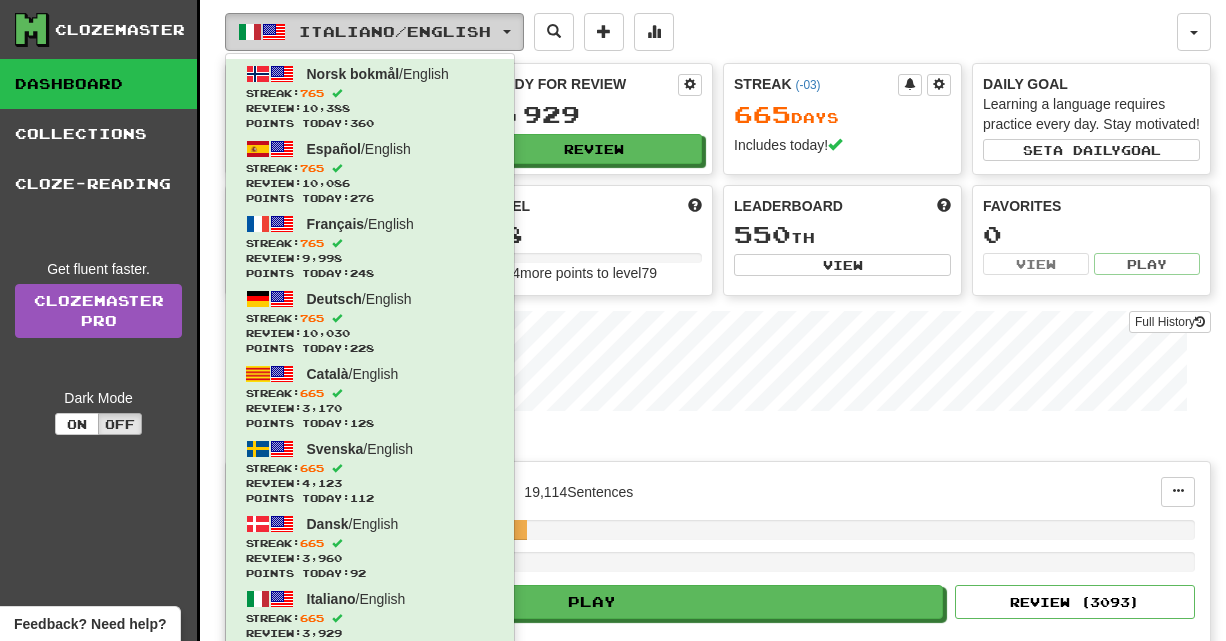 type 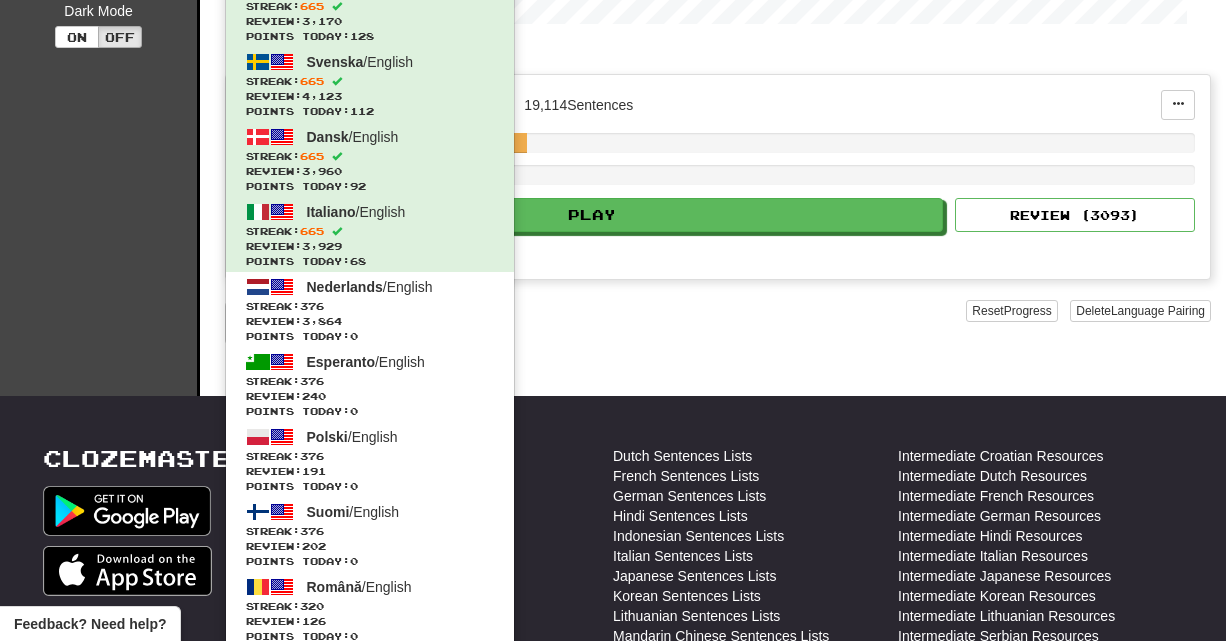 scroll, scrollTop: 560, scrollLeft: 0, axis: vertical 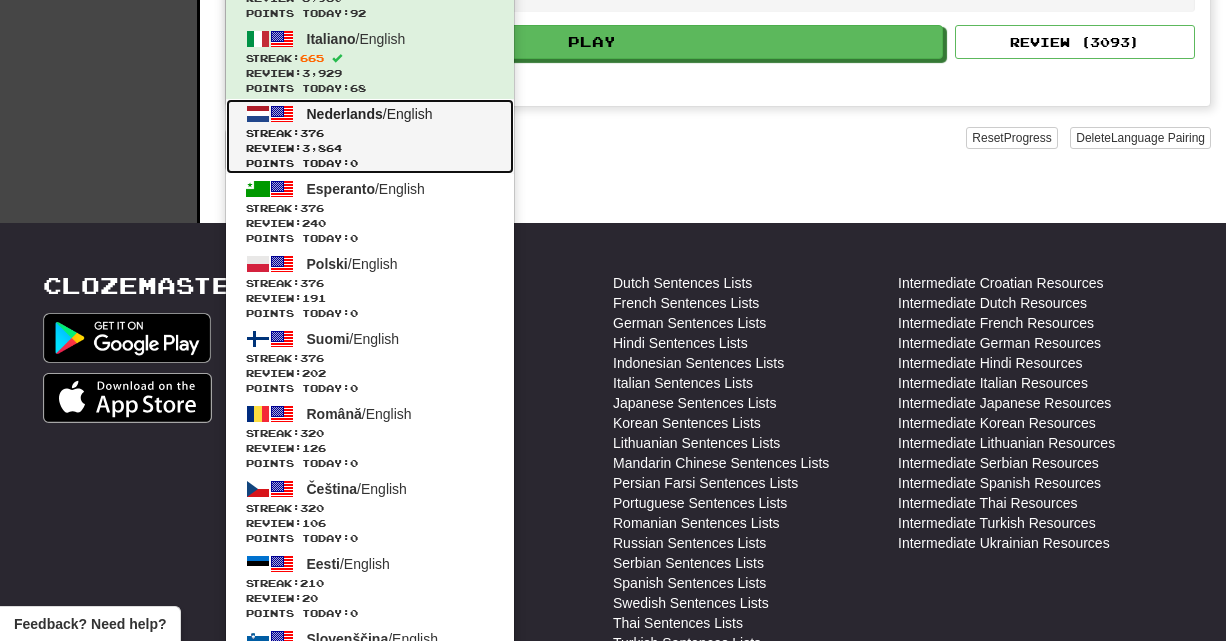 click on "Review:  3,864" at bounding box center (370, 148) 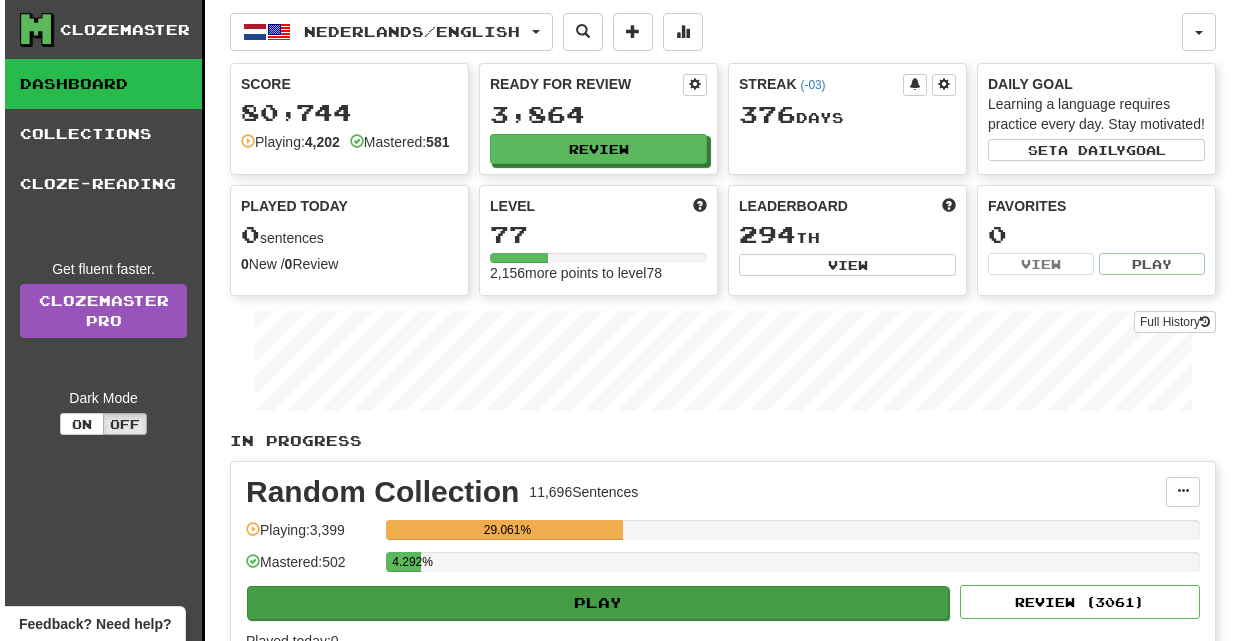 scroll, scrollTop: 0, scrollLeft: 0, axis: both 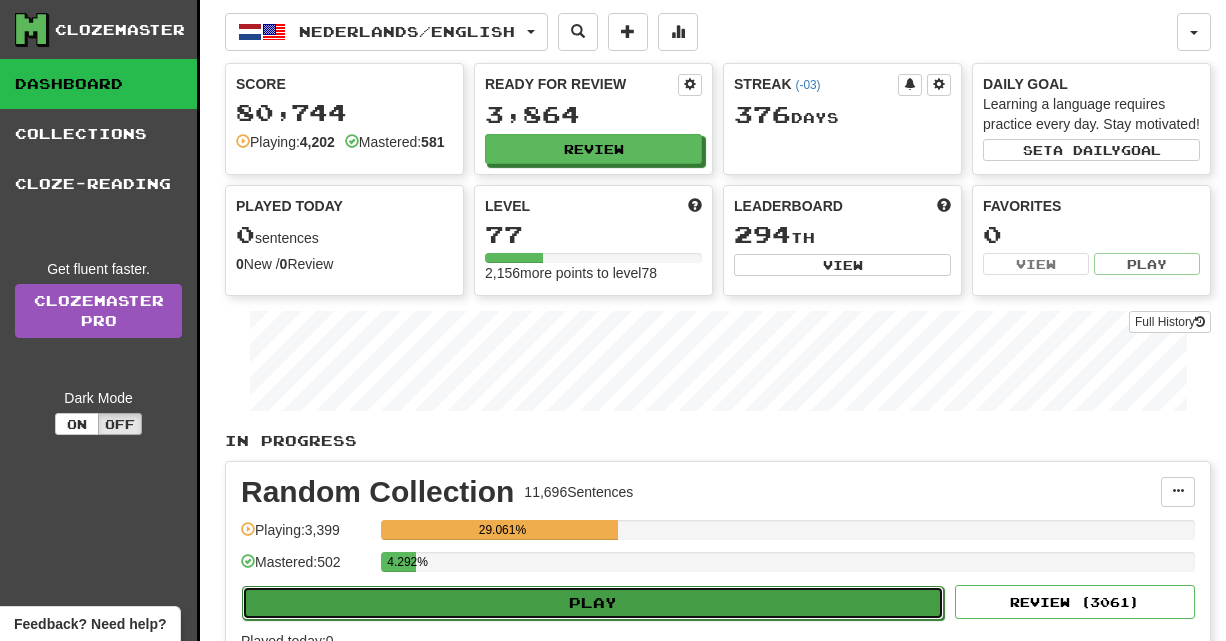 click on "Play" at bounding box center [593, 603] 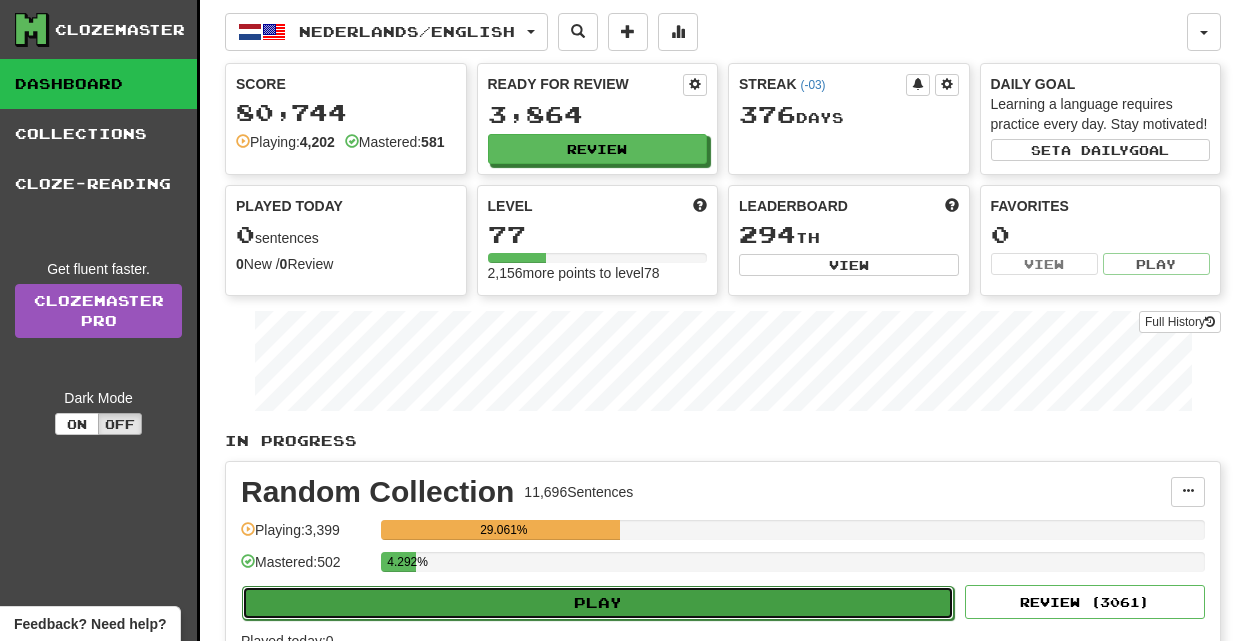 select on "**" 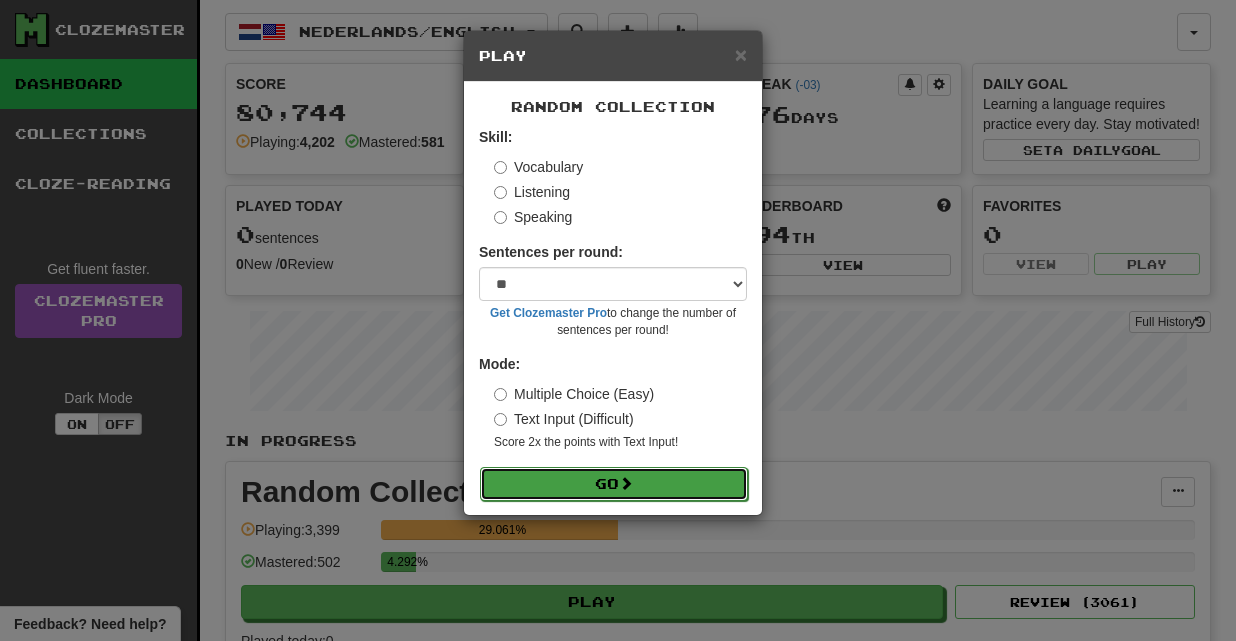 click on "Go" at bounding box center [614, 484] 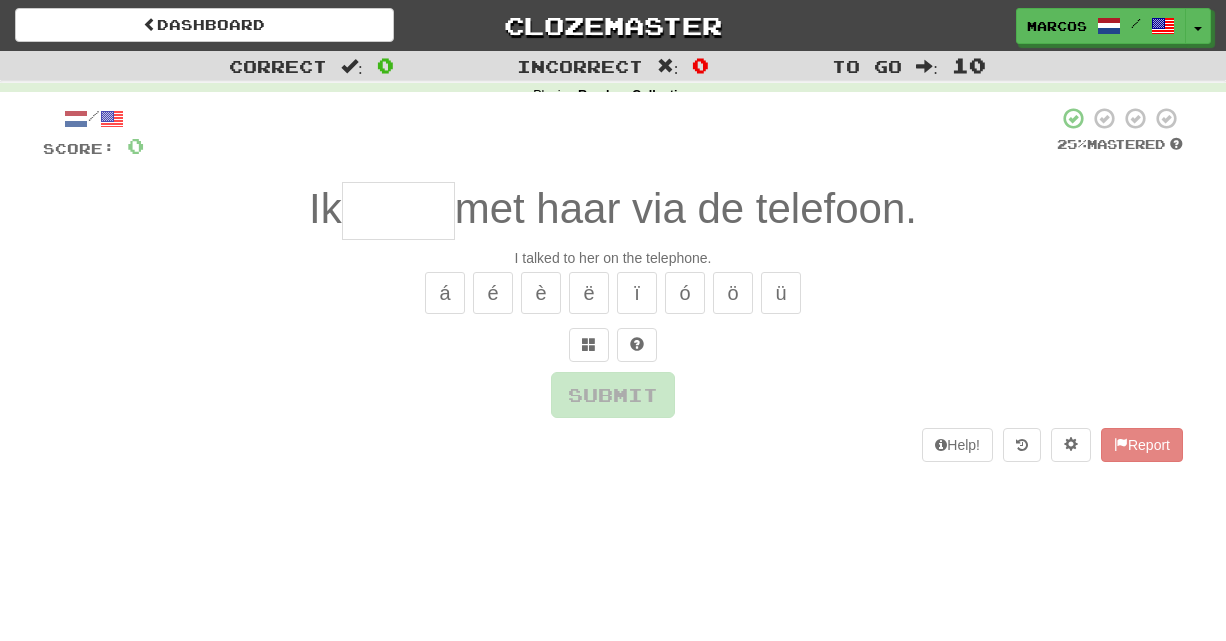 scroll, scrollTop: 0, scrollLeft: 0, axis: both 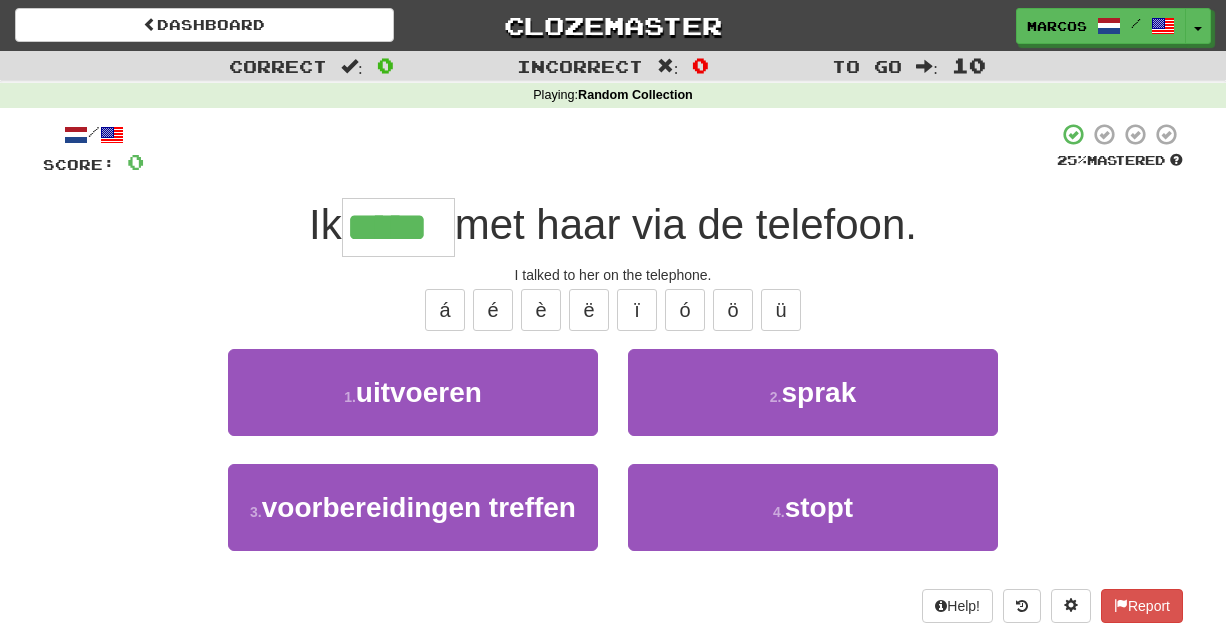 type on "*****" 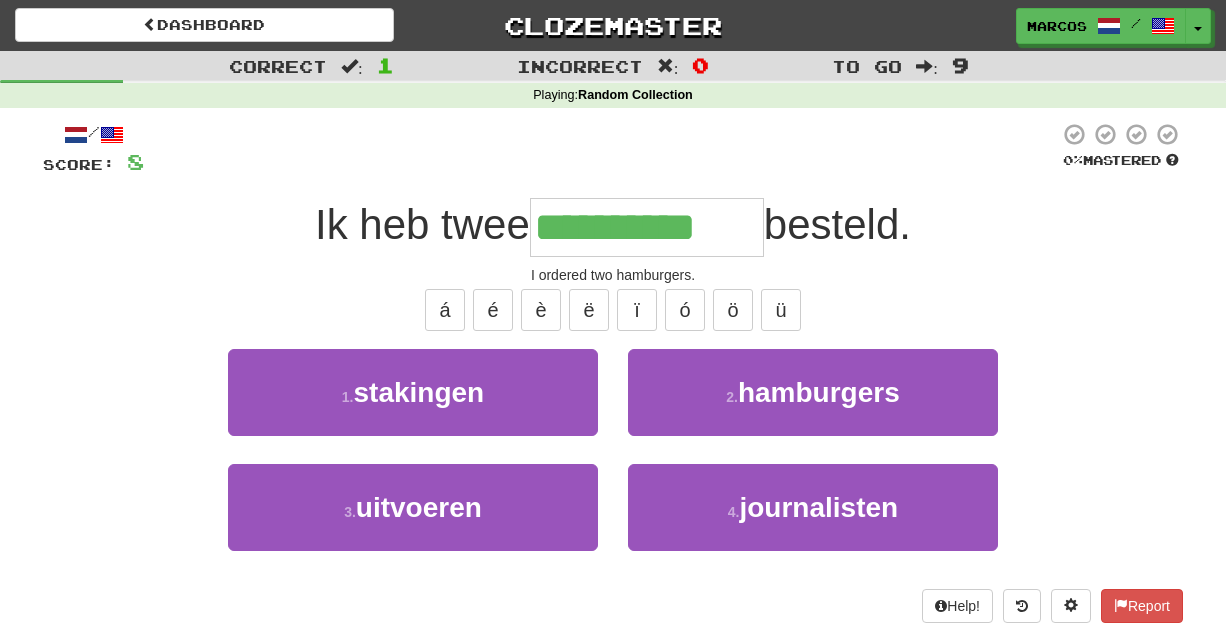 type on "**********" 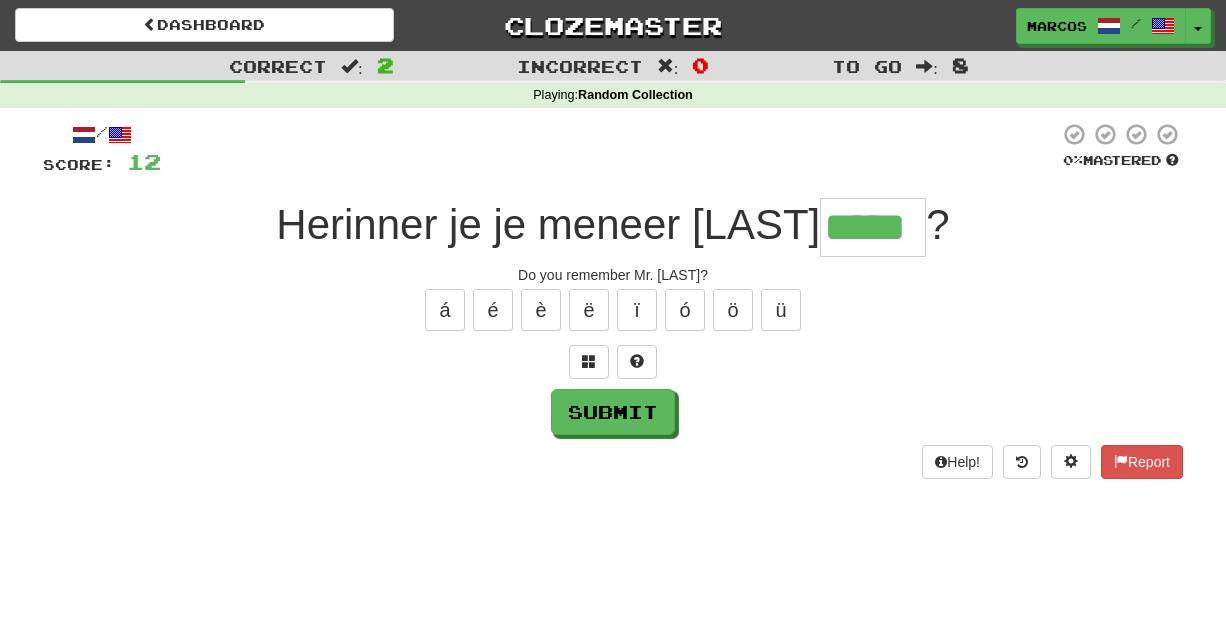 type on "*****" 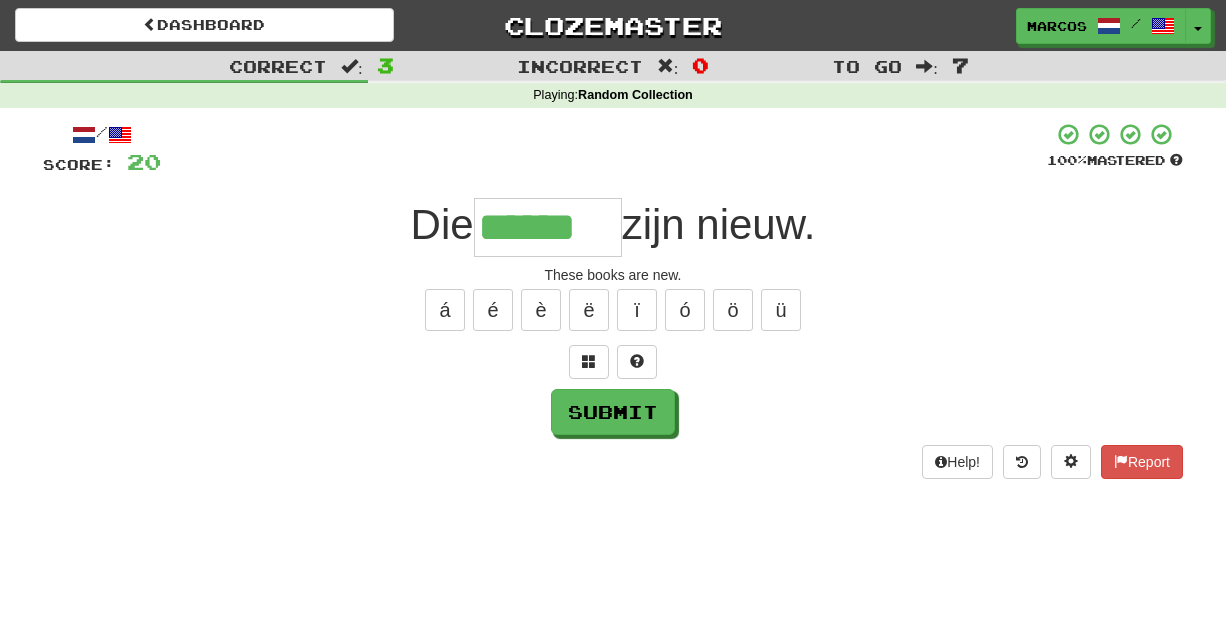type on "******" 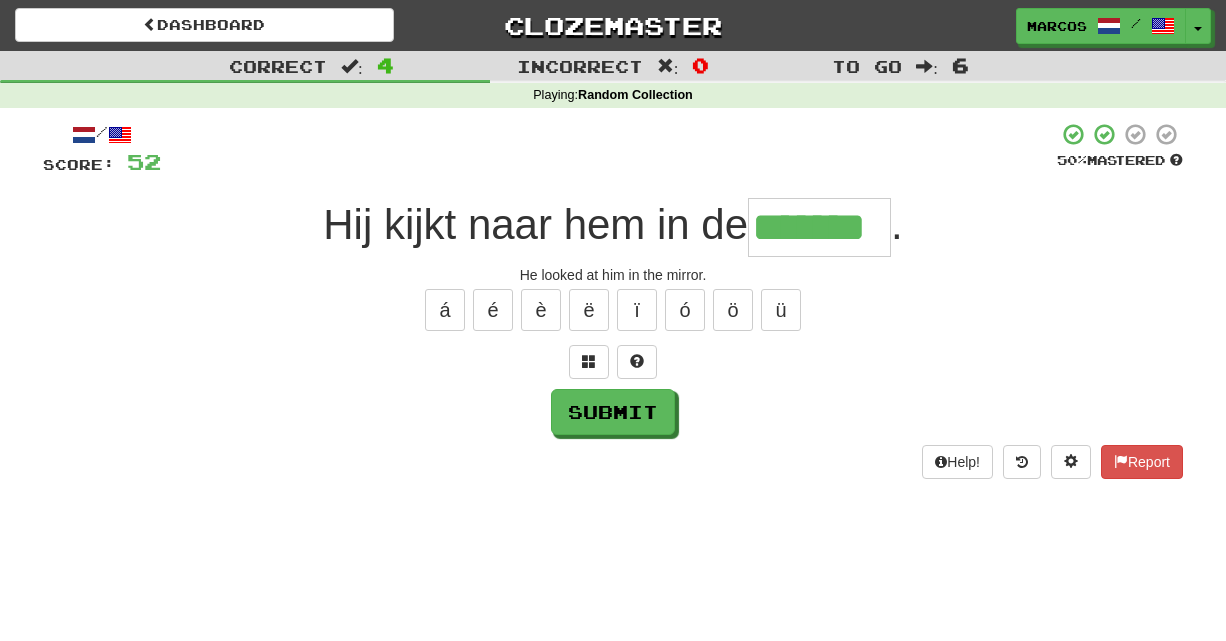 type on "*******" 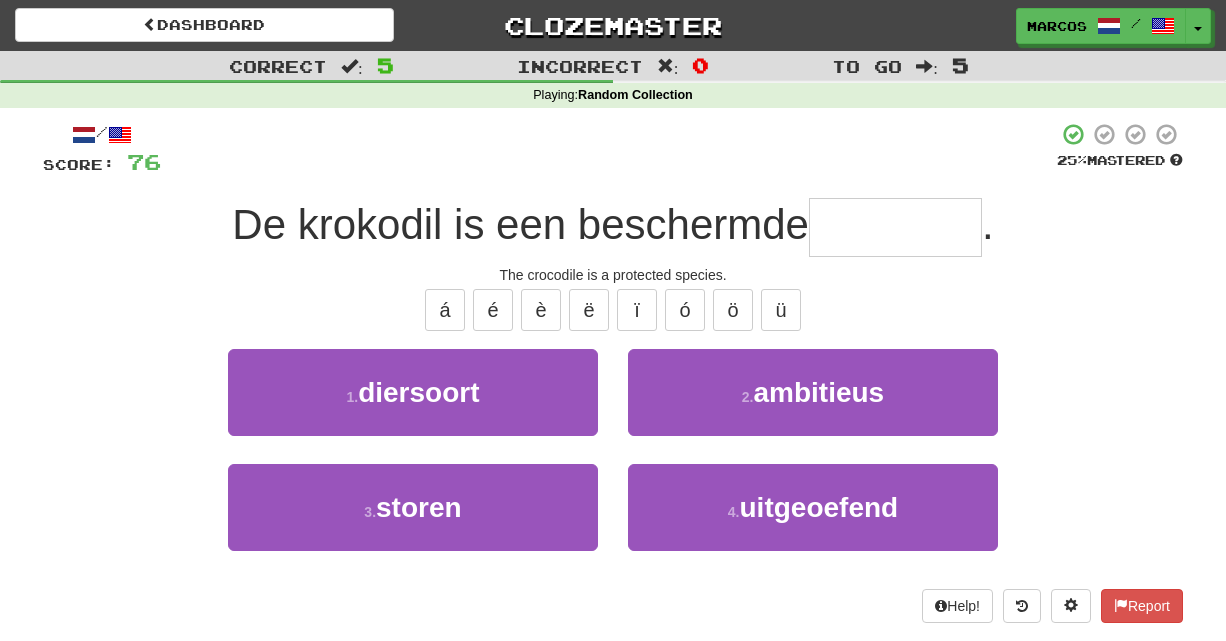 type on "*" 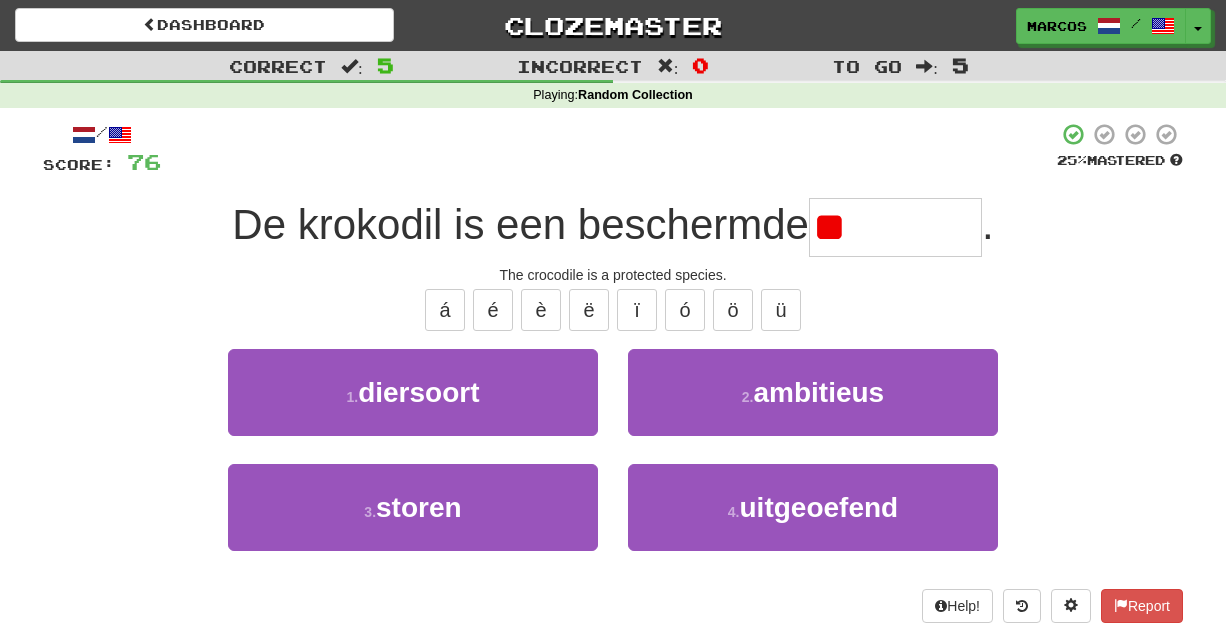 type on "*" 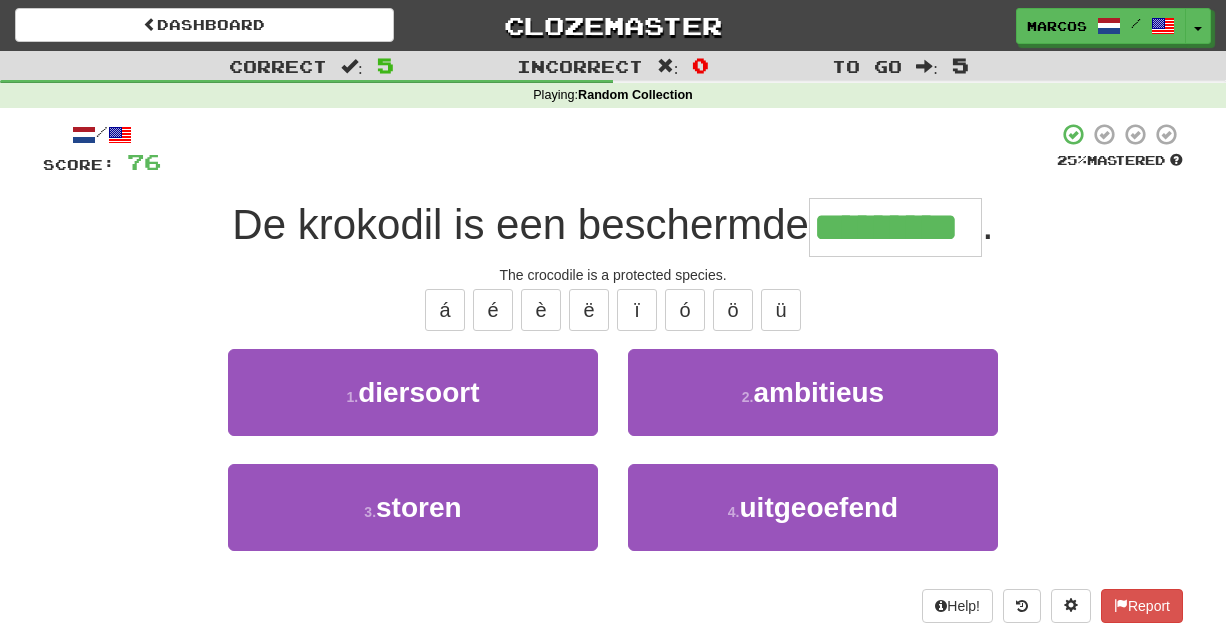 type on "*********" 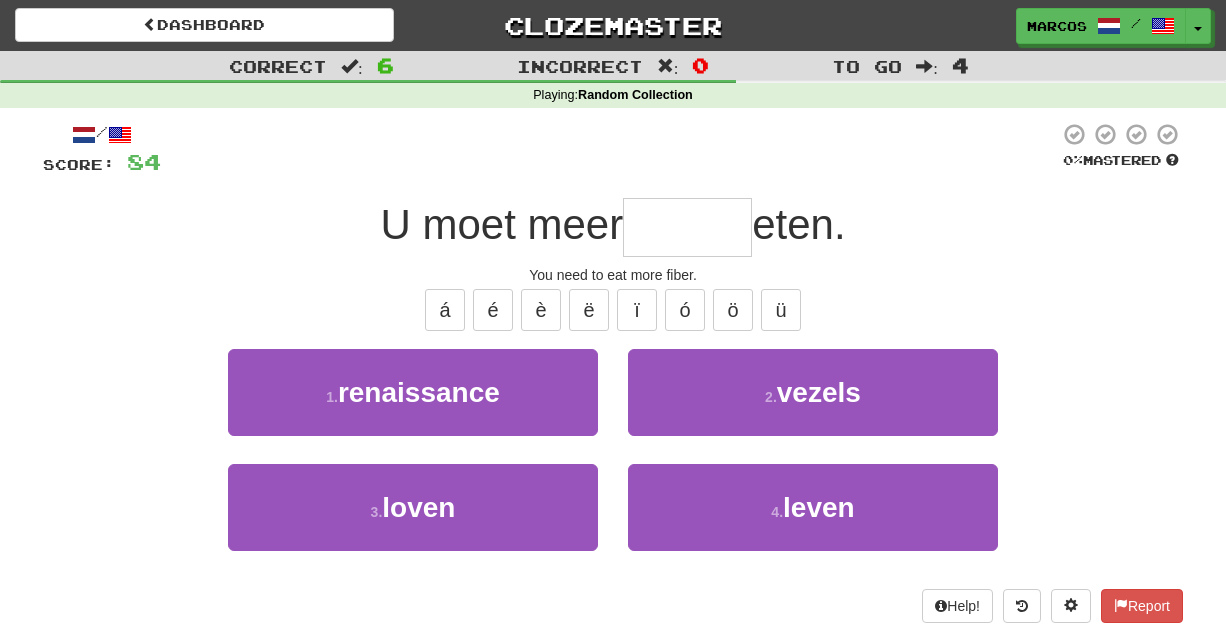 type on "*" 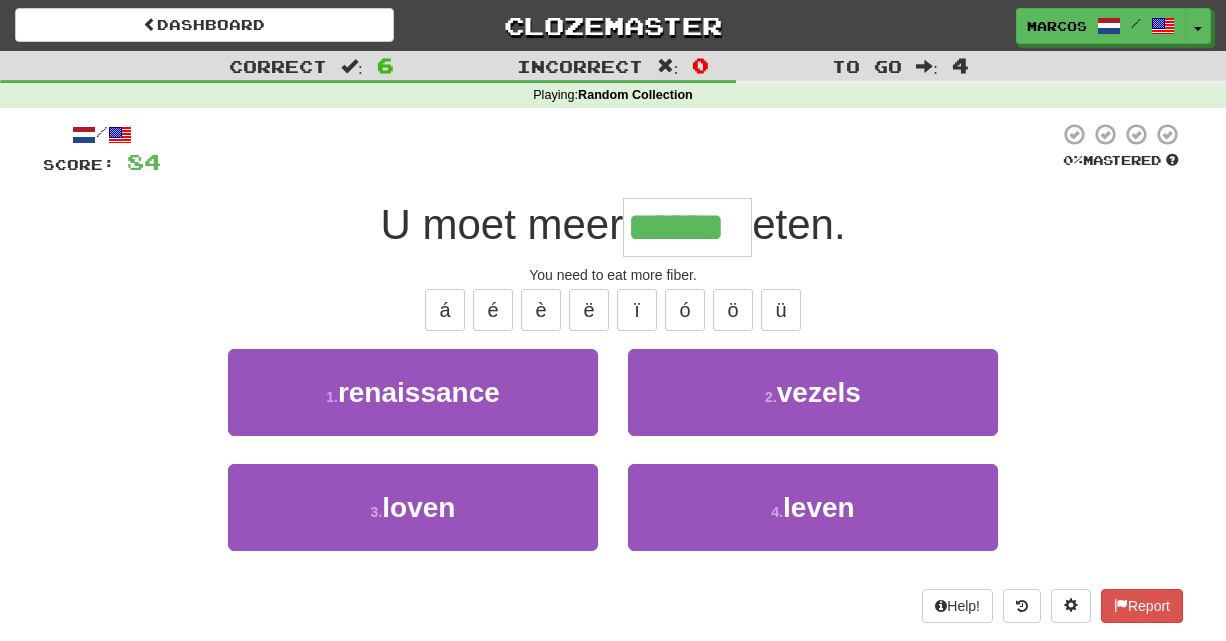 type on "******" 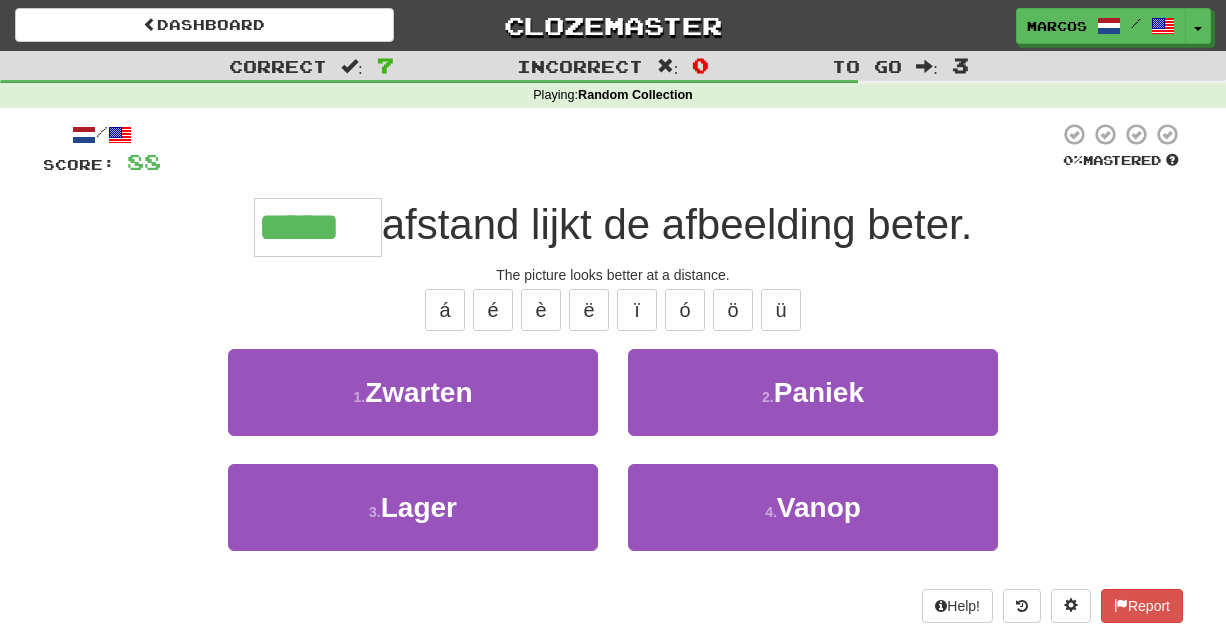 type on "*****" 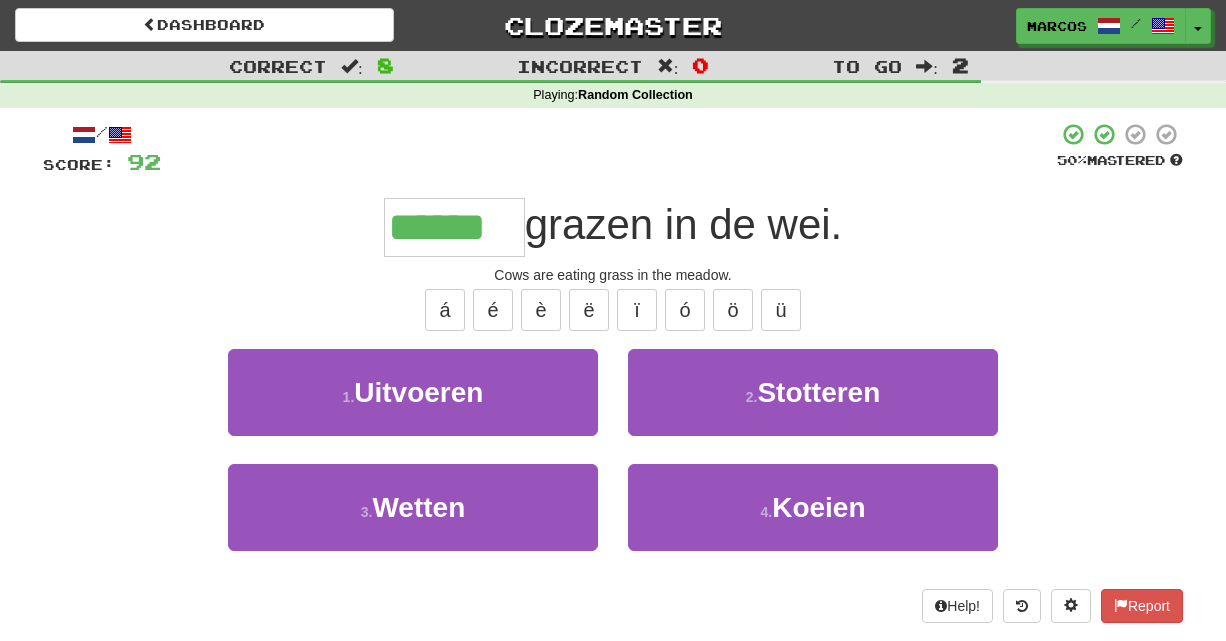 type on "******" 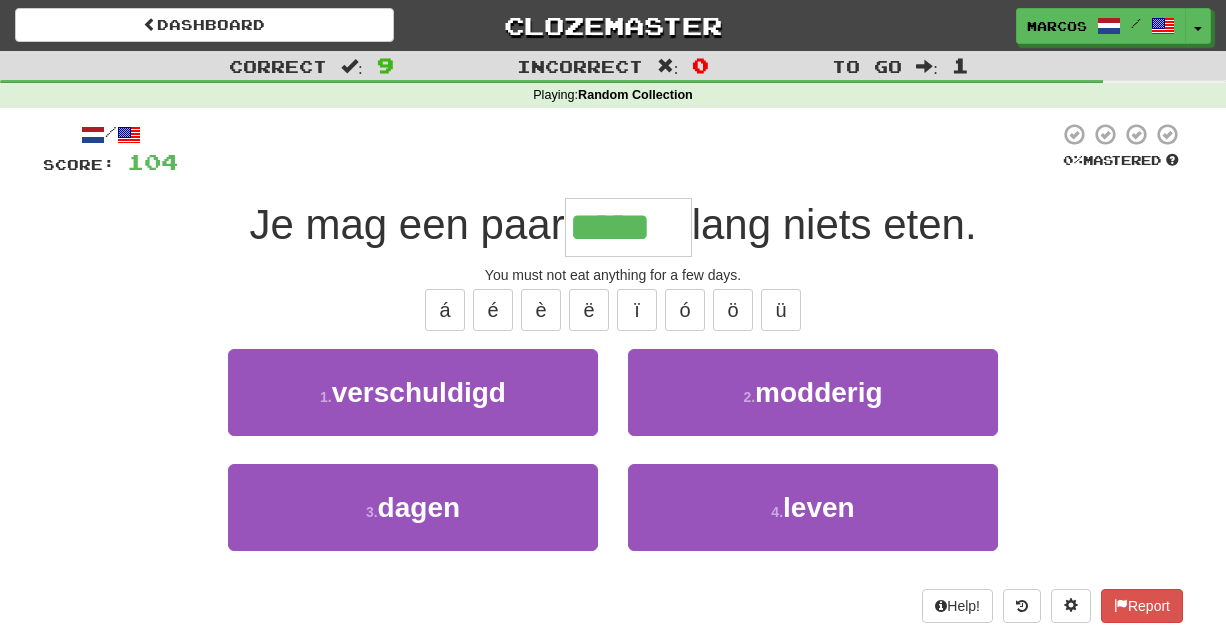 type on "*****" 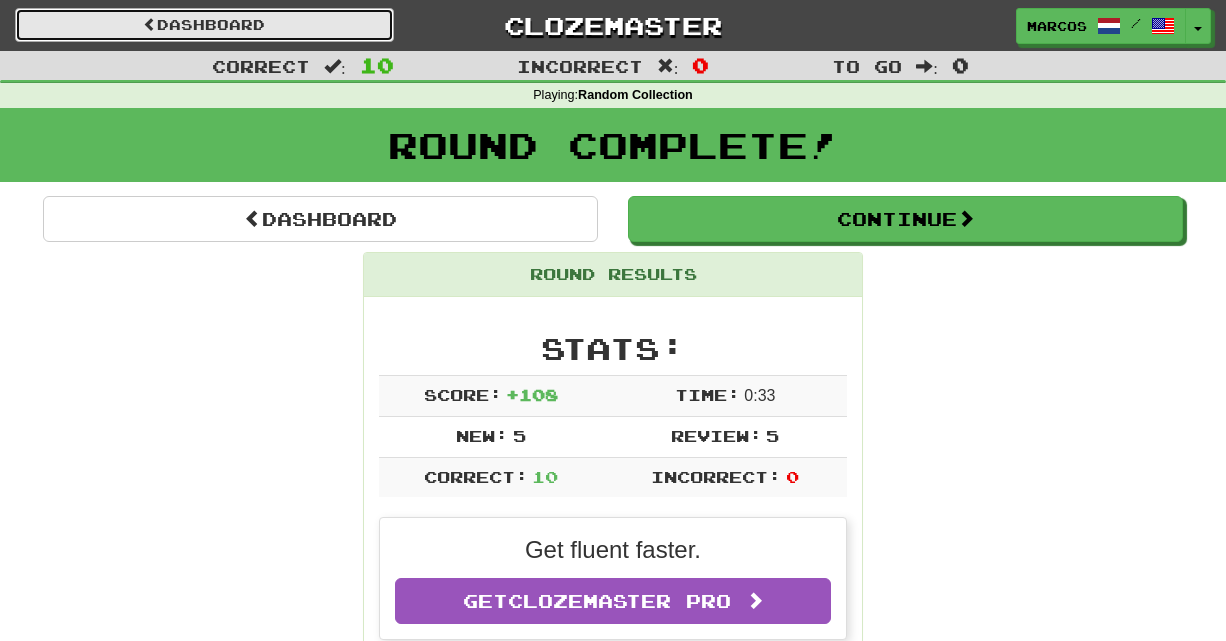 click on "Dashboard" at bounding box center [204, 25] 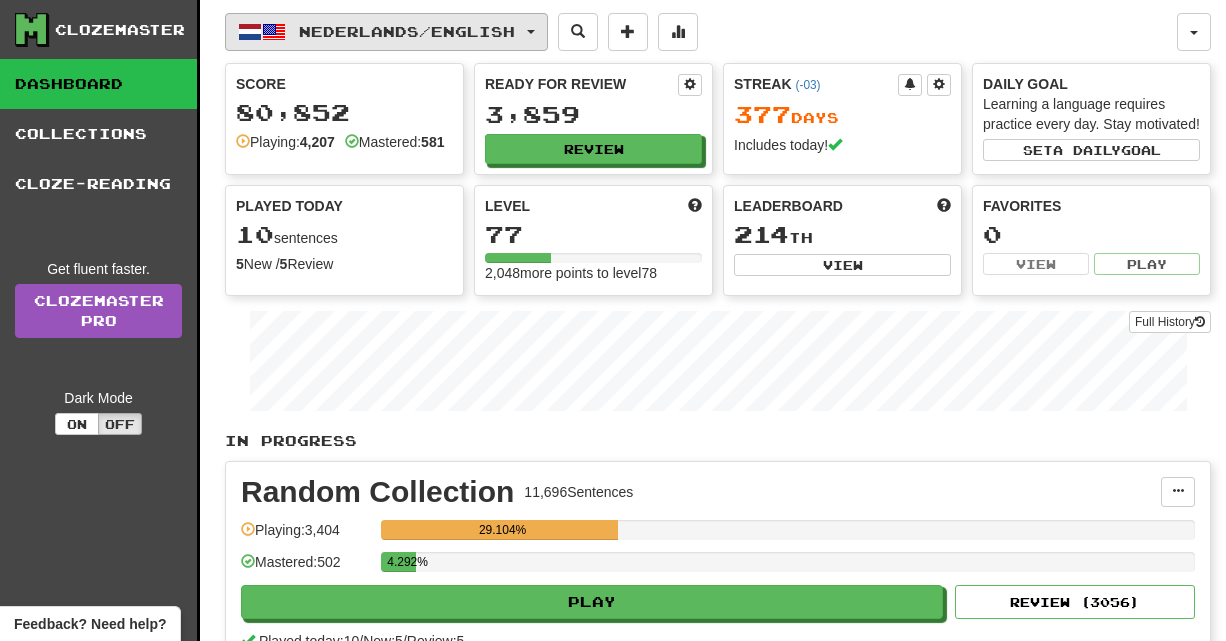 scroll, scrollTop: 0, scrollLeft: 0, axis: both 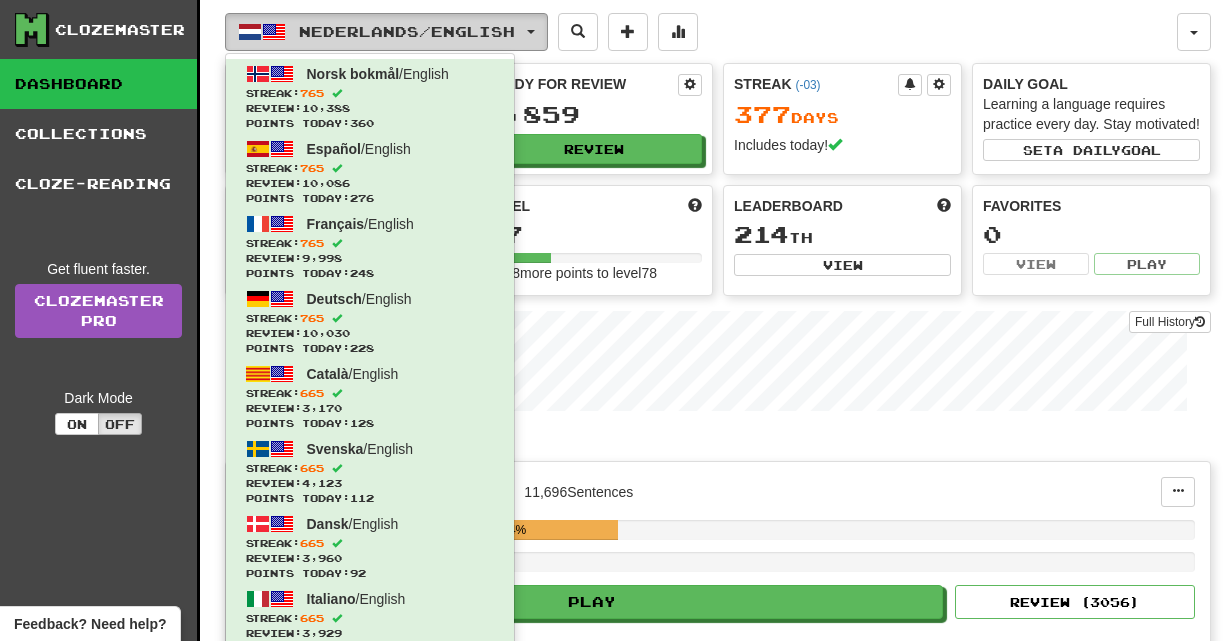 type 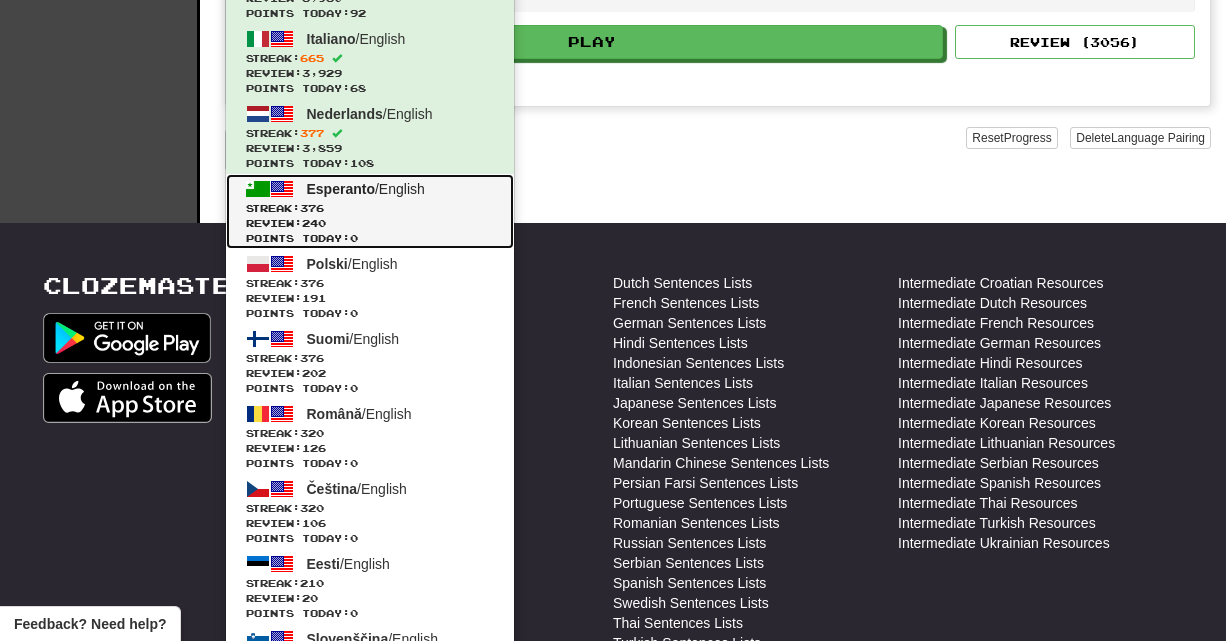 click on "Streak:  376" at bounding box center (370, 208) 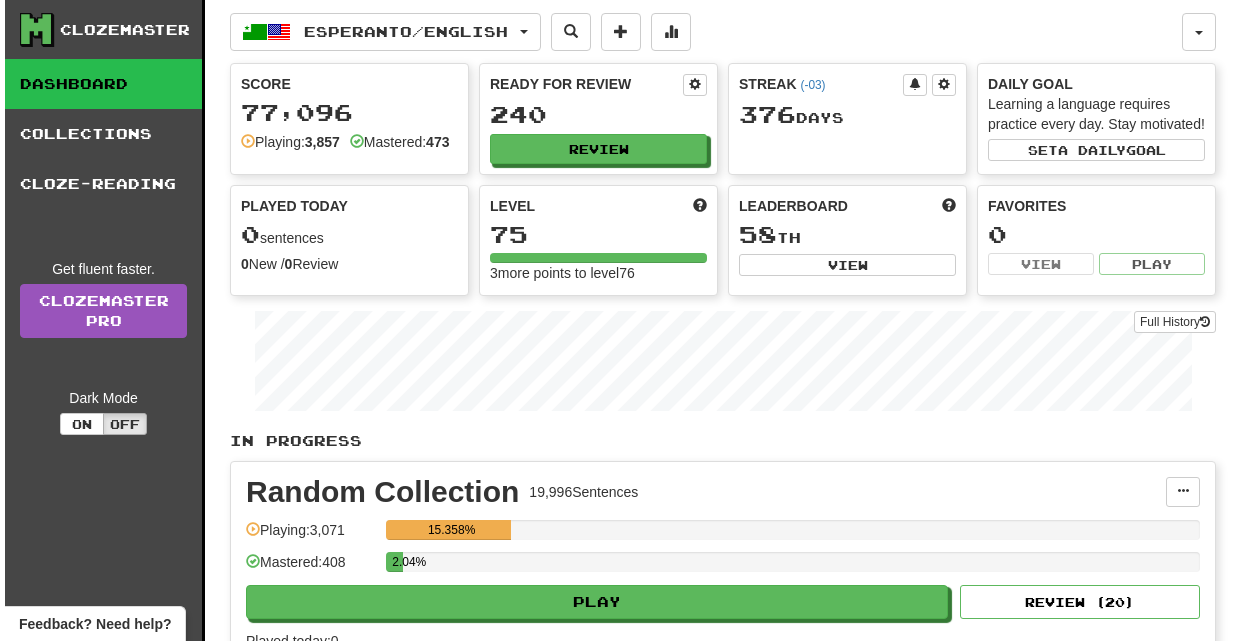 scroll, scrollTop: 0, scrollLeft: 0, axis: both 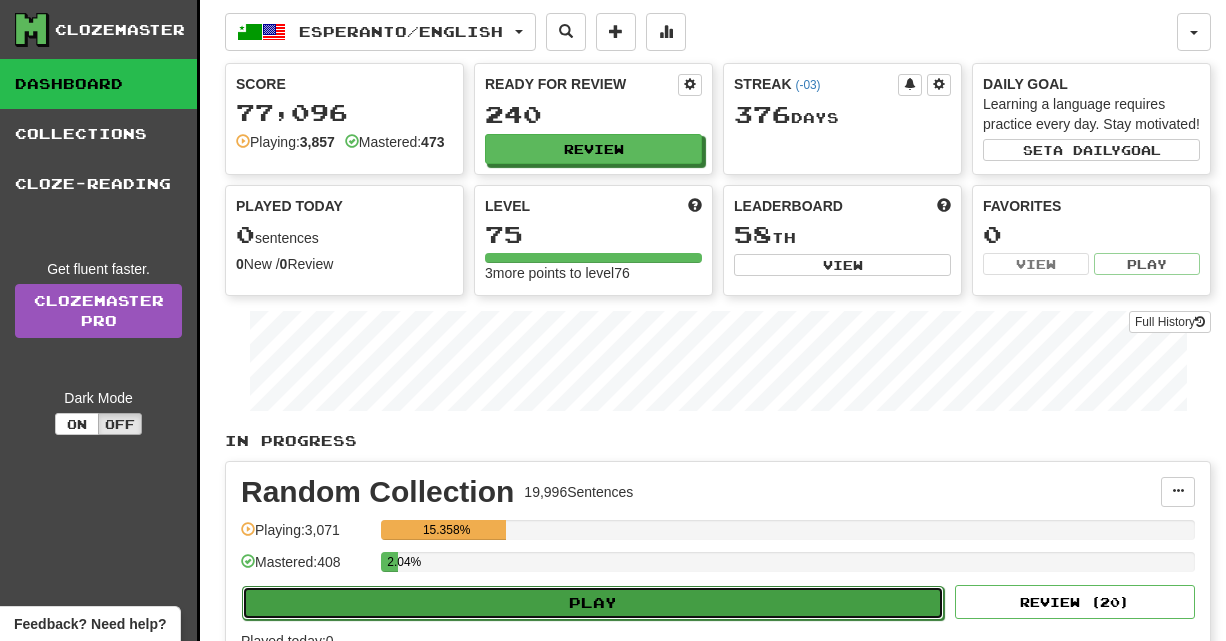 click on "Play" at bounding box center (593, 603) 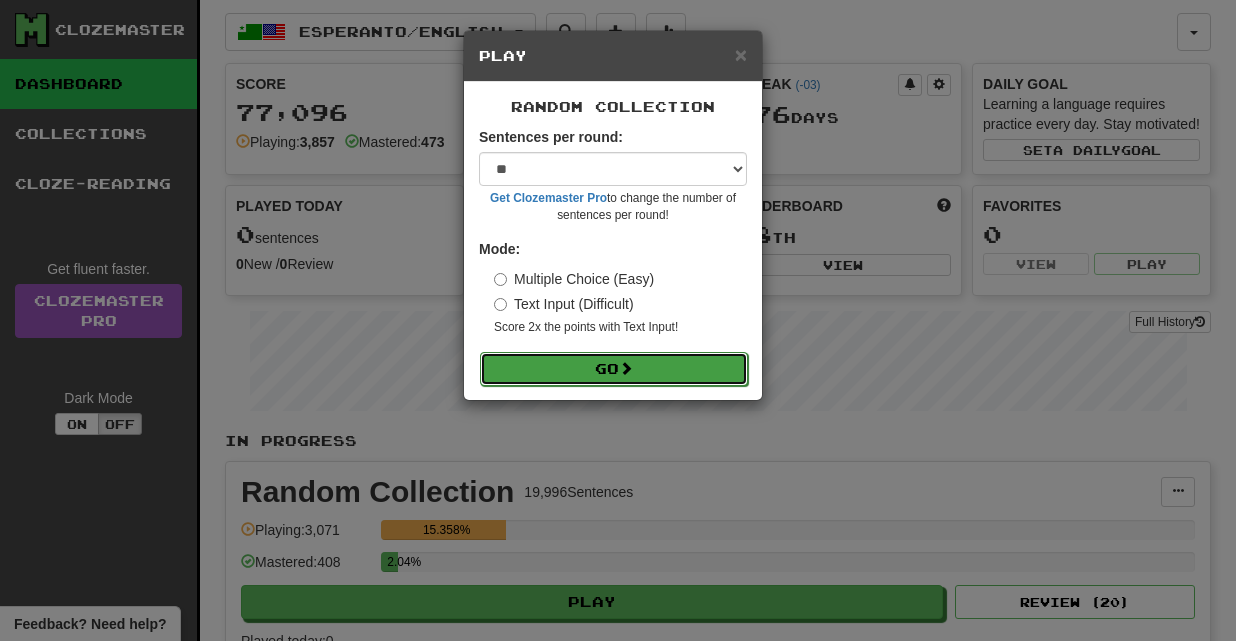 click on "Go" at bounding box center [614, 369] 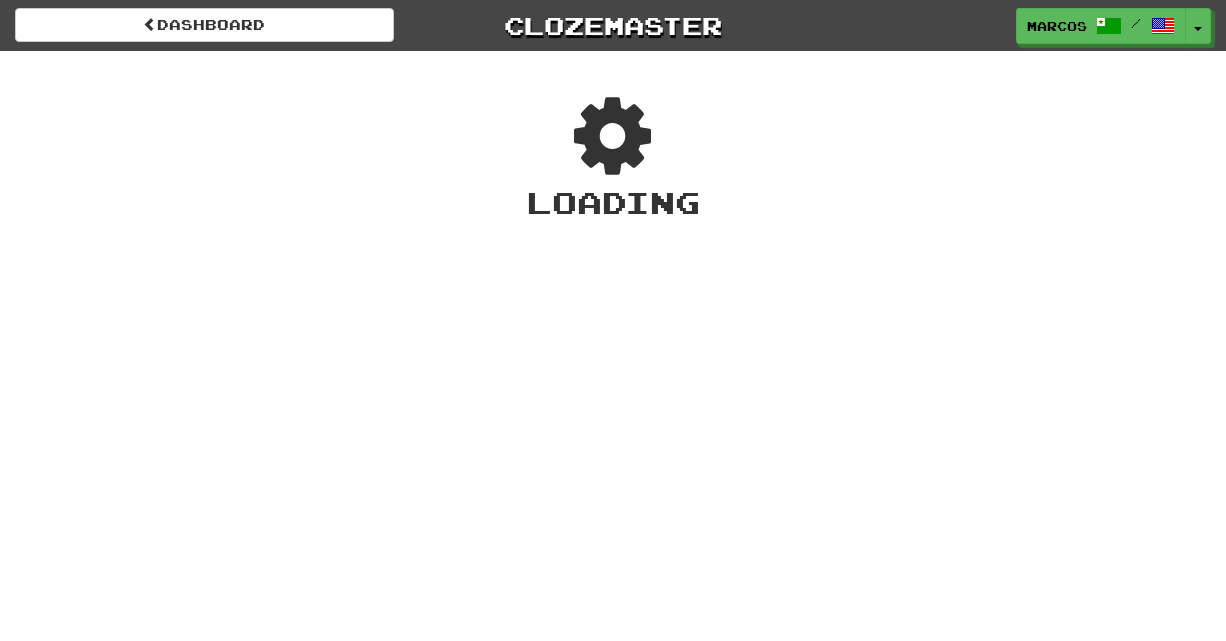 scroll, scrollTop: 0, scrollLeft: 0, axis: both 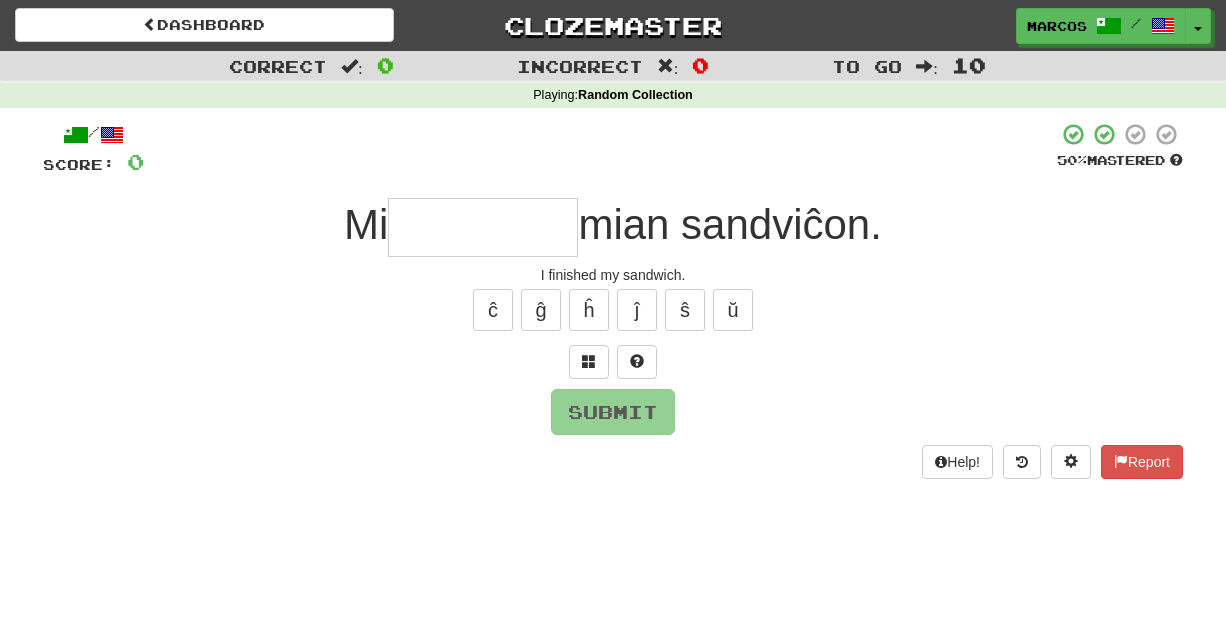 type on "*" 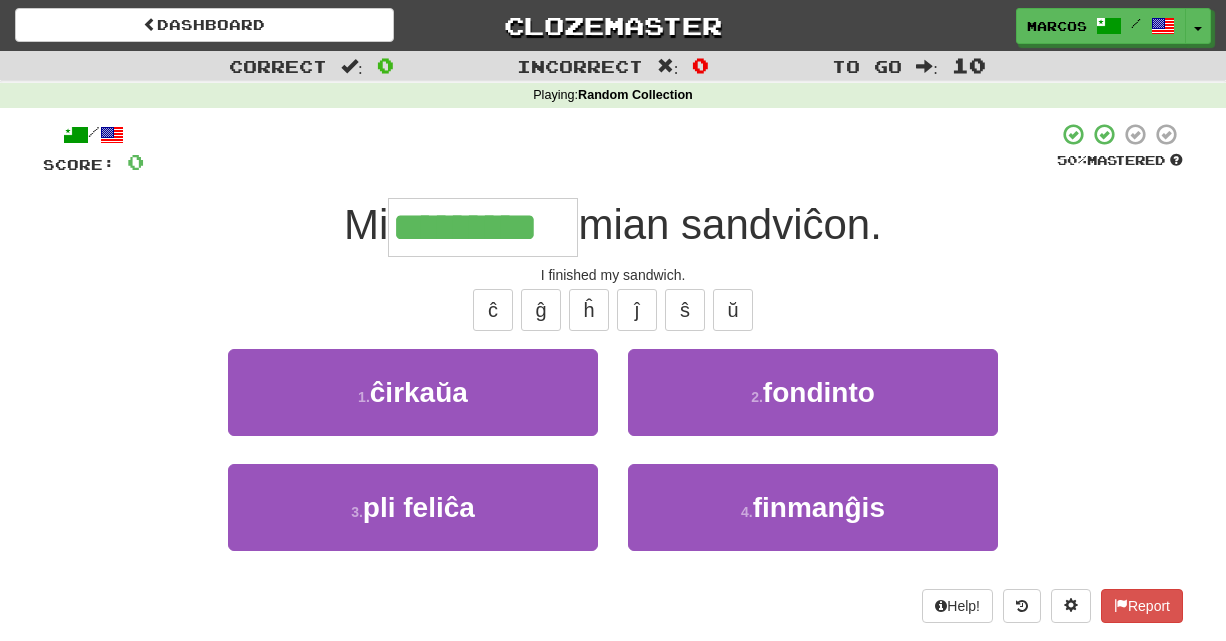 type on "*********" 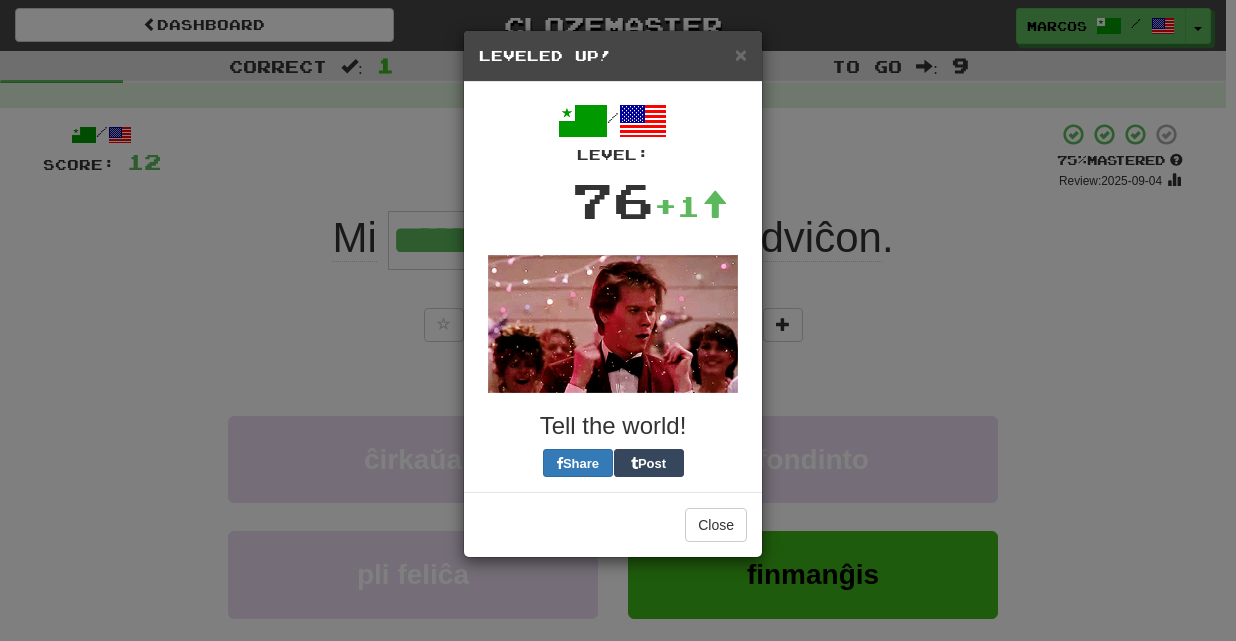 click on "× Leveled Up!  /  Level: 76 +1 Tell the world!  Share  Post Close" at bounding box center (618, 320) 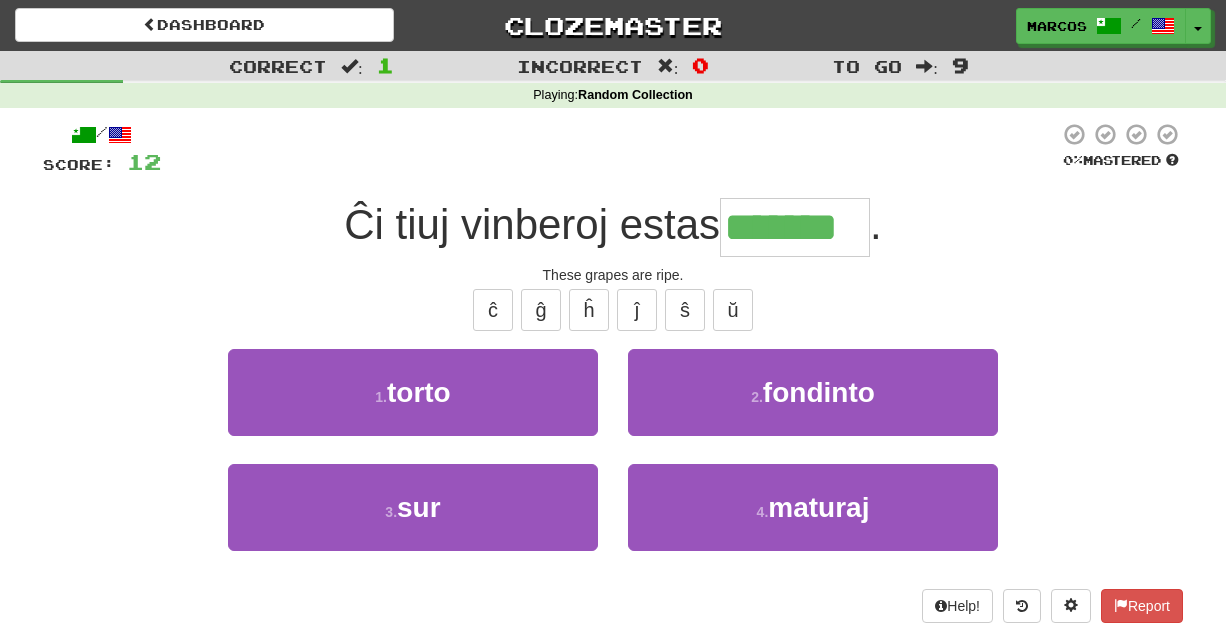 type on "*******" 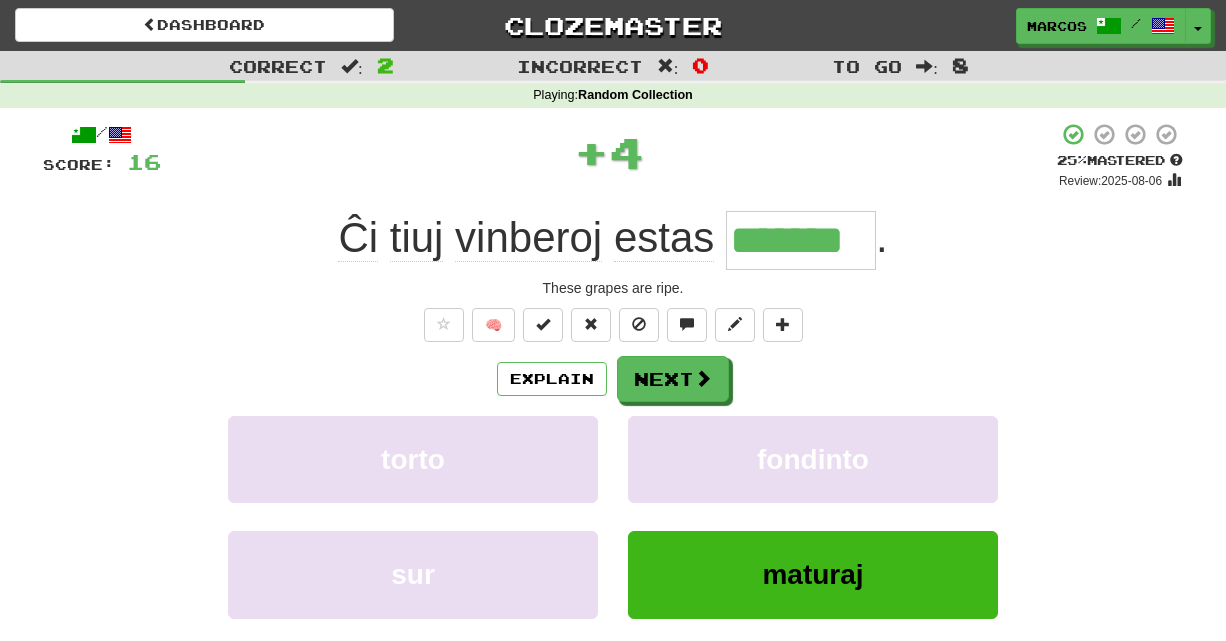 click on "/  Score:   16 + 4 25 %  Mastered Review:  2025-08-06 Ĉi   tiuj   vinberoj   estas   ******* . These grapes are ripe. 🧠 Explain Next torto fondinto sur maturaj Learn more: torto fondinto sur maturaj  Help!  Report Sentence Source" at bounding box center (613, 437) 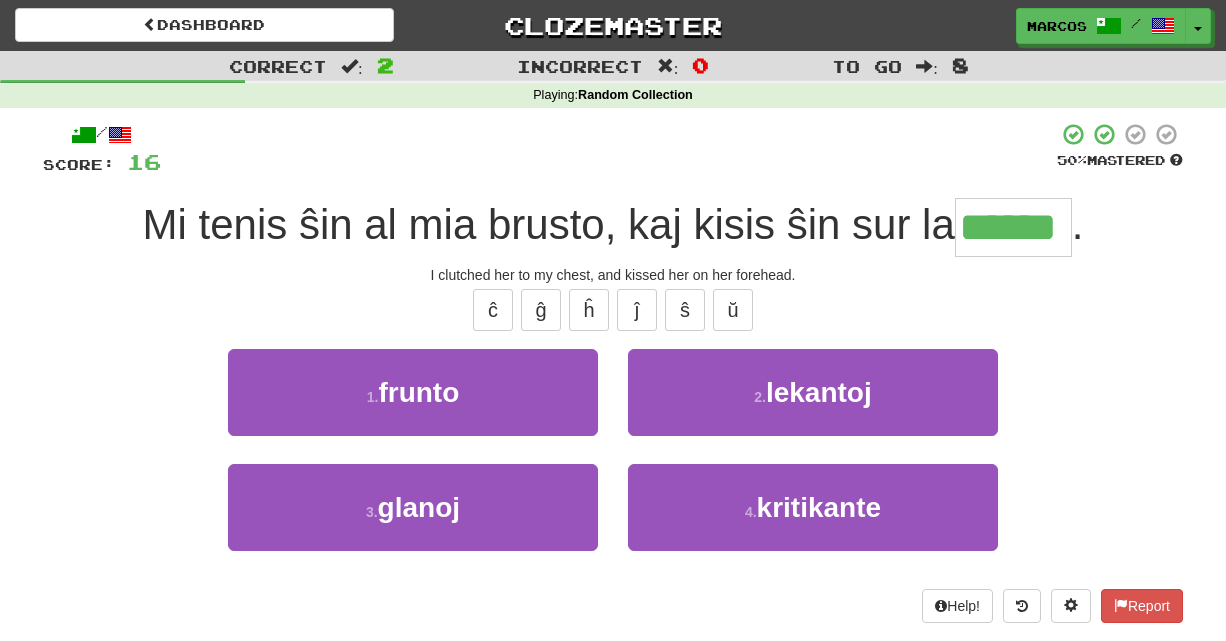 type on "******" 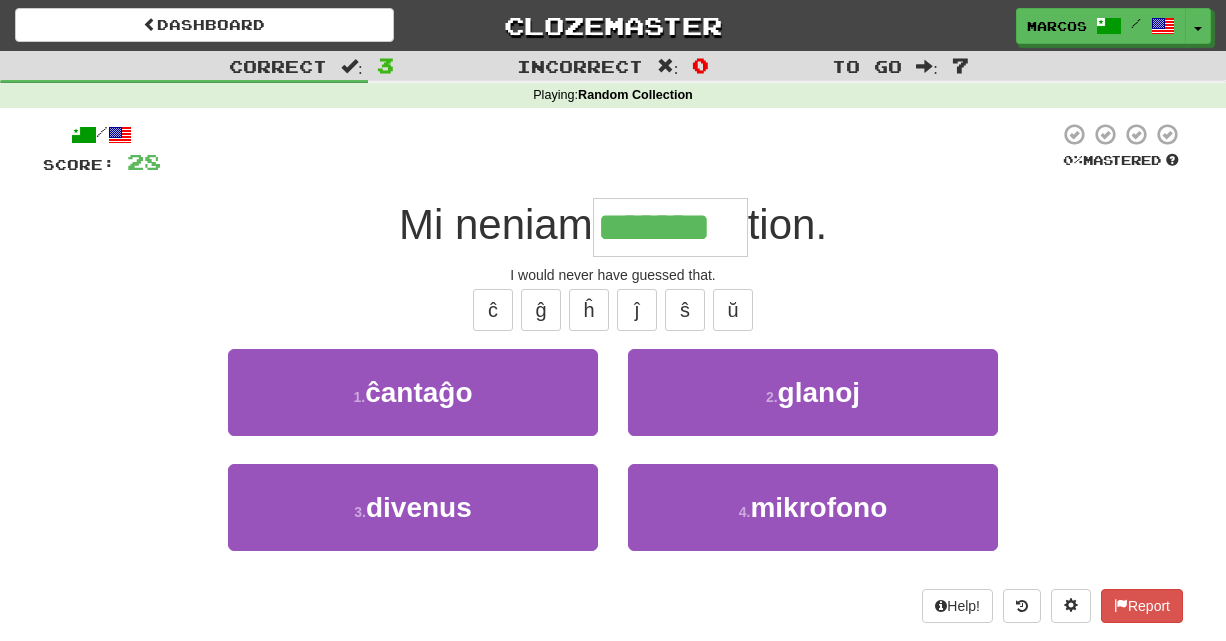 type on "*******" 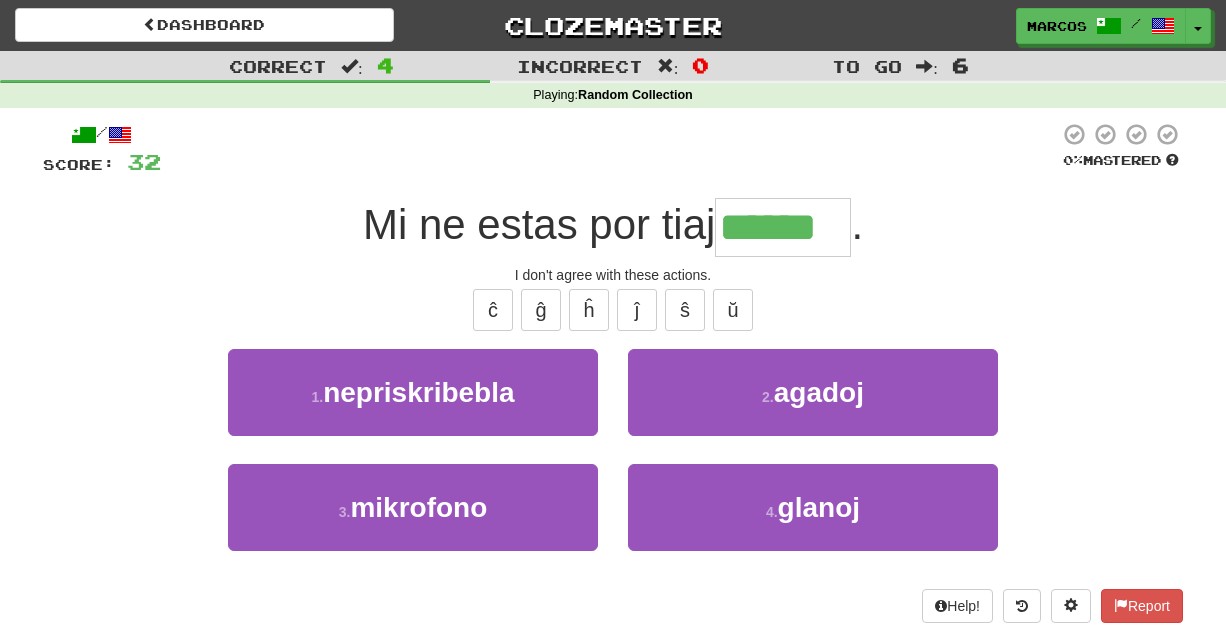 type on "******" 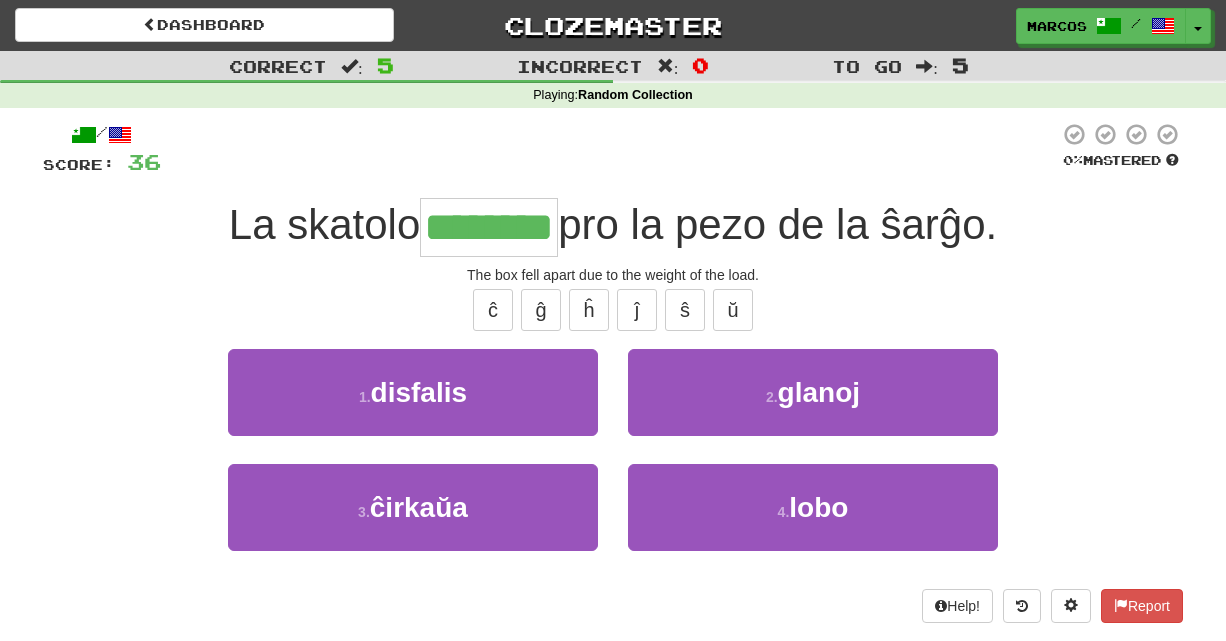 type on "********" 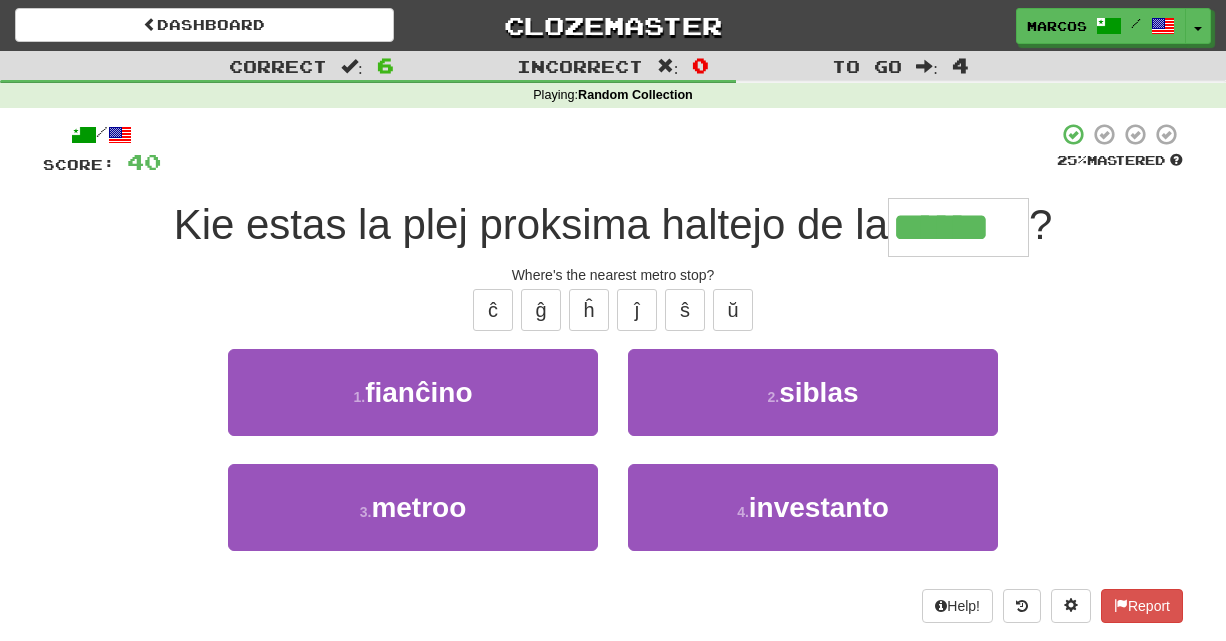 type on "******" 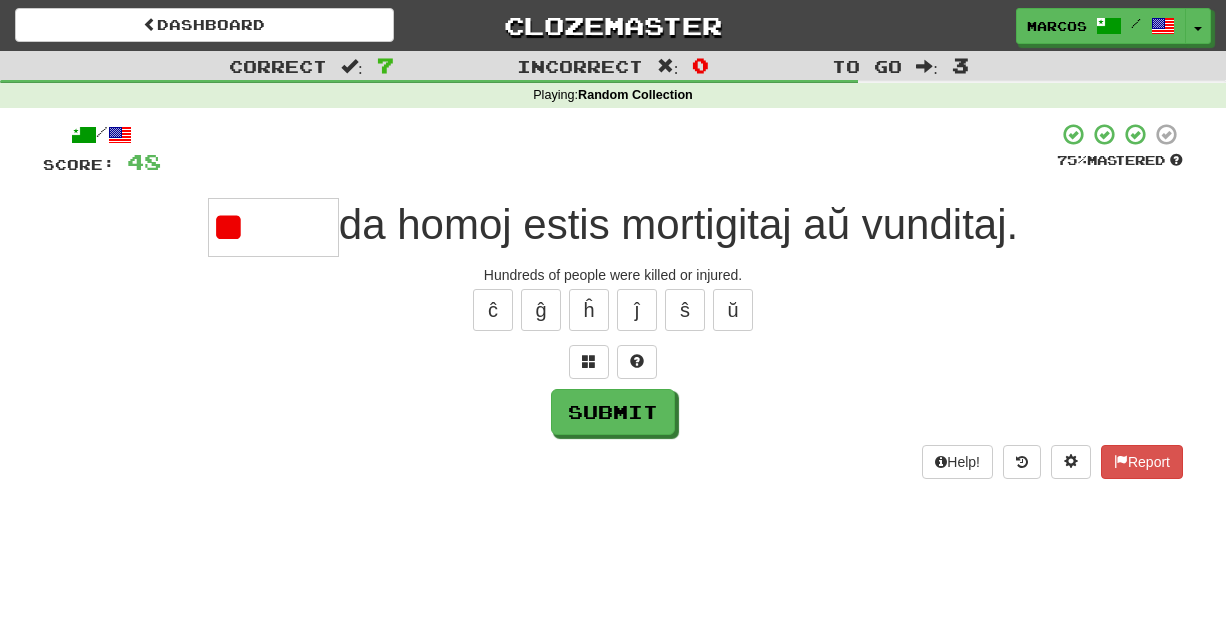 type on "*" 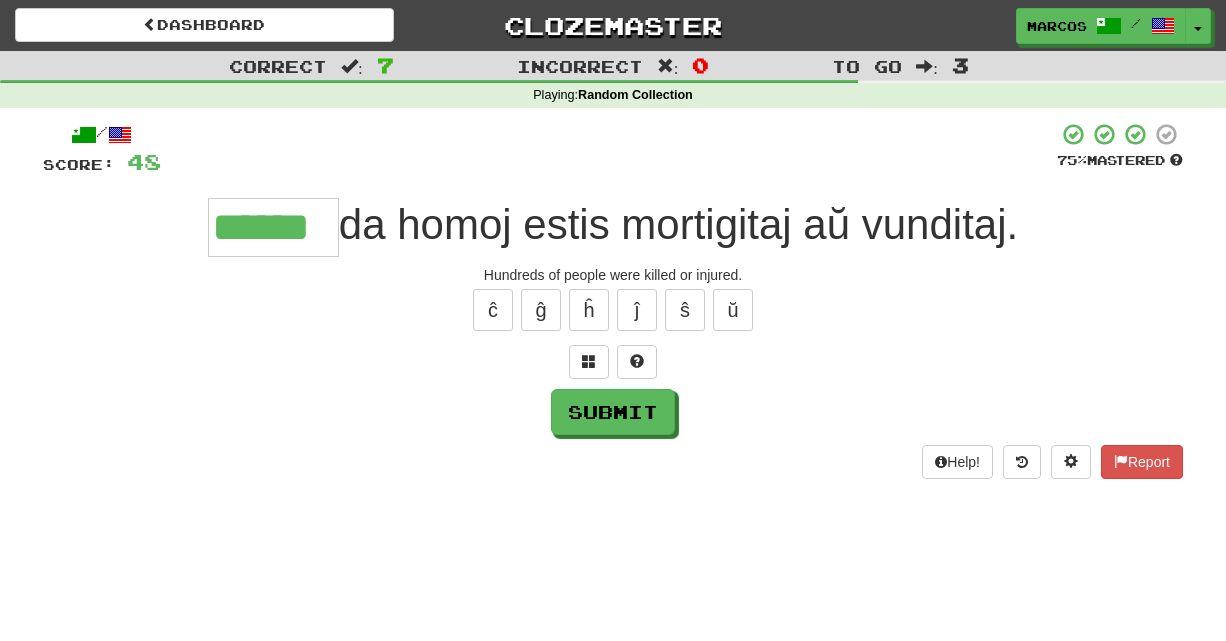 type on "******" 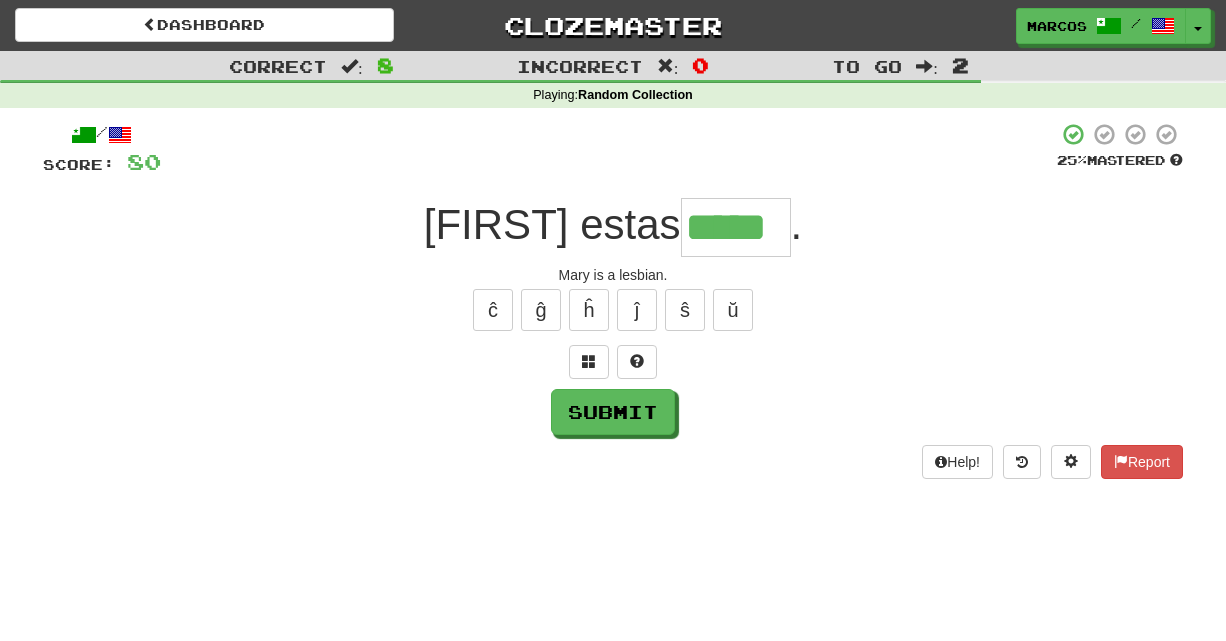 type on "*****" 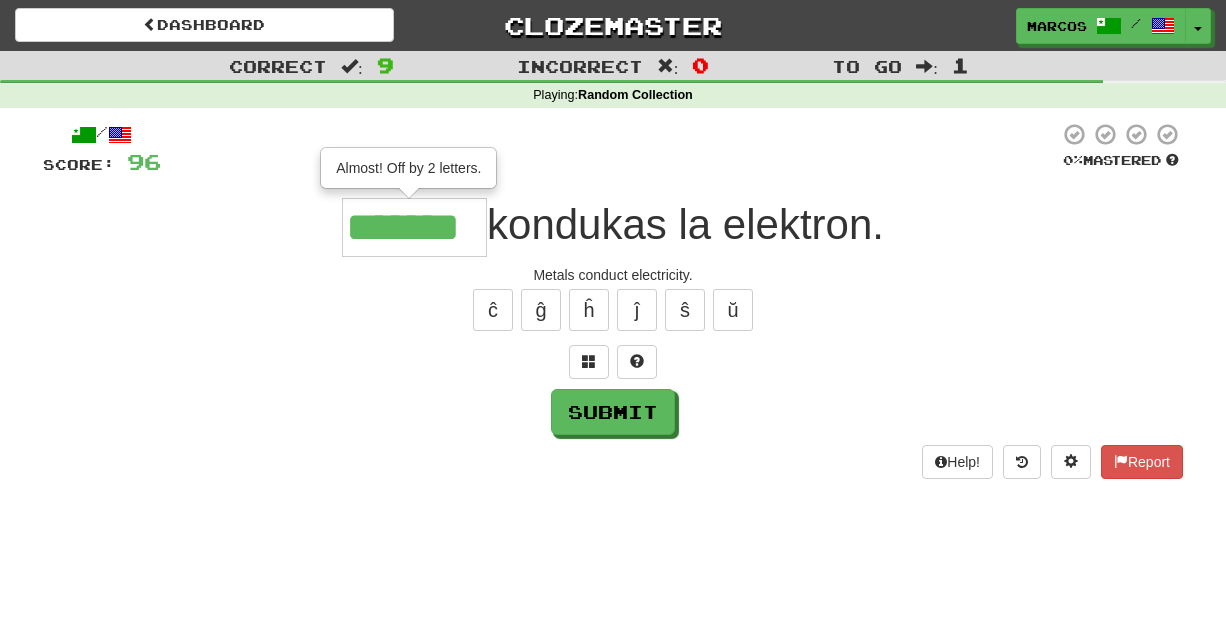 type on "*******" 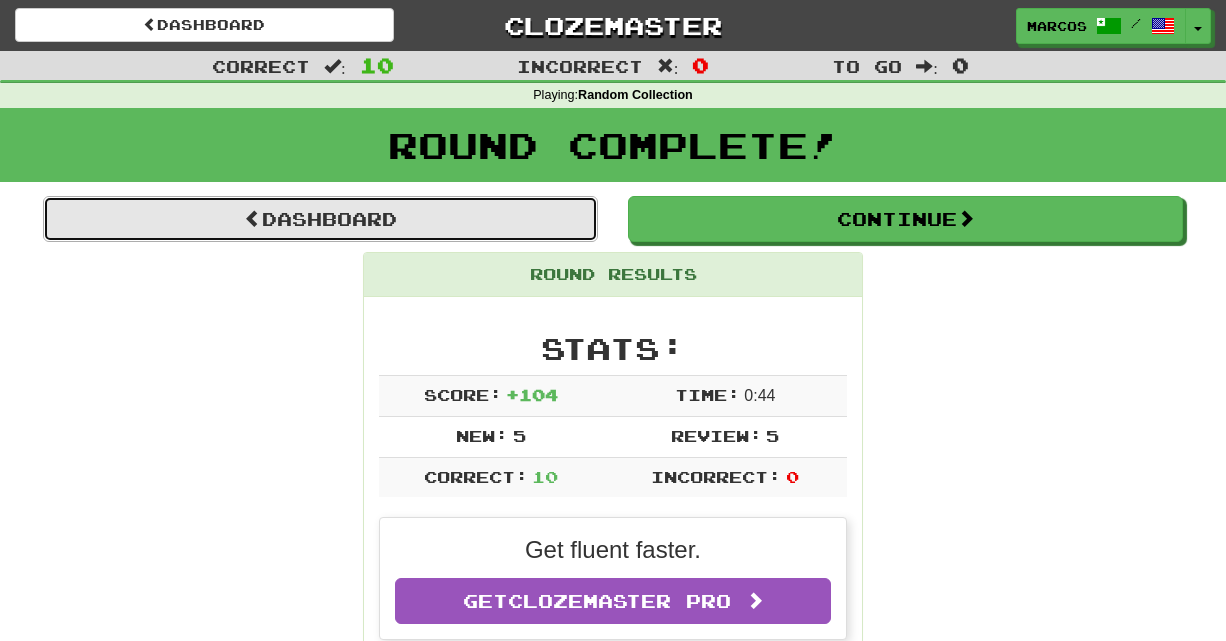 click on "Dashboard" at bounding box center (320, 219) 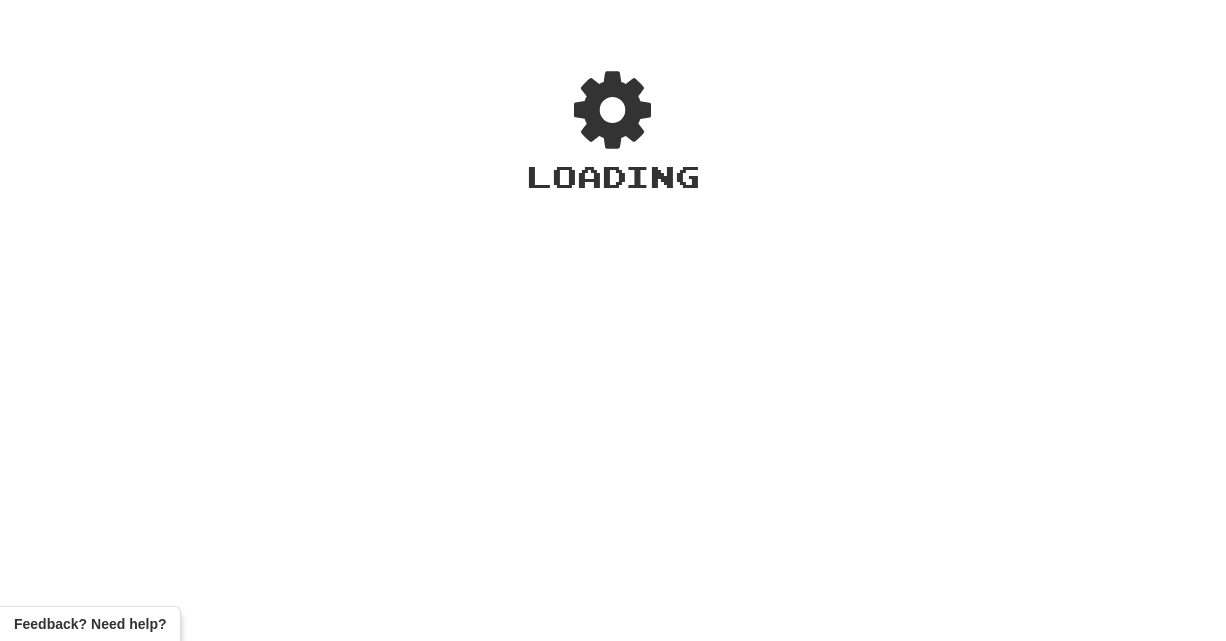 scroll, scrollTop: 0, scrollLeft: 0, axis: both 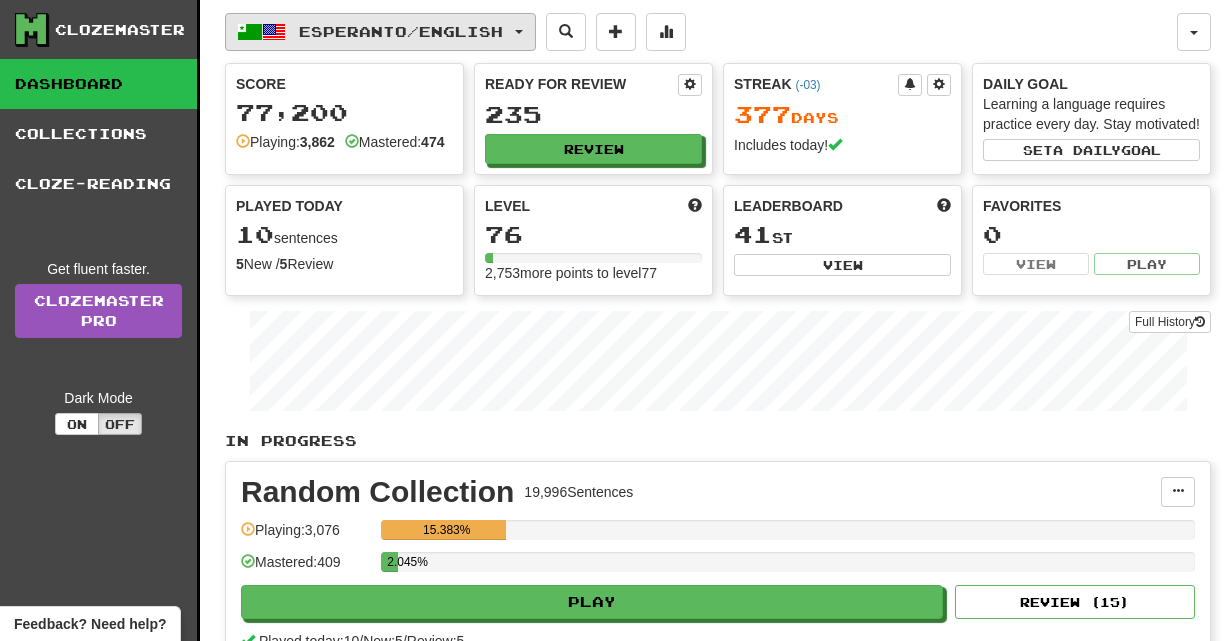 click on "Esperanto  /  English" at bounding box center (380, 32) 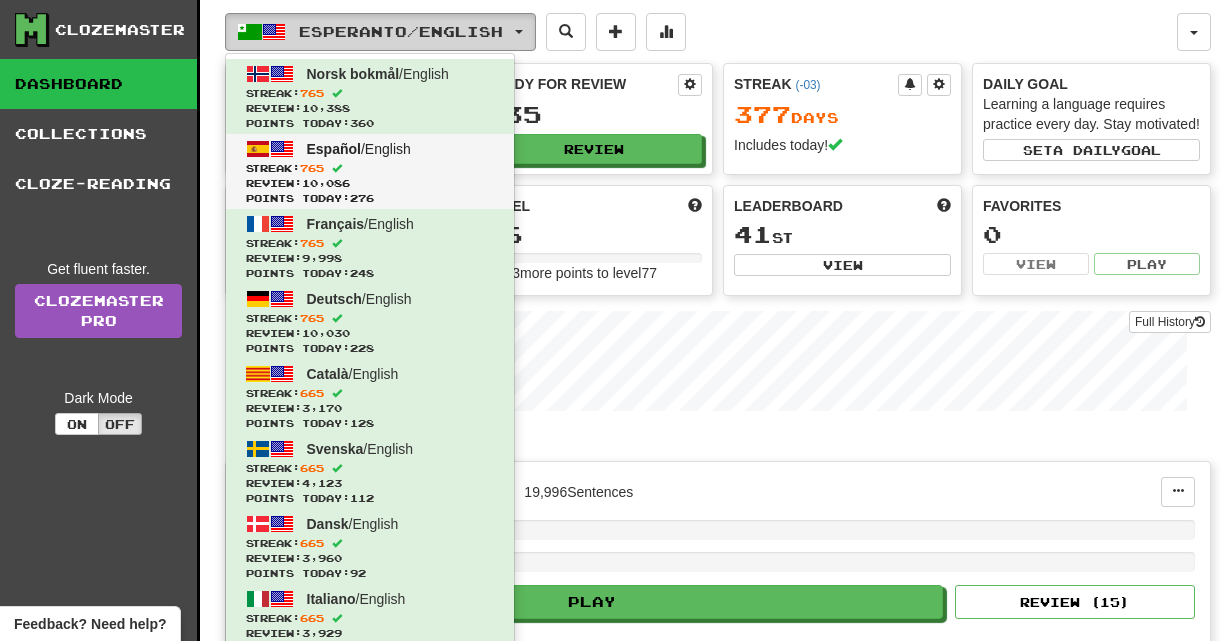 type 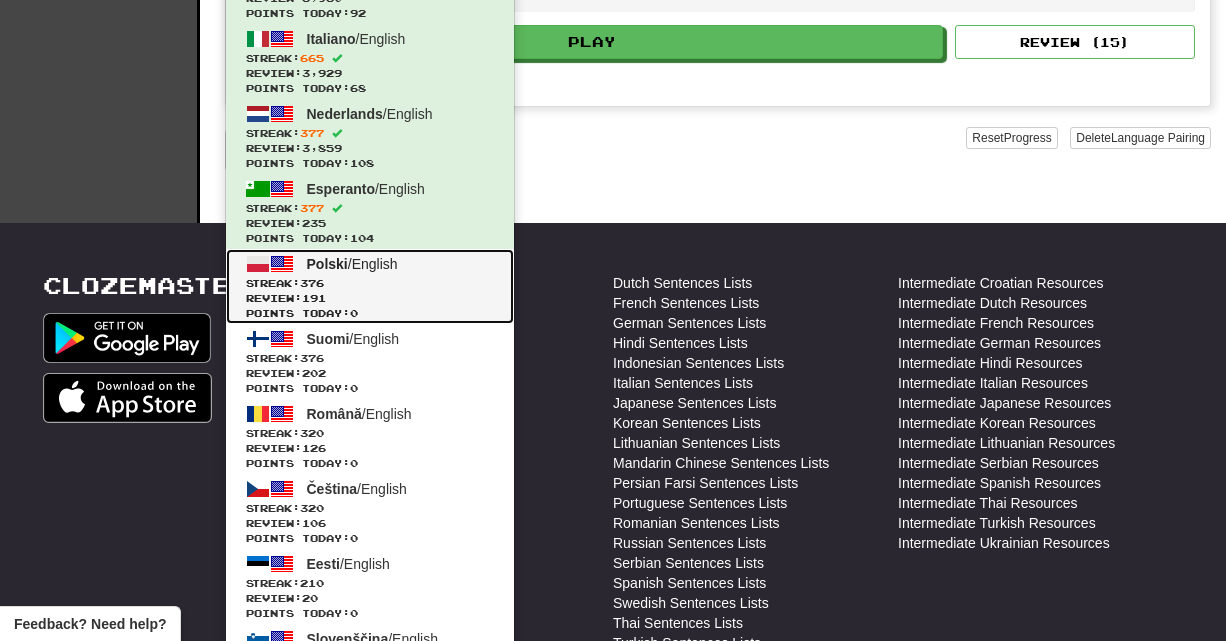 click on "Streak:  376" at bounding box center [370, 283] 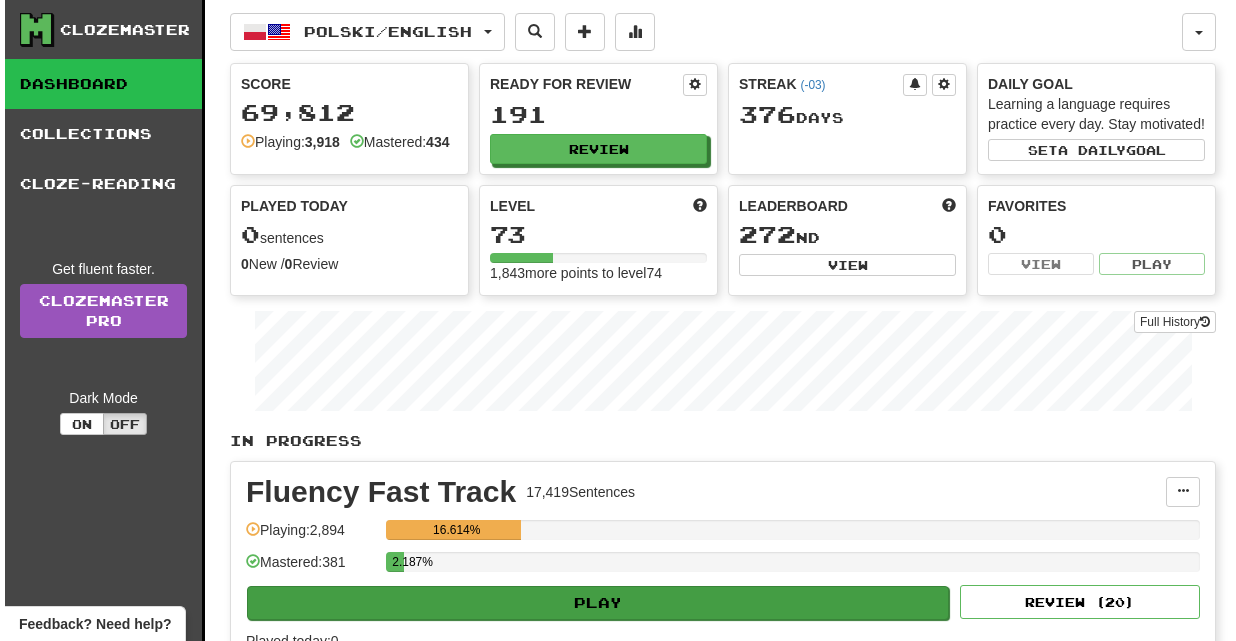 scroll, scrollTop: 0, scrollLeft: 0, axis: both 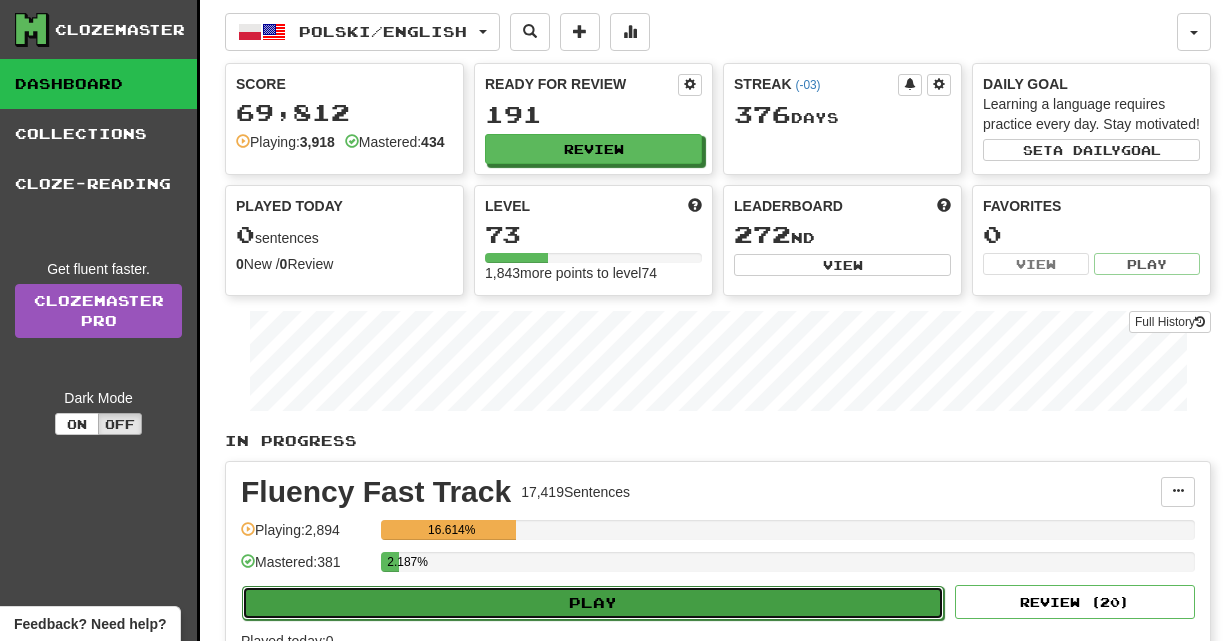 click on "Play" at bounding box center [593, 603] 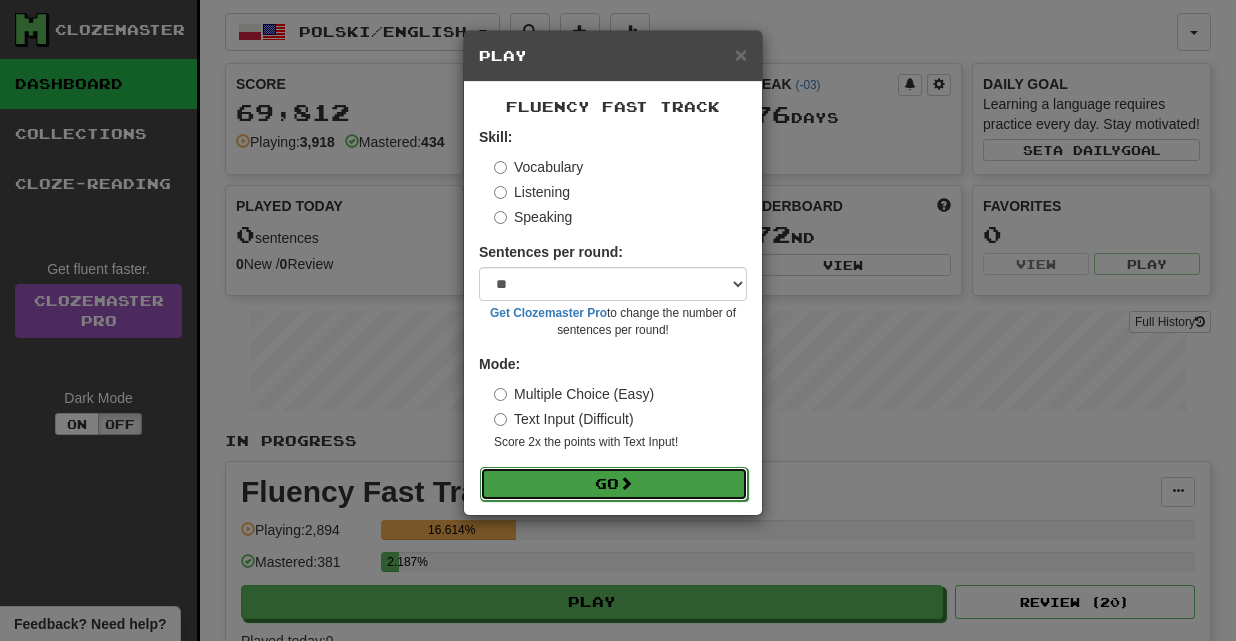 click on "Go" at bounding box center (614, 484) 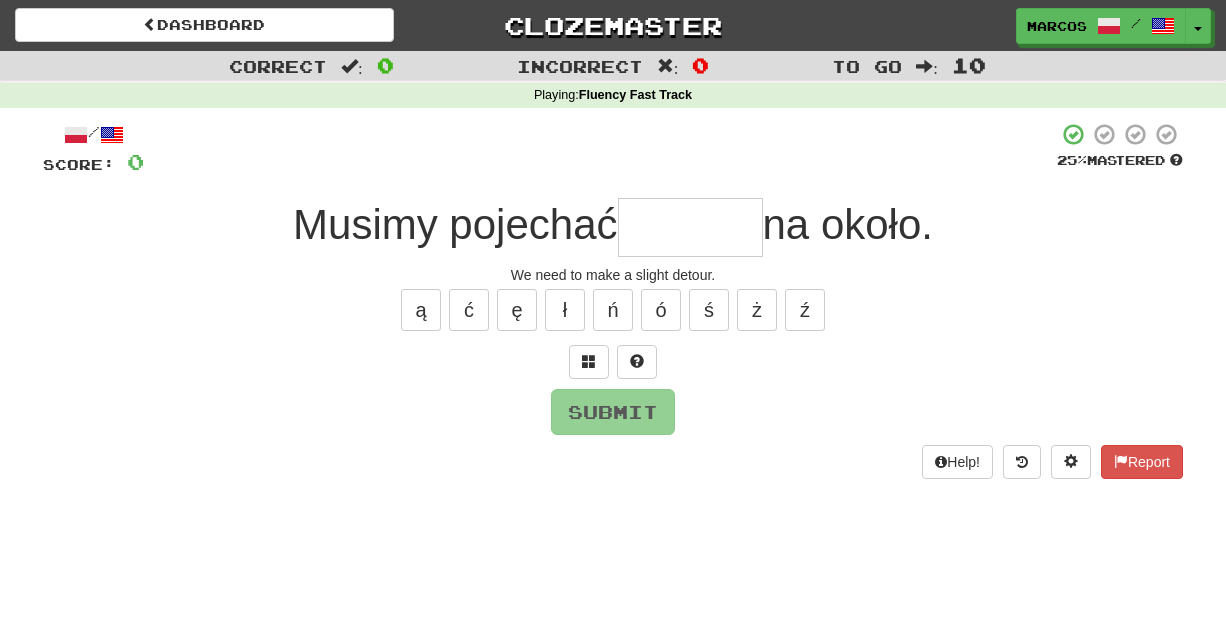 scroll, scrollTop: 0, scrollLeft: 0, axis: both 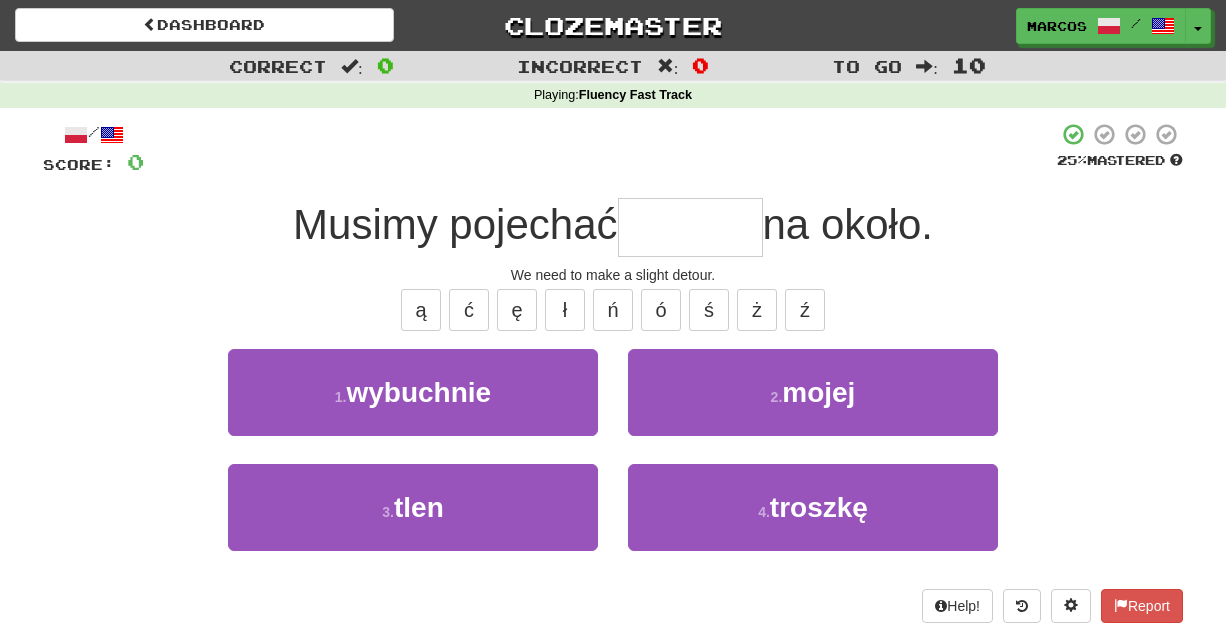 type on "*" 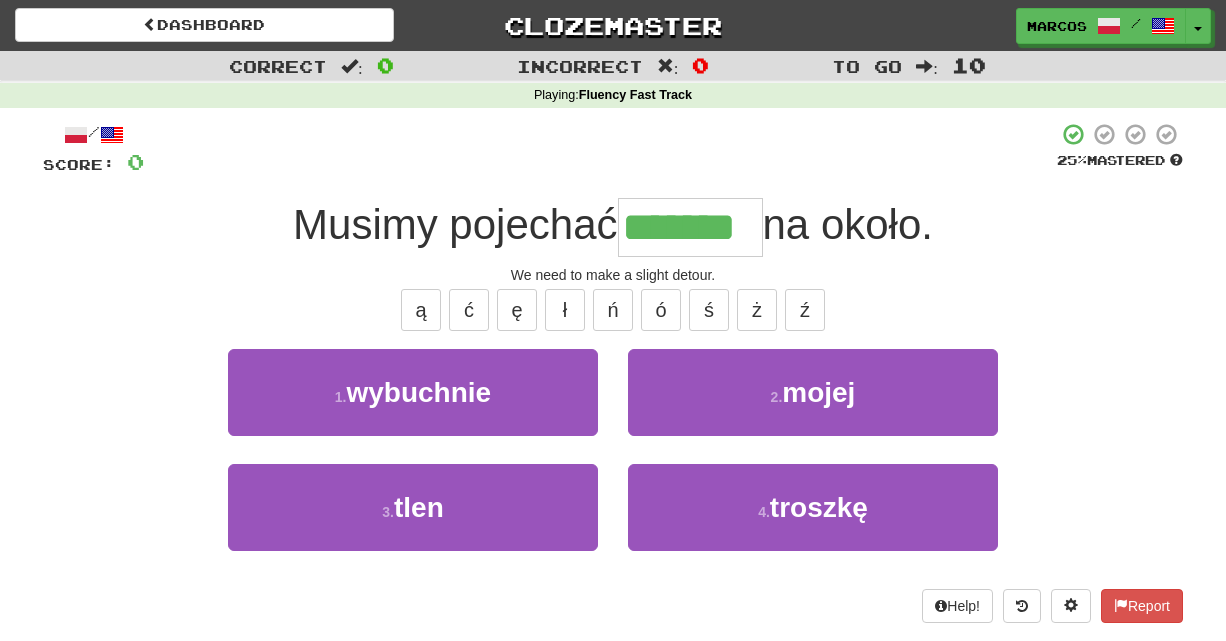 type on "*******" 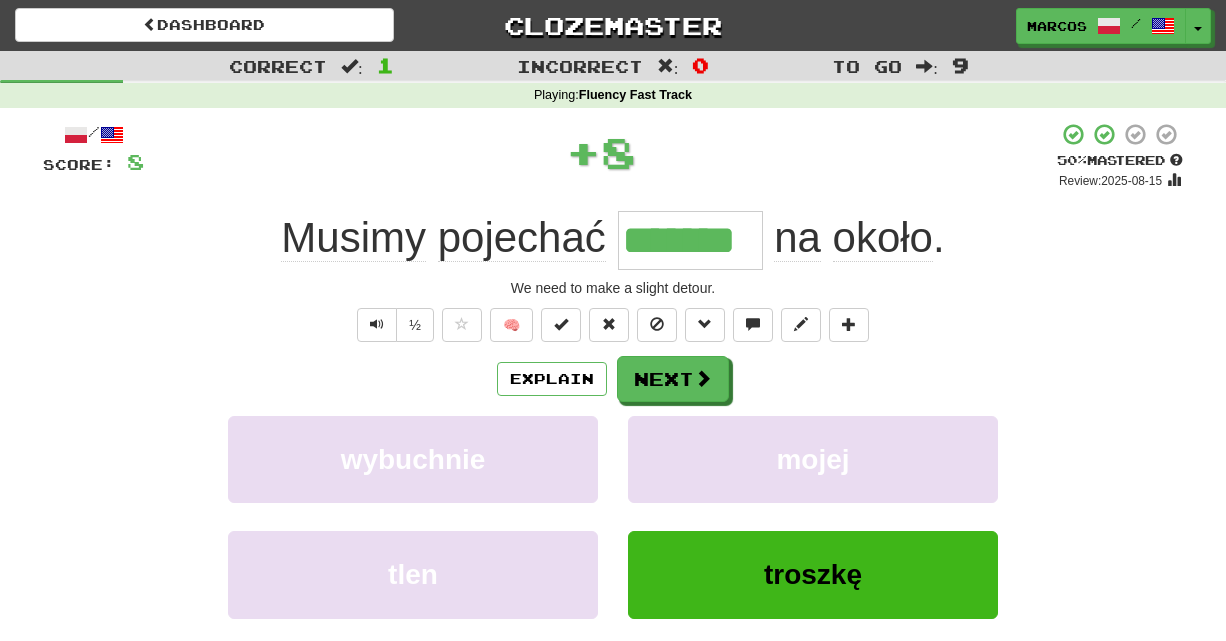 click on "Explain Next" at bounding box center (613, 379) 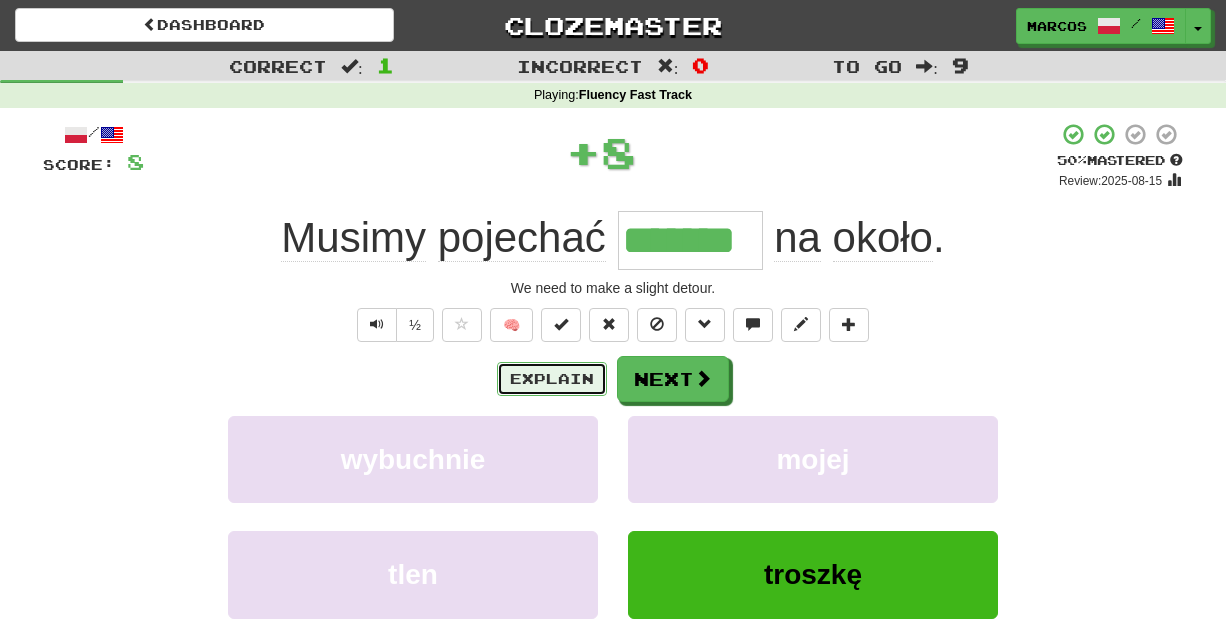 click on "Explain" at bounding box center [552, 379] 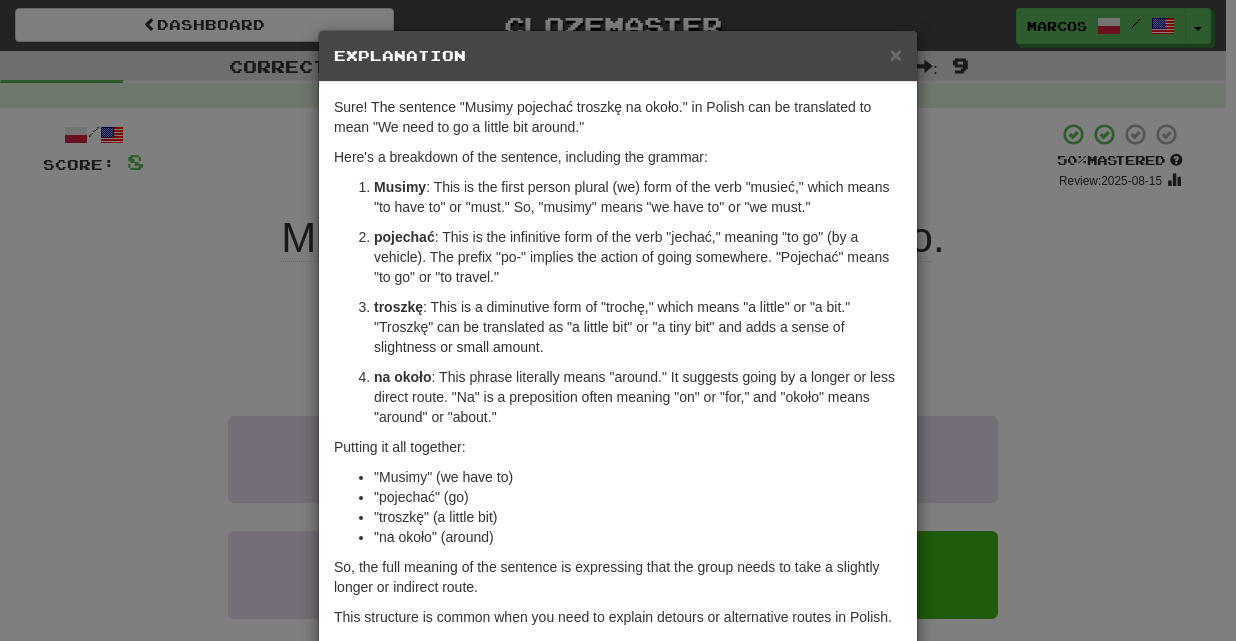 click on "× Explanation Sure! The sentence "Musimy pojechać troszkę na około." in Polish can be translated to mean "We need to go a little bit around."
Here's a breakdown of the sentence, including the grammar:
Musimy : This is the first person plural (we) form of the verb "musieć," which means "to have to" or "must." So, "musimy" means "we have to" or "we must."
pojechać : This is the infinitive form of the verb "jechać," meaning "to go" (by a vehicle). The prefix "po-" implies the action of going somewhere. "Pojechać" means "to go" or "to travel."
troszkę : This is a diminutive form of "trochę," which means "a little" or "a bit." "Troszkę" can be translated as "a little bit" or "a tiny bit" and adds a sense of slightness or small amount.
na około : This phrase literally means "around." It suggests going by a longer or less direct route. "Na" is a preposition often meaning "on" or "for," and "około" means "around" or "about."
Putting it all together:
"pojechać" (go)" at bounding box center [618, 320] 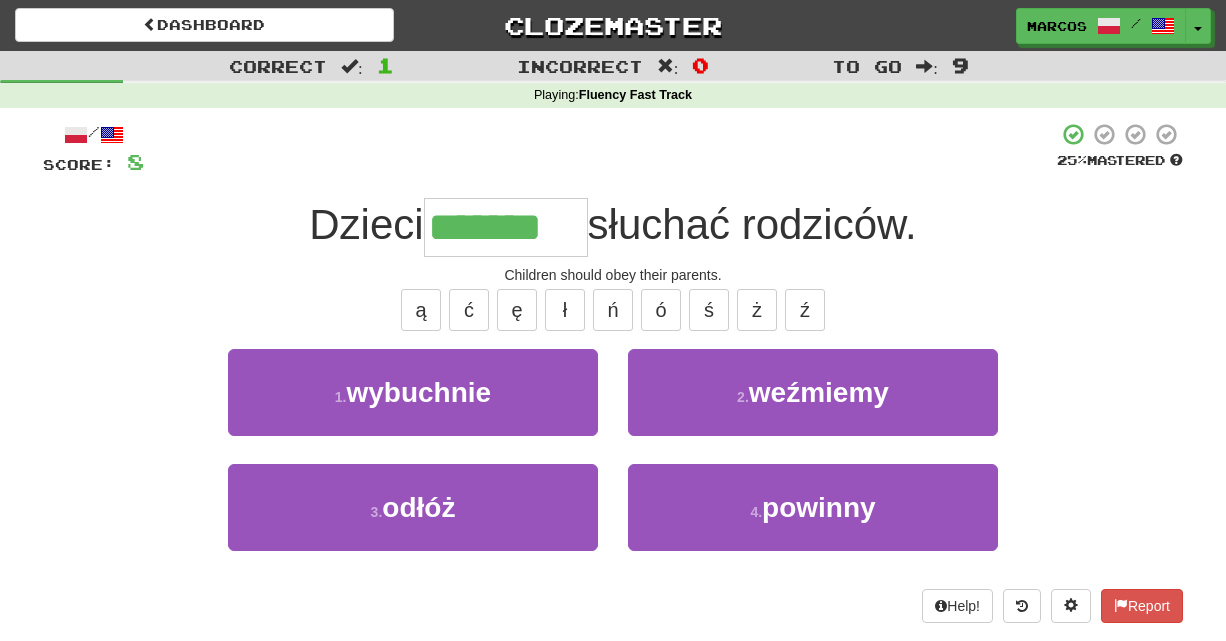 type on "*******" 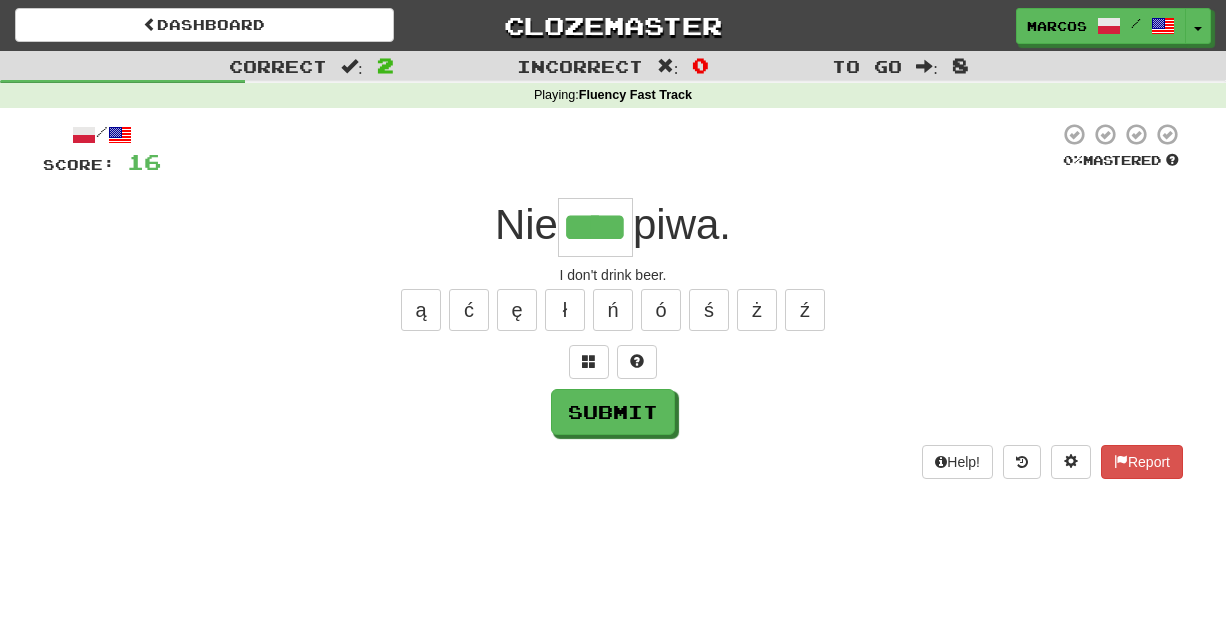 type on "****" 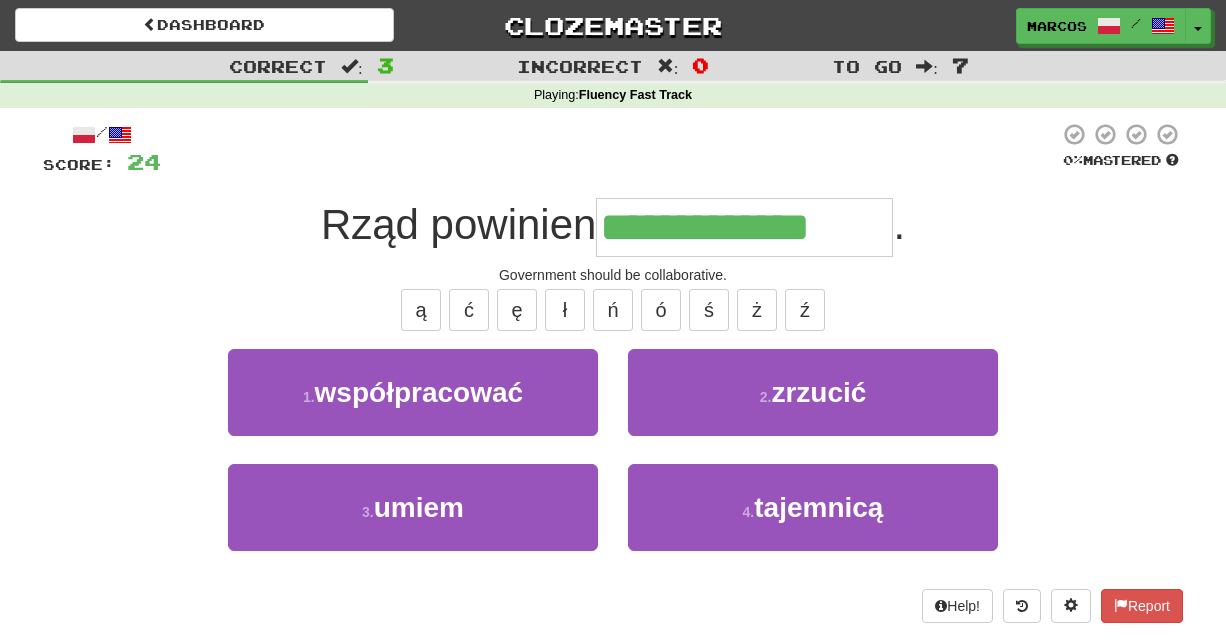type on "**********" 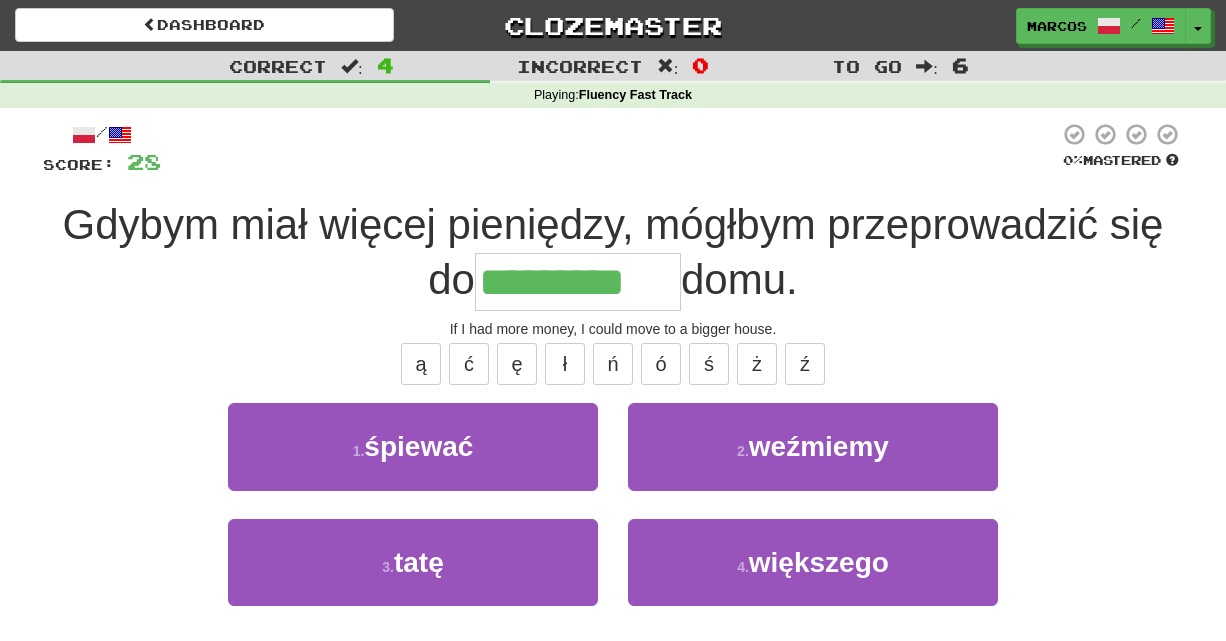 type on "*********" 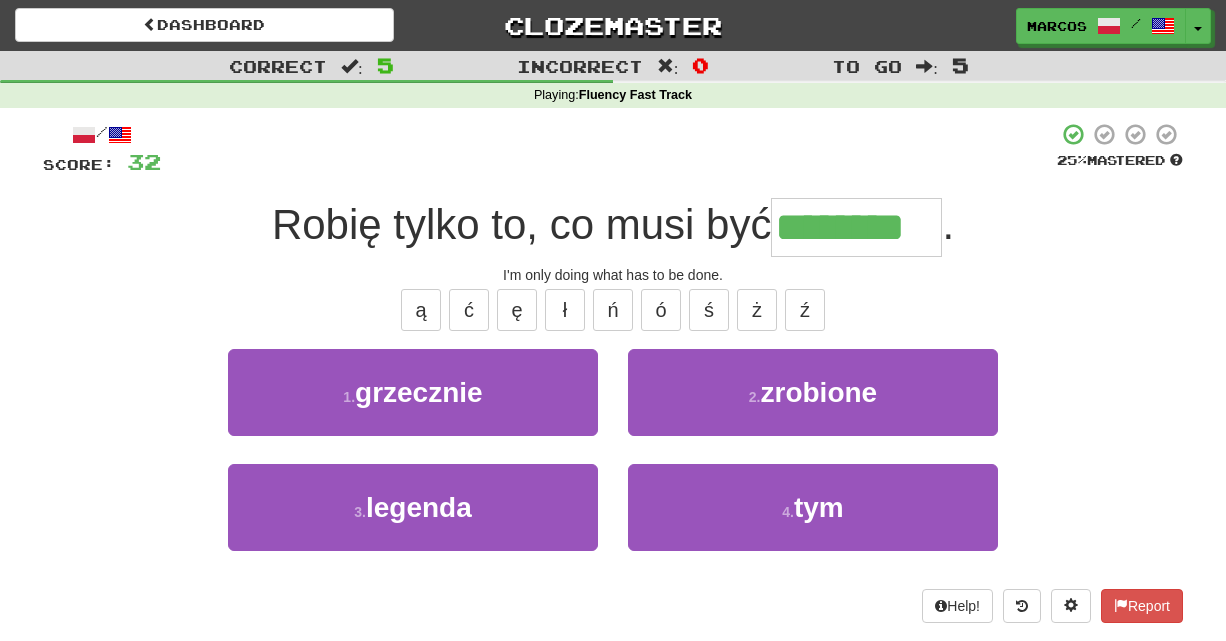 type on "********" 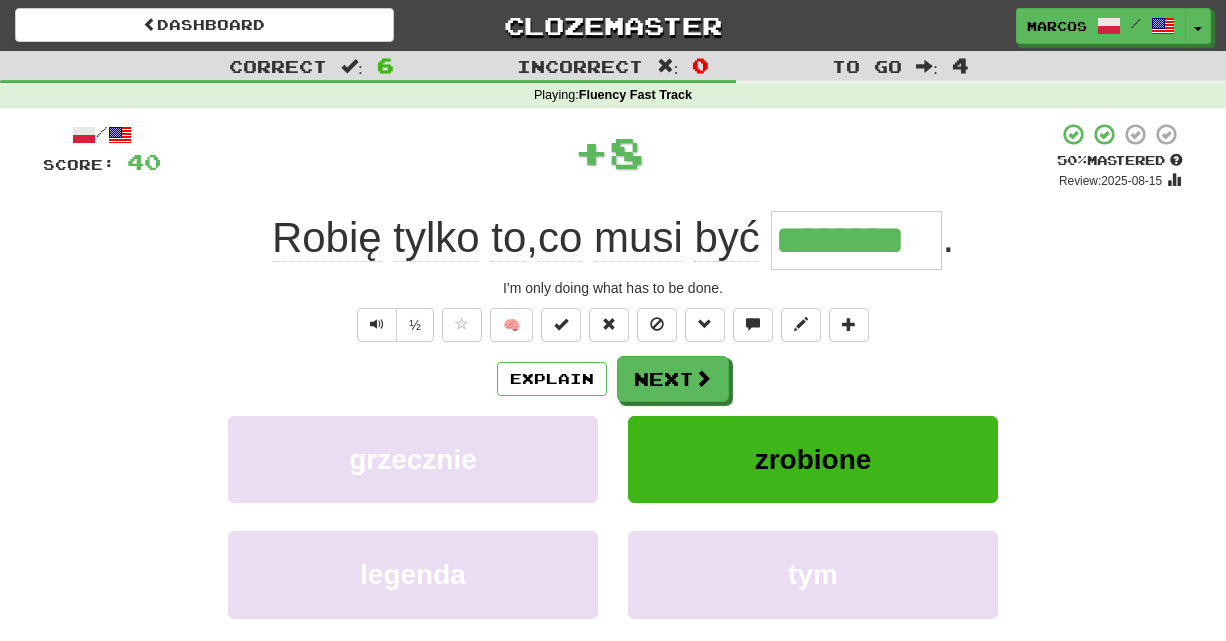 click on "I'm only doing what has to be done." at bounding box center (613, 288) 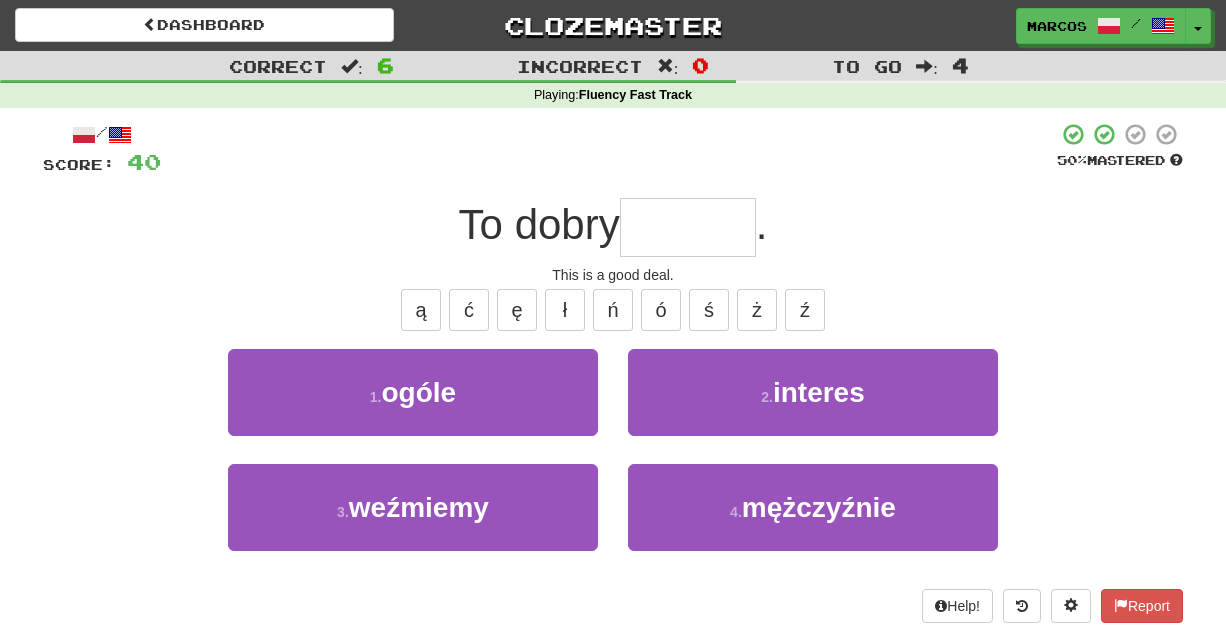 type on "*" 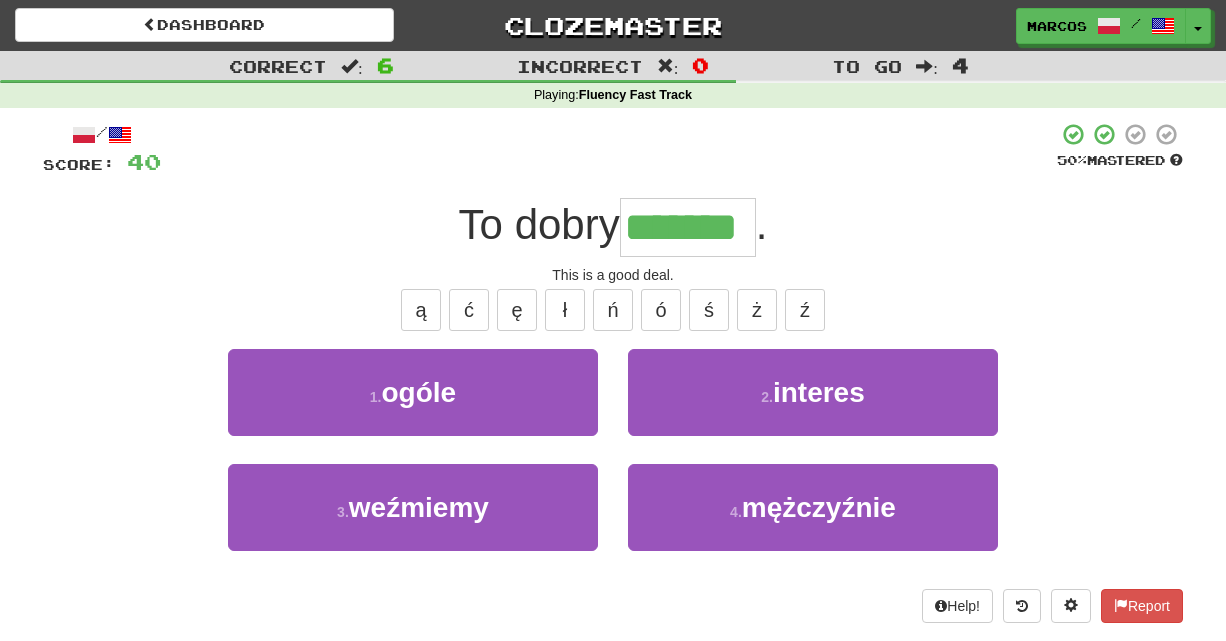 type on "*******" 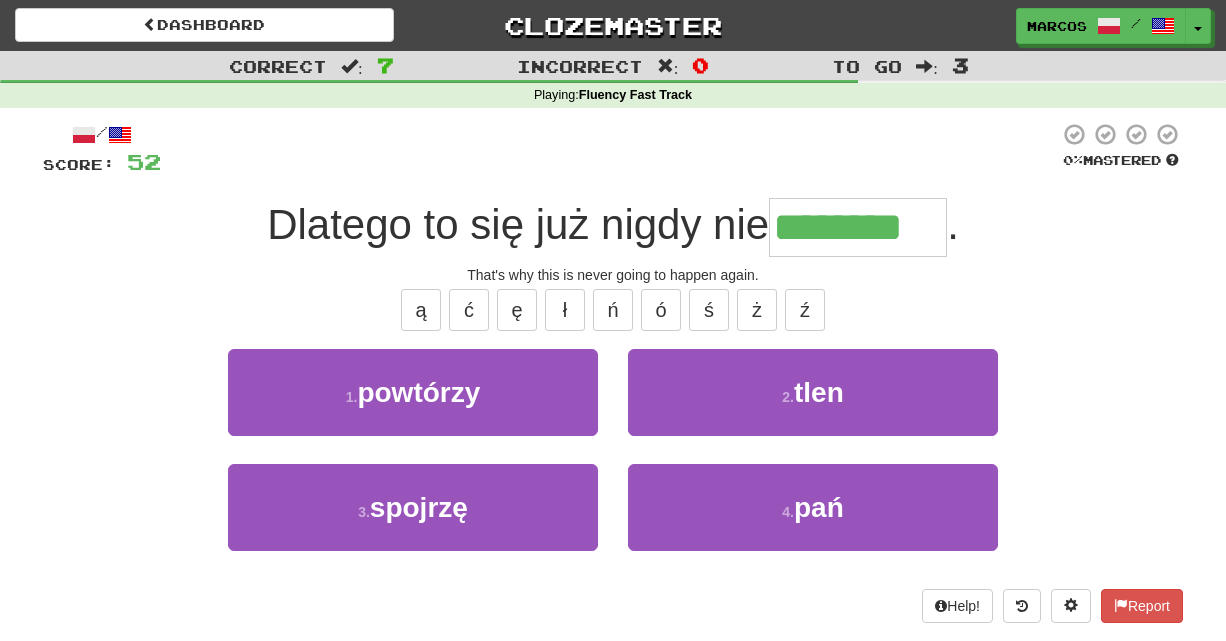 type on "********" 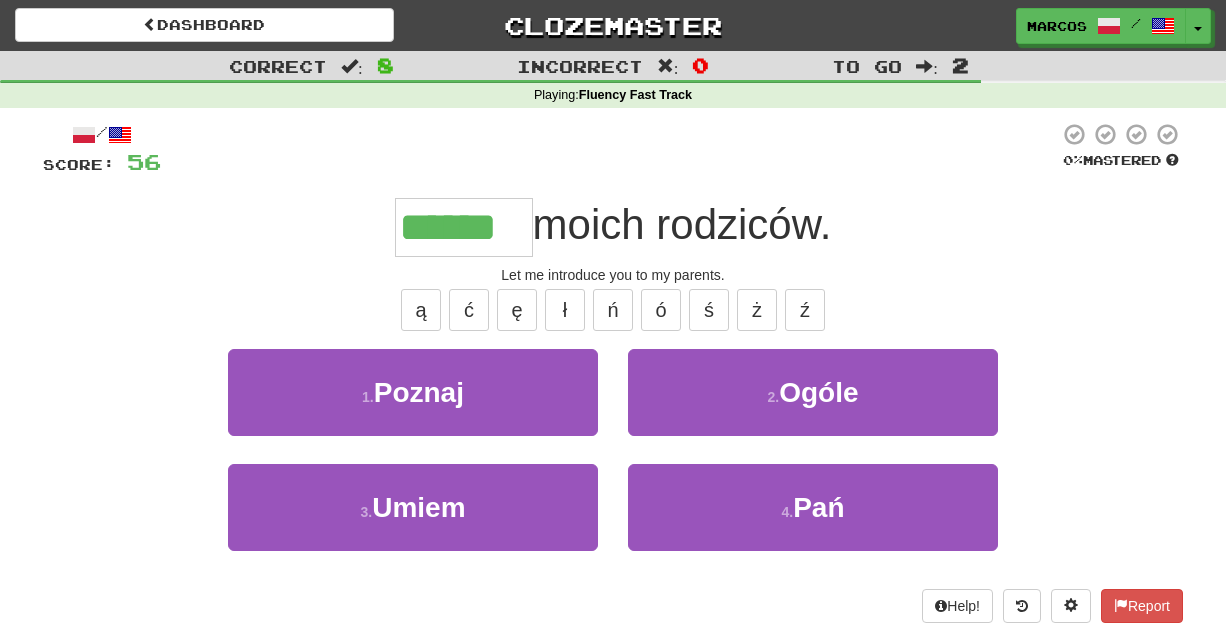 type on "******" 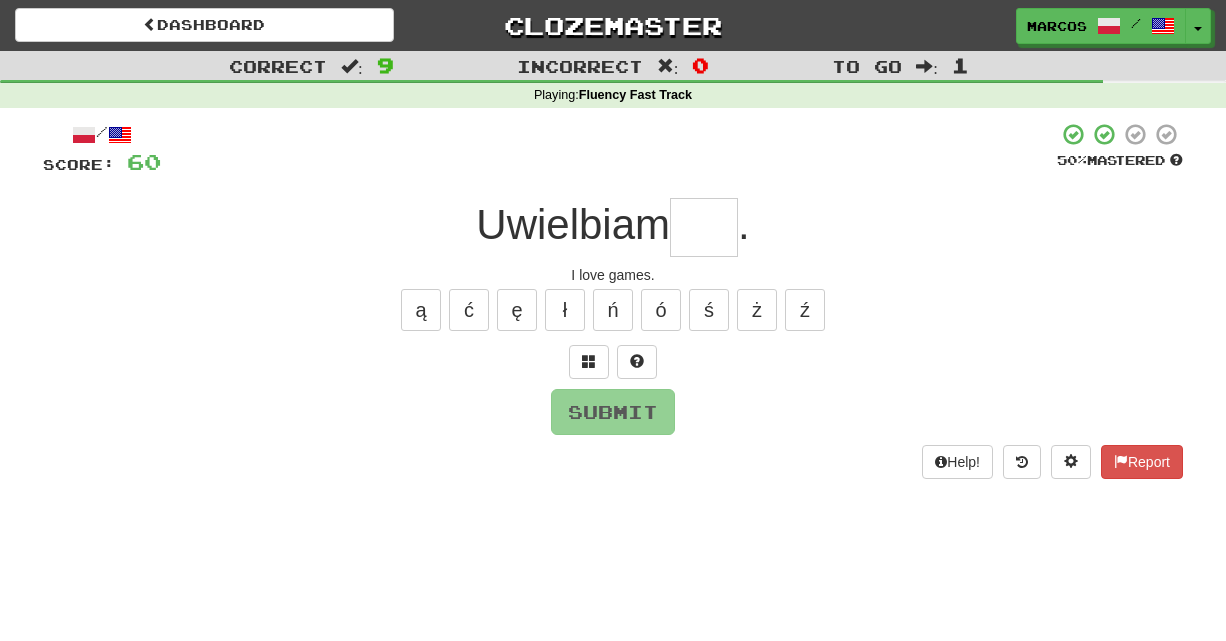 type on "*" 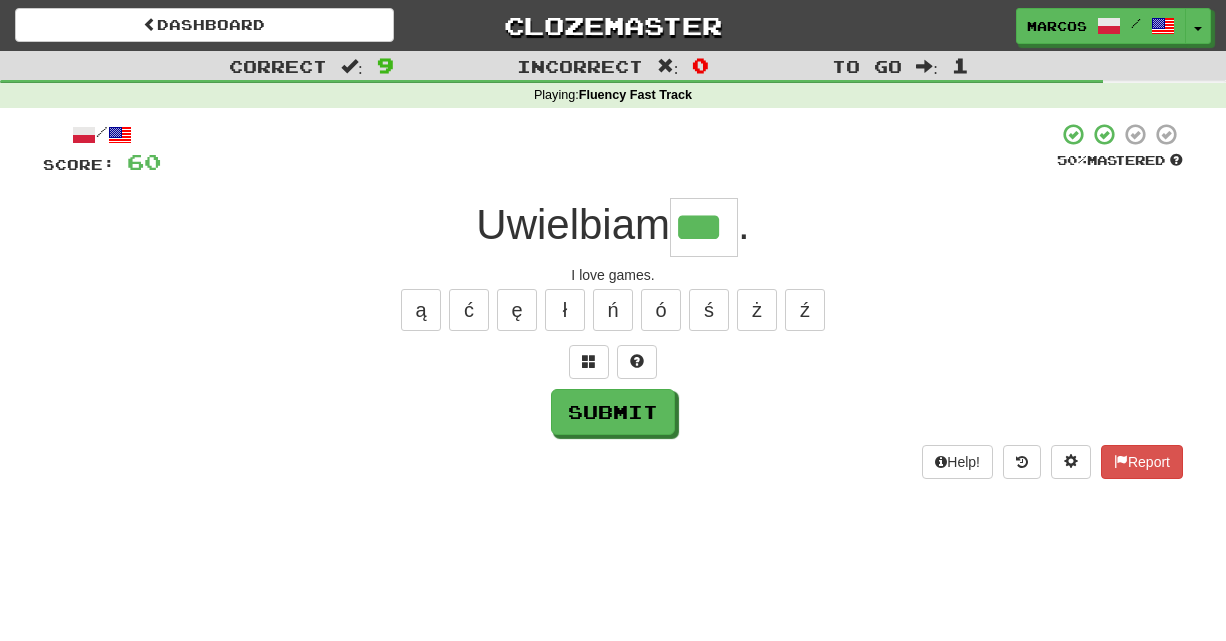 type on "***" 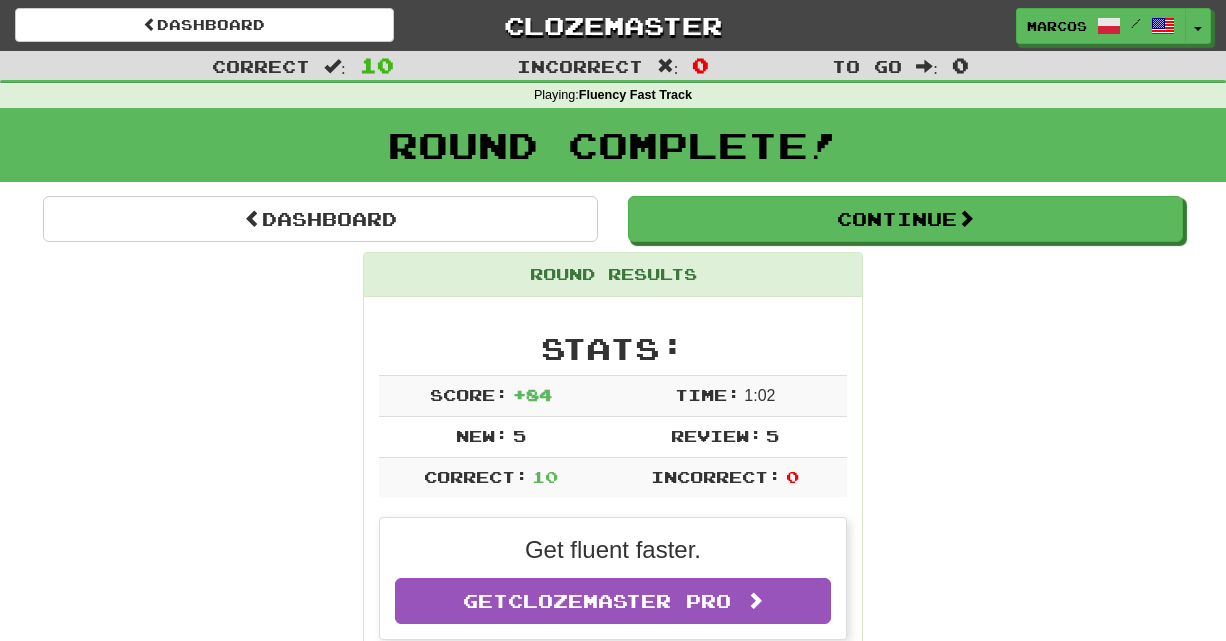 click on "Round Complete!" at bounding box center [613, 152] 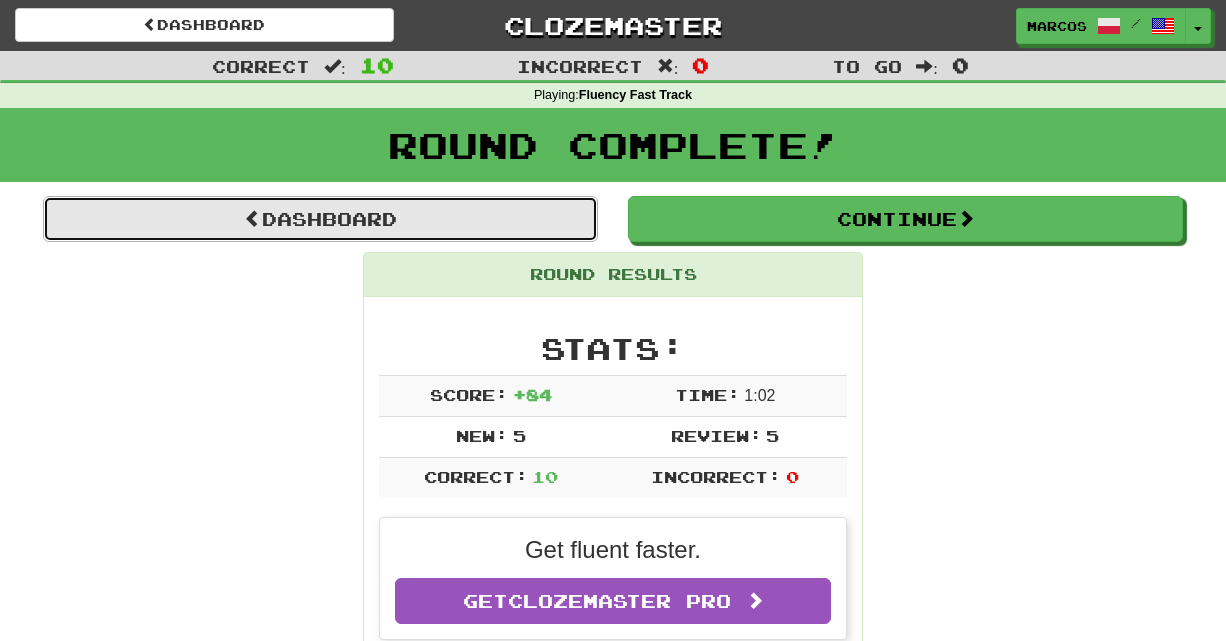 click on "Dashboard" at bounding box center [320, 219] 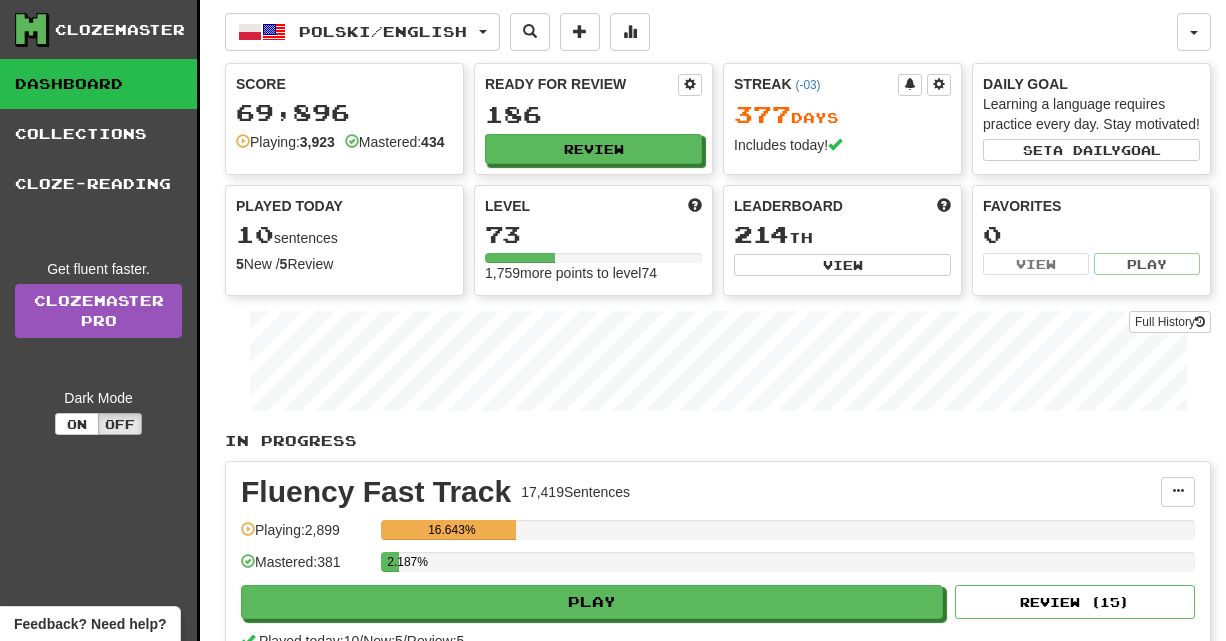 scroll, scrollTop: 0, scrollLeft: 0, axis: both 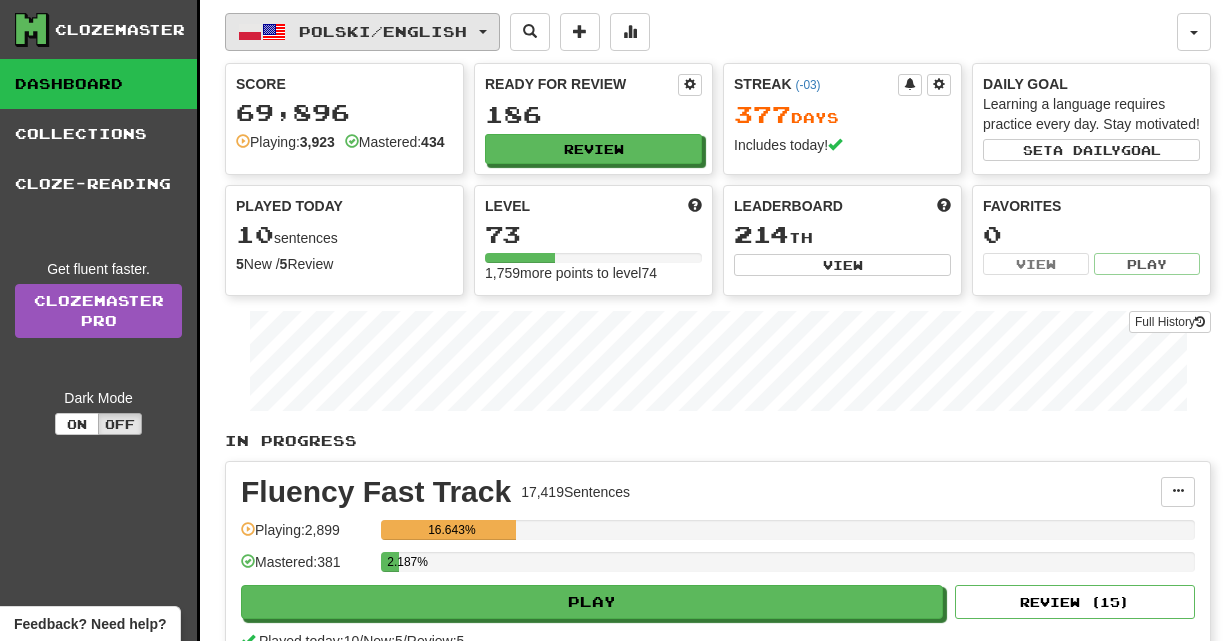 click on "Polski  /  English" at bounding box center [383, 31] 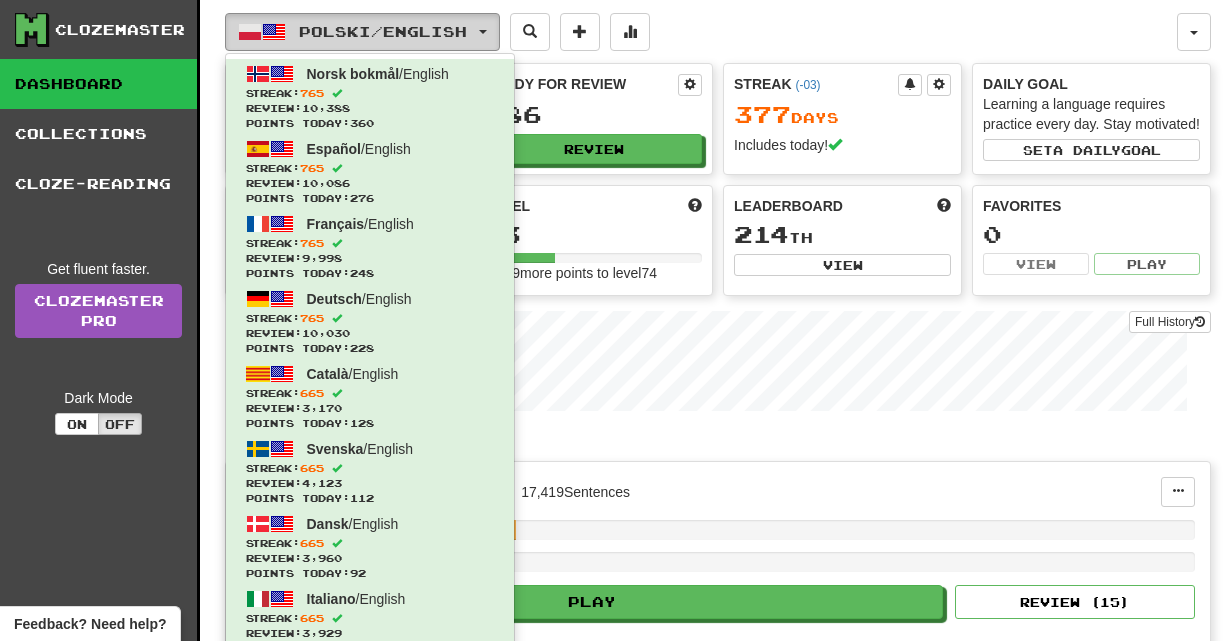 type 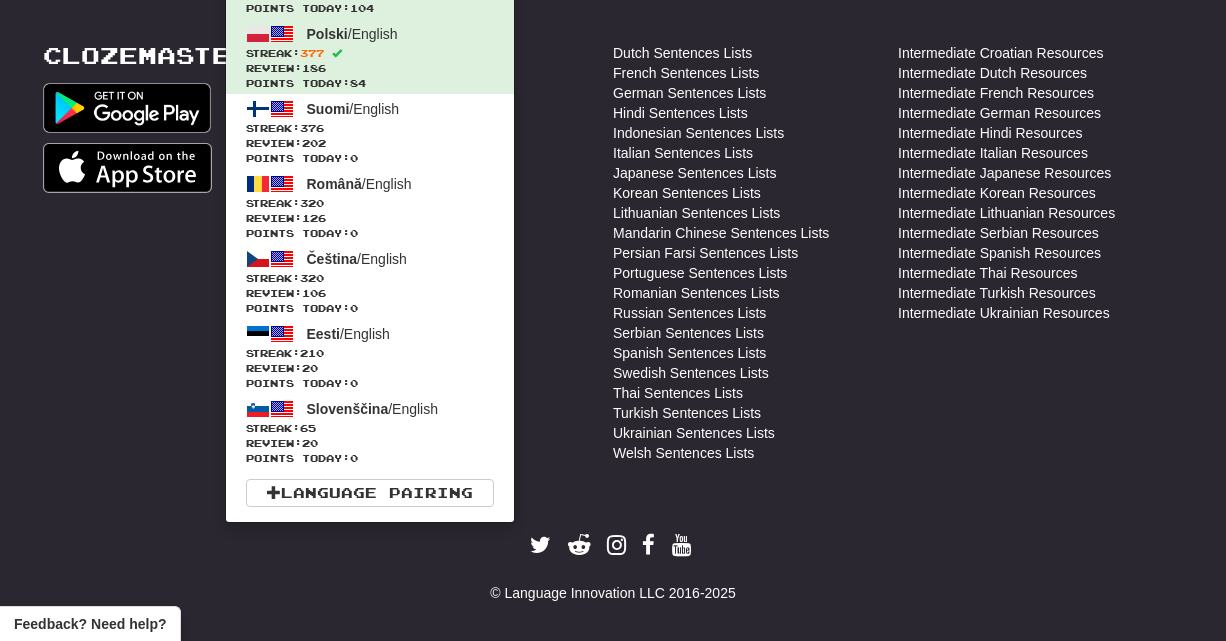 scroll, scrollTop: 814, scrollLeft: 0, axis: vertical 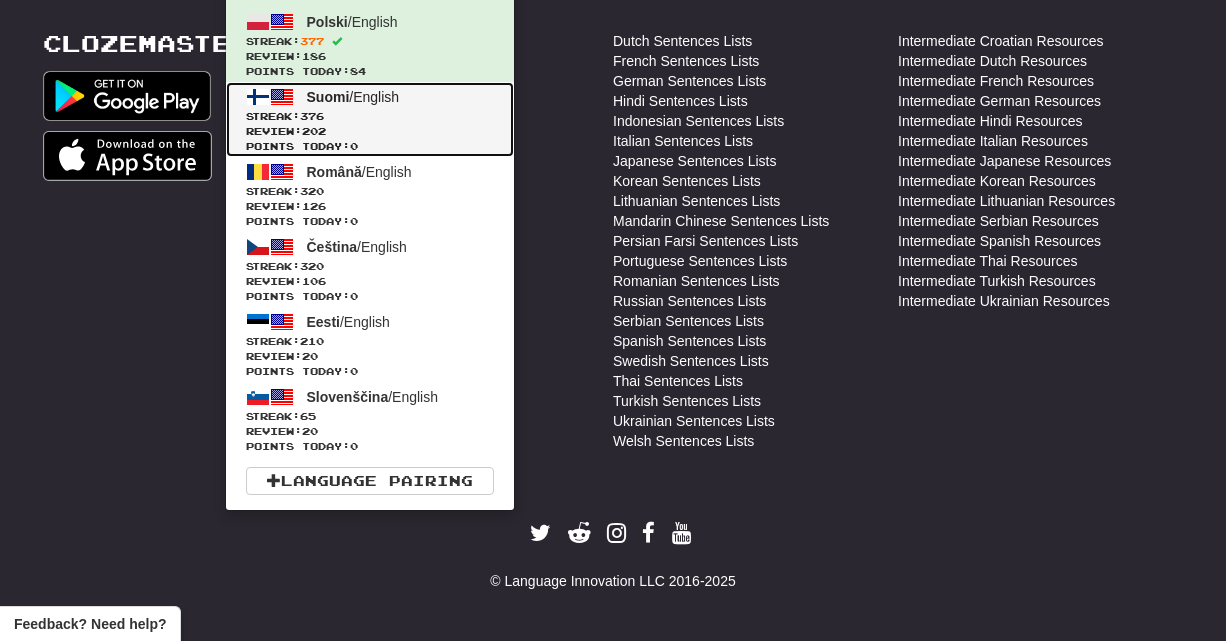 click on "Streak:  376" at bounding box center (370, 116) 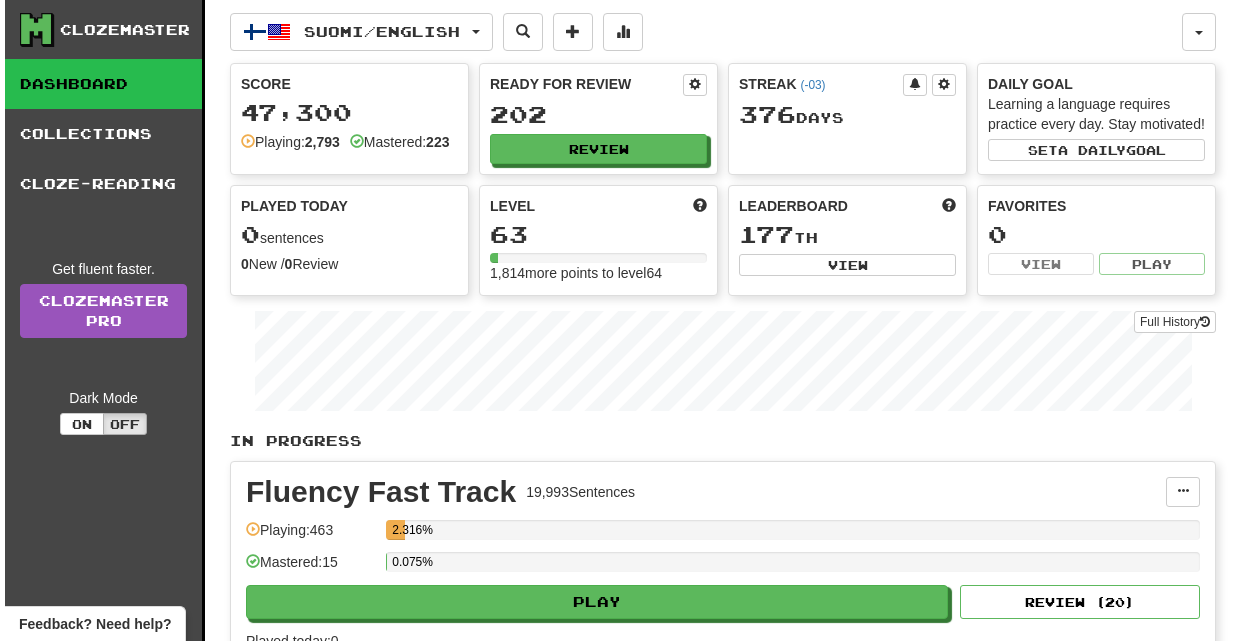 scroll, scrollTop: 0, scrollLeft: 0, axis: both 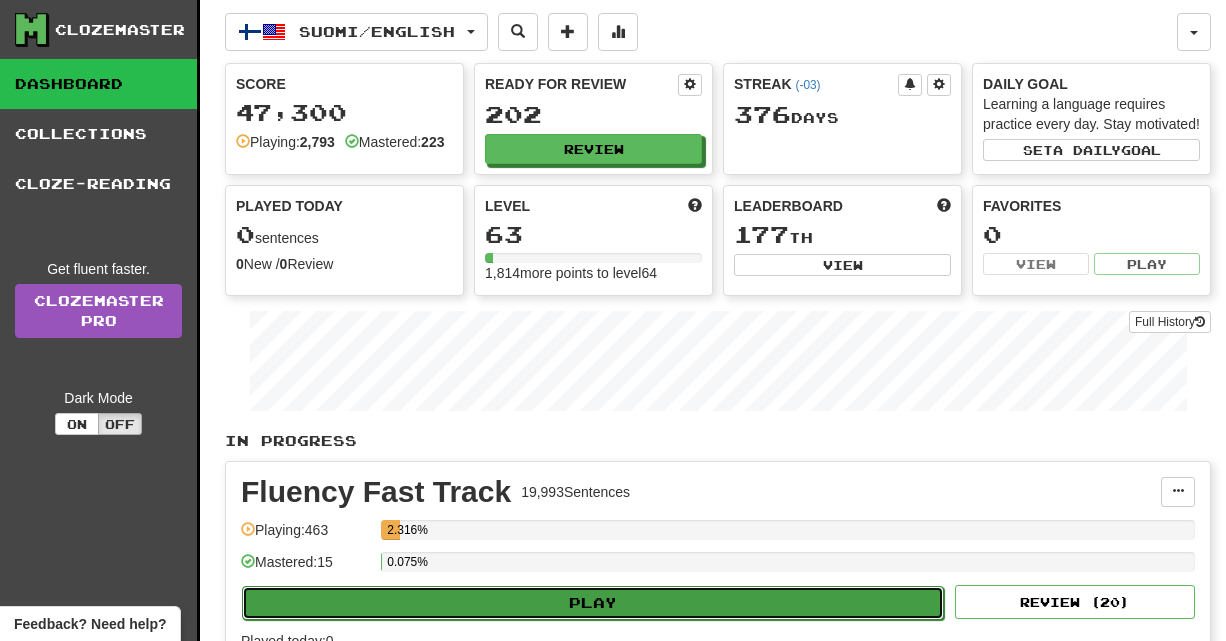 click on "Play" at bounding box center [593, 603] 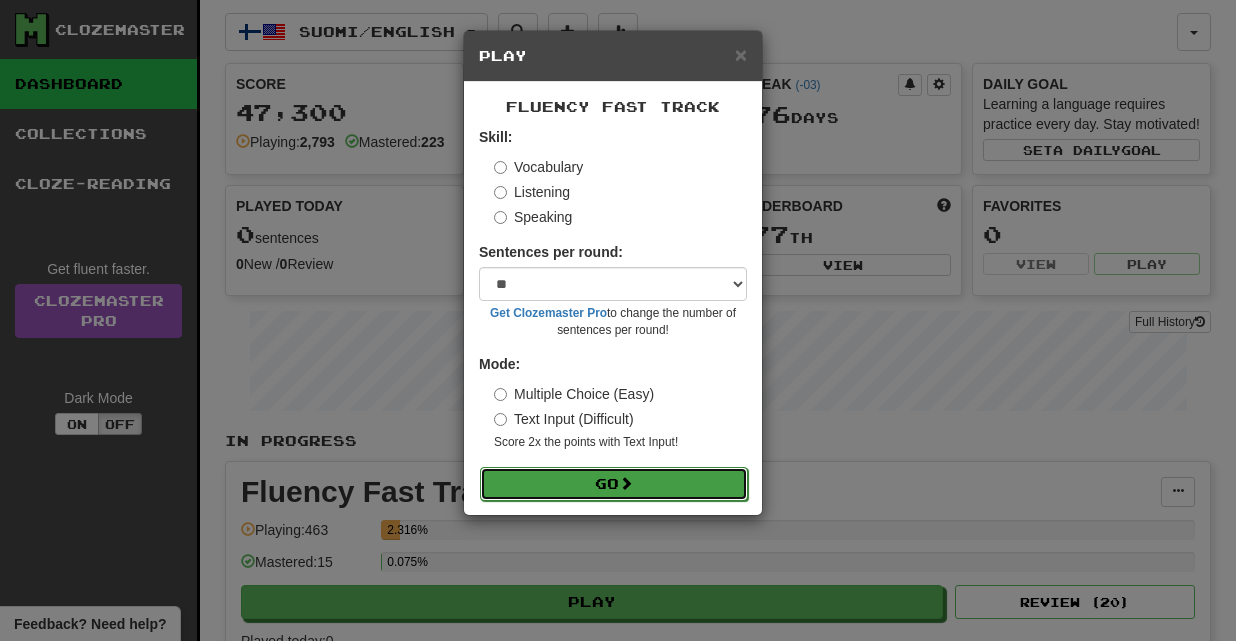 click on "Go" at bounding box center [614, 484] 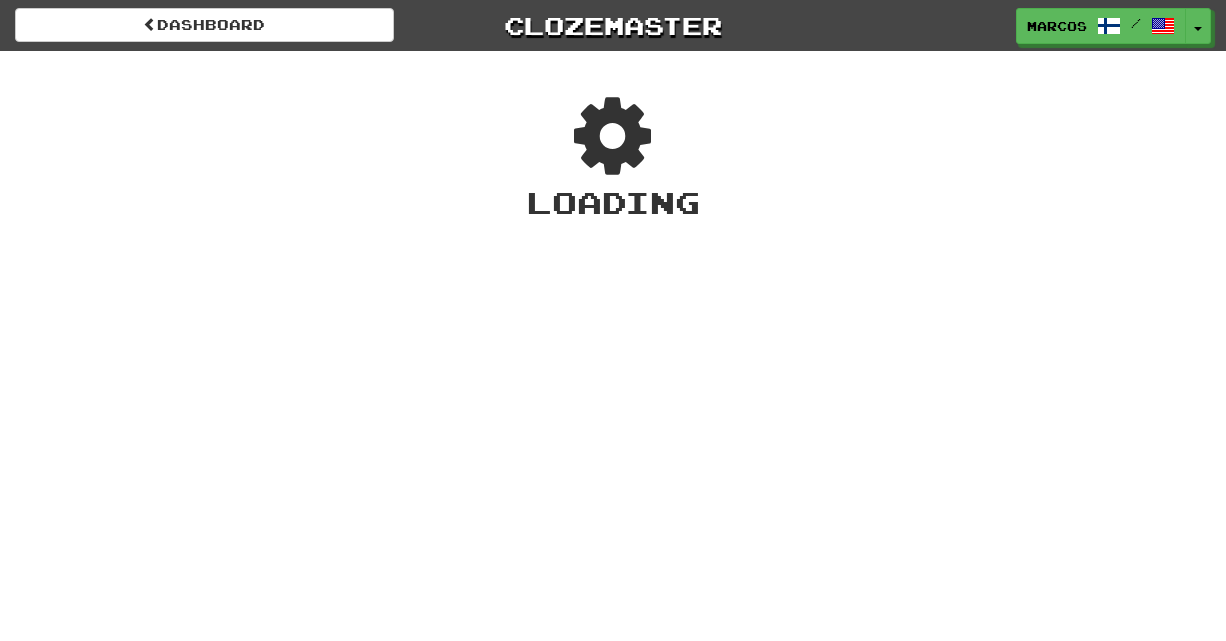 scroll, scrollTop: 0, scrollLeft: 0, axis: both 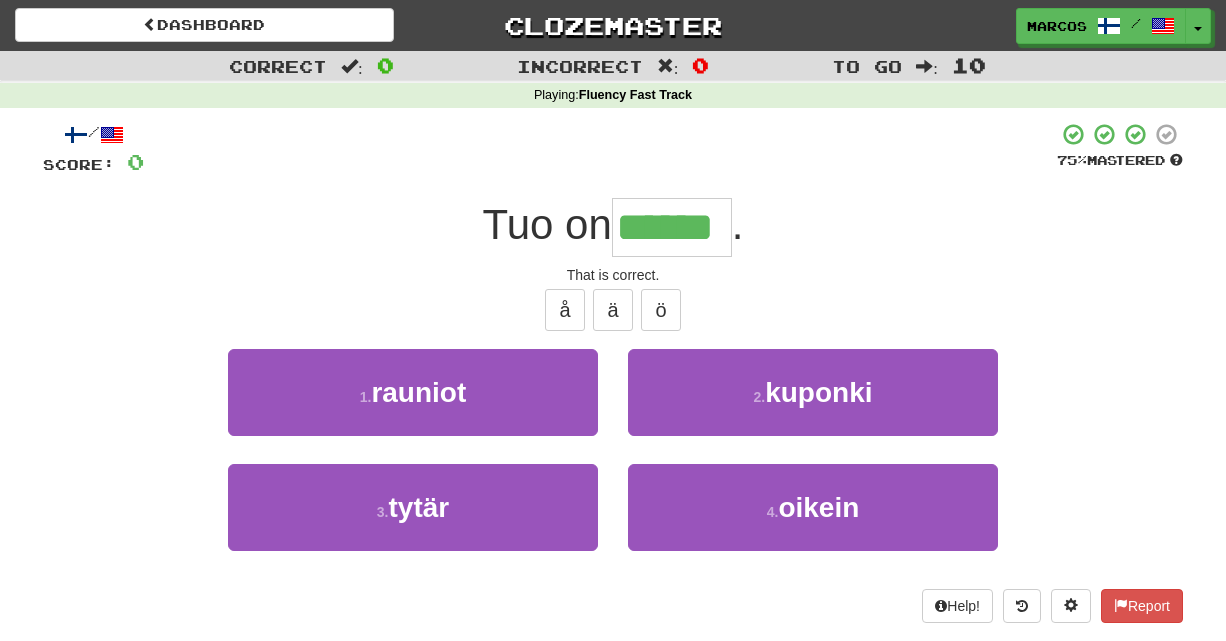 type on "******" 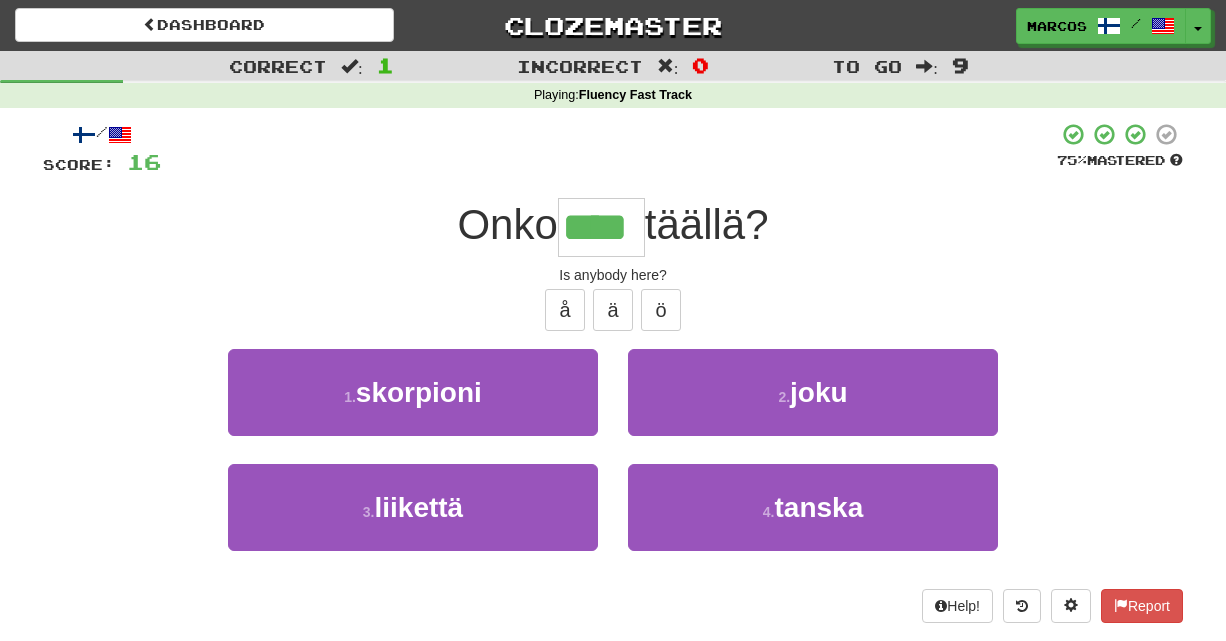 type on "****" 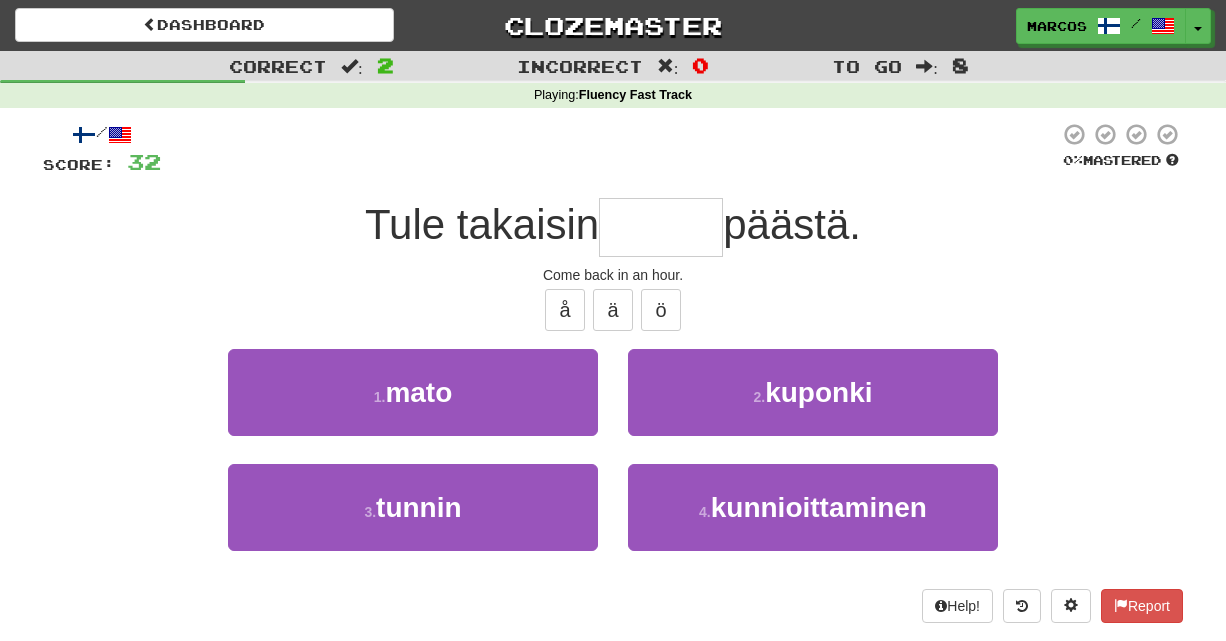 type on "*" 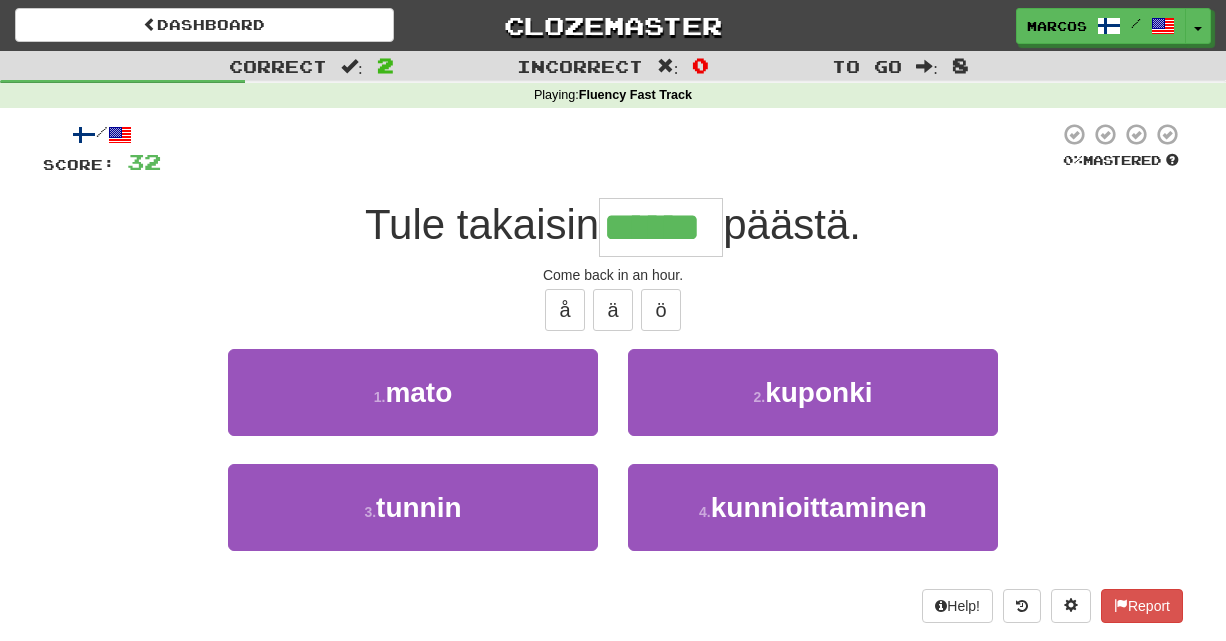 type on "******" 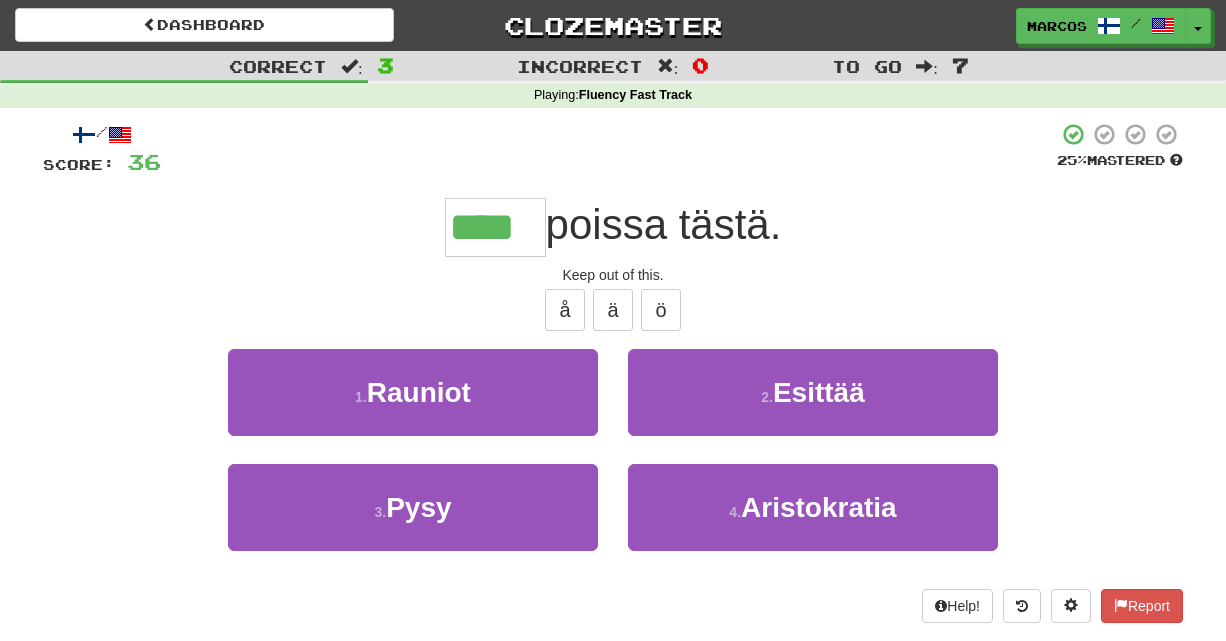type on "****" 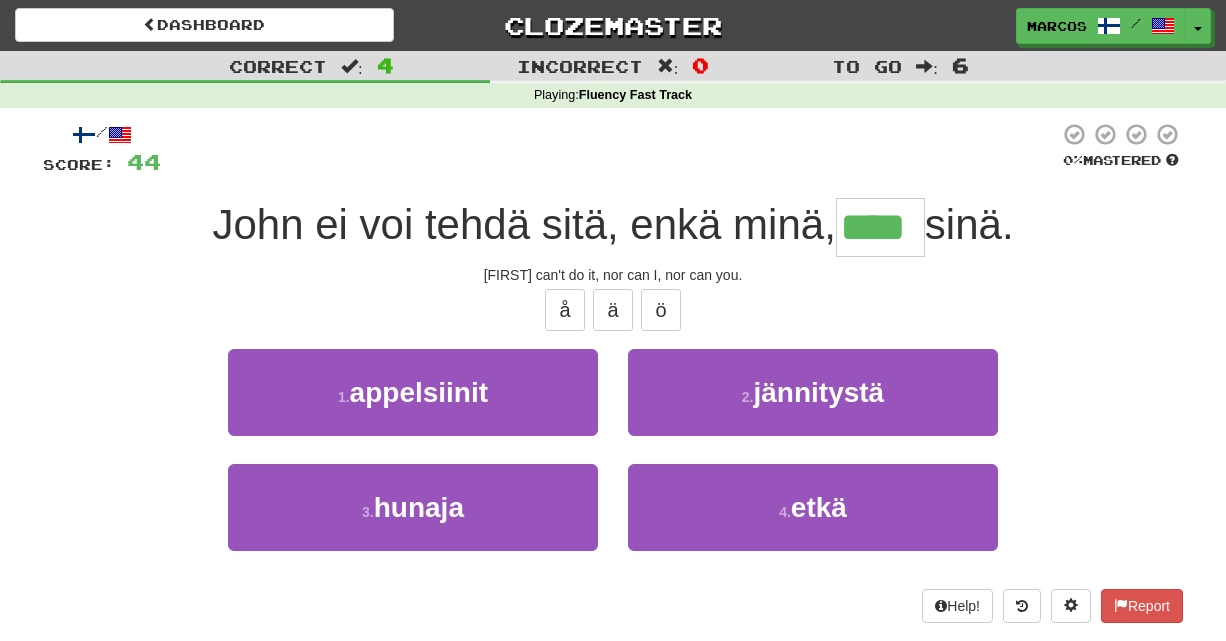 type on "****" 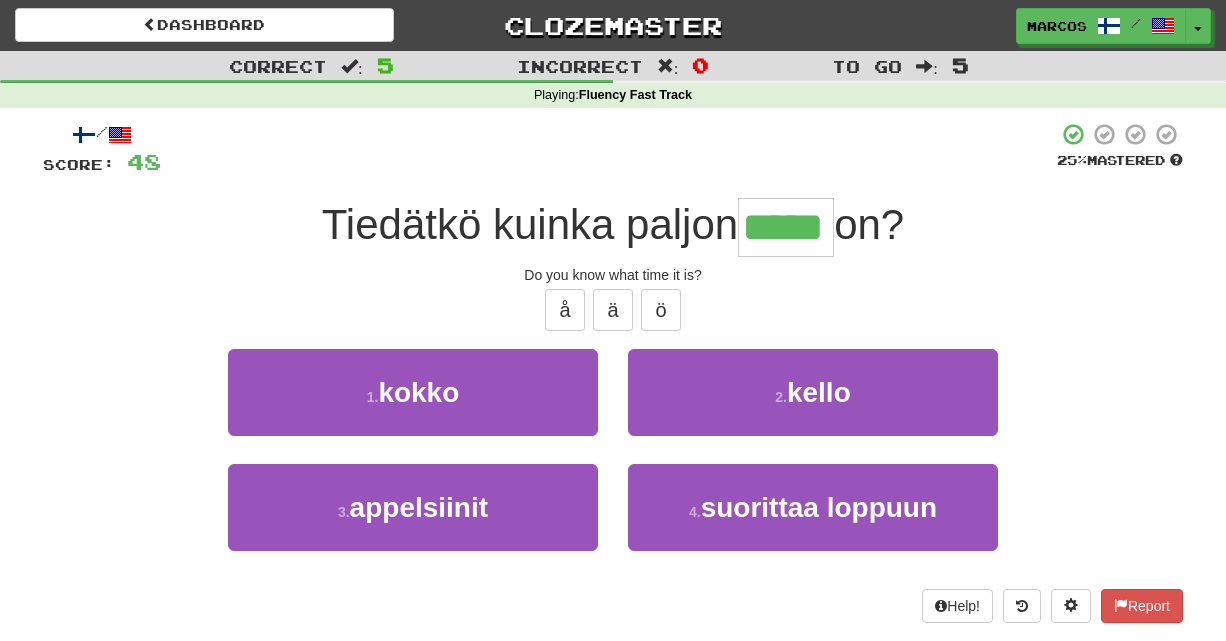 type on "*****" 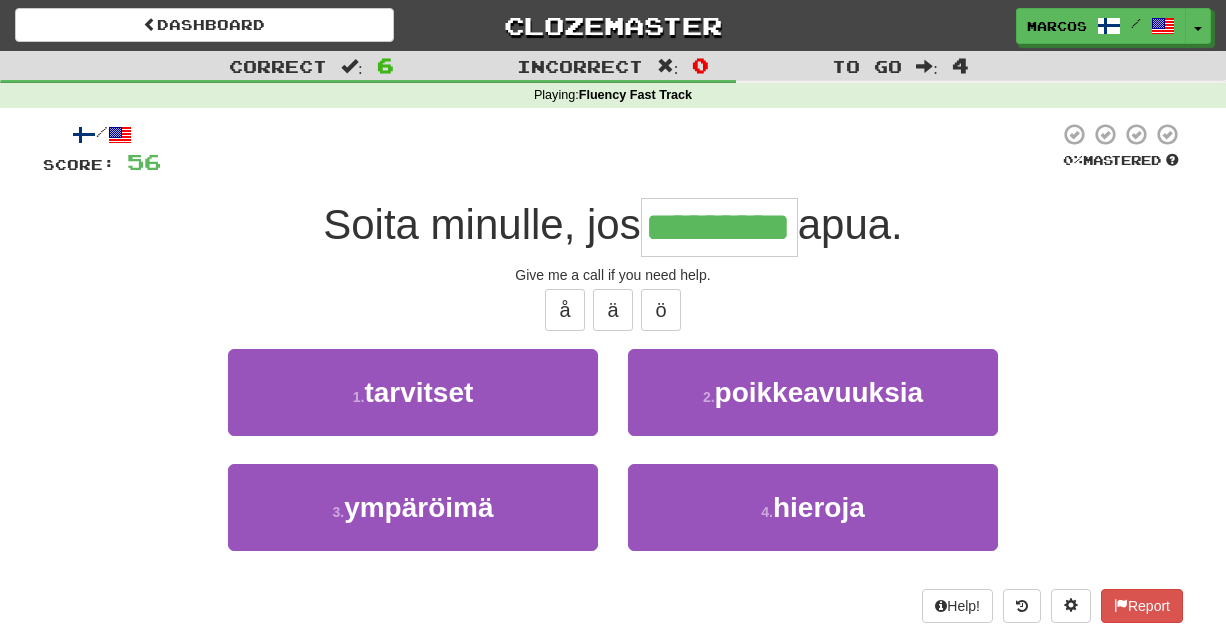 type on "*********" 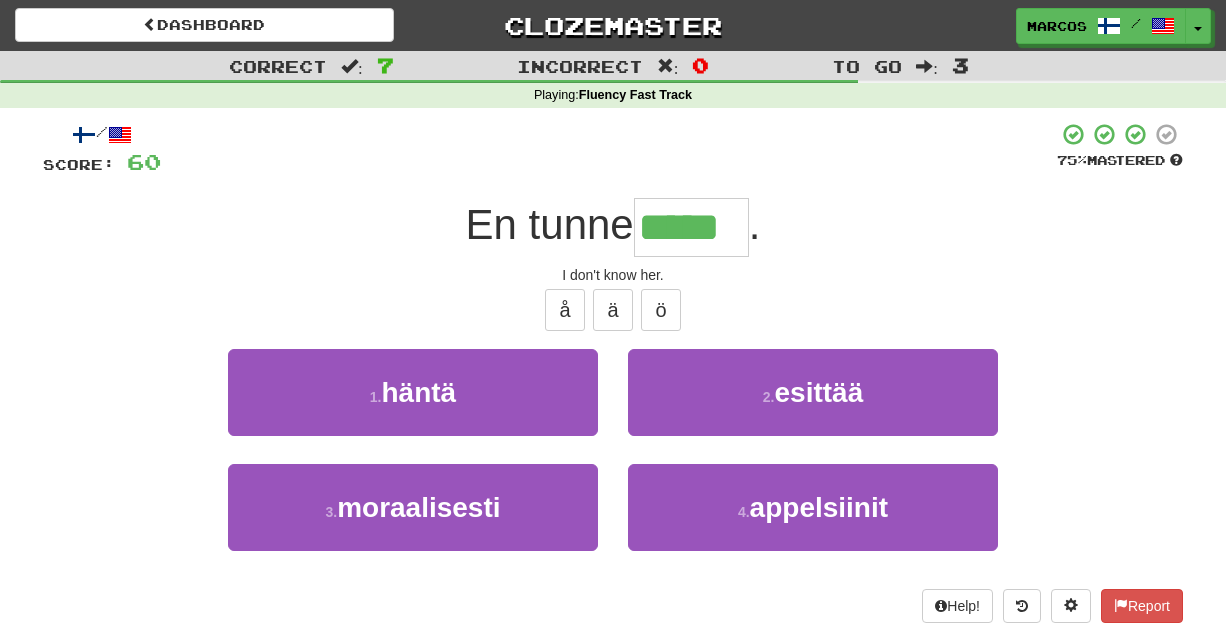 type on "*****" 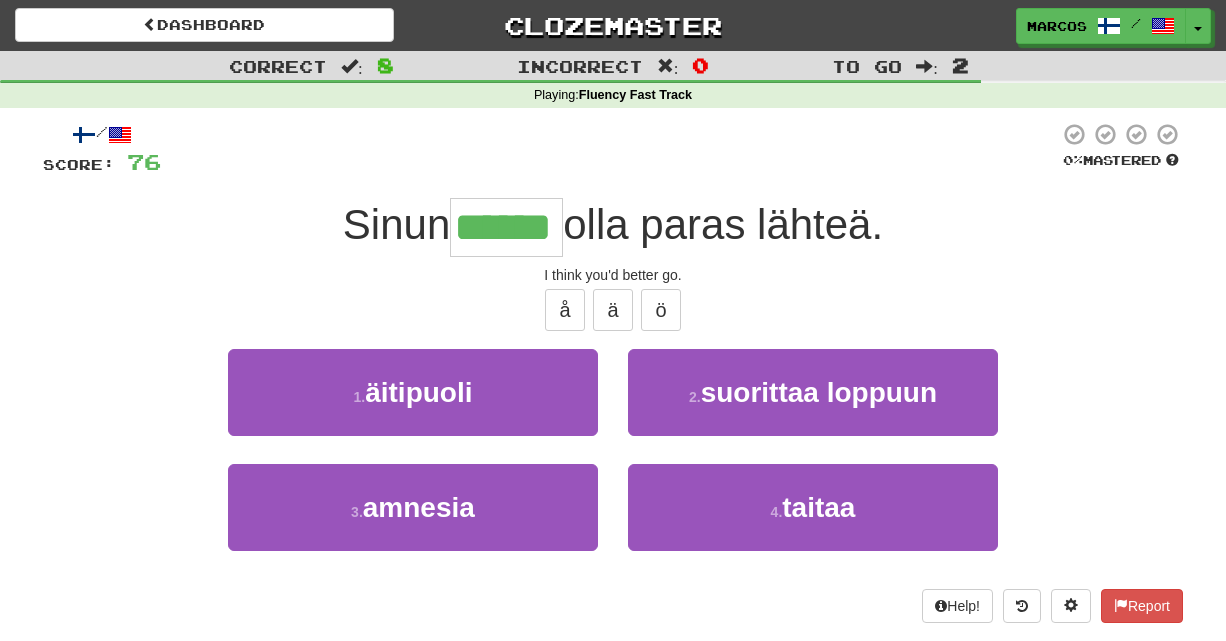 type on "******" 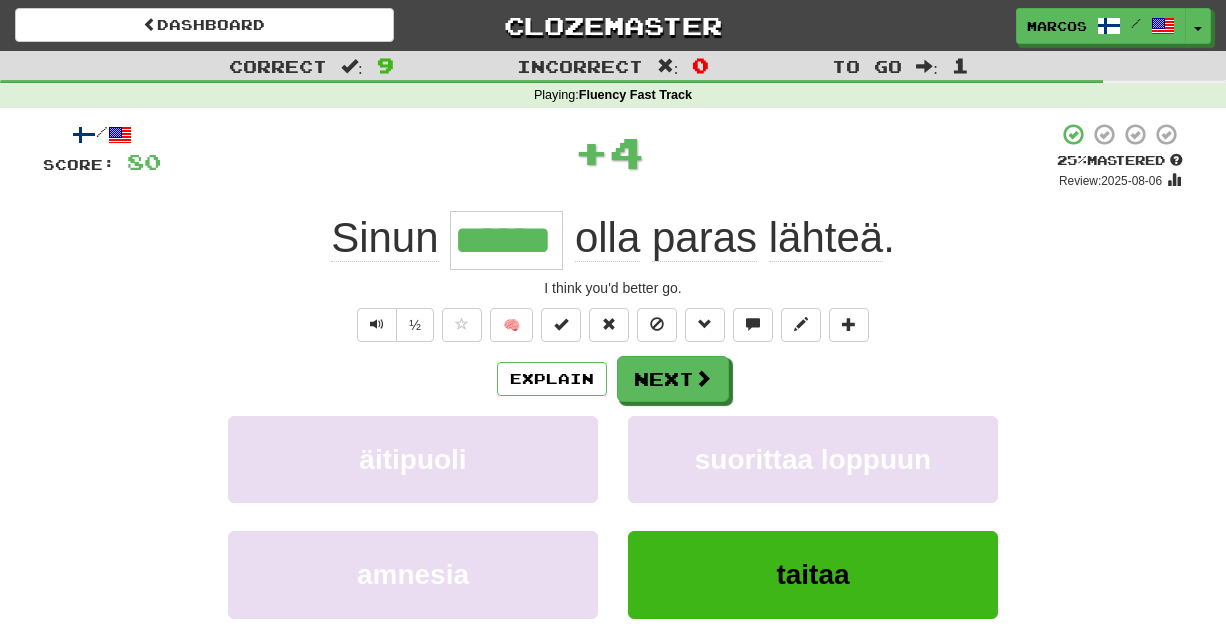 click on "Sinun   ******   olla   paras   lähteä ." at bounding box center (613, 240) 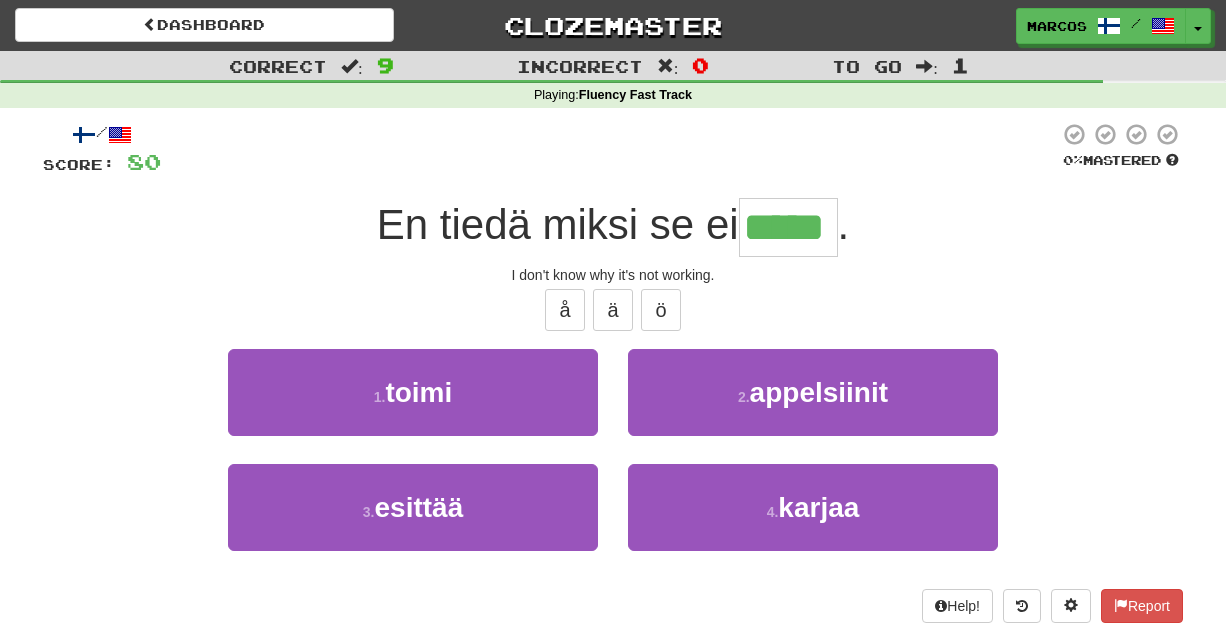 type on "*****" 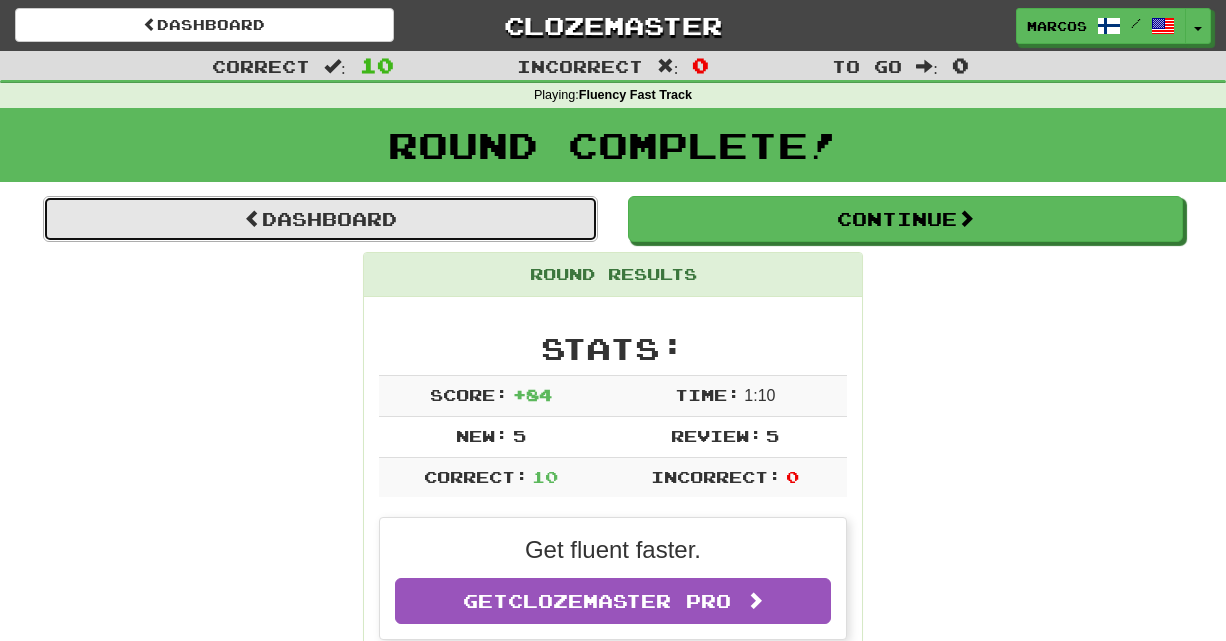 click on "Dashboard" at bounding box center [320, 219] 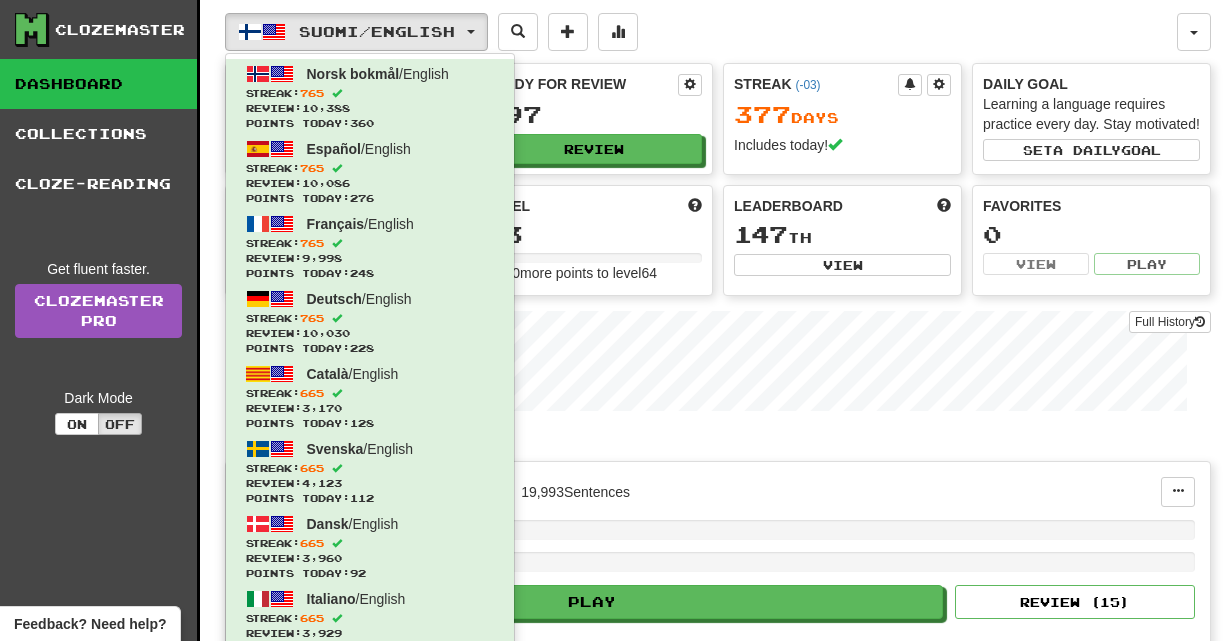 scroll, scrollTop: 814, scrollLeft: 0, axis: vertical 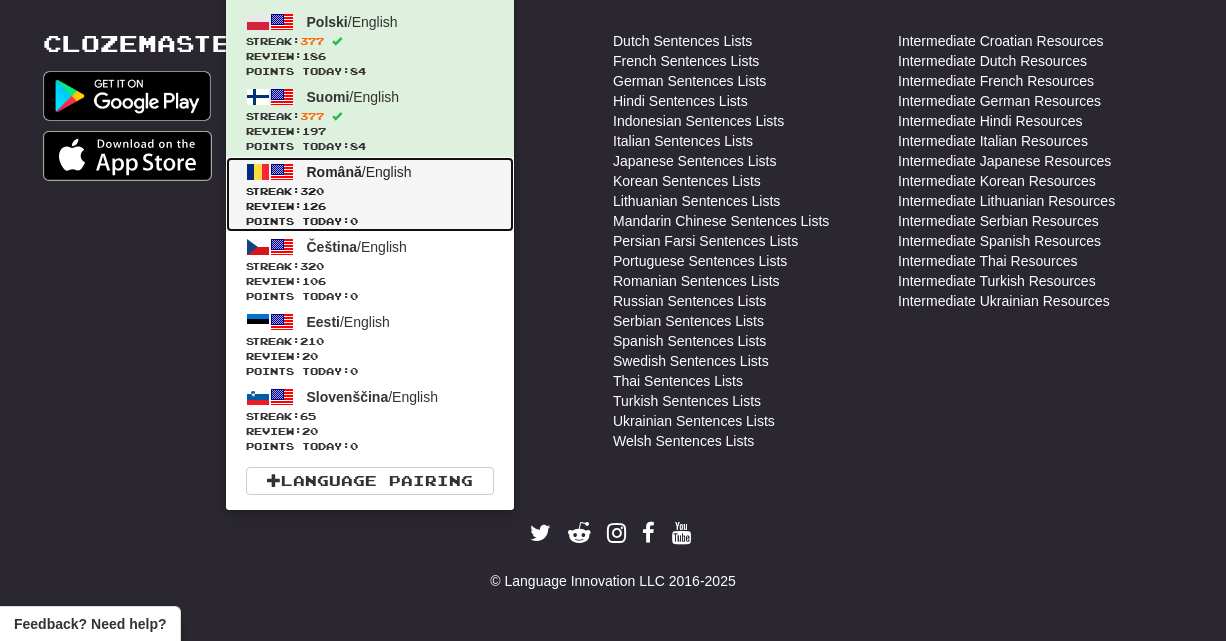 click at bounding box center (282, 172) 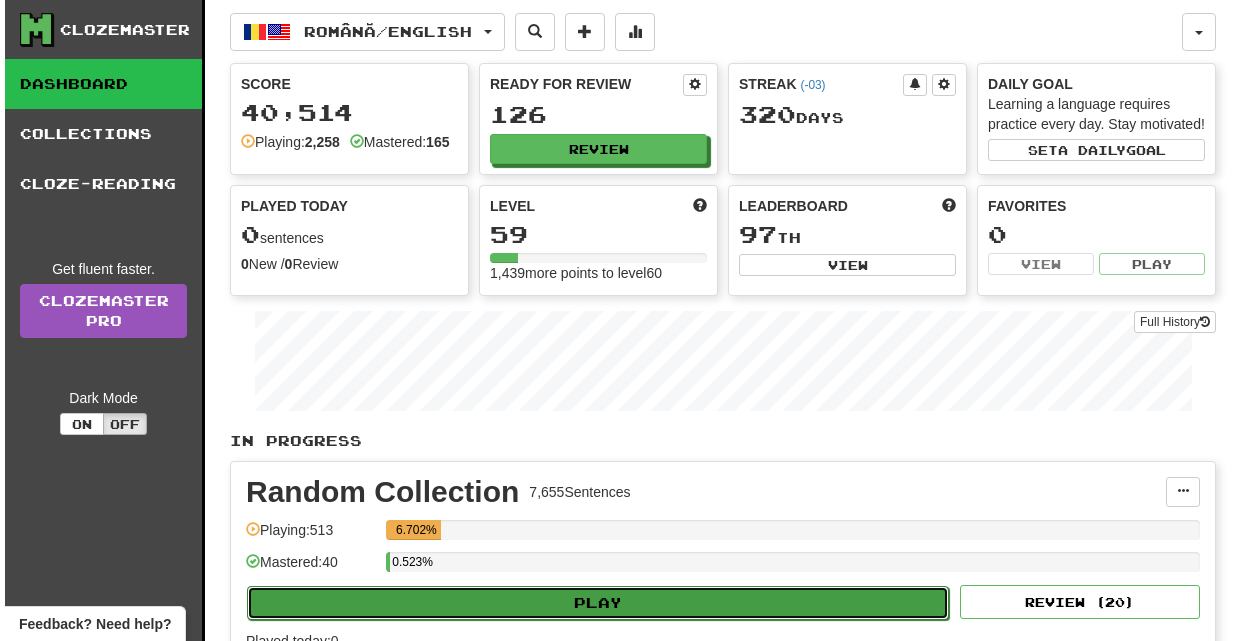 scroll, scrollTop: 0, scrollLeft: 0, axis: both 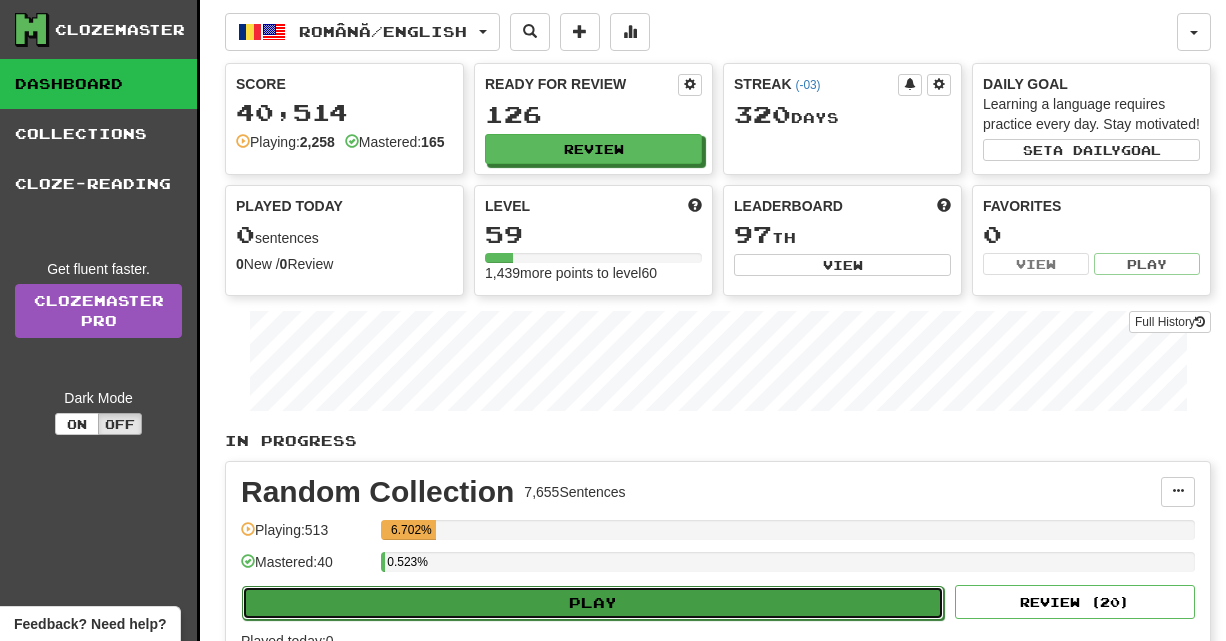 click on "Play" at bounding box center (593, 603) 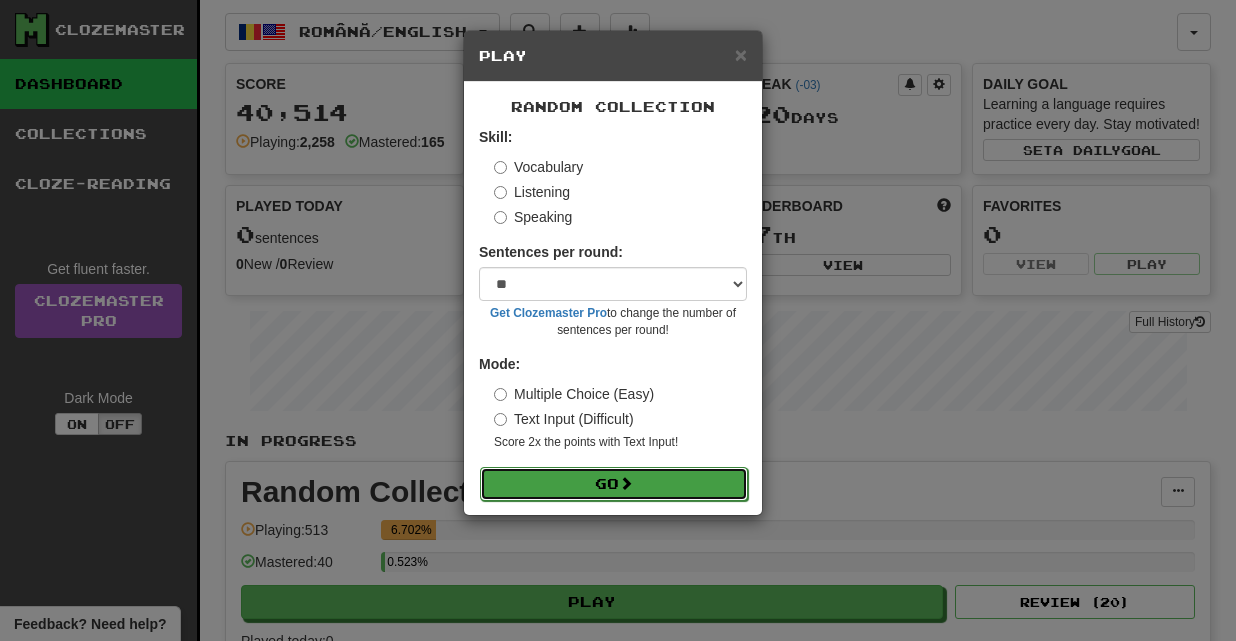 click on "Go" at bounding box center [614, 484] 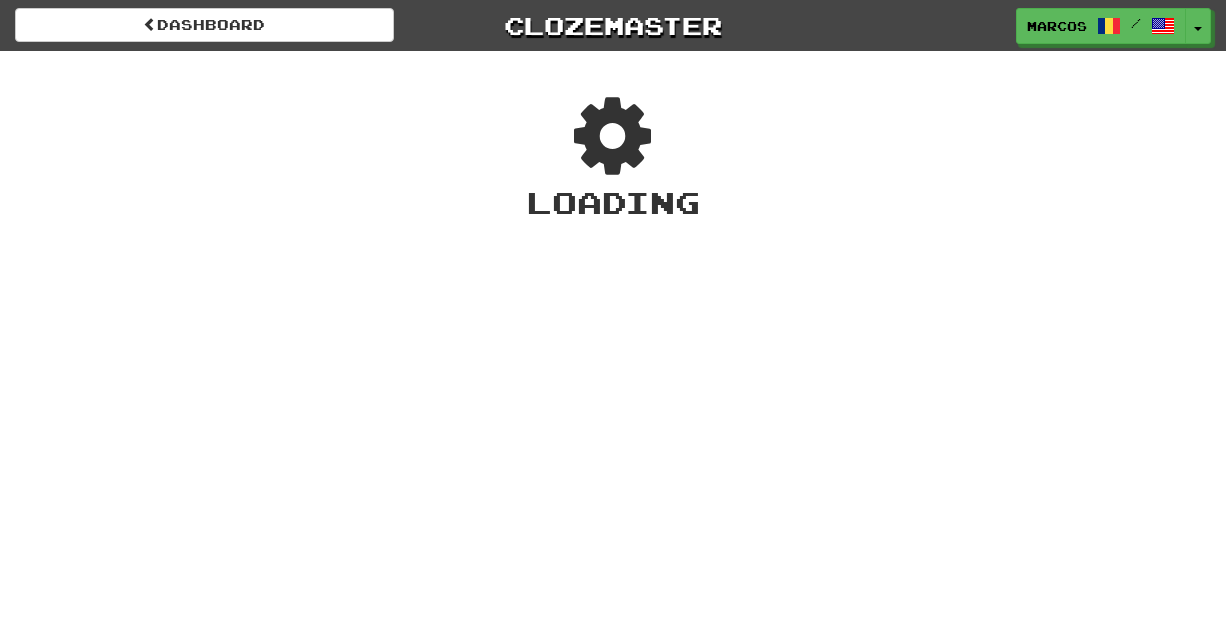 scroll, scrollTop: 0, scrollLeft: 0, axis: both 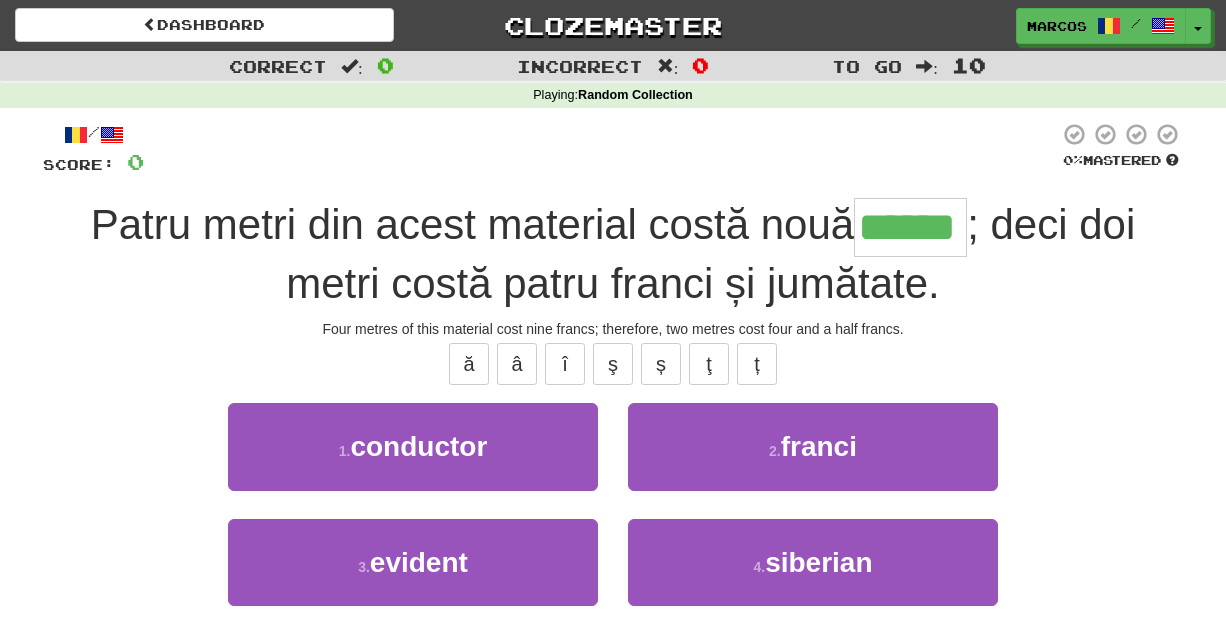 type on "******" 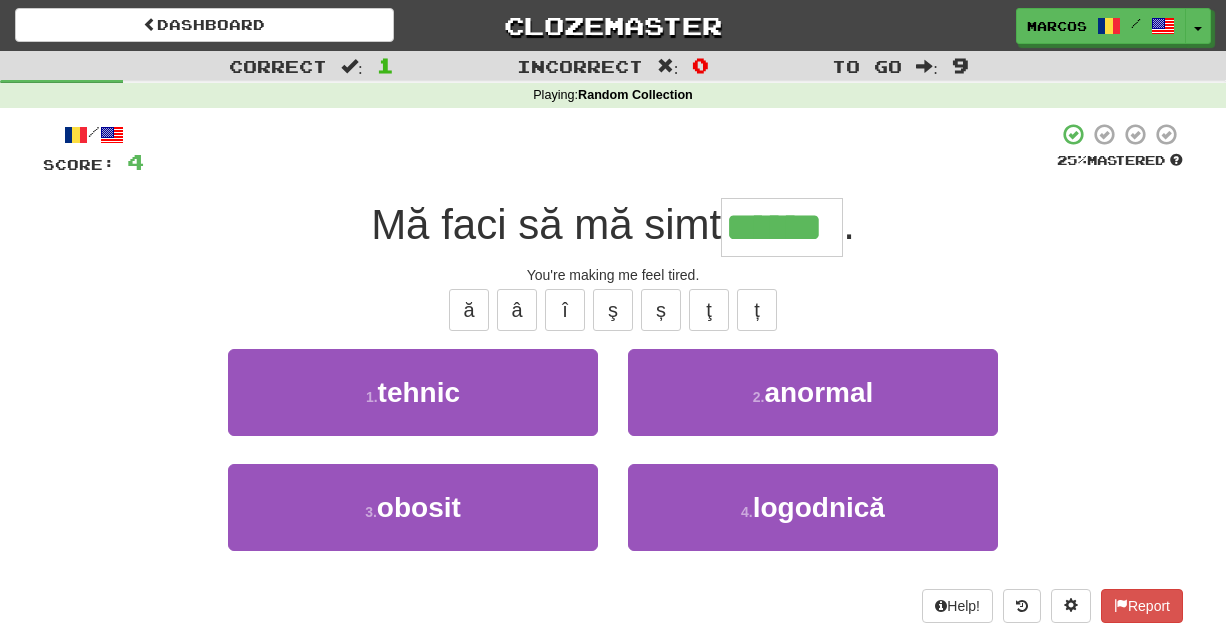 type on "******" 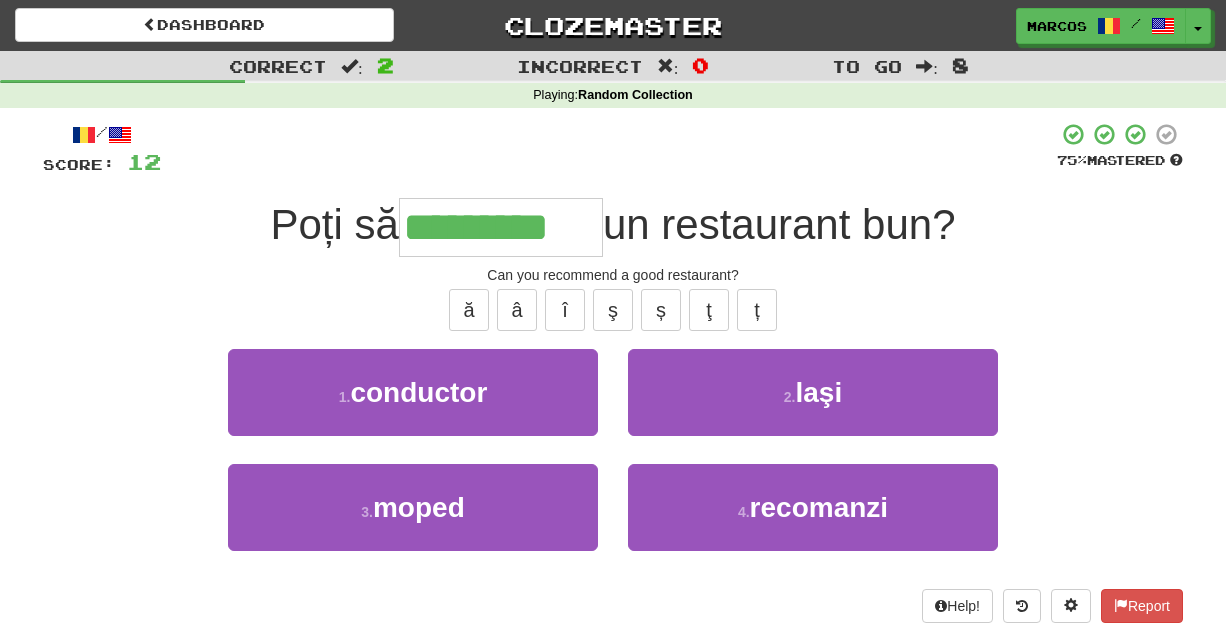 type on "*********" 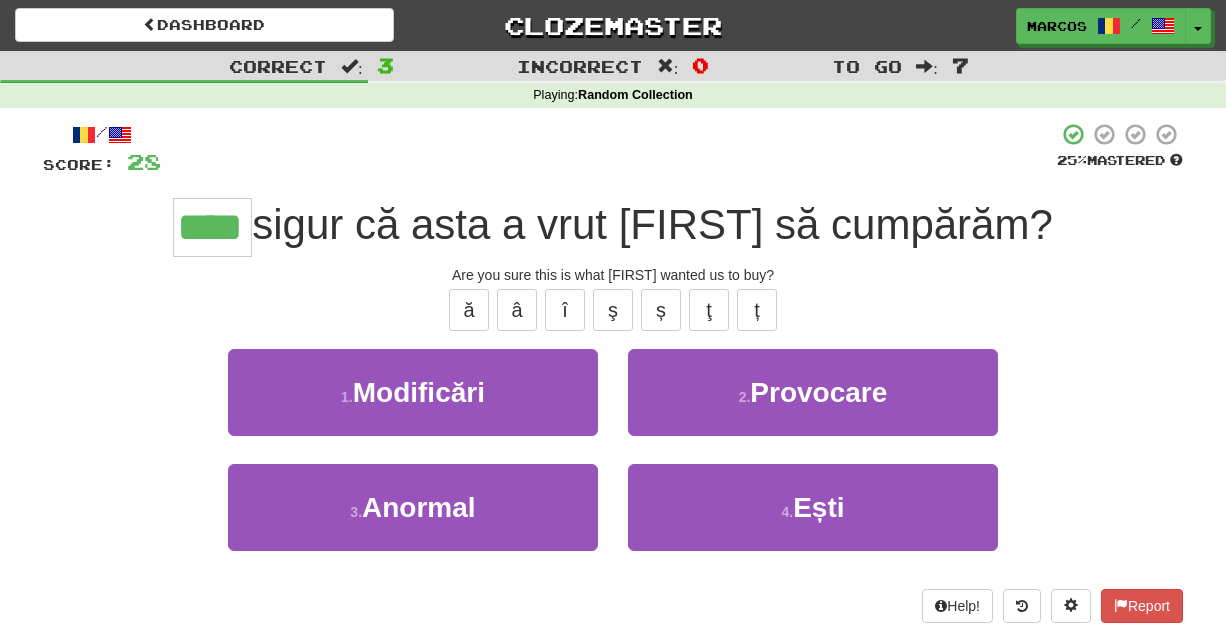 type on "****" 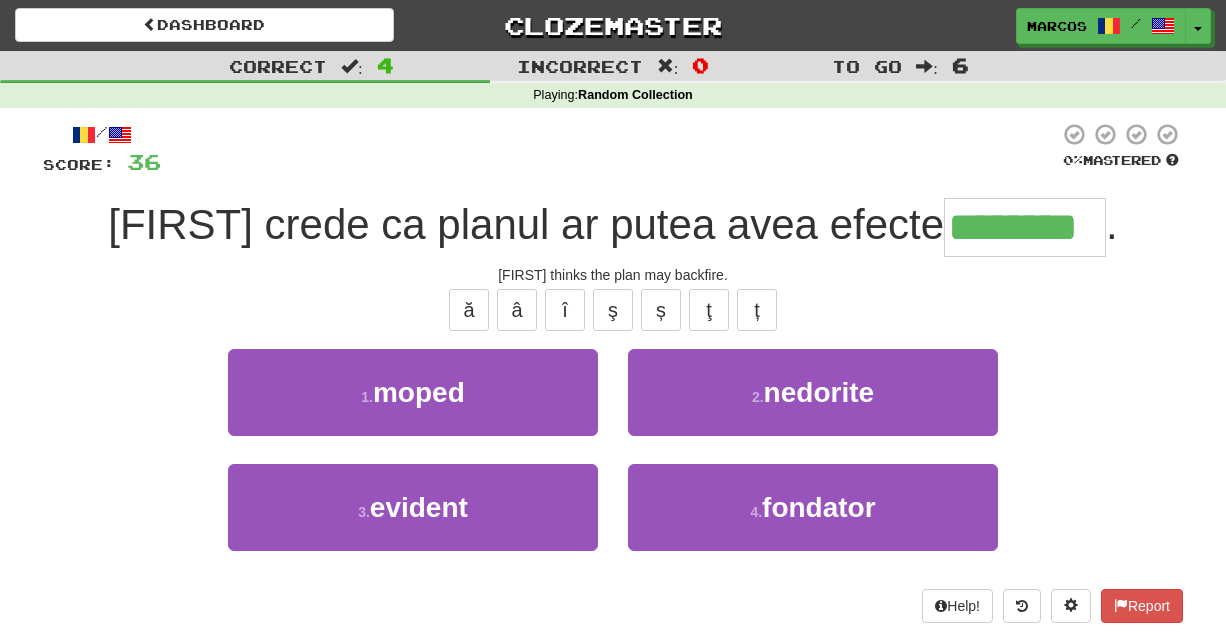 type on "********" 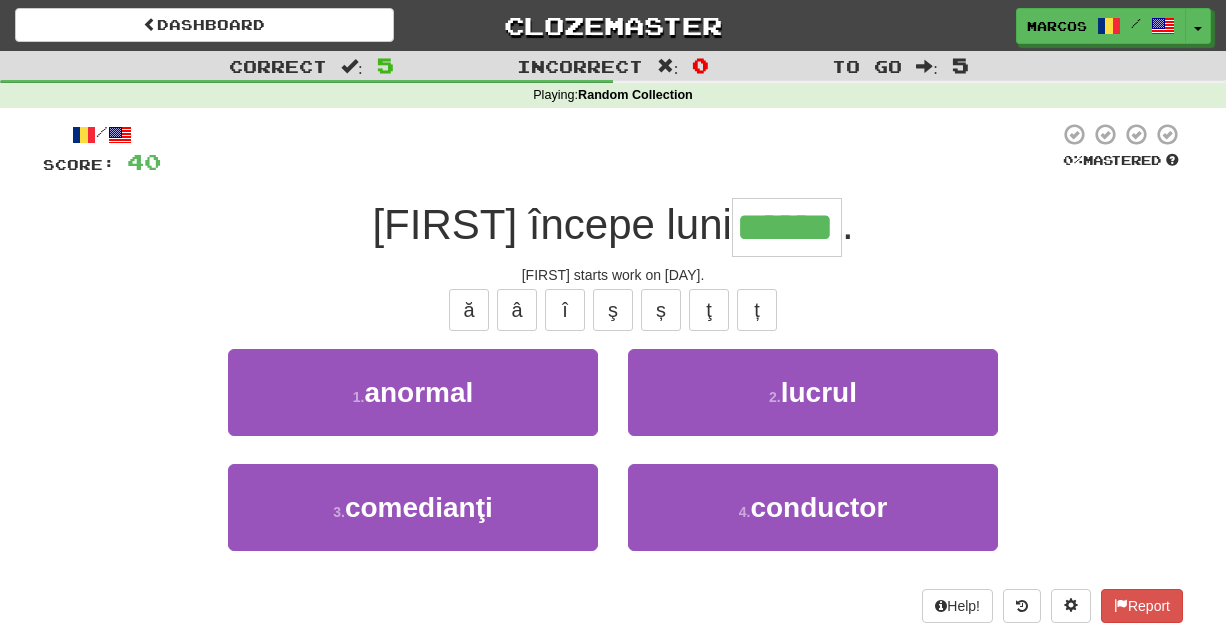 type on "******" 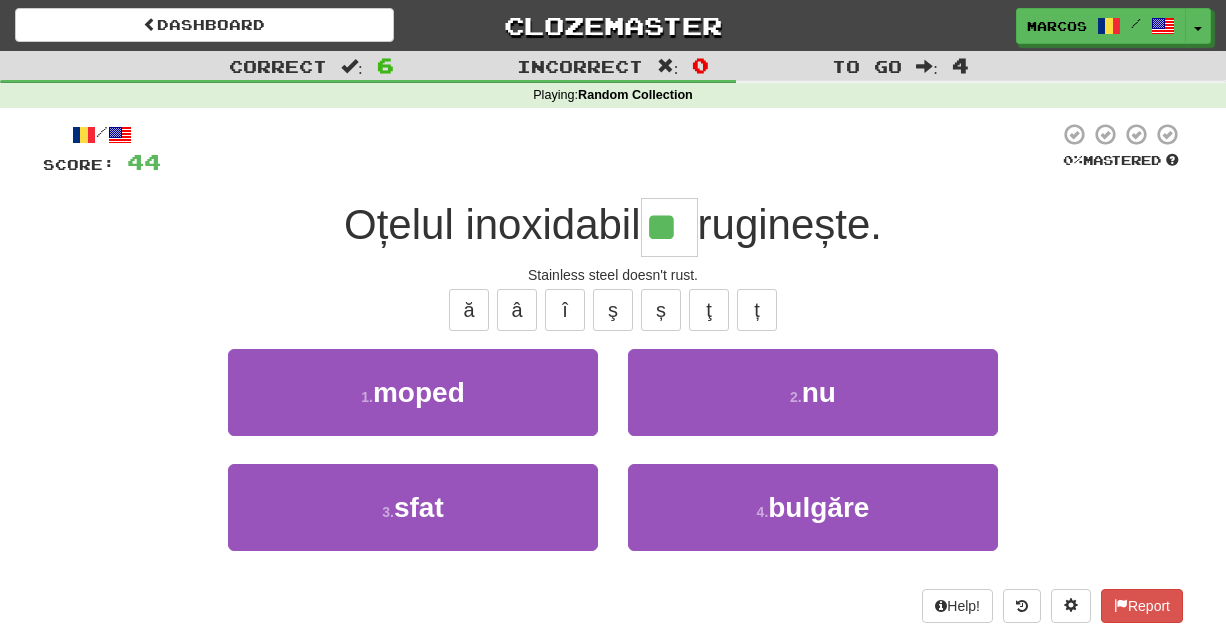 type on "**" 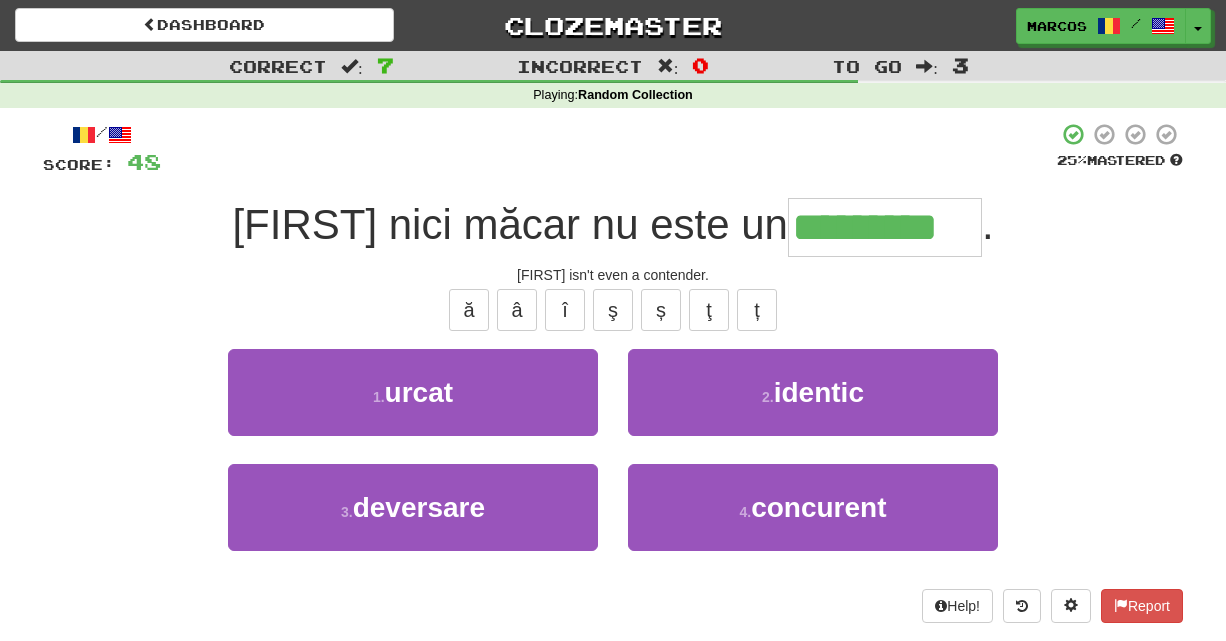 type on "*********" 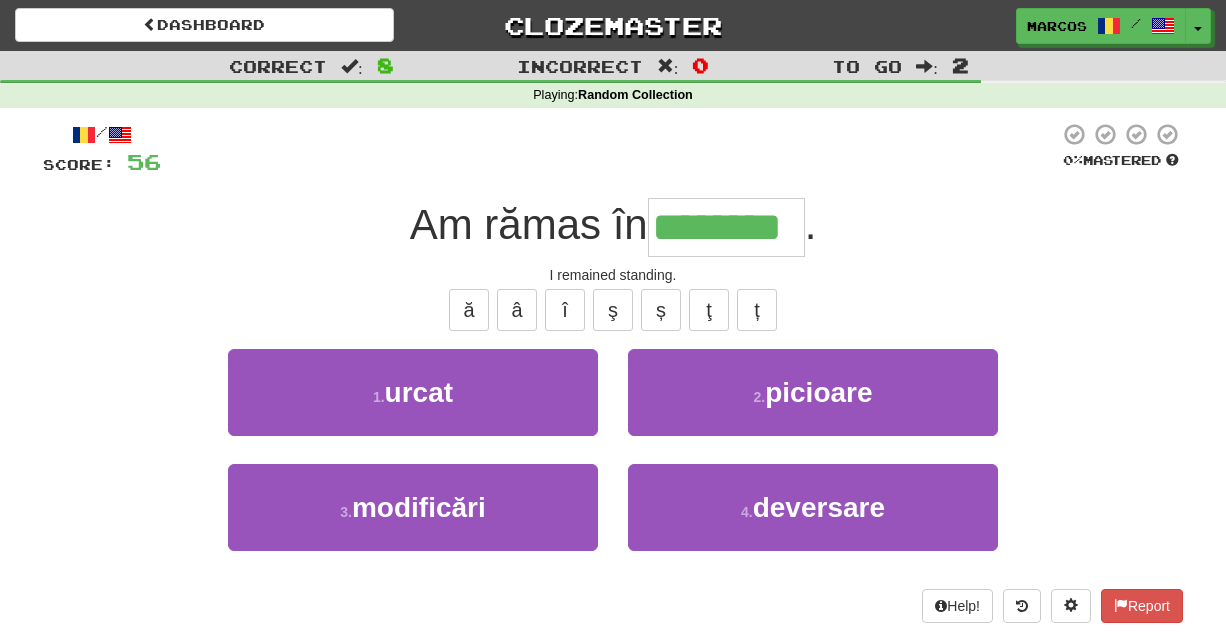 type on "********" 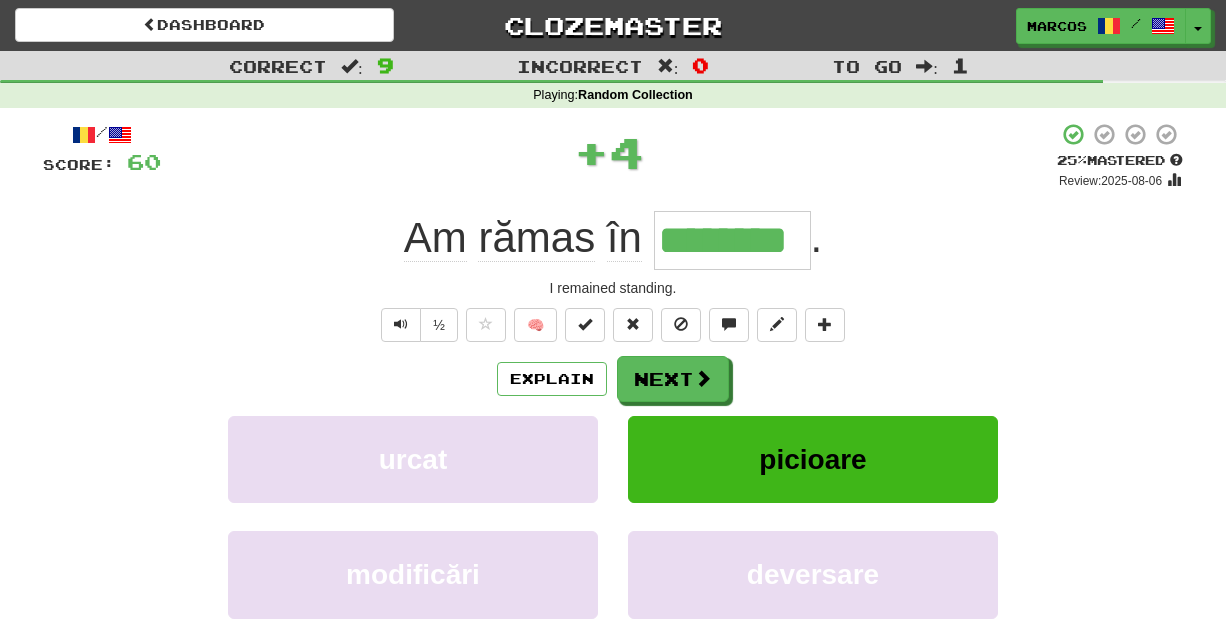 click on "/  Score:   60 + 4 25 %  Mastered Review:  2025-08-06 Am   rămas   în   ******** . I remained standing. ½ 🧠 Explain Next urcat picioare modificări deversare Learn more: urcat picioare modificări deversare  Help!  Report Sentence Source" at bounding box center [613, 437] 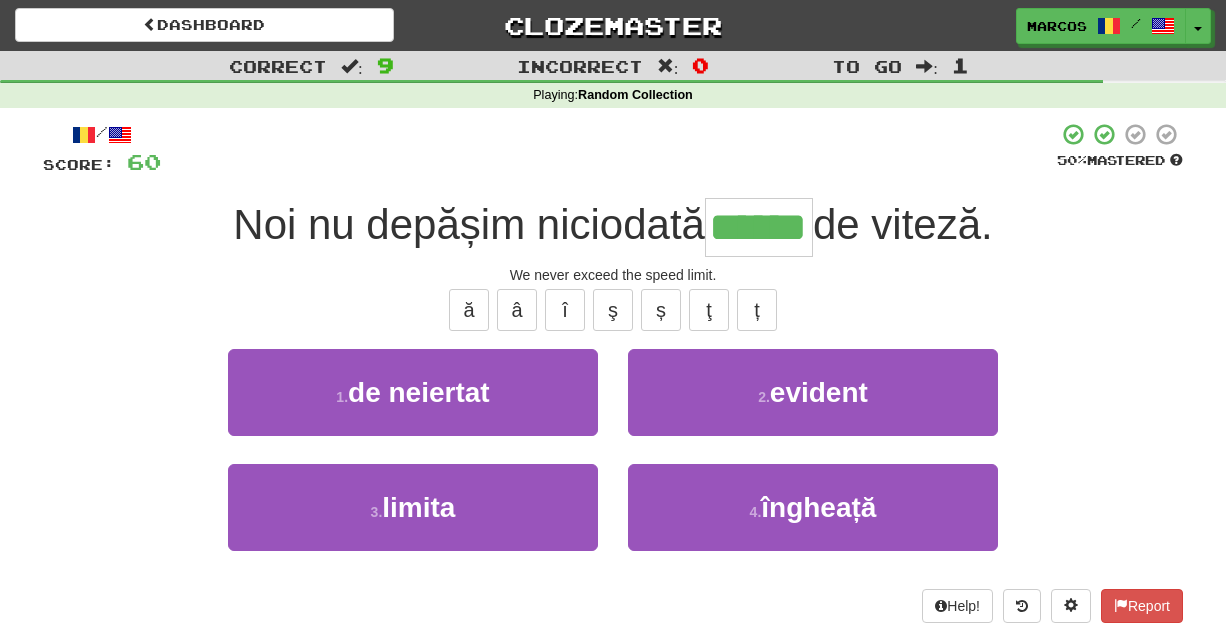 type on "******" 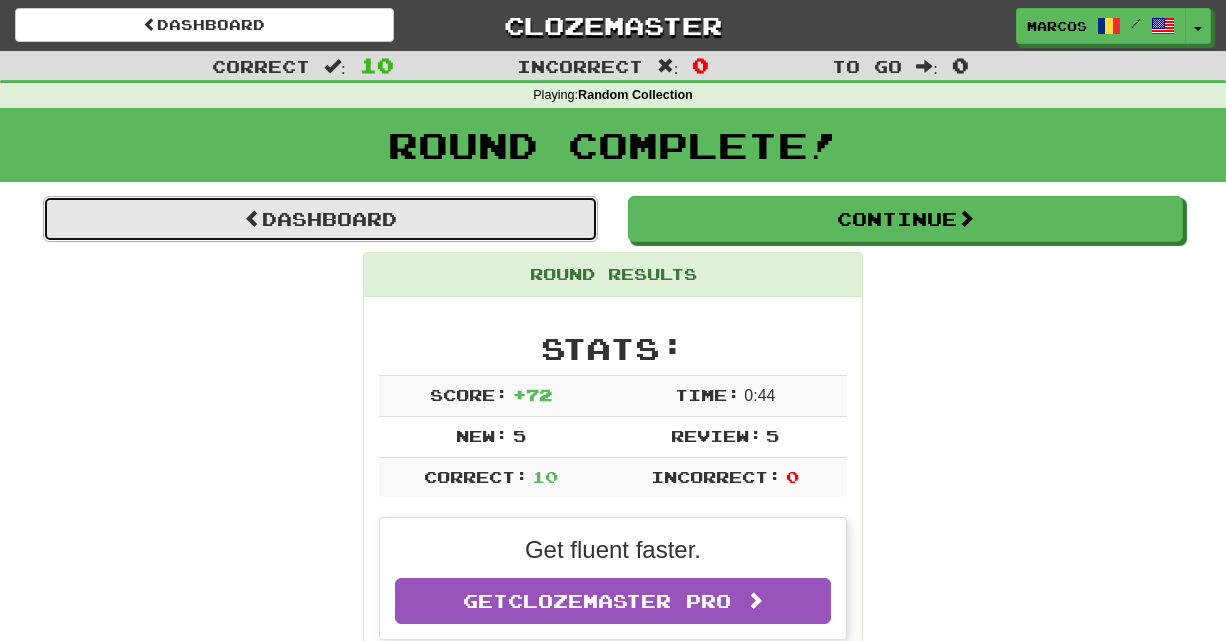 click on "Dashboard" at bounding box center [320, 219] 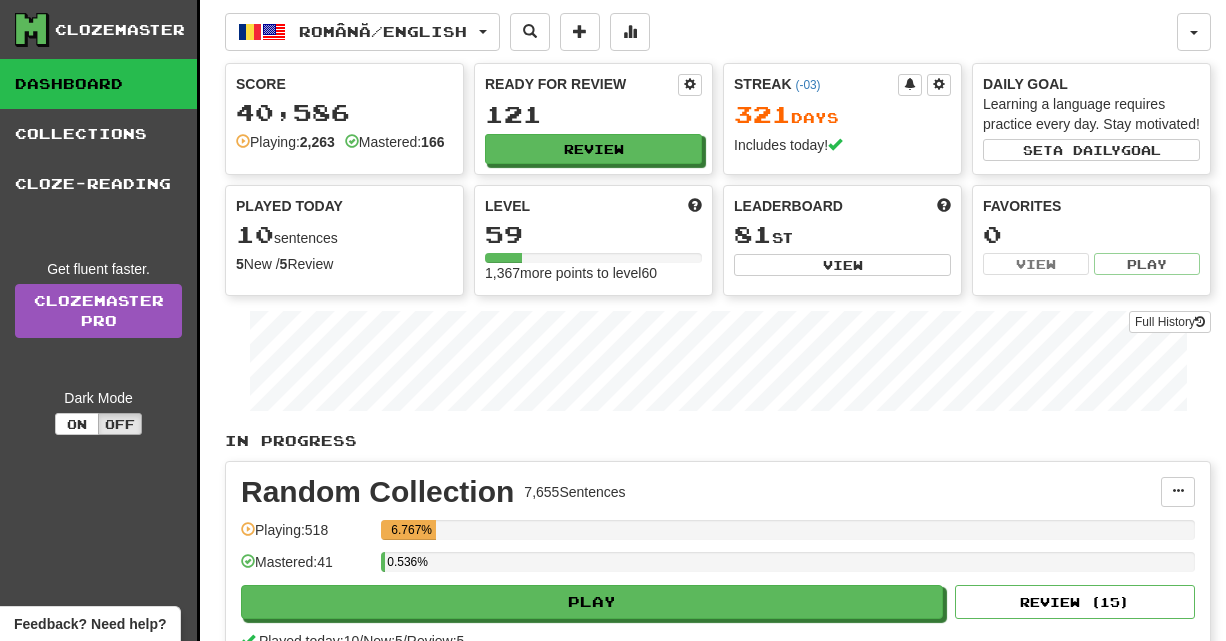 scroll, scrollTop: 0, scrollLeft: 0, axis: both 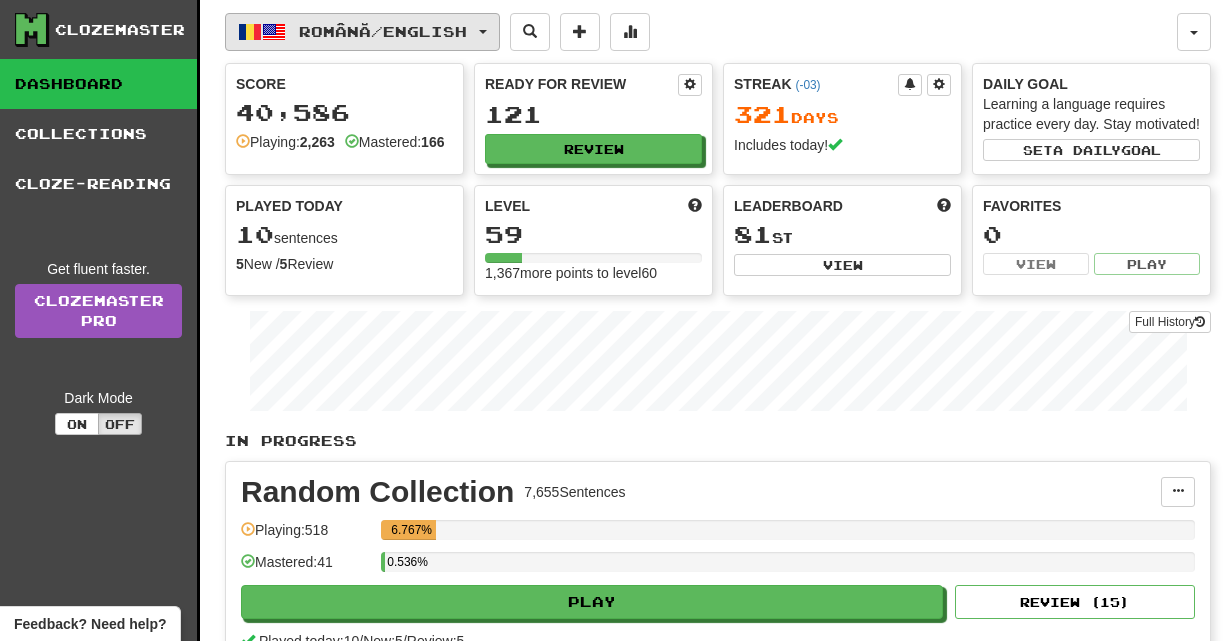 click on "Română  /  English" at bounding box center [383, 31] 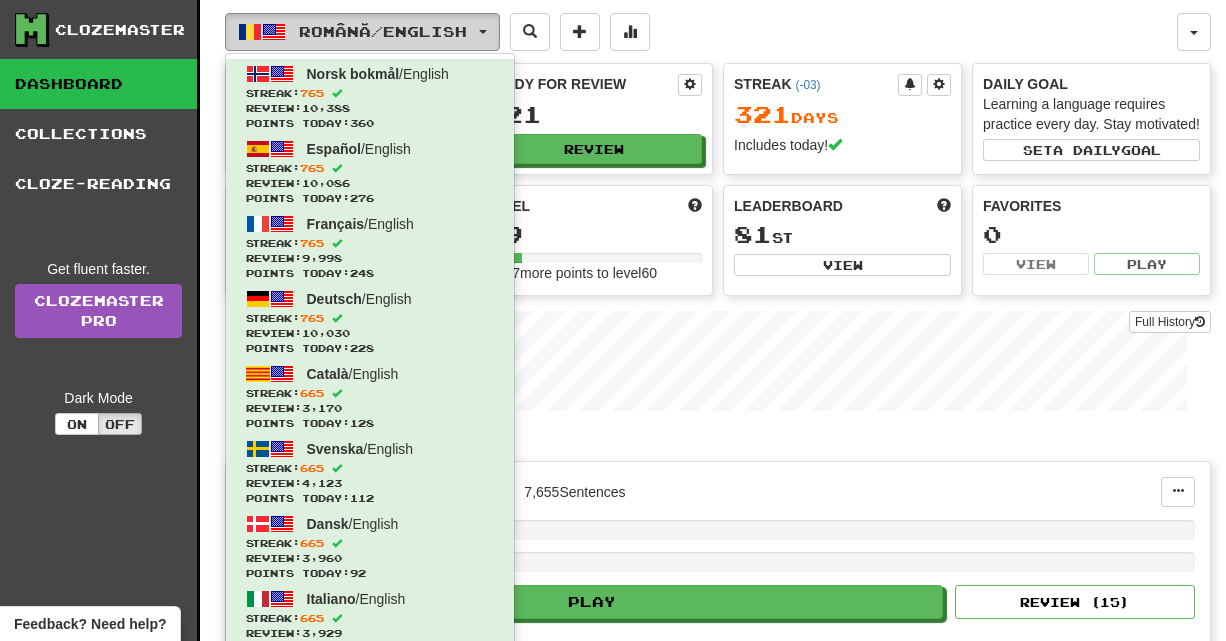 type 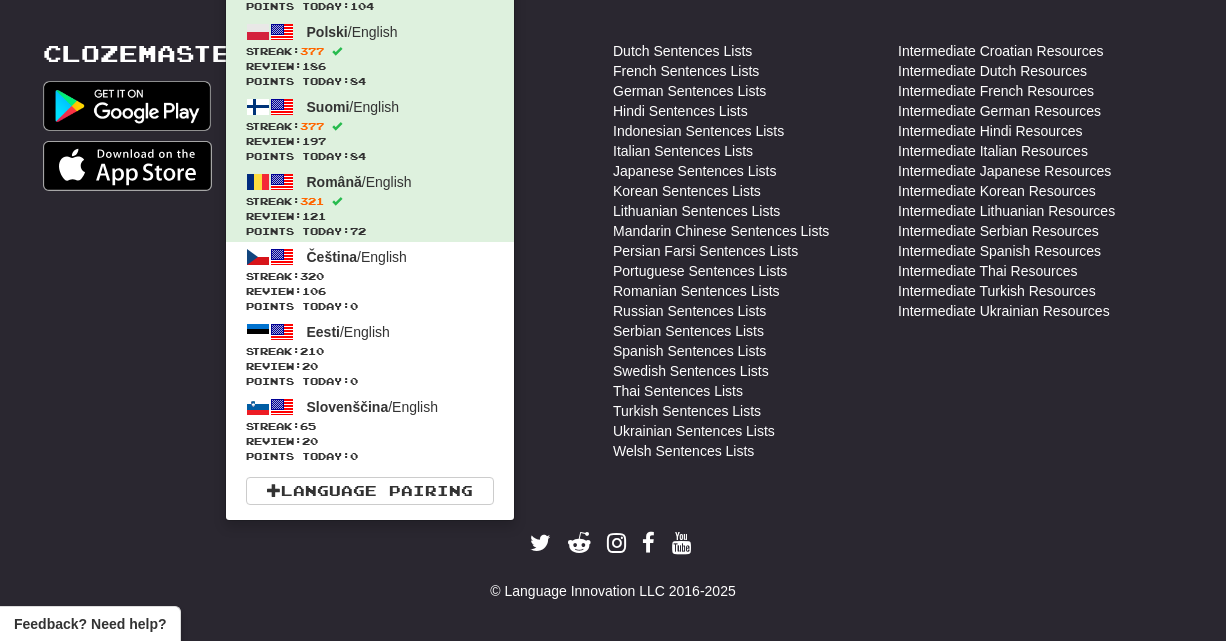 scroll, scrollTop: 814, scrollLeft: 0, axis: vertical 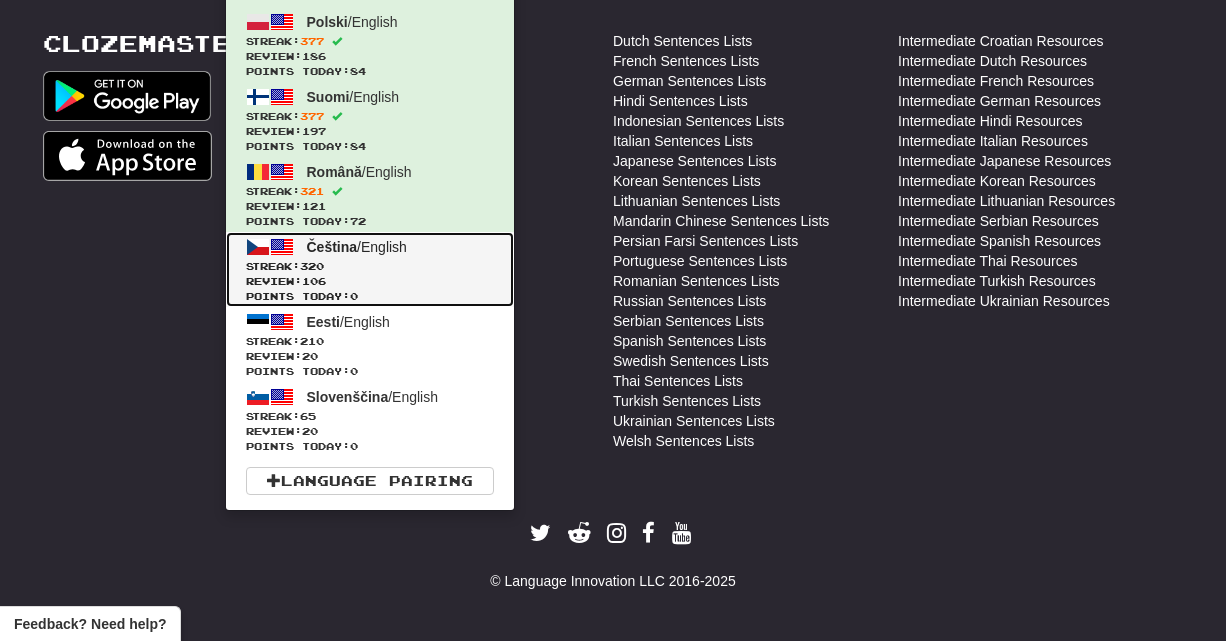 click at bounding box center (282, 247) 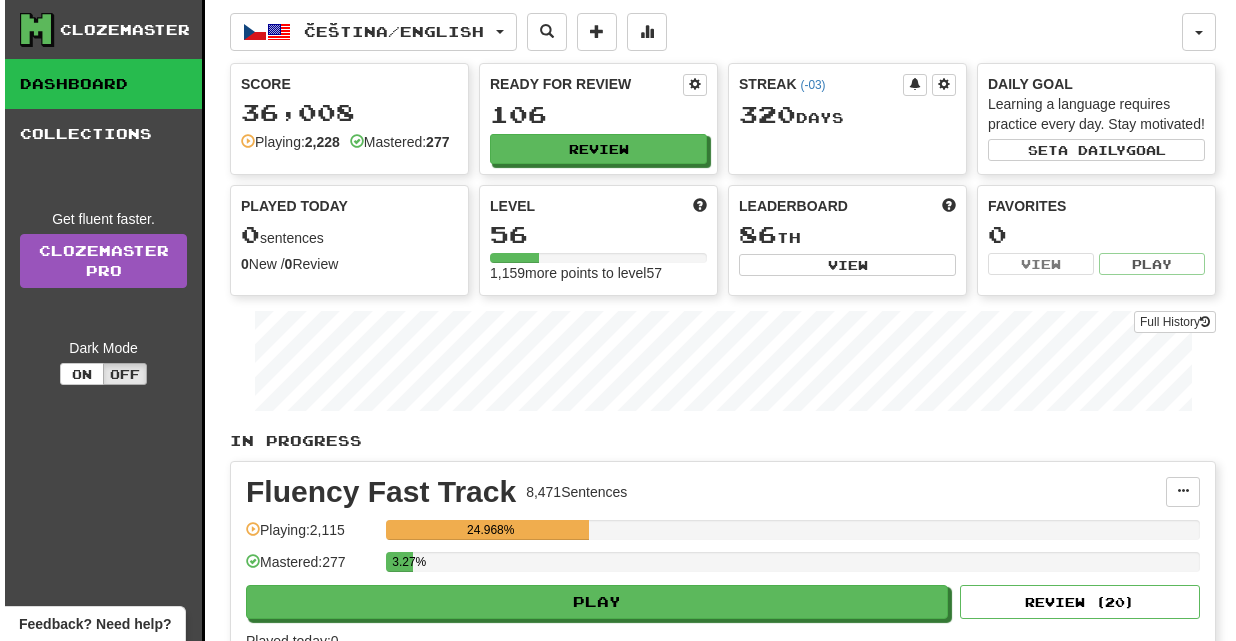 scroll, scrollTop: 0, scrollLeft: 0, axis: both 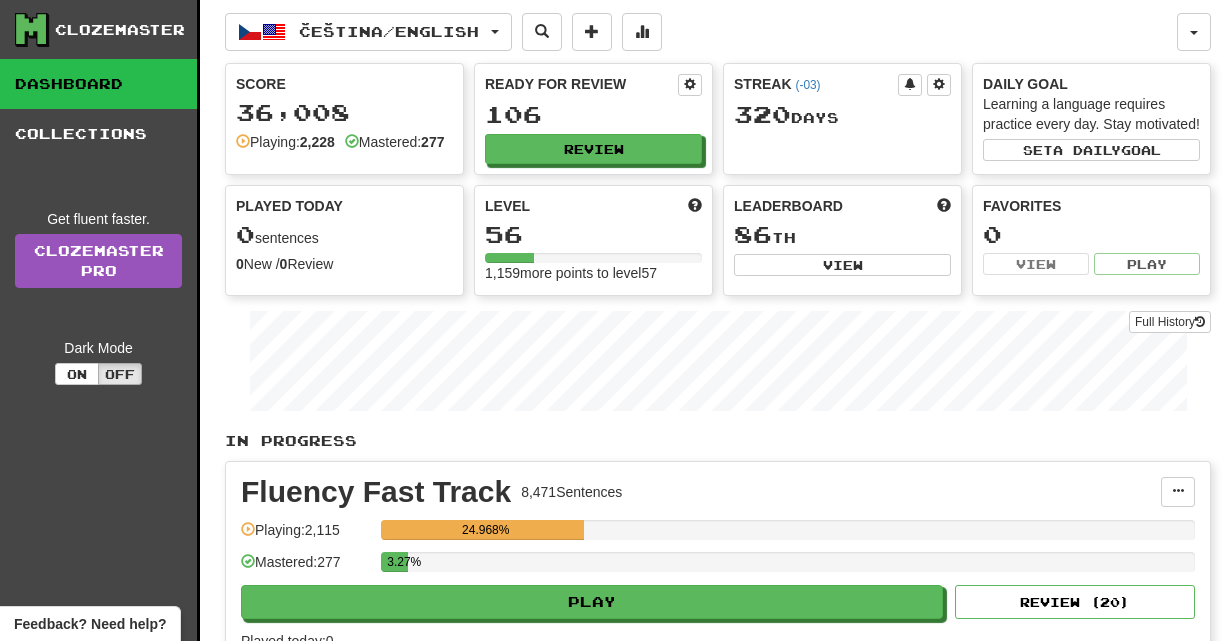 click on "Fluency Fast Track 8,471  Sentences Manage Sentences Unpin from Dashboard  Playing:  2,115 24.968%  Mastered:  277 3.27% Play Review ( 20 ) Played today:  0" at bounding box center [718, 564] 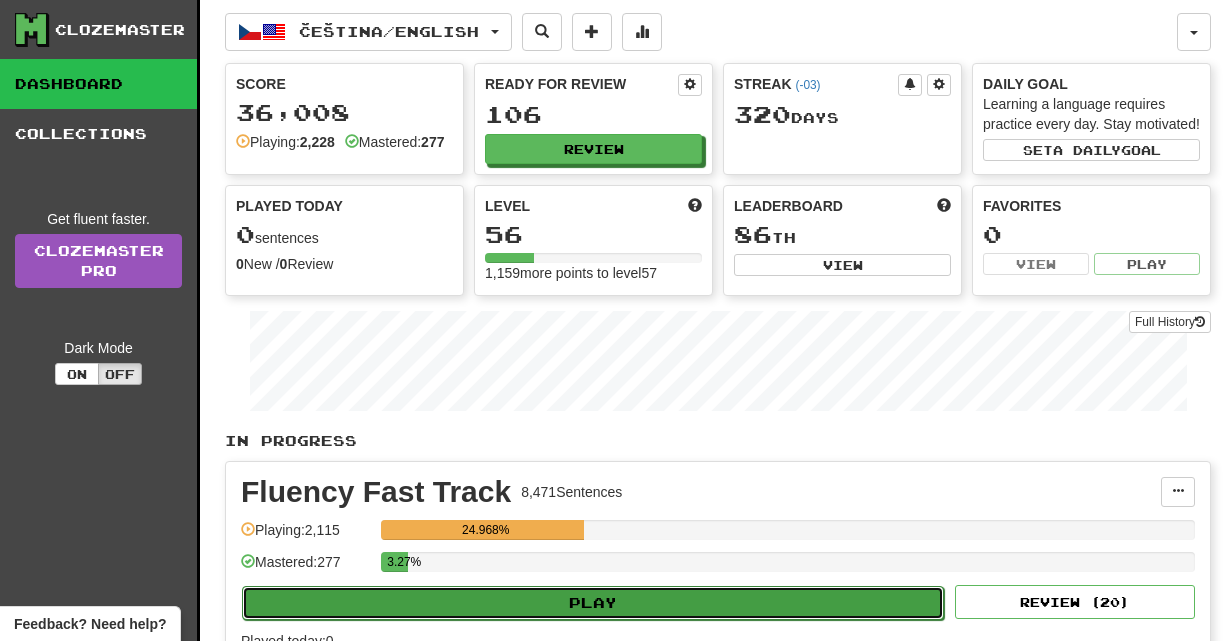 click on "Play" at bounding box center (593, 603) 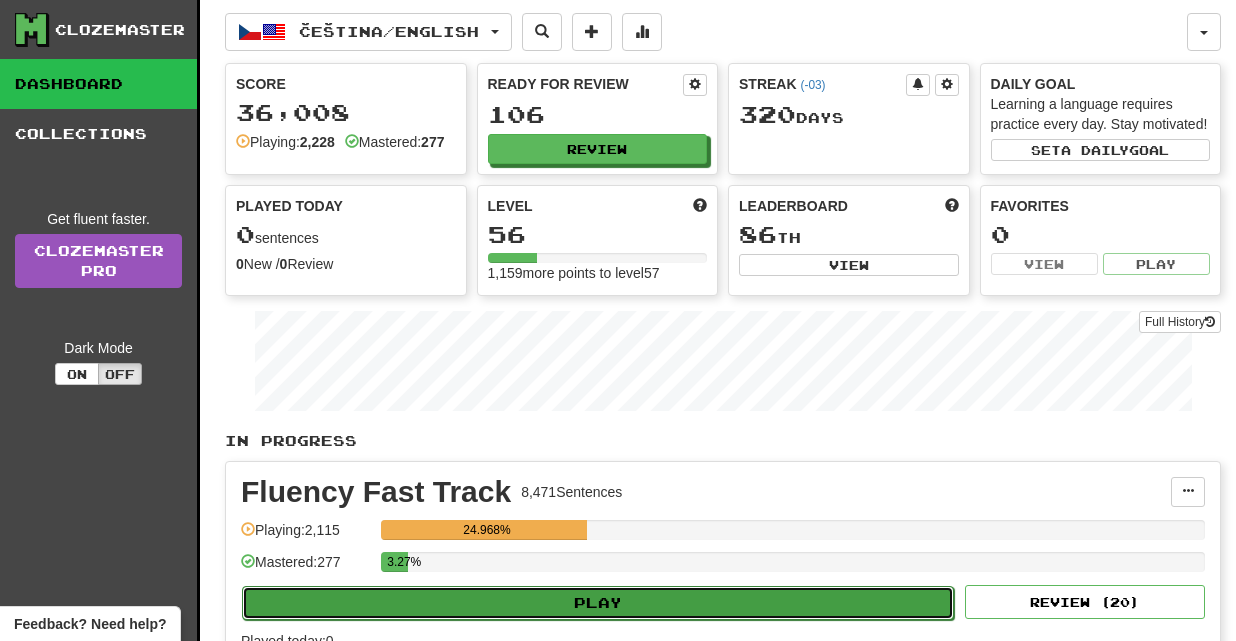 select on "**" 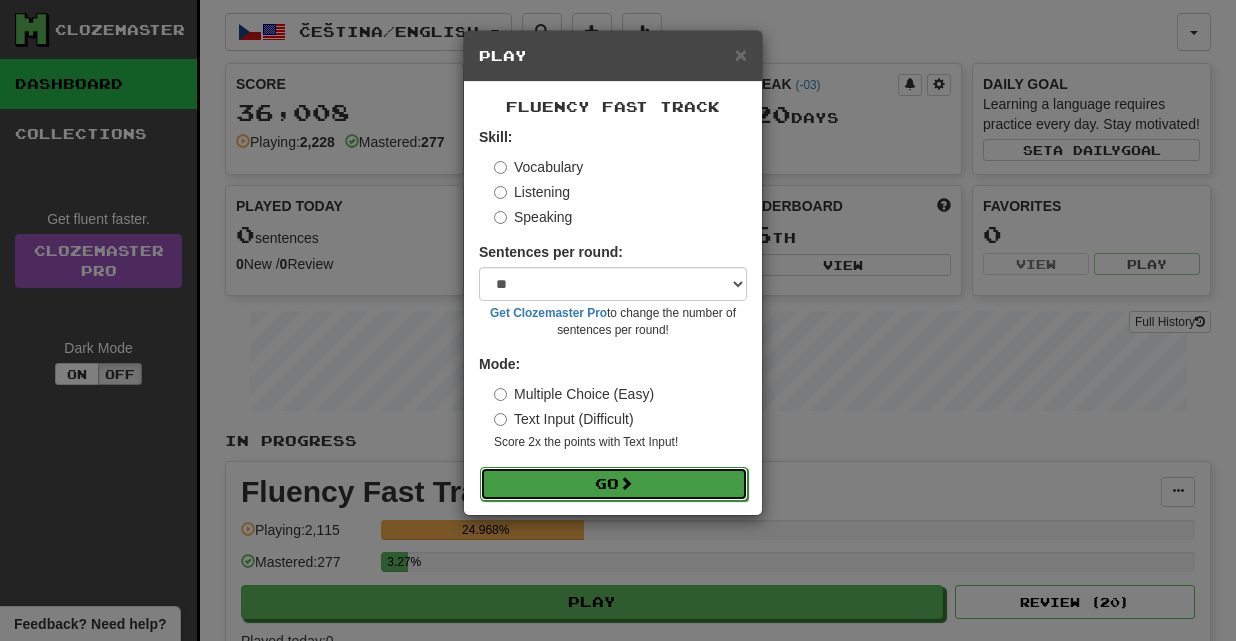 click on "Go" at bounding box center [614, 484] 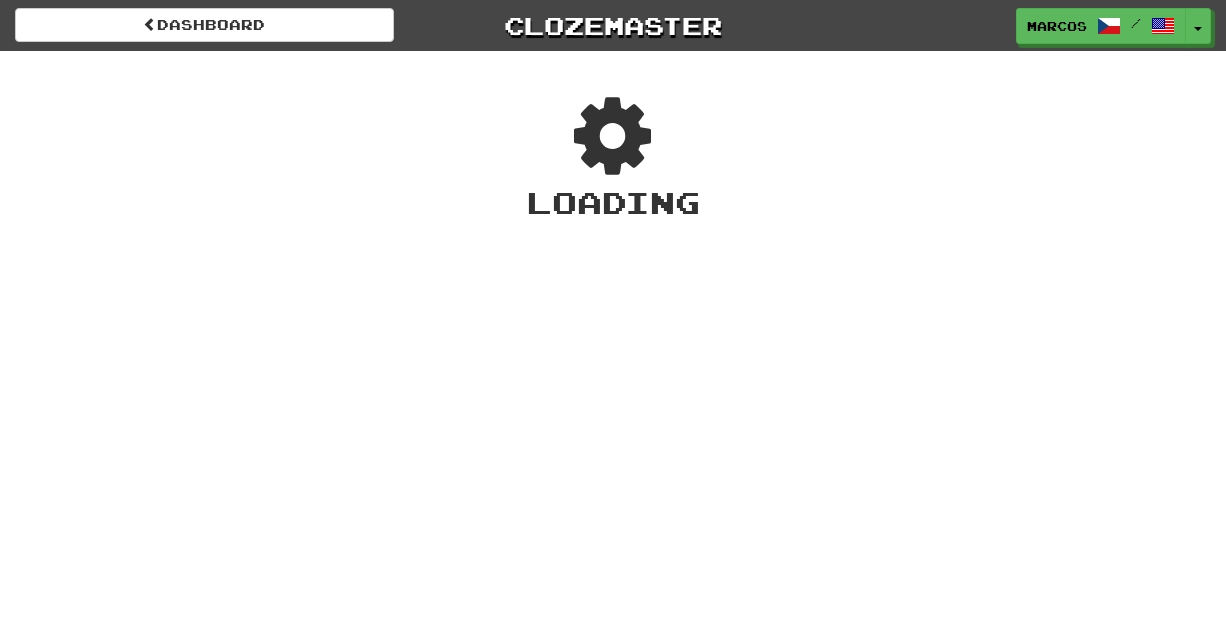scroll, scrollTop: 0, scrollLeft: 0, axis: both 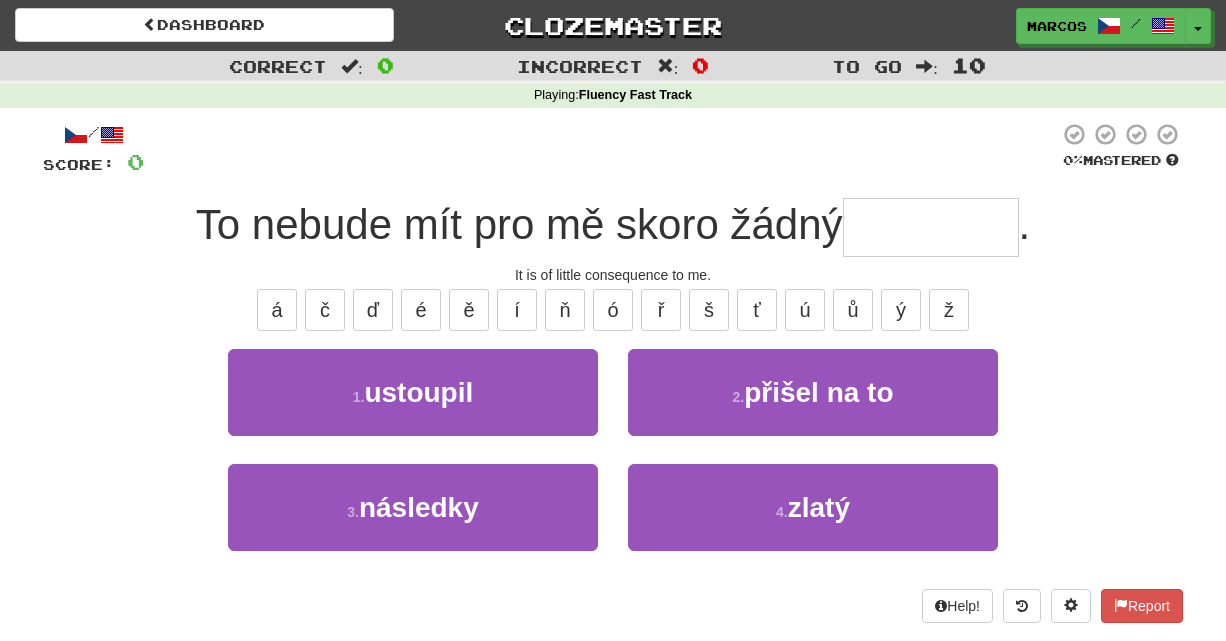 type on "*" 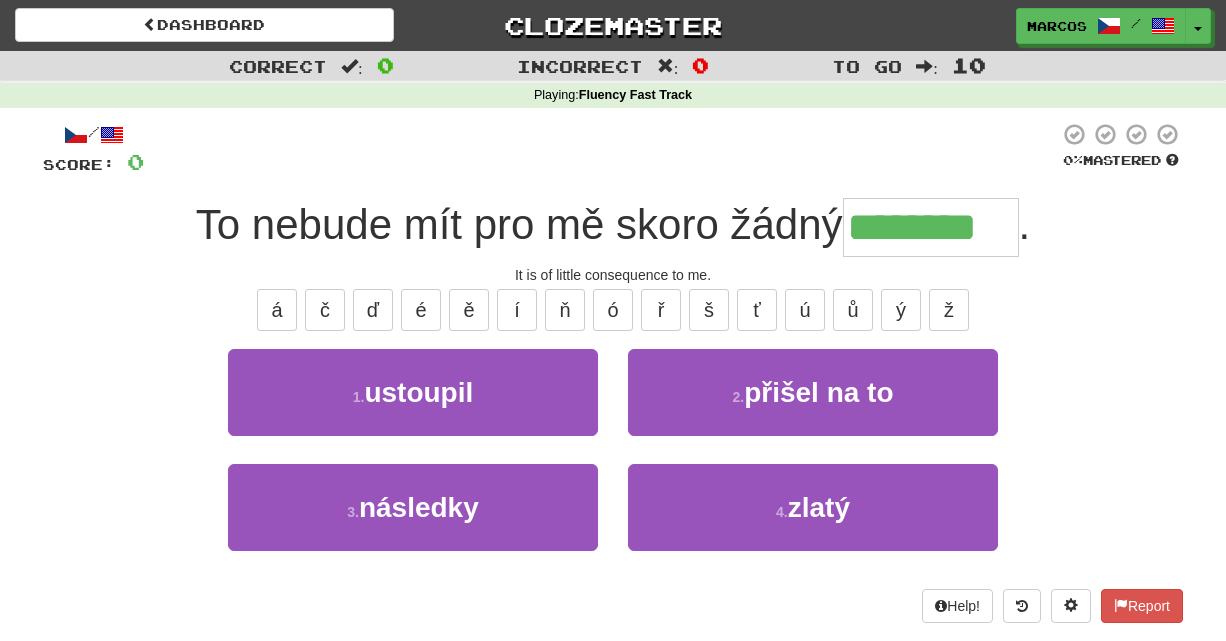 type on "********" 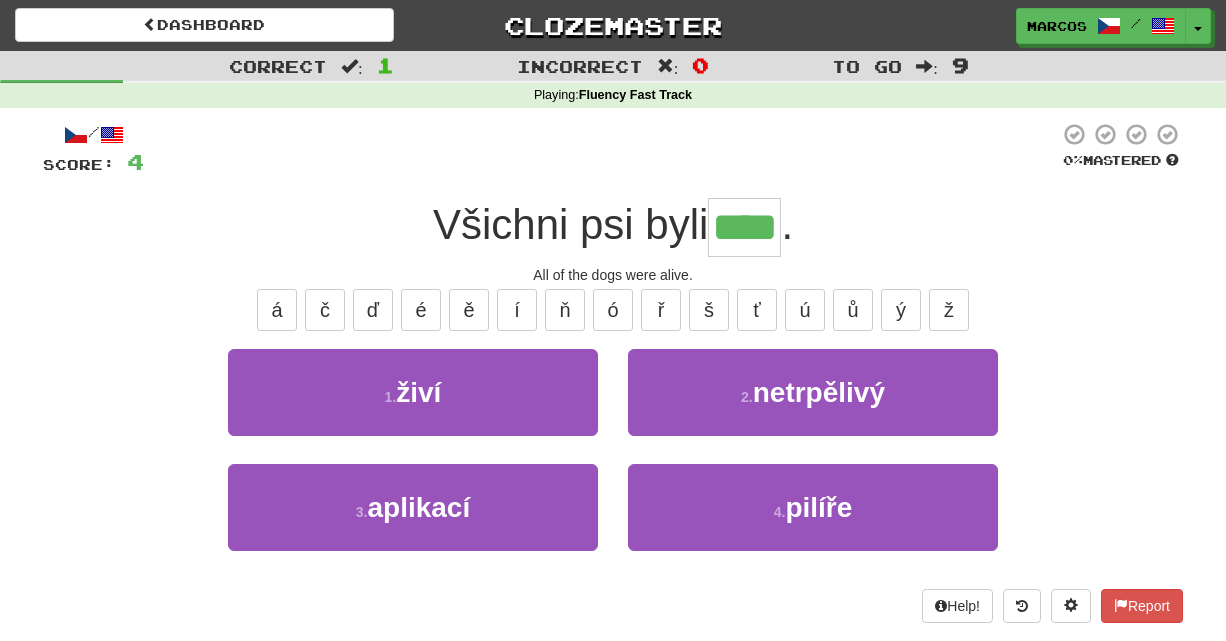 type on "****" 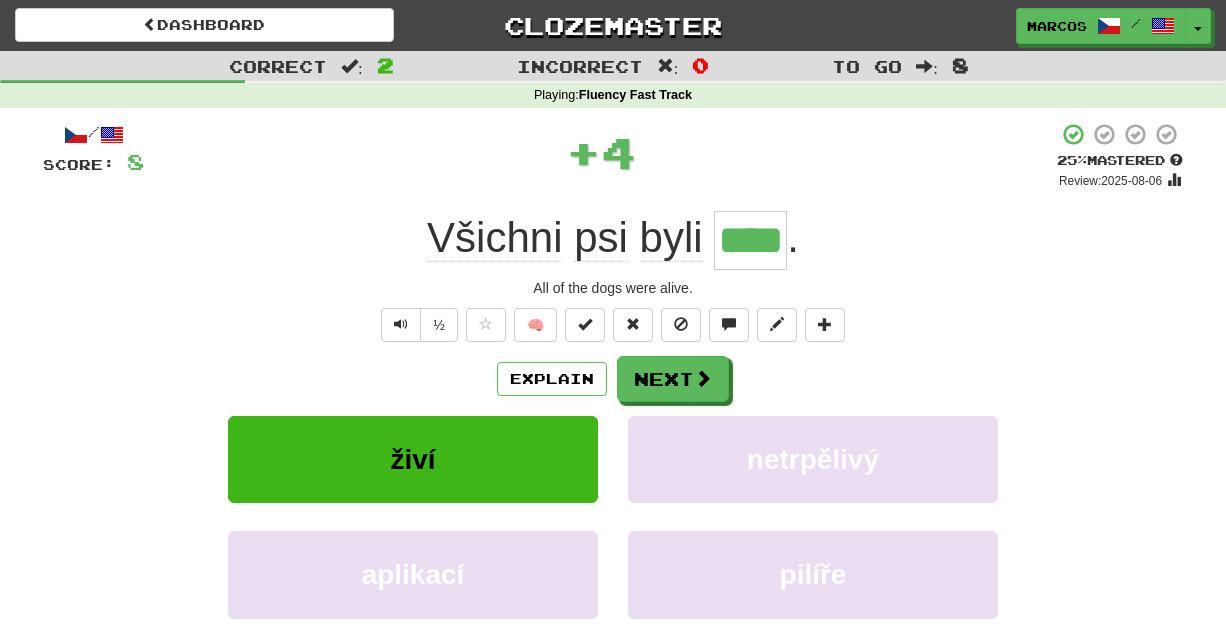 click on "Všichni   psi   byli   **** ." at bounding box center (613, 240) 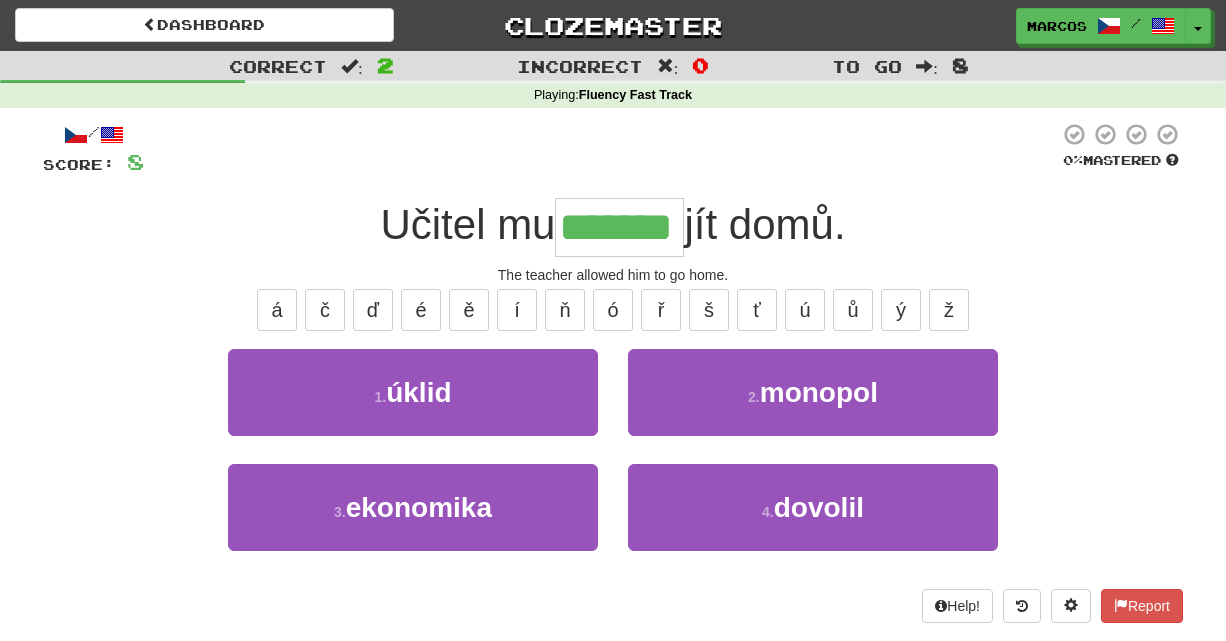 type on "*******" 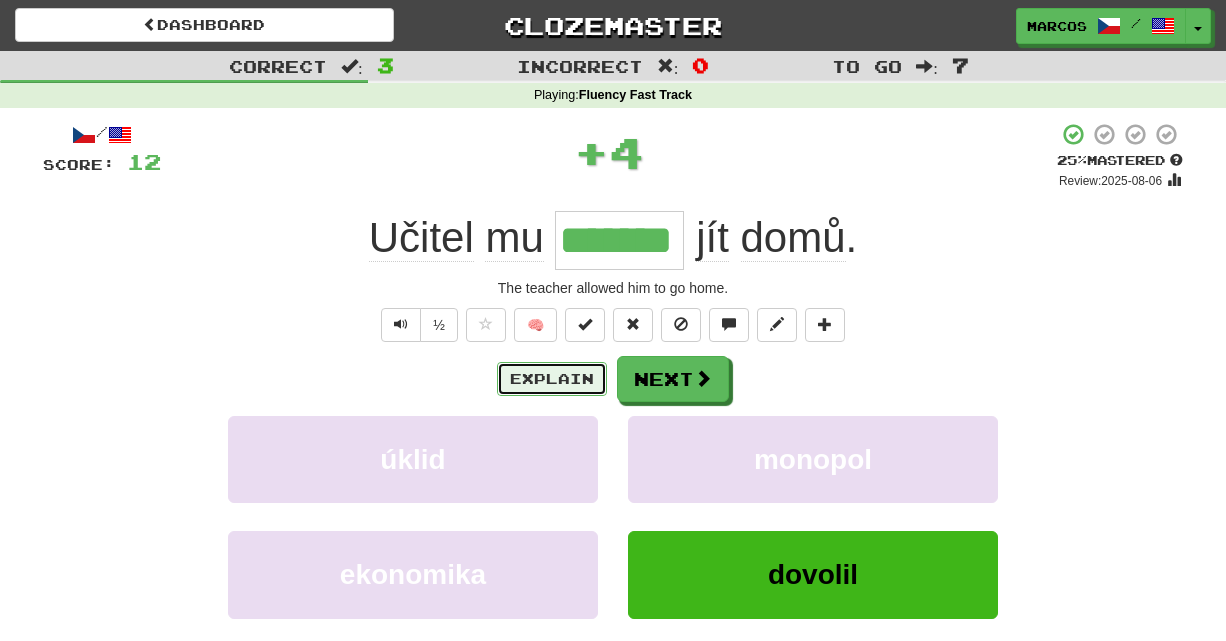 click on "Explain" at bounding box center [552, 379] 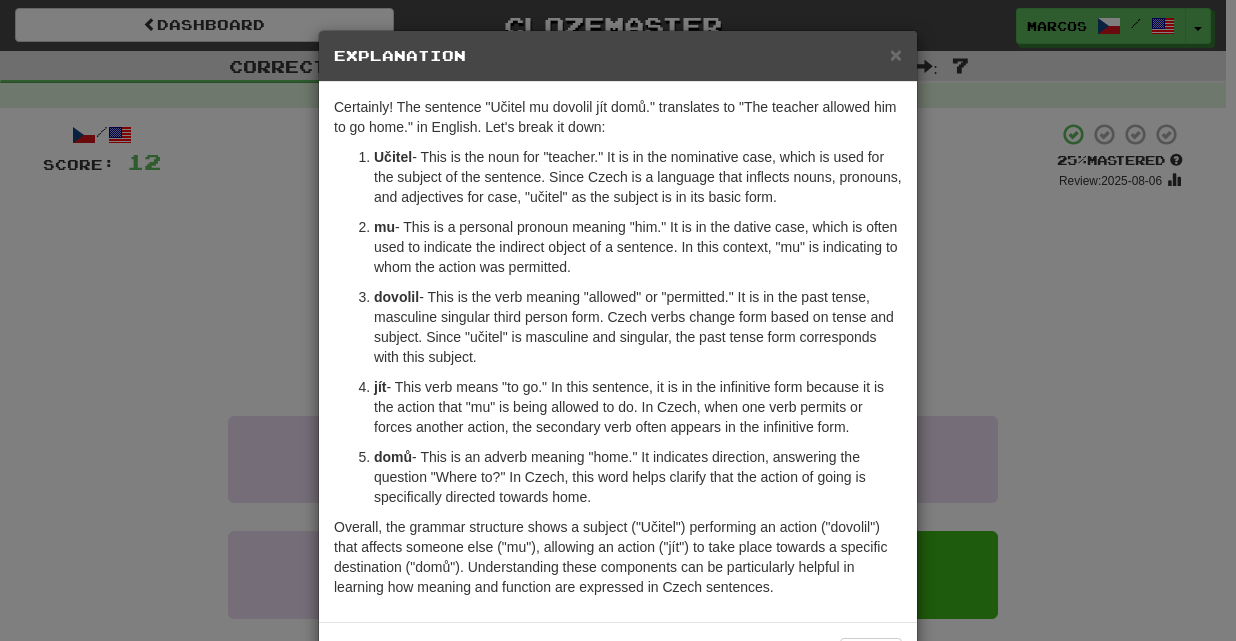 click on "× Explanation Certainly! The sentence "Učitel mu dovolil jít domů." translates to "The teacher allowed him to go home." in English. Let's break it down:
Učitel  - This is the noun for "teacher." It is in the nominative case, which is used for the subject of the sentence. Since Czech is a language that inflects nouns, pronouns, and adjectives for case, "učitel" as the subject is in its basic form.
mu  - This is a personal pronoun meaning "him." It is in the dative case, which is often used to indicate the indirect object of a sentence. In this context, "mu" is indicating to whom the action was permitted.
dovolil  - This is the verb meaning "allowed" or "permitted." It is in the past tense, masculine singular third person form. Czech verbs change form based on tense and subject. Since "učitel" is masculine and singular, the past tense form corresponds with this subject.
jít
domů
In beta. Generated by ChatGPT. Like it? Hate it?  Let us know ! Close" at bounding box center [618, 320] 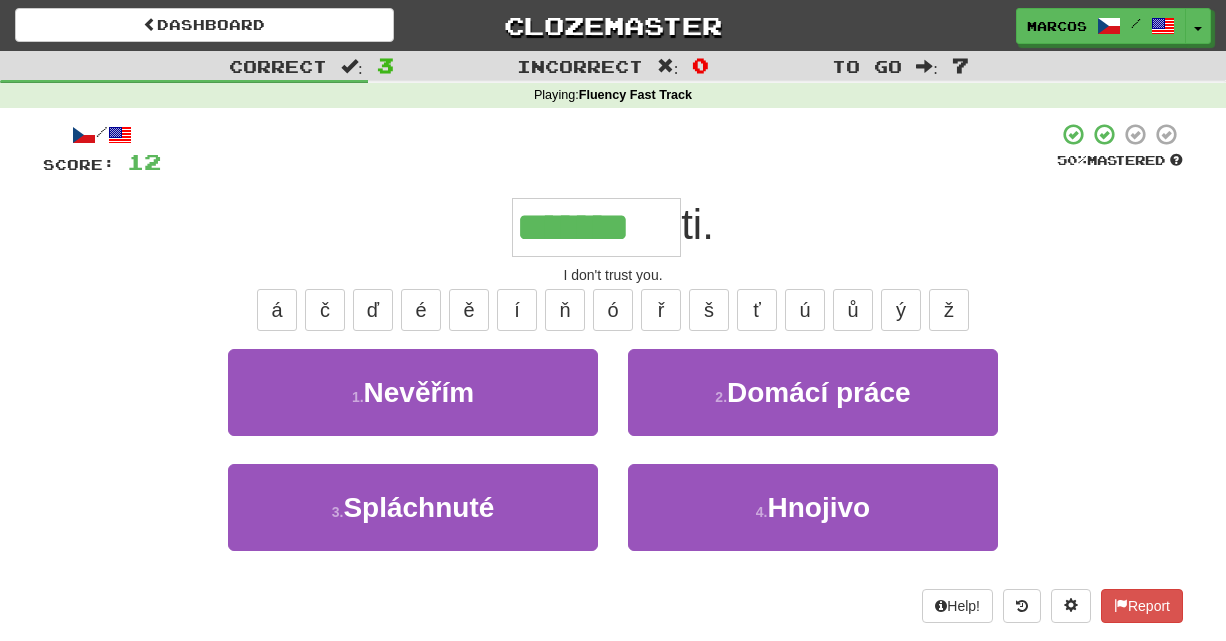 type on "*******" 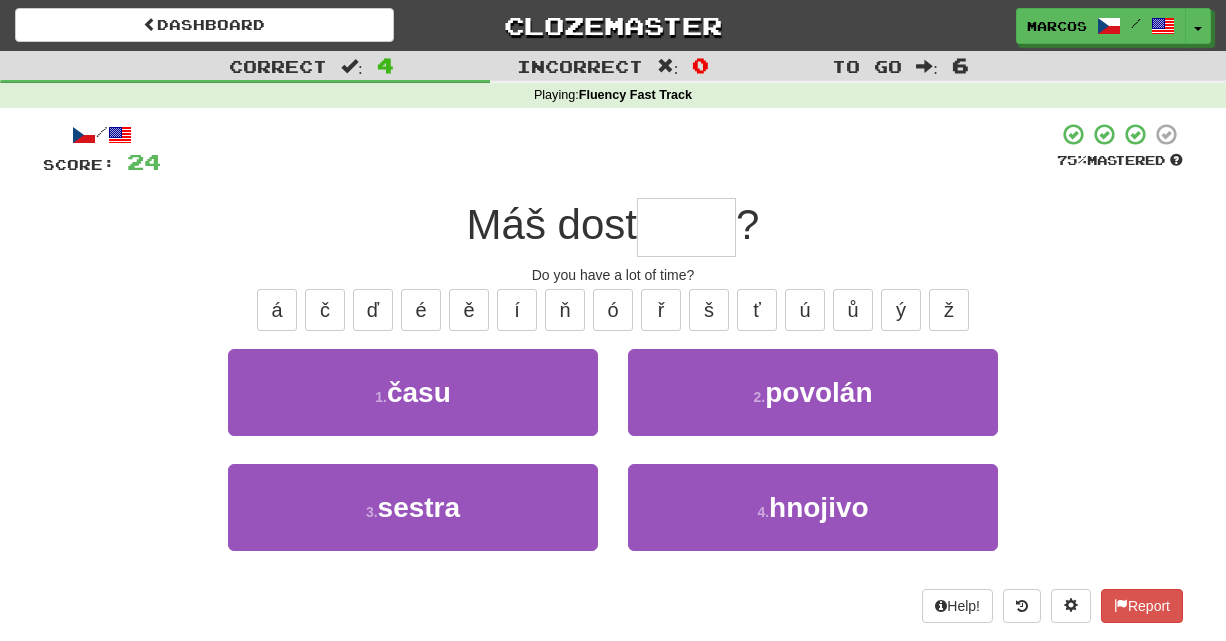 type on "*" 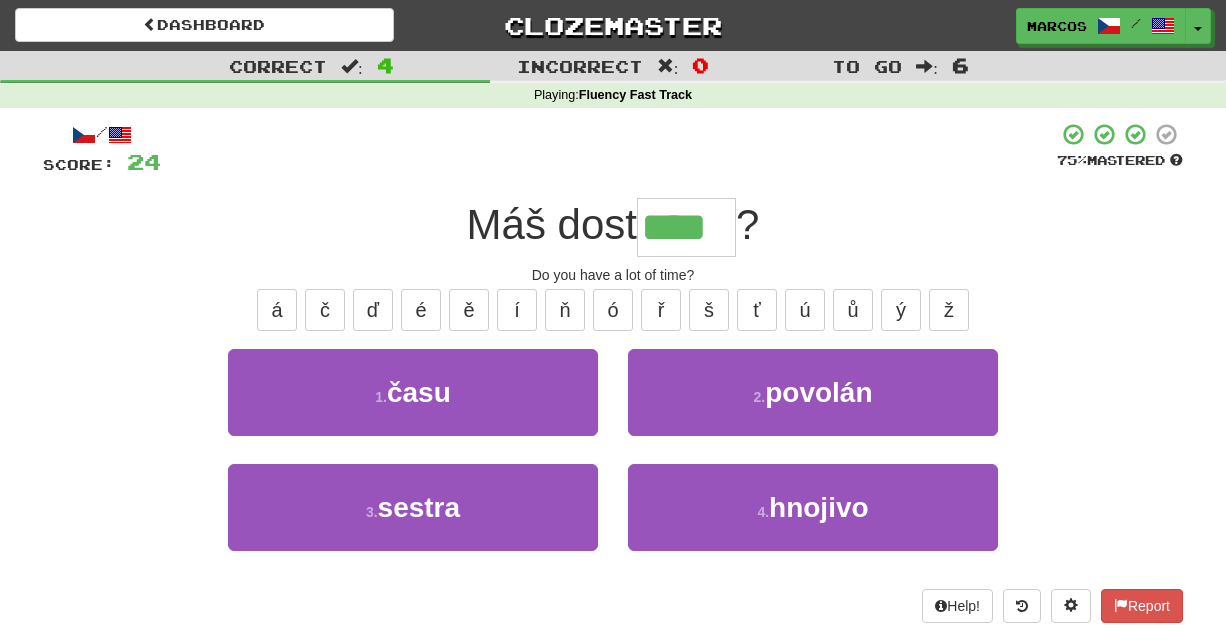 type on "****" 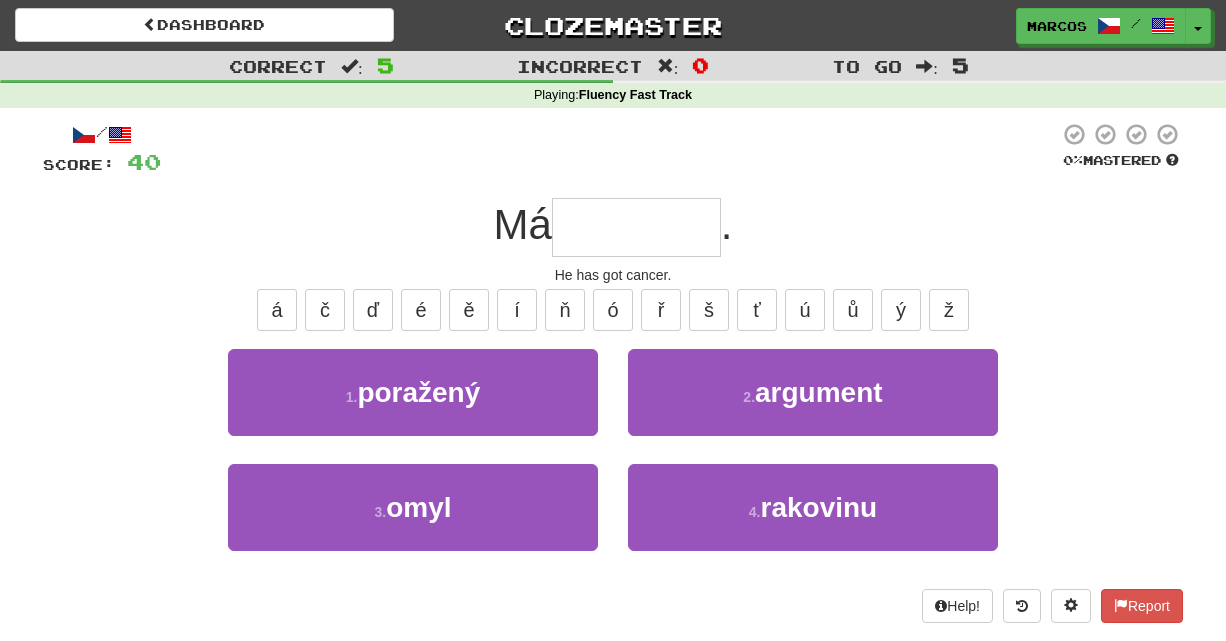 type on "*" 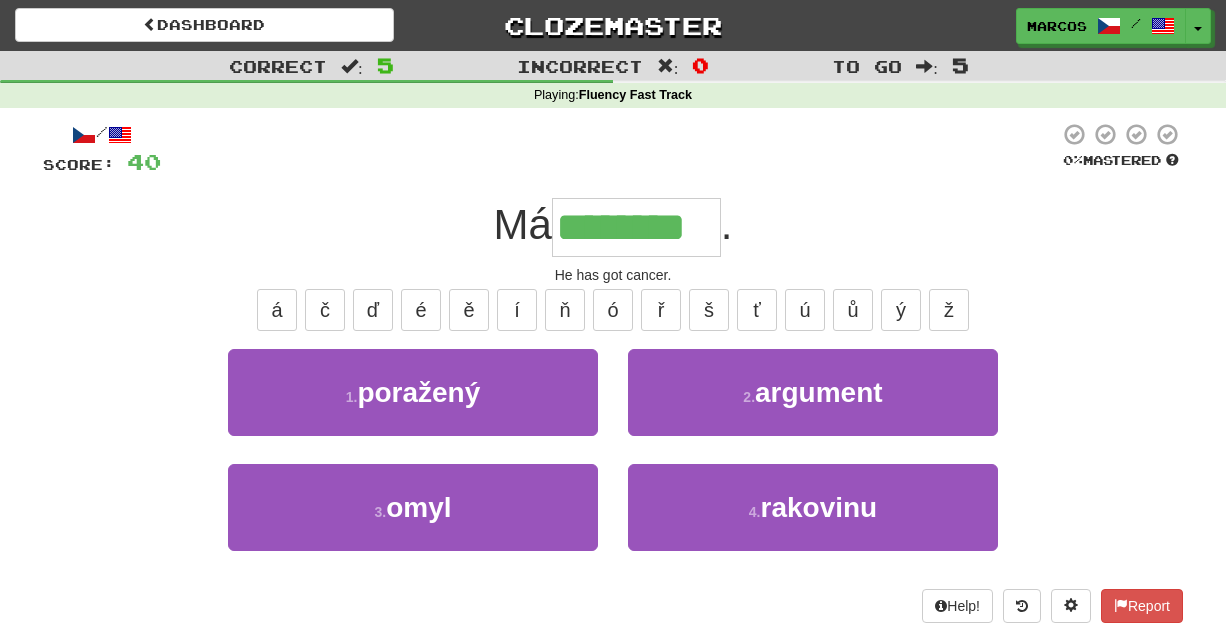 type on "********" 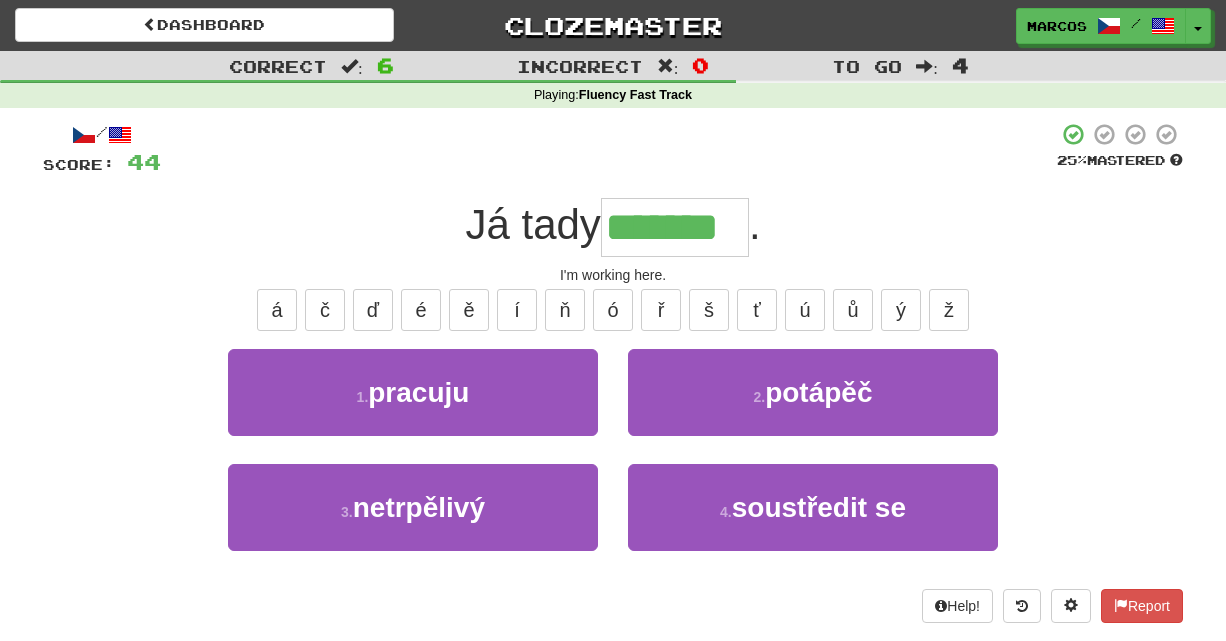 type on "*******" 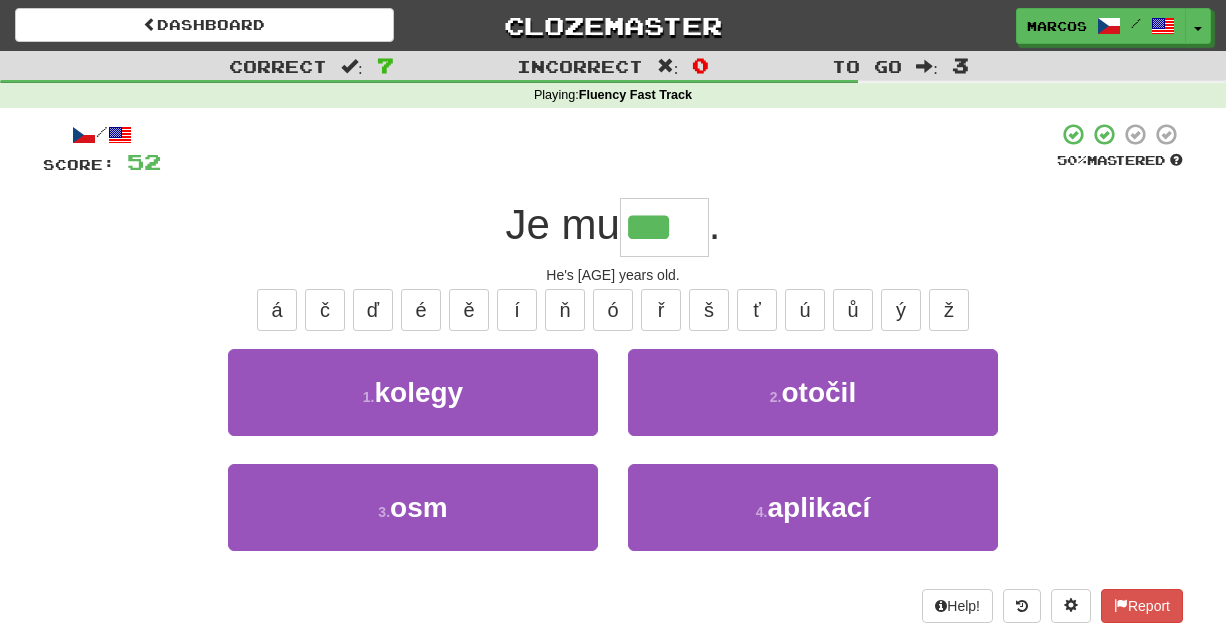 type on "***" 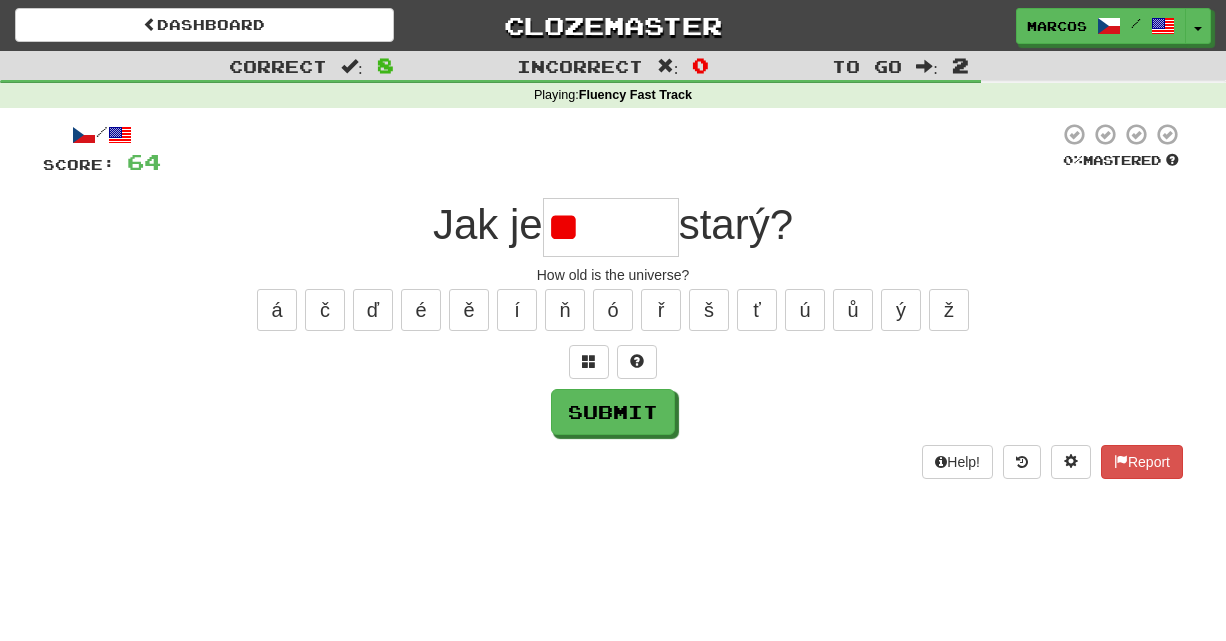 type on "*" 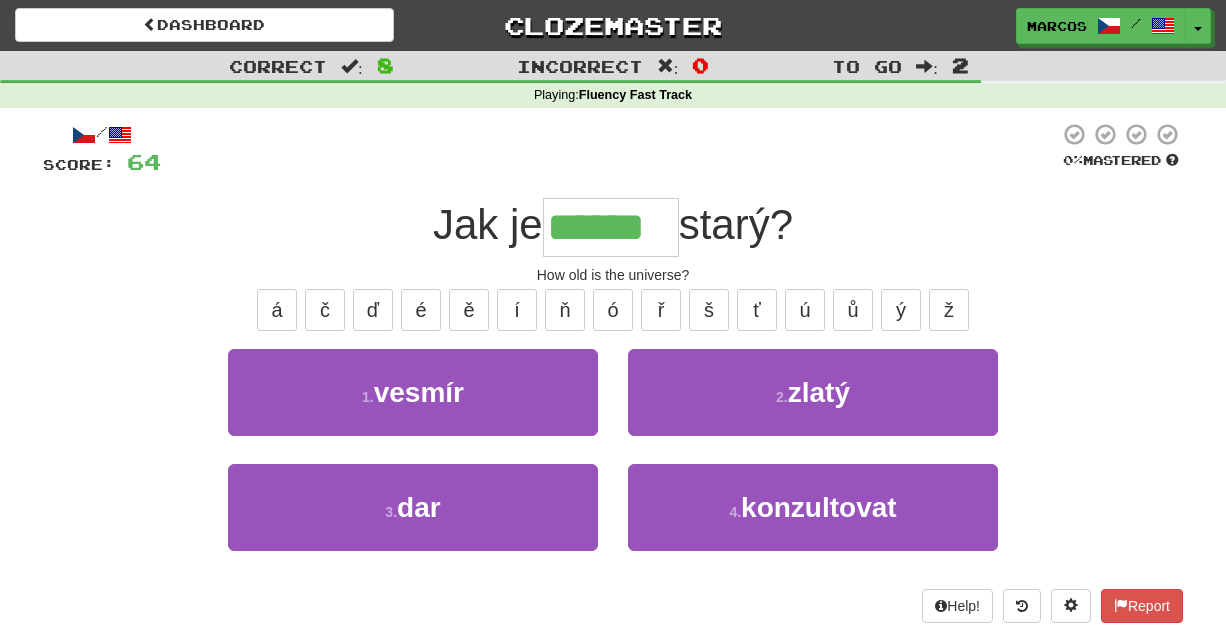 type on "******" 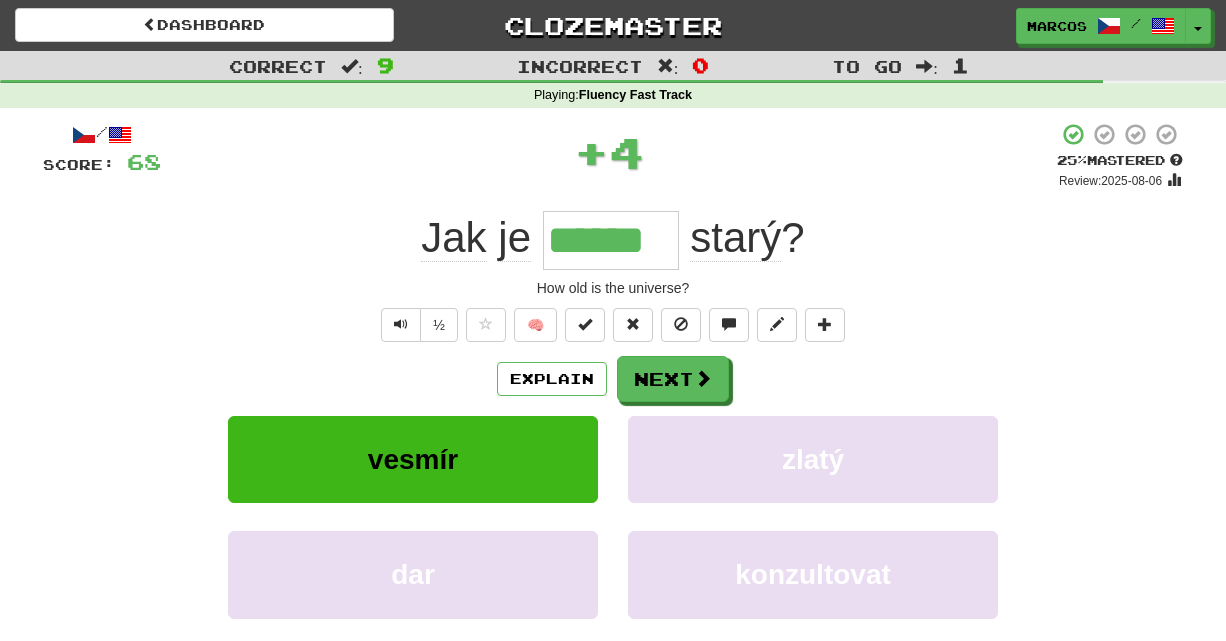 click on "/  Score:   68 + 4 25 %  Mastered Review:  2025-08-06 Jak   je   ******   starý ? How old is the universe? ½ 🧠 Explain Next vesmír zlatý dar konzultovat Learn more: vesmír zlatý dar konzultovat  Help!  Report Sentence Source" at bounding box center (613, 437) 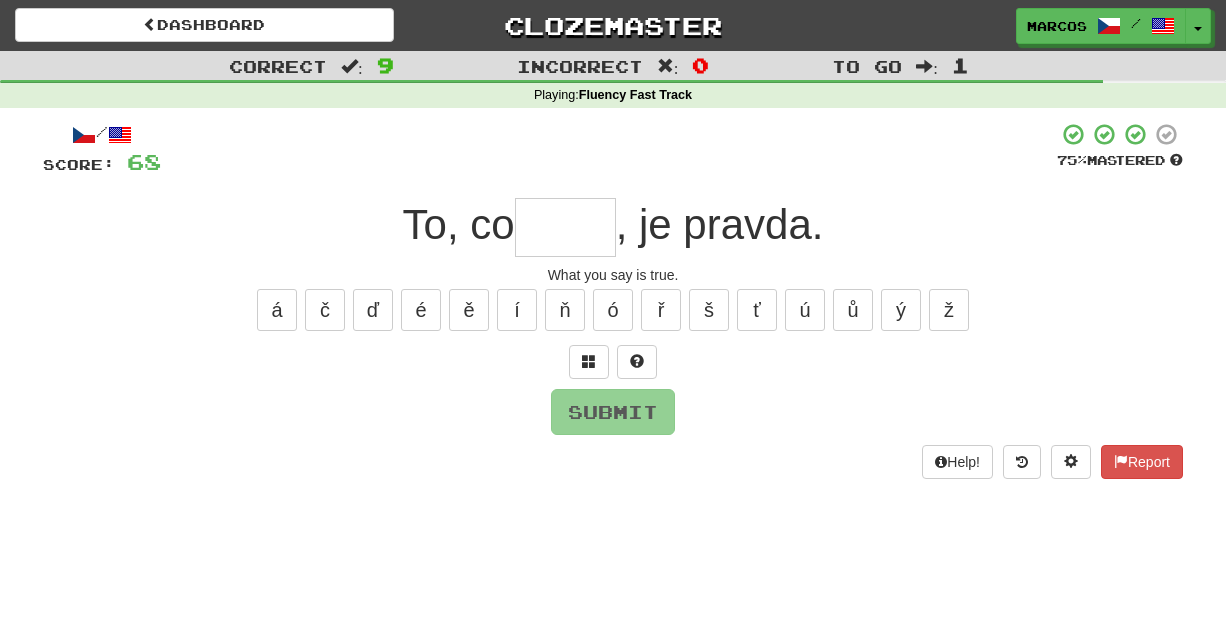 type on "*" 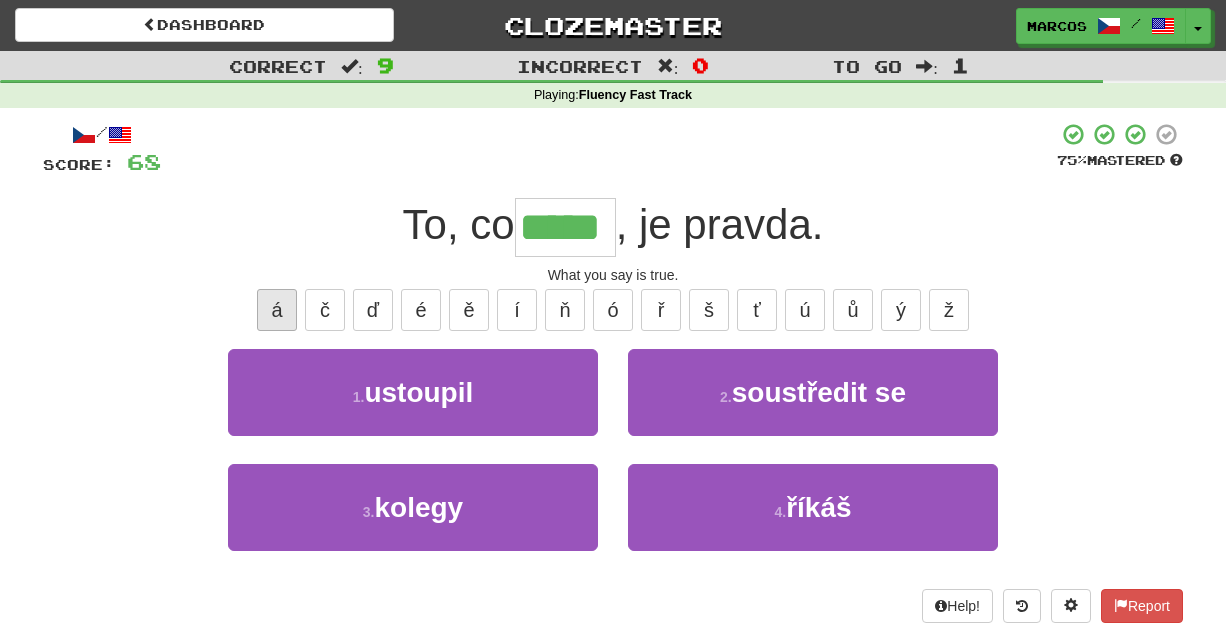 type on "*****" 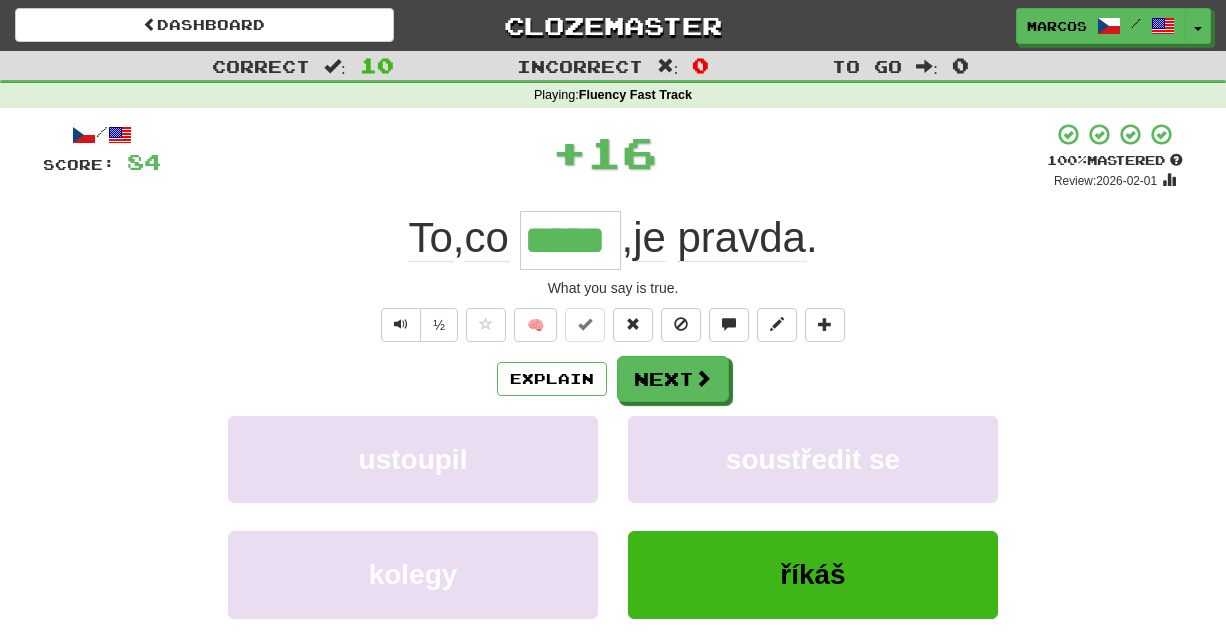 click on "What you say is true." at bounding box center [613, 288] 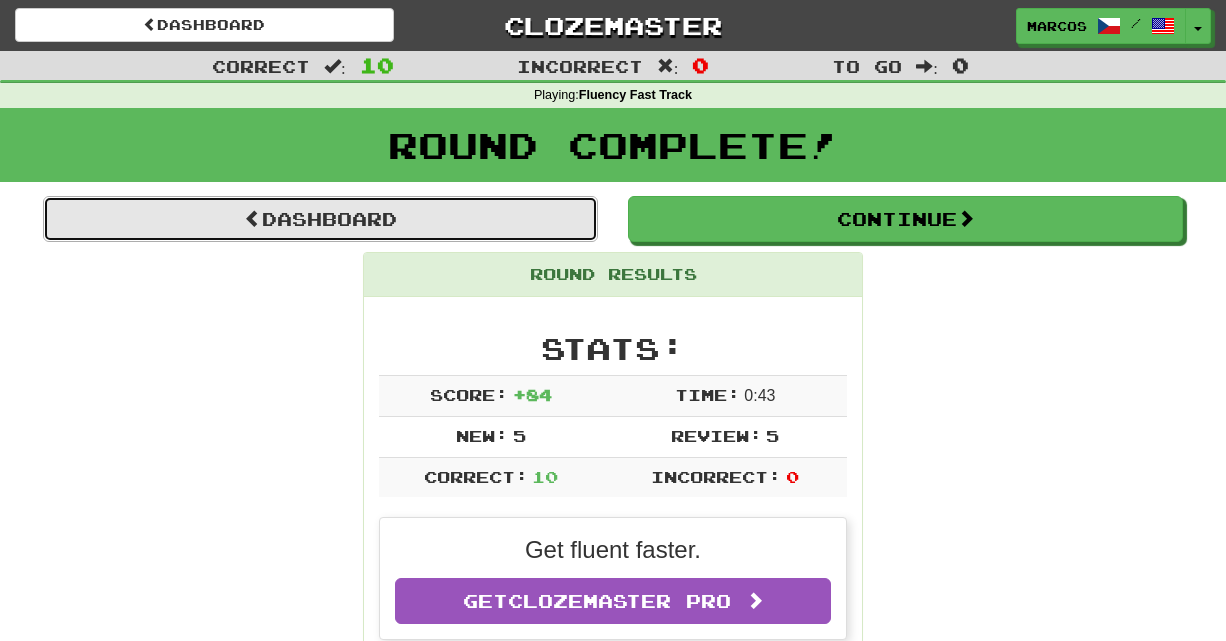 click on "Dashboard" at bounding box center (320, 219) 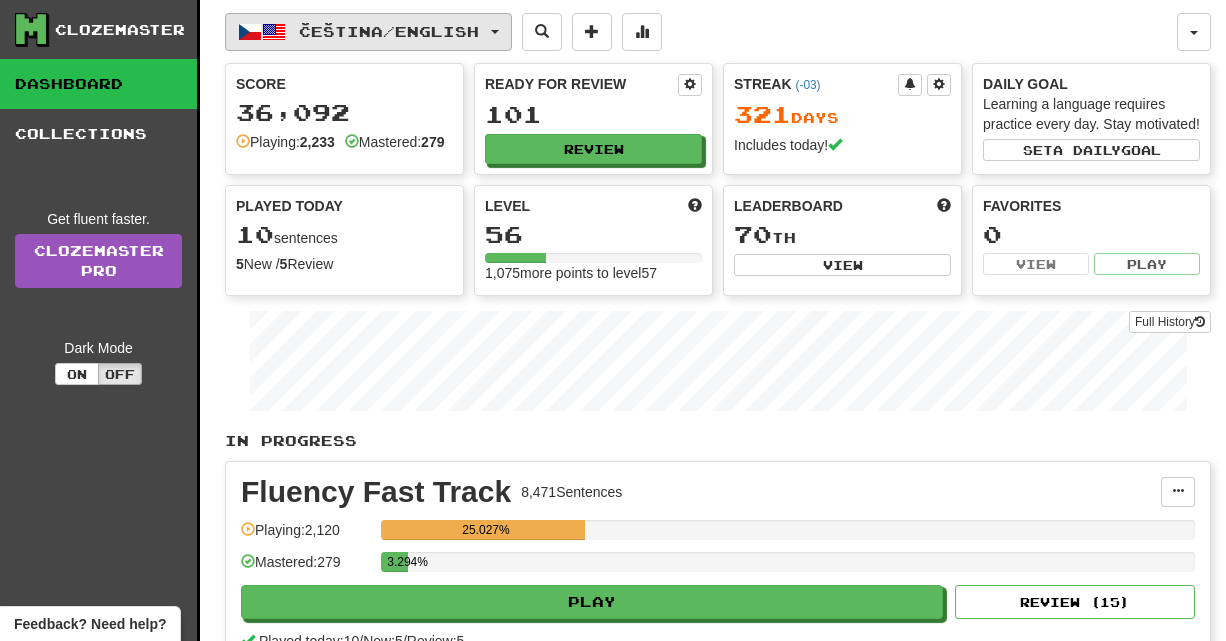 scroll, scrollTop: 0, scrollLeft: 0, axis: both 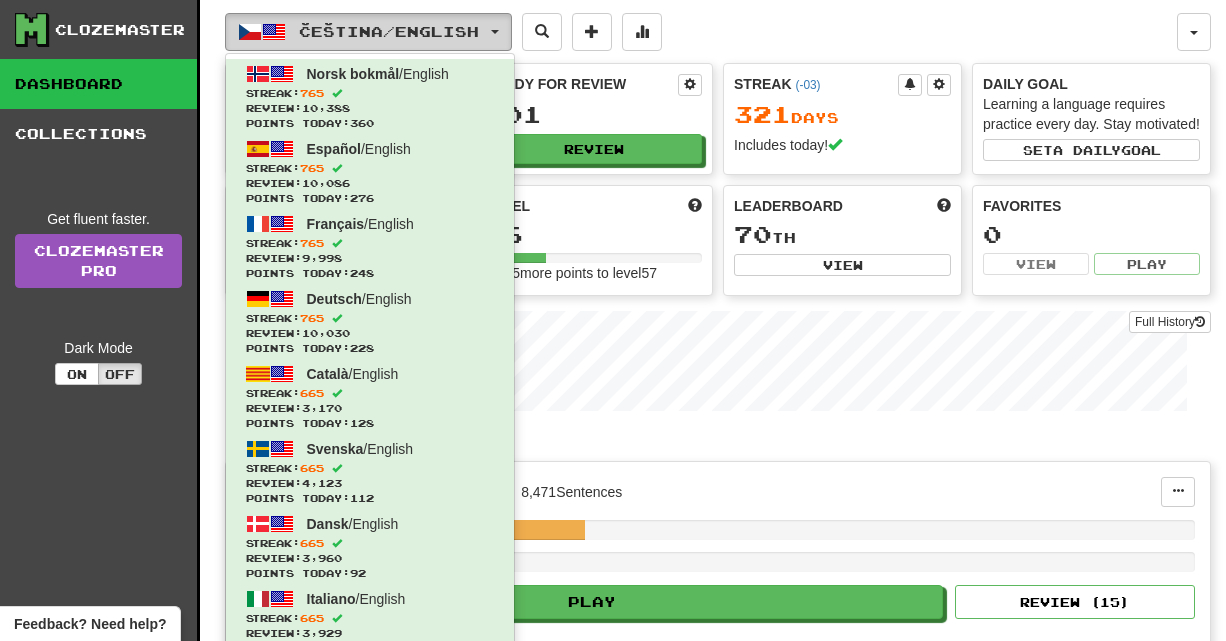 type 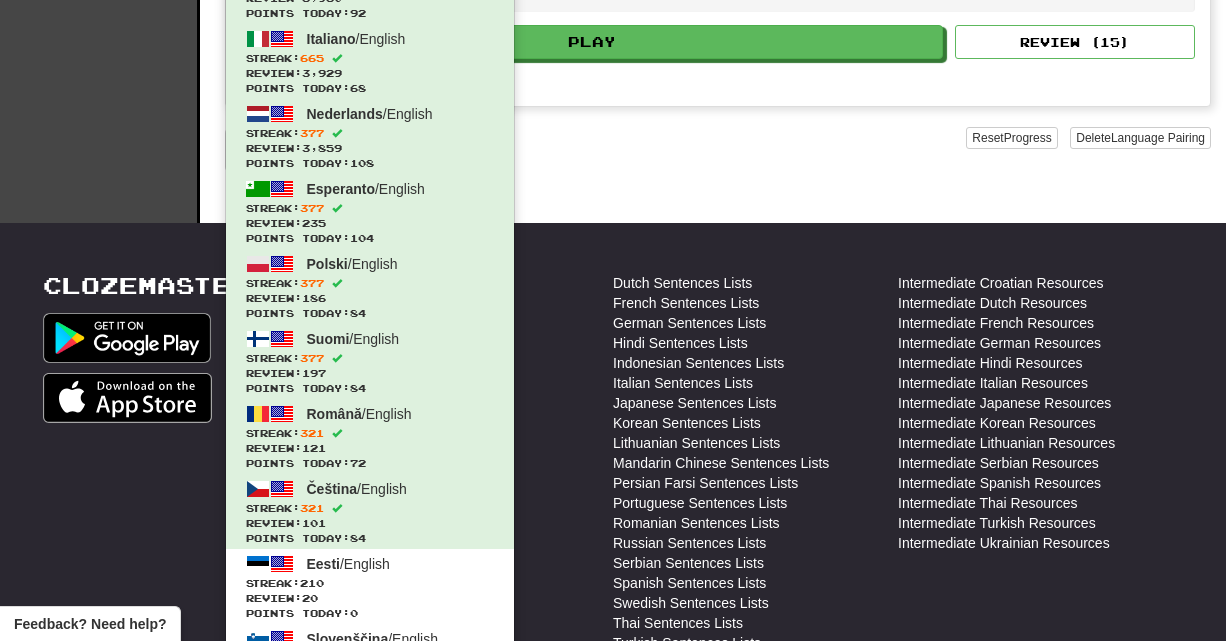 scroll, scrollTop: 814, scrollLeft: 0, axis: vertical 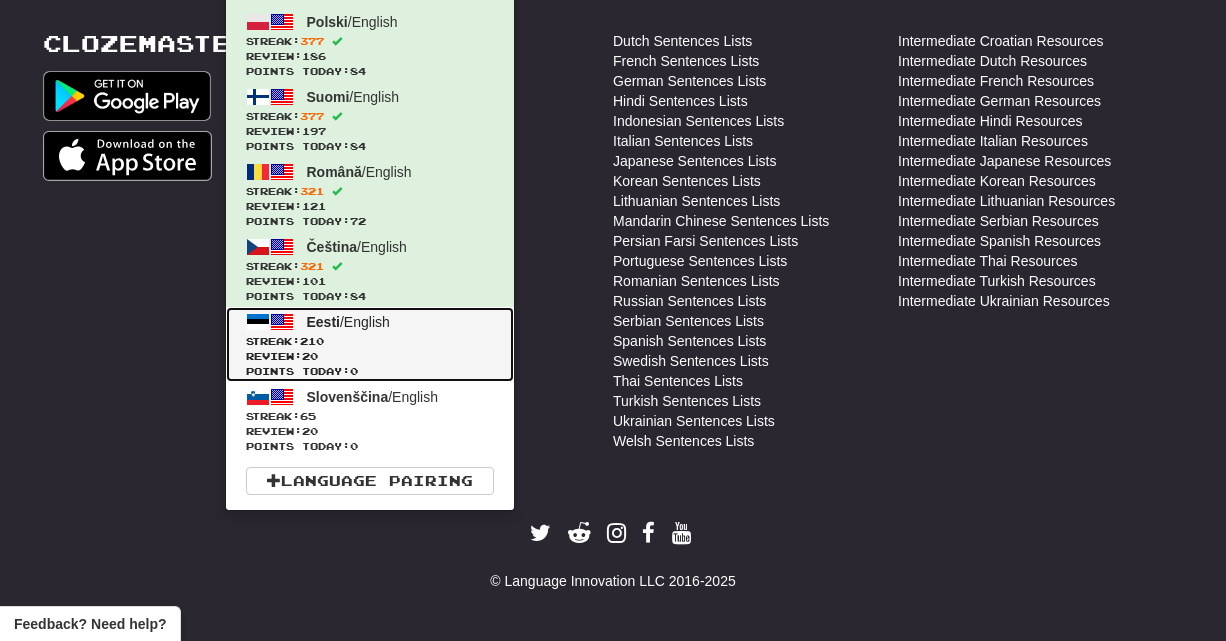 click at bounding box center (282, 322) 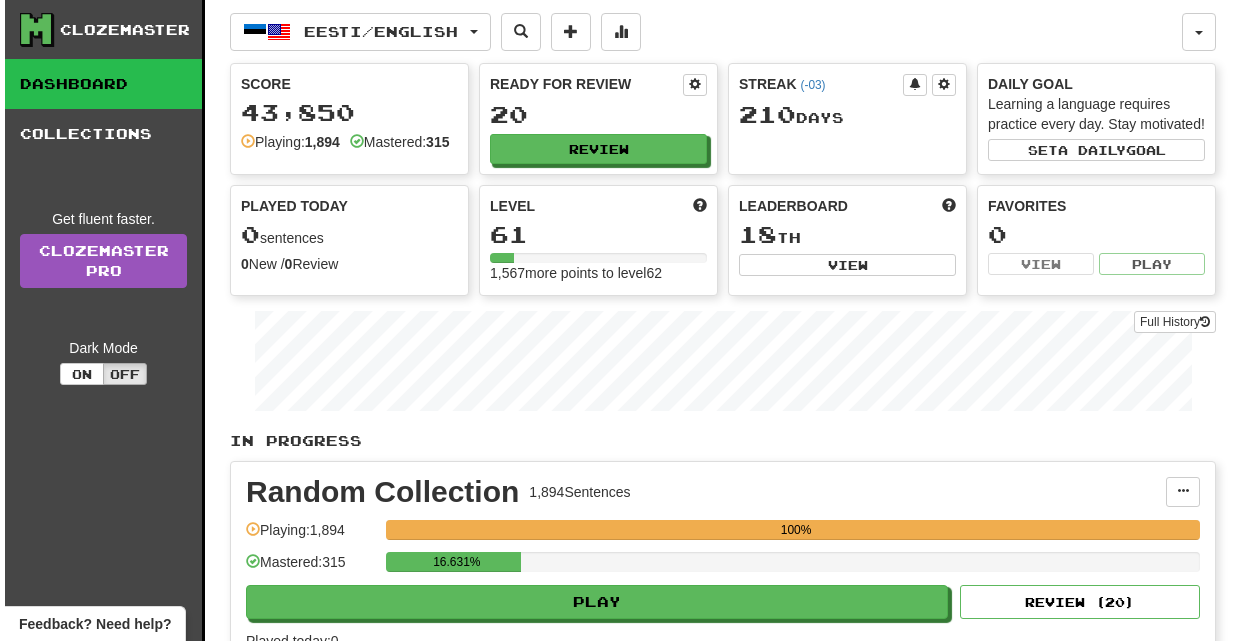 scroll, scrollTop: 0, scrollLeft: 0, axis: both 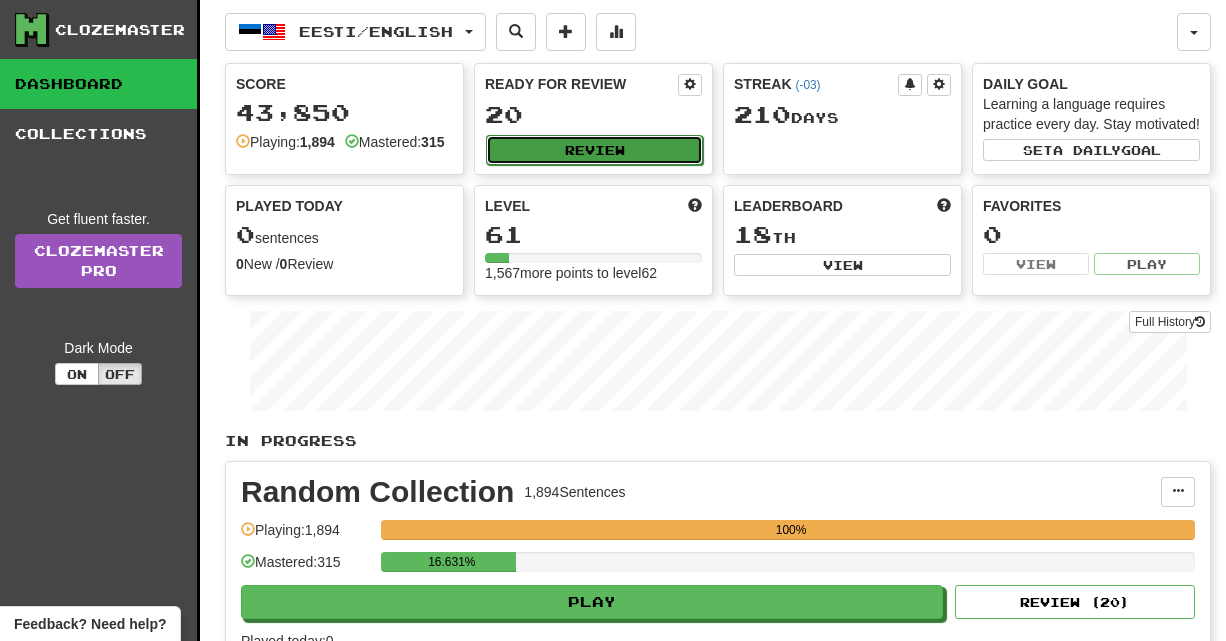 click on "Review" at bounding box center (594, 150) 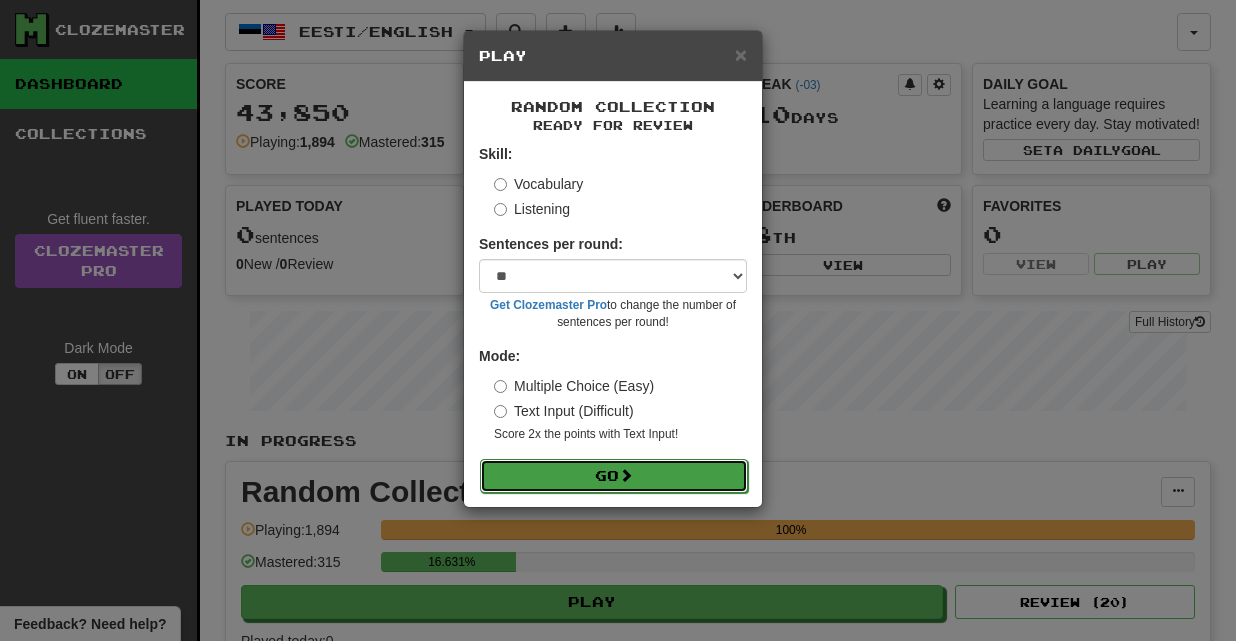click on "Go" at bounding box center (614, 476) 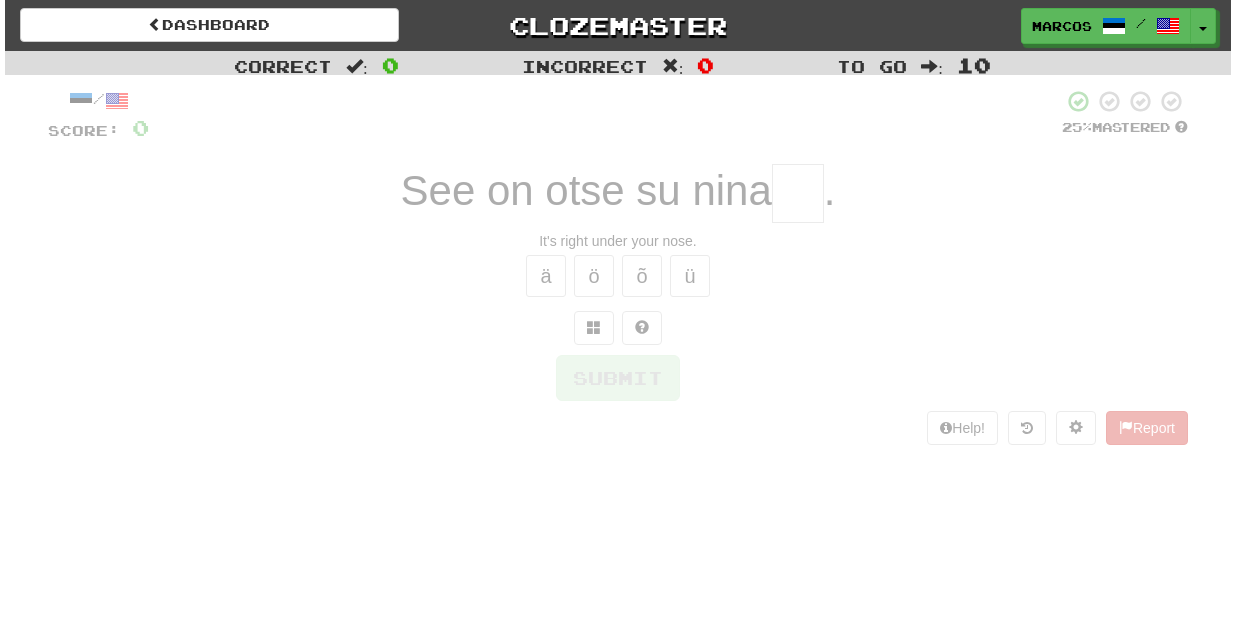 scroll, scrollTop: 0, scrollLeft: 0, axis: both 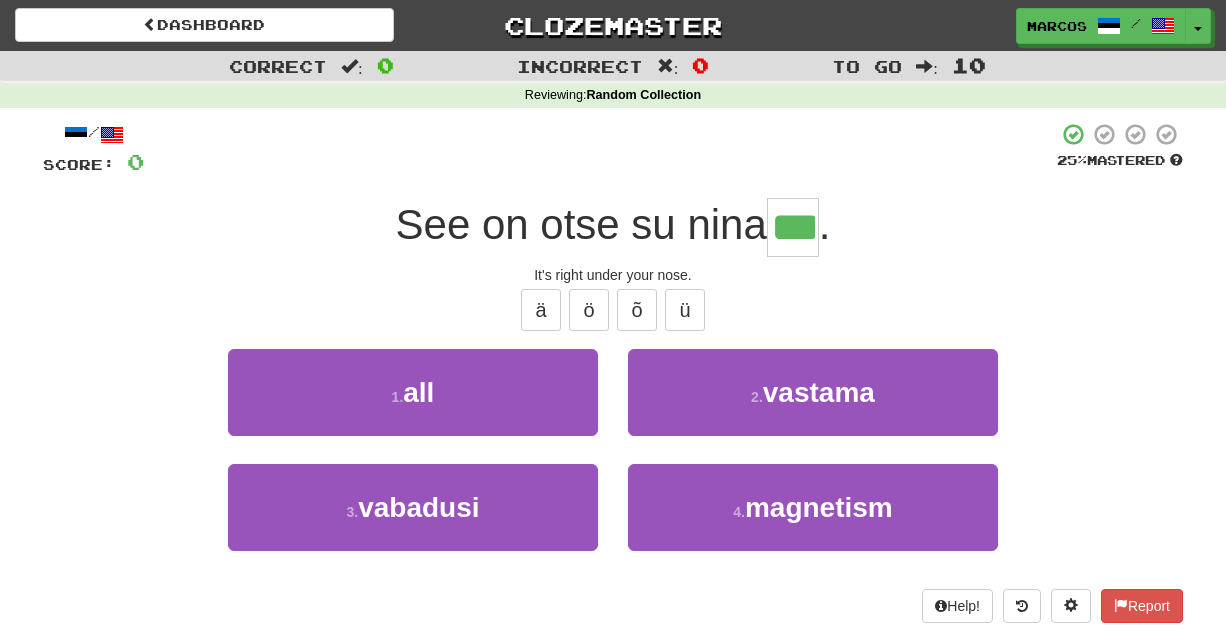 type on "***" 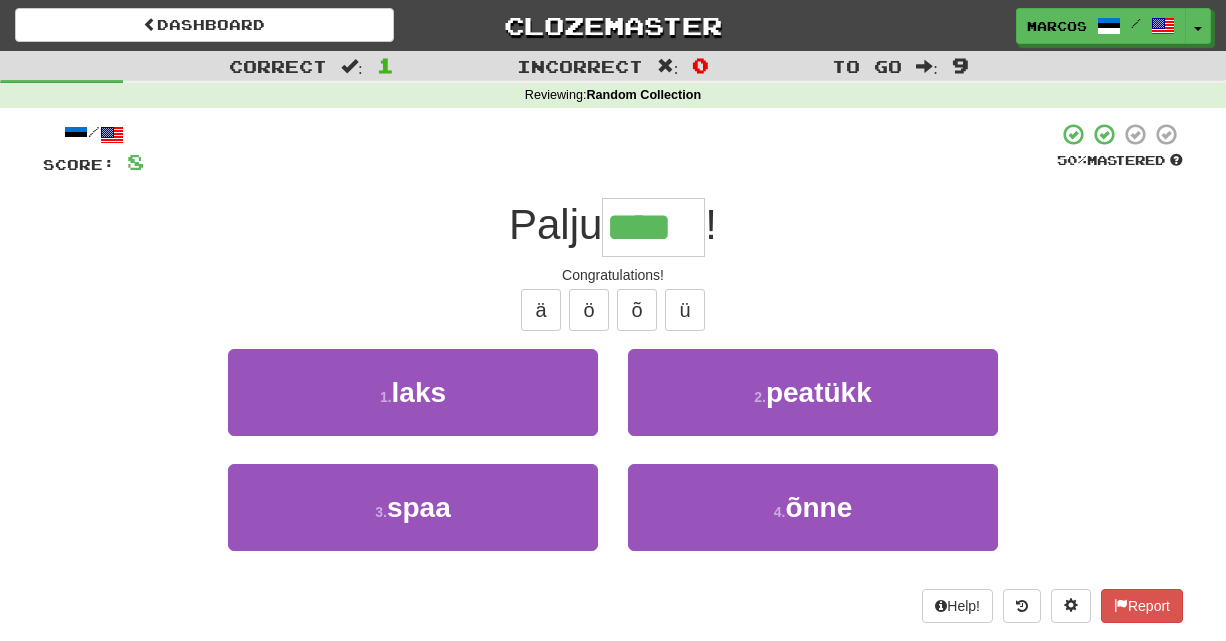 type on "****" 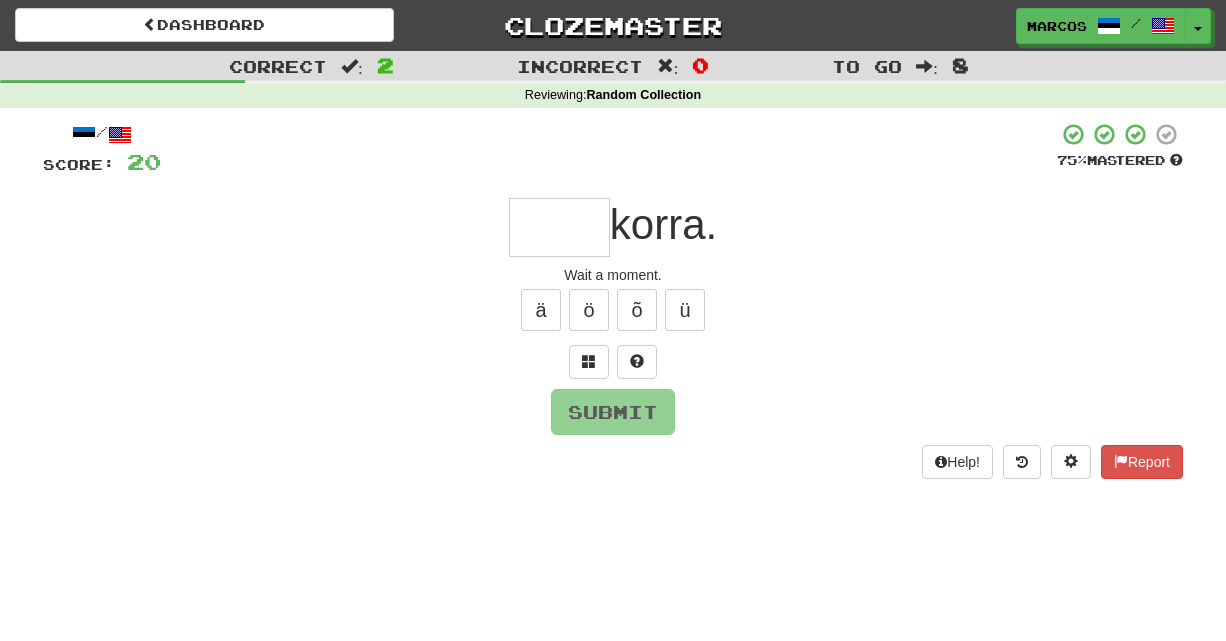 type on "*" 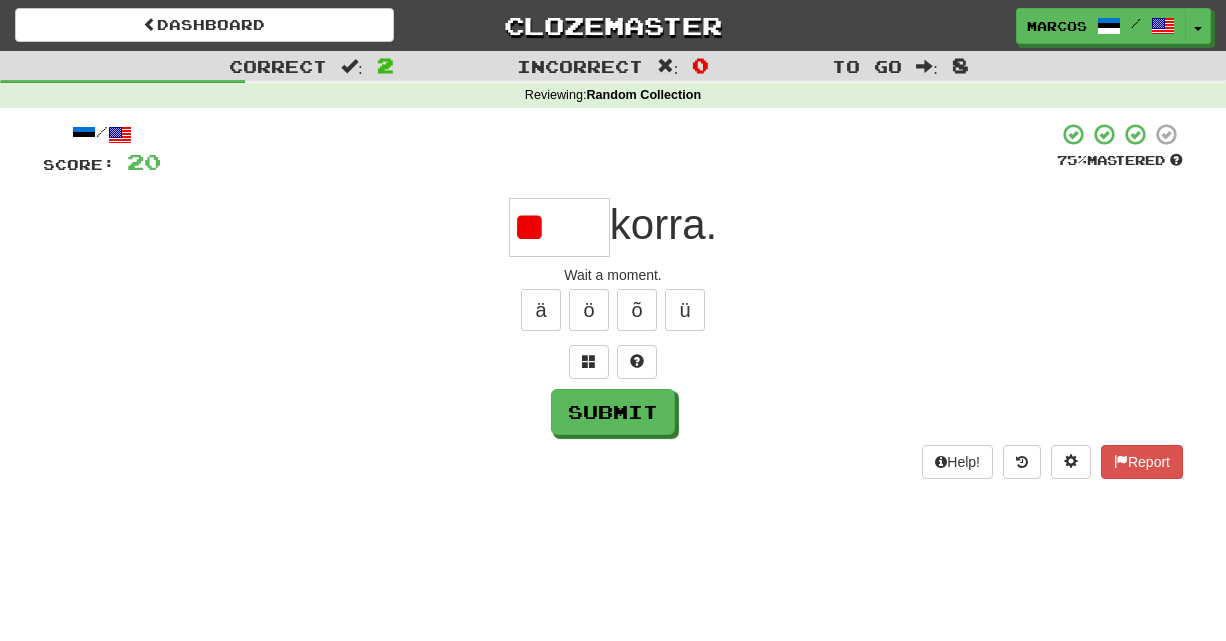 type on "*" 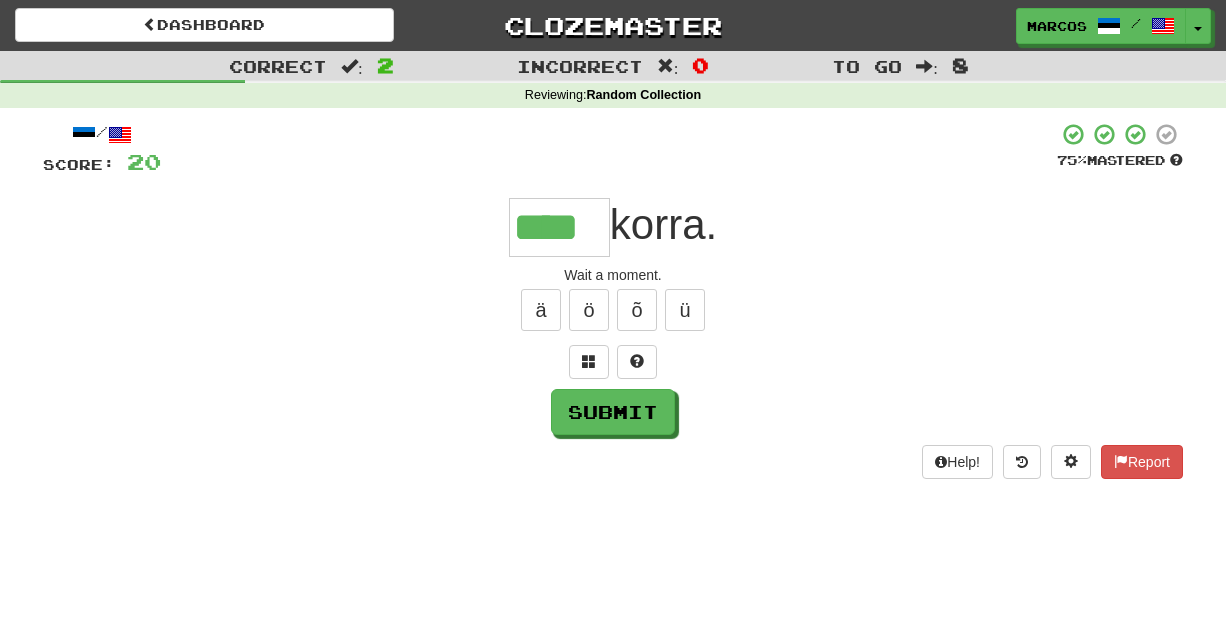 type on "****" 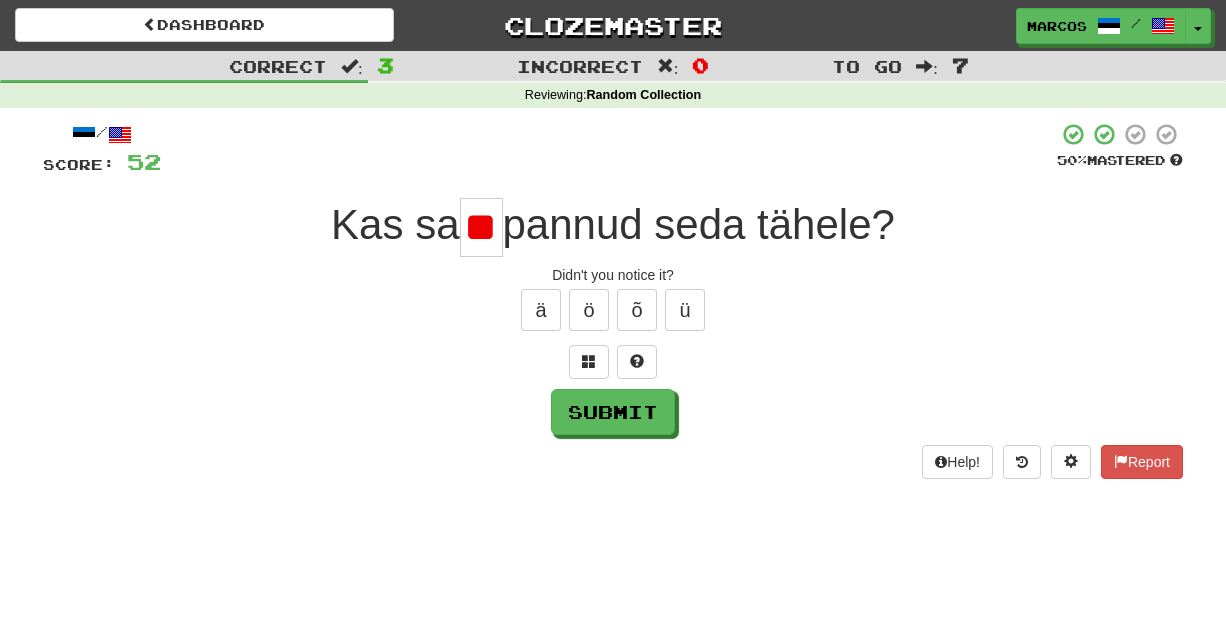 type on "*" 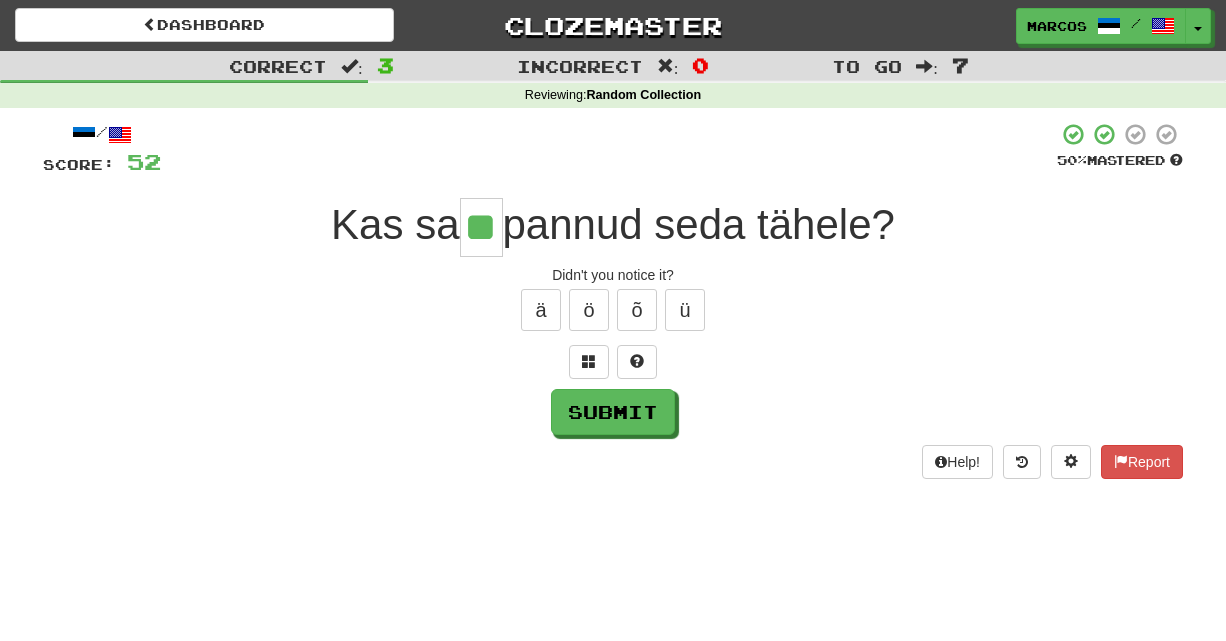 type on "**" 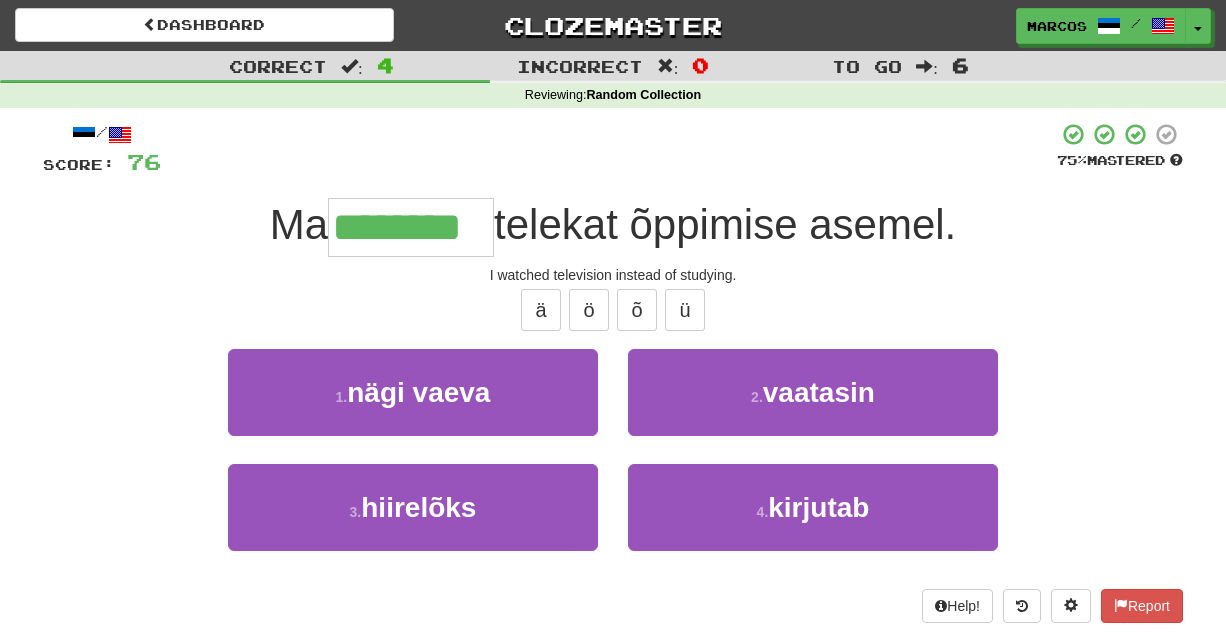 type on "********" 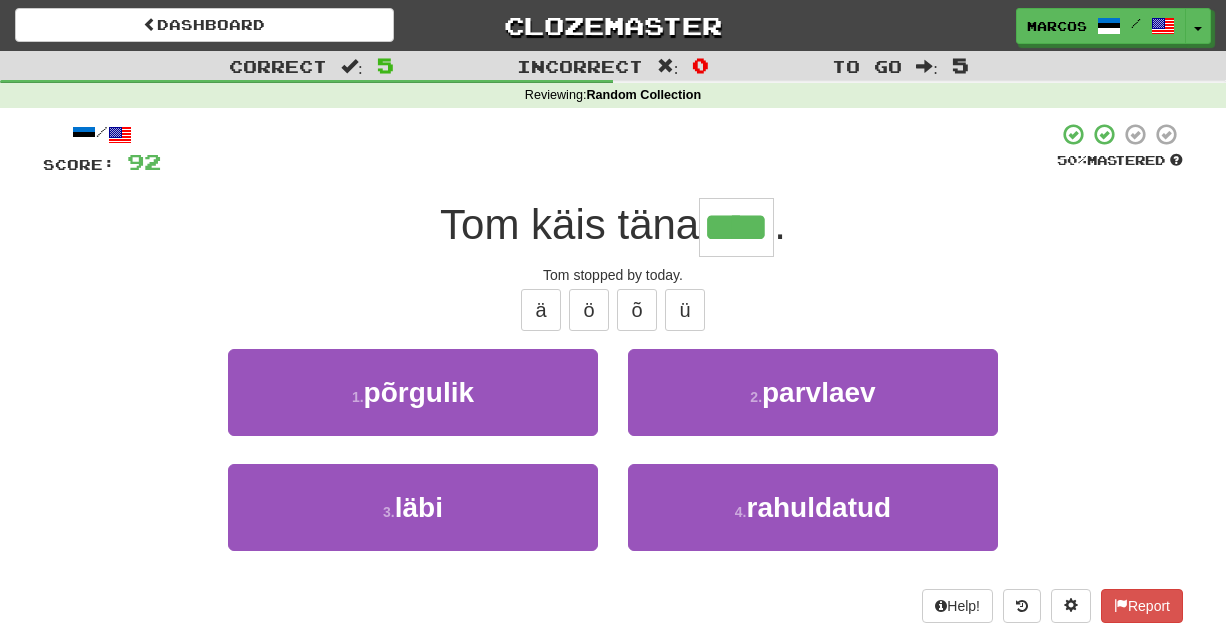 type on "****" 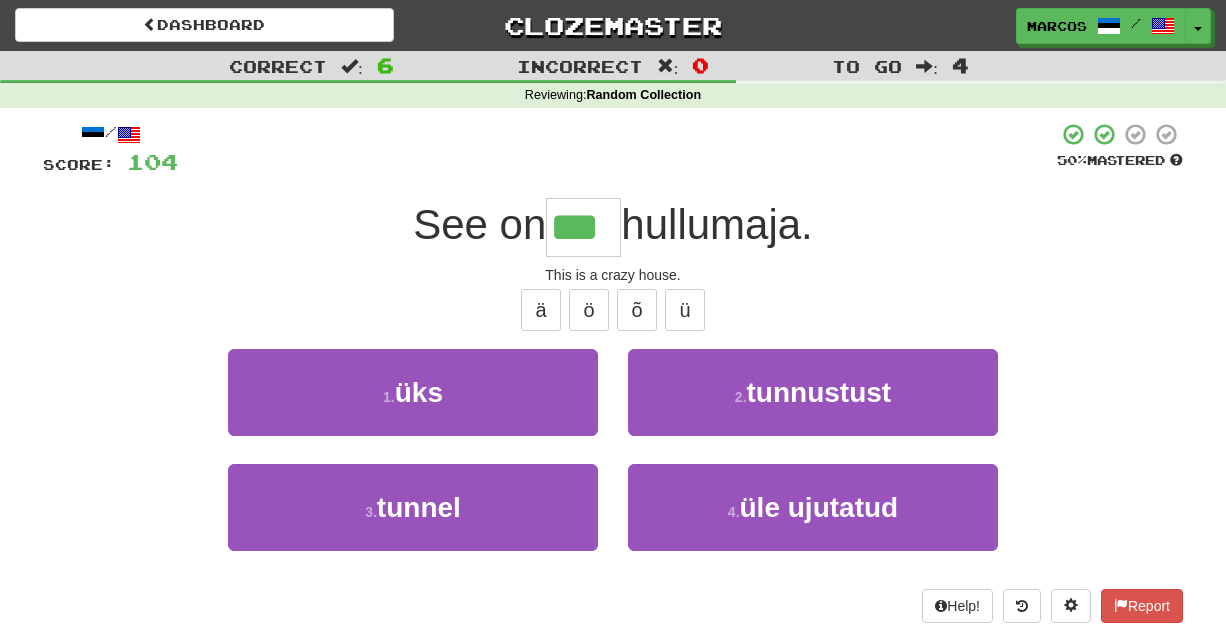 type on "***" 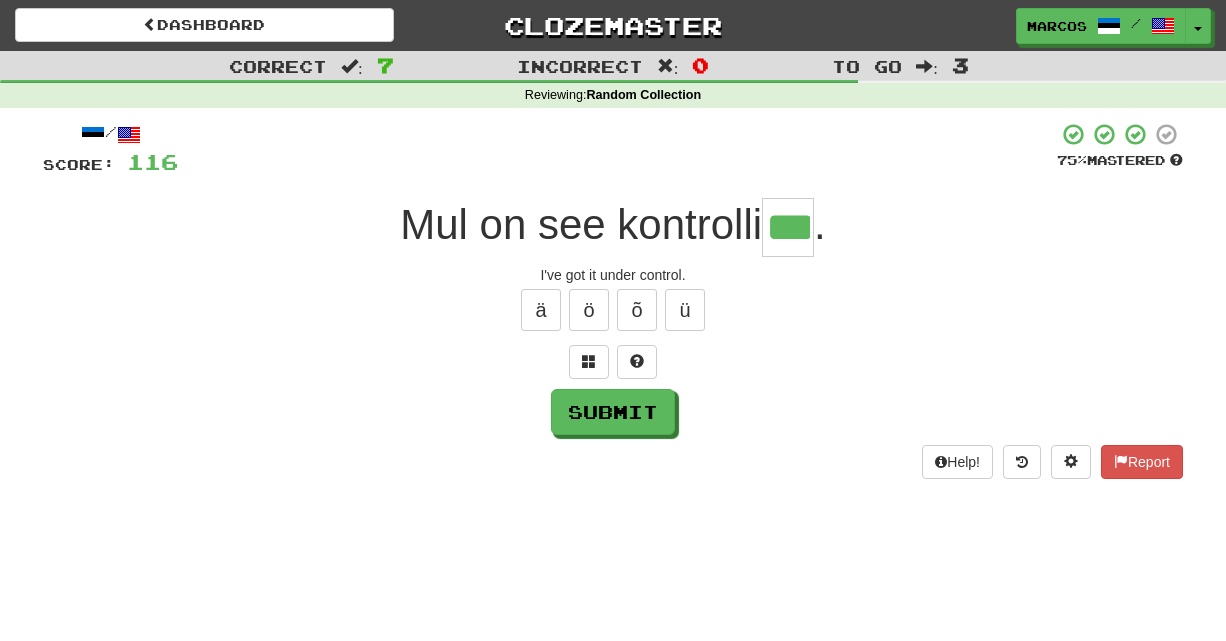 type on "***" 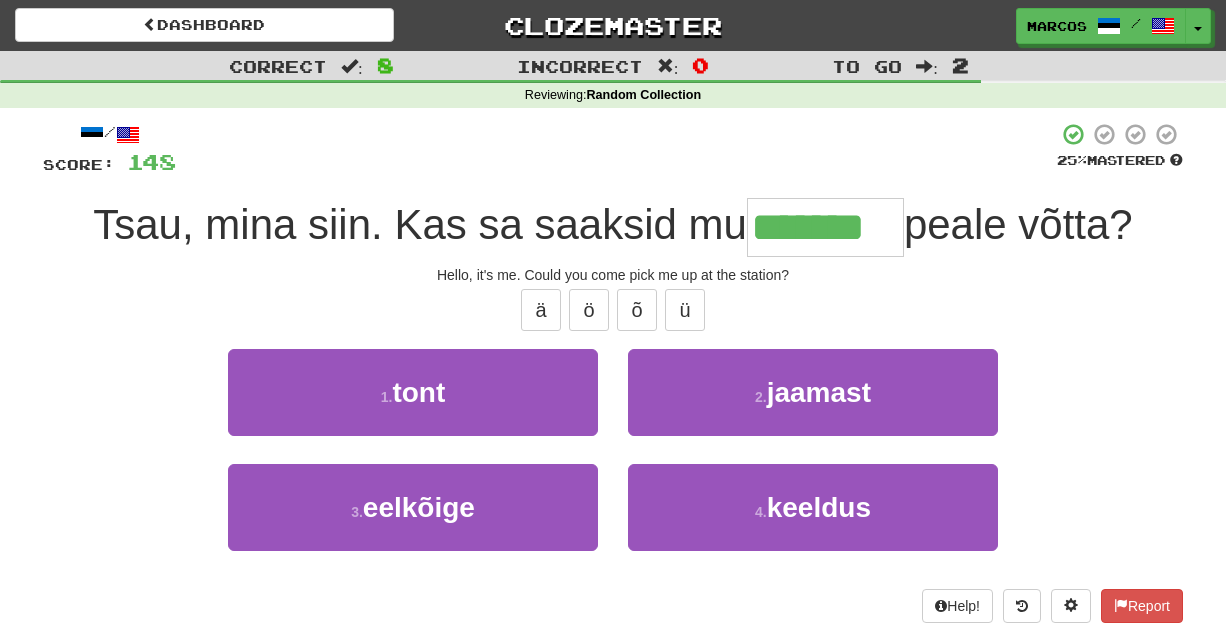 type on "*******" 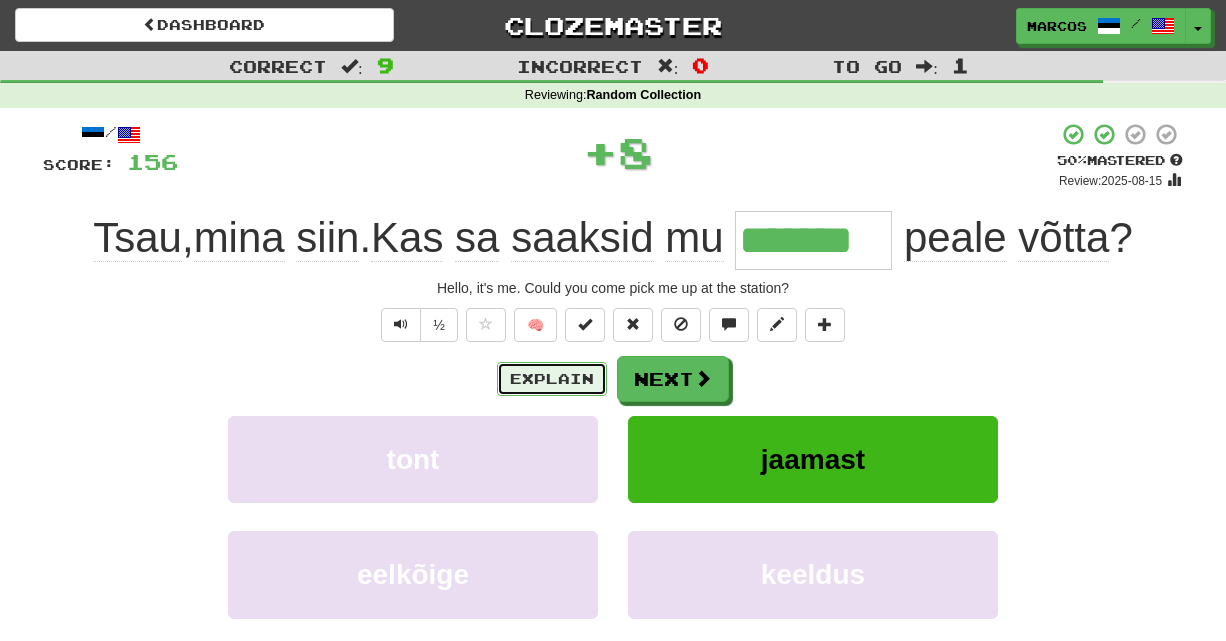 click on "Explain" at bounding box center (552, 379) 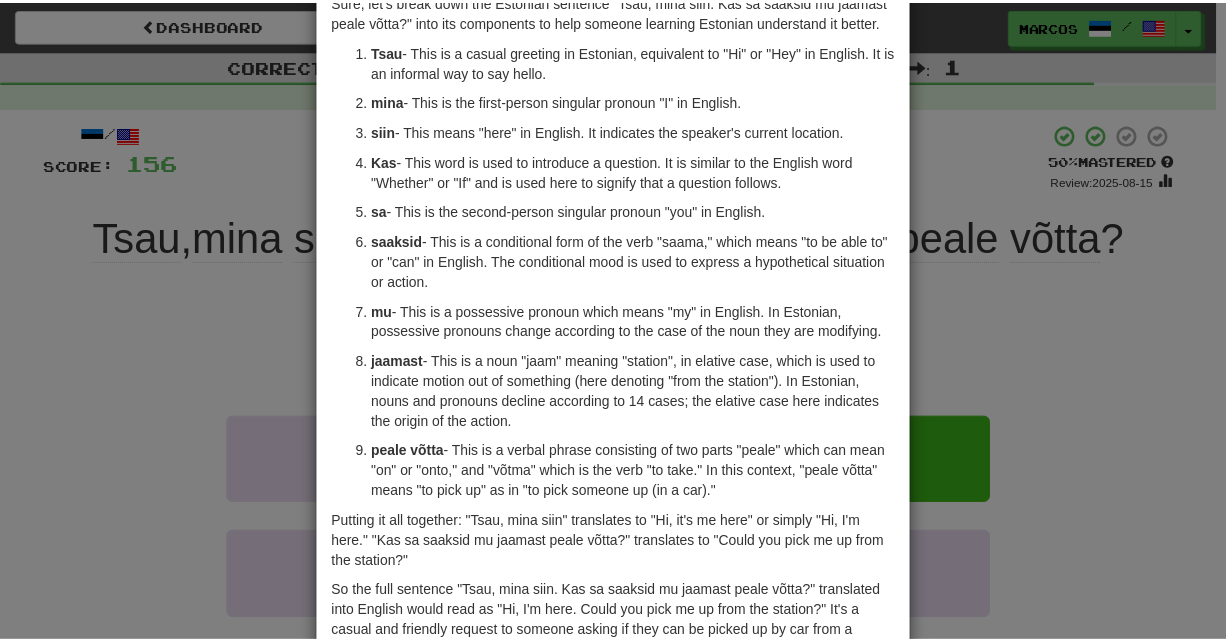 scroll, scrollTop: 106, scrollLeft: 0, axis: vertical 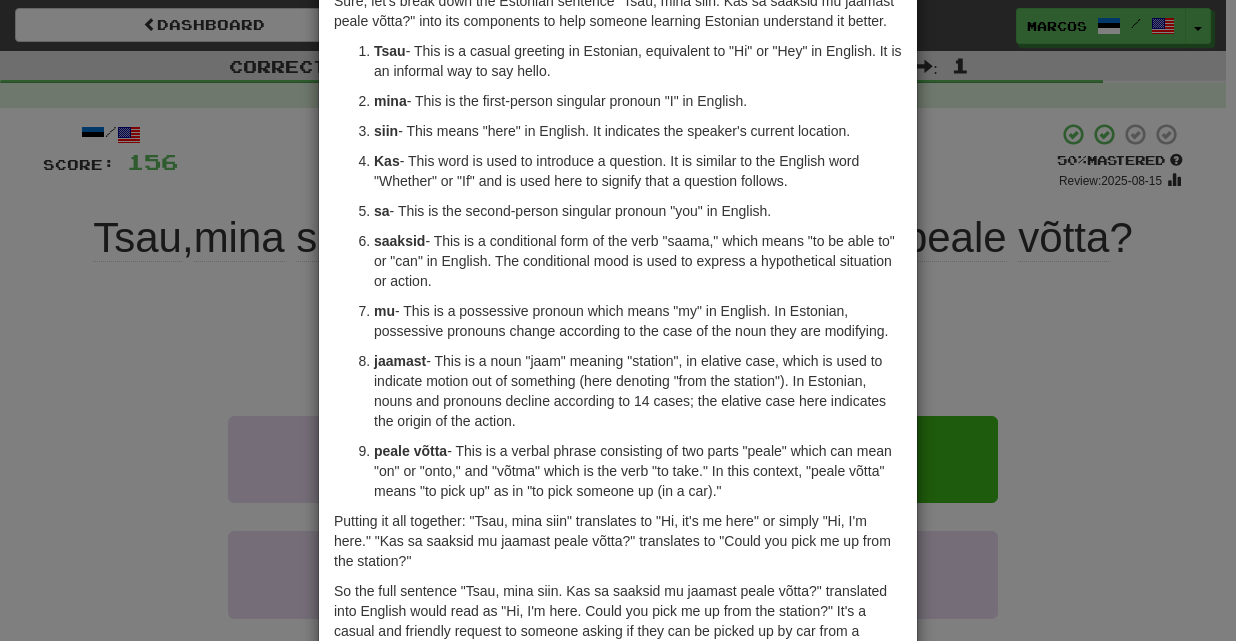 click on "× Explanation Sure, let's break down the Estonian sentence "Tsau, mina siin. Kas sa saaksid mu jaamast peale võtta?" into its components to help someone learning Estonian understand it better.
Tsau  - This is a casual greeting in Estonian, equivalent to "Hi" or "Hey" in English. It is an informal way to say hello.
mina  - This is the first-person singular pronoun "I" in English.
siin  - This means "here" in English. It indicates the speaker's current location.
Kas  - This word is used to introduce a question. It is similar to the English word "Whether" or "If" and is used here to signify that a question follows.
sa  - This is the second-person singular pronoun "you" in English.
saaksid  - This is a conditional form of the verb "saama," which means "to be able to" or "can" in English. The conditional mood is used to express a hypothetical situation or action.
mu
jaamast
peale võtta
In beta. Generated by ChatGPT. Like it? Hate it?  Let us know !" at bounding box center [618, 320] 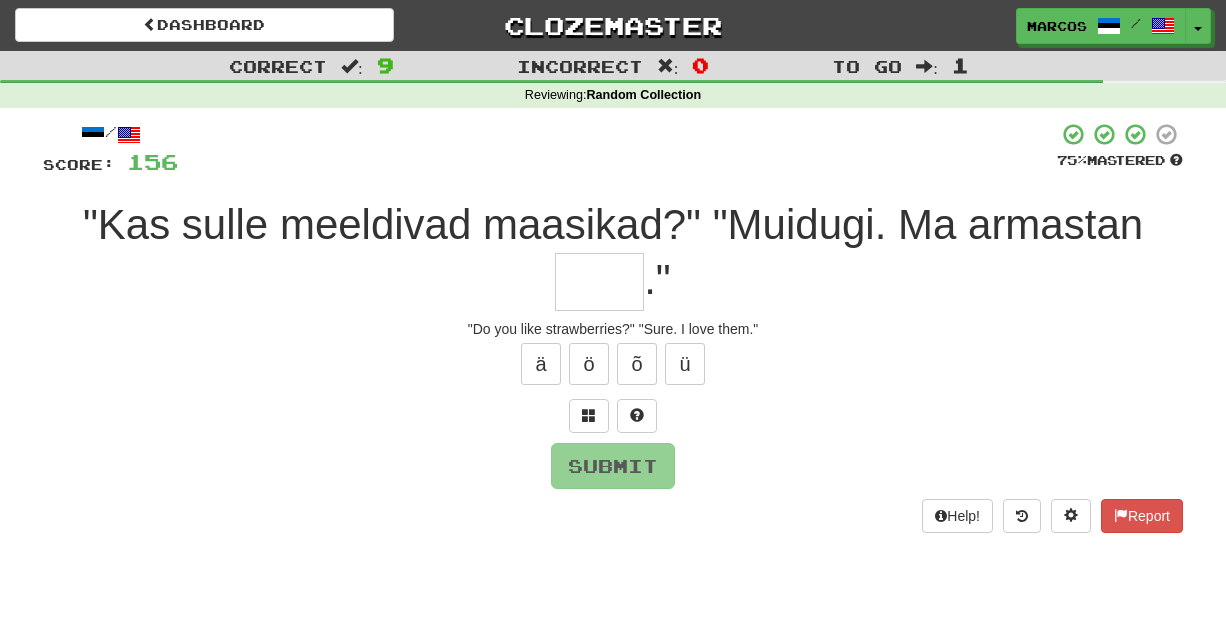 type on "*" 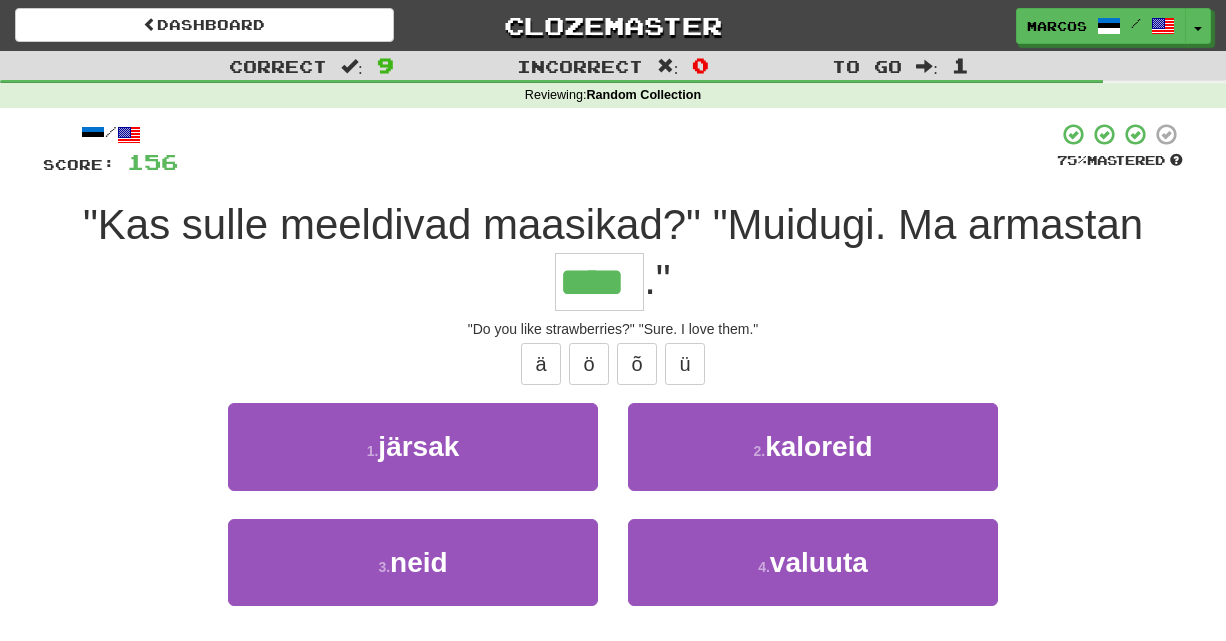 type on "****" 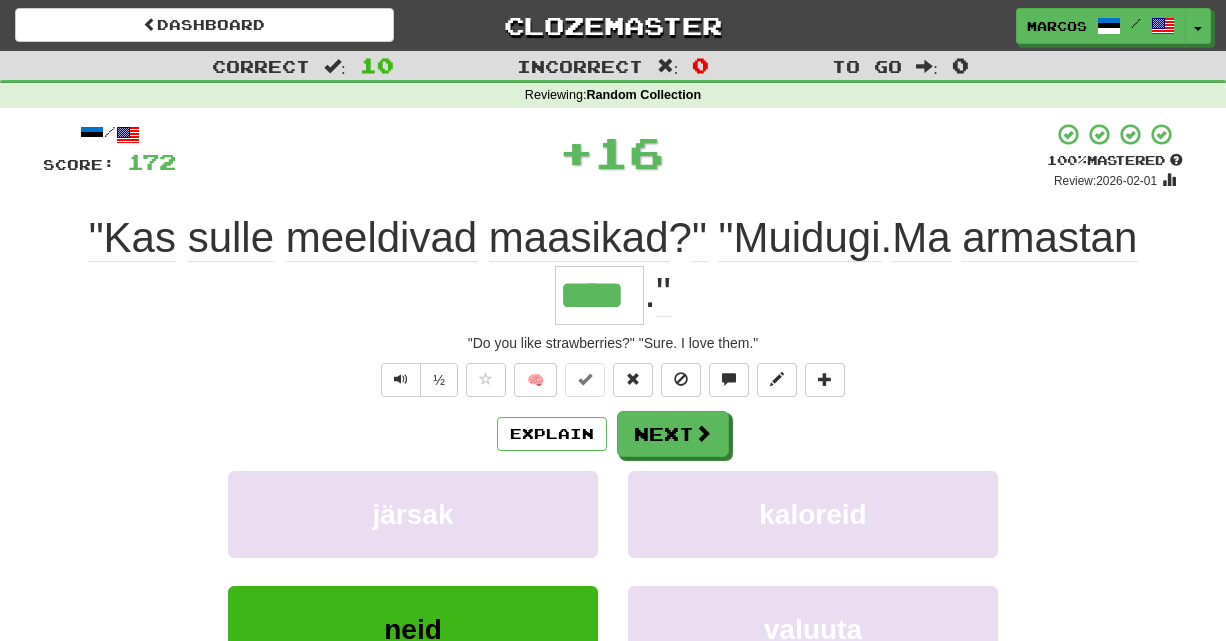 click on "½ 🧠" at bounding box center (613, 380) 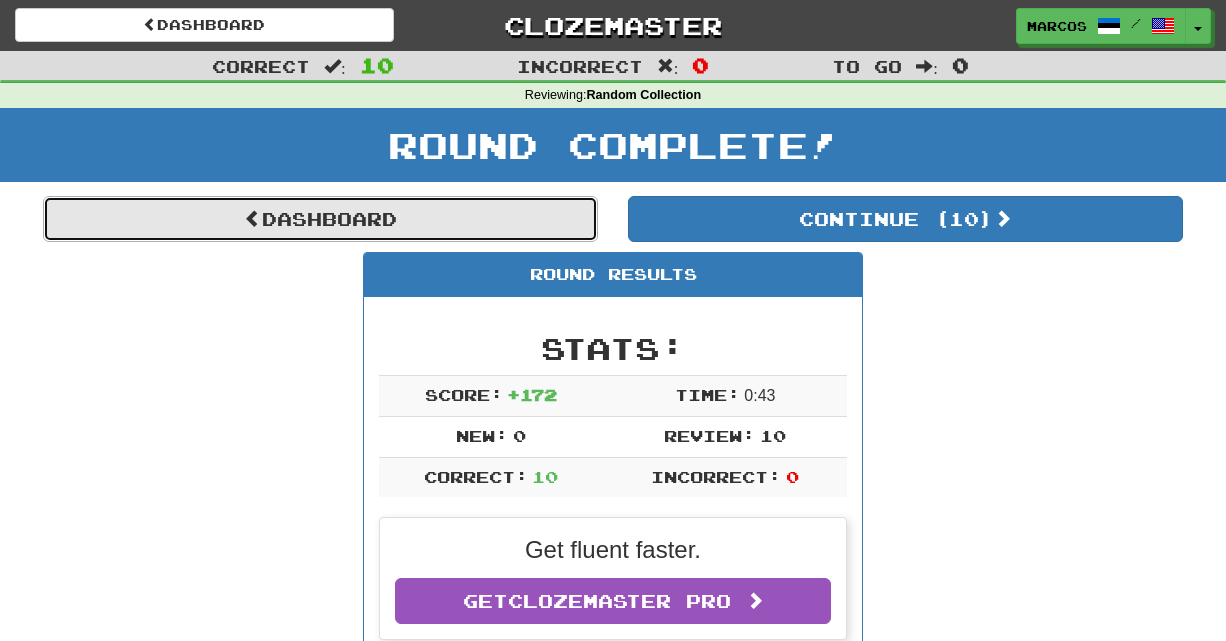 click on "Dashboard" at bounding box center (320, 219) 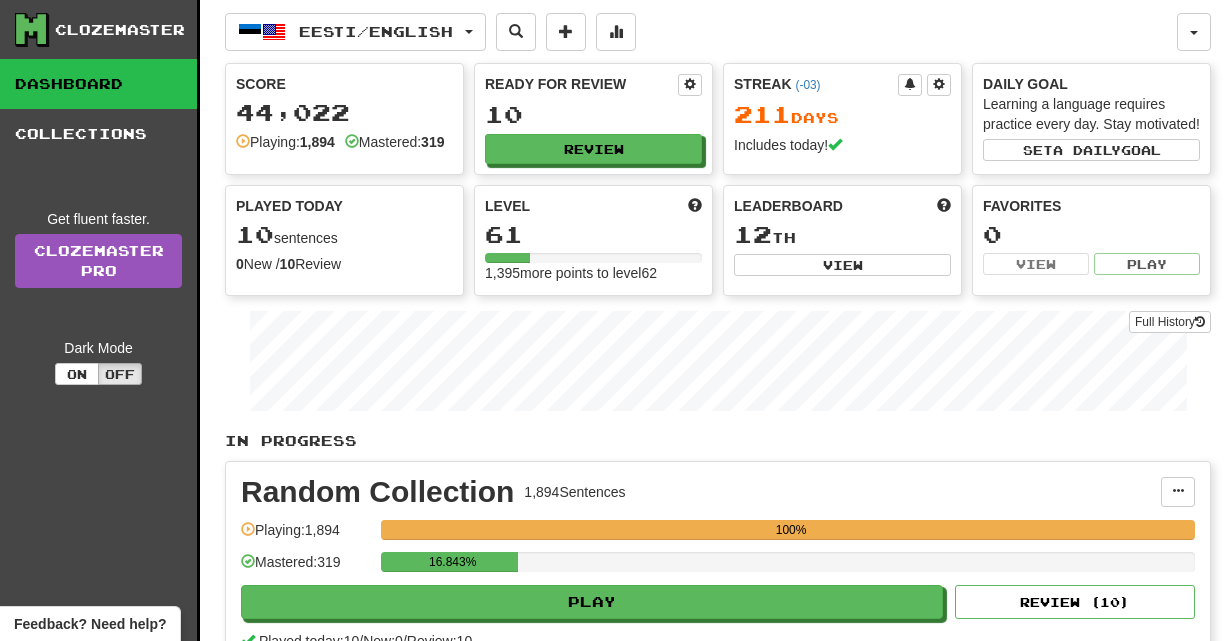 scroll, scrollTop: 0, scrollLeft: 0, axis: both 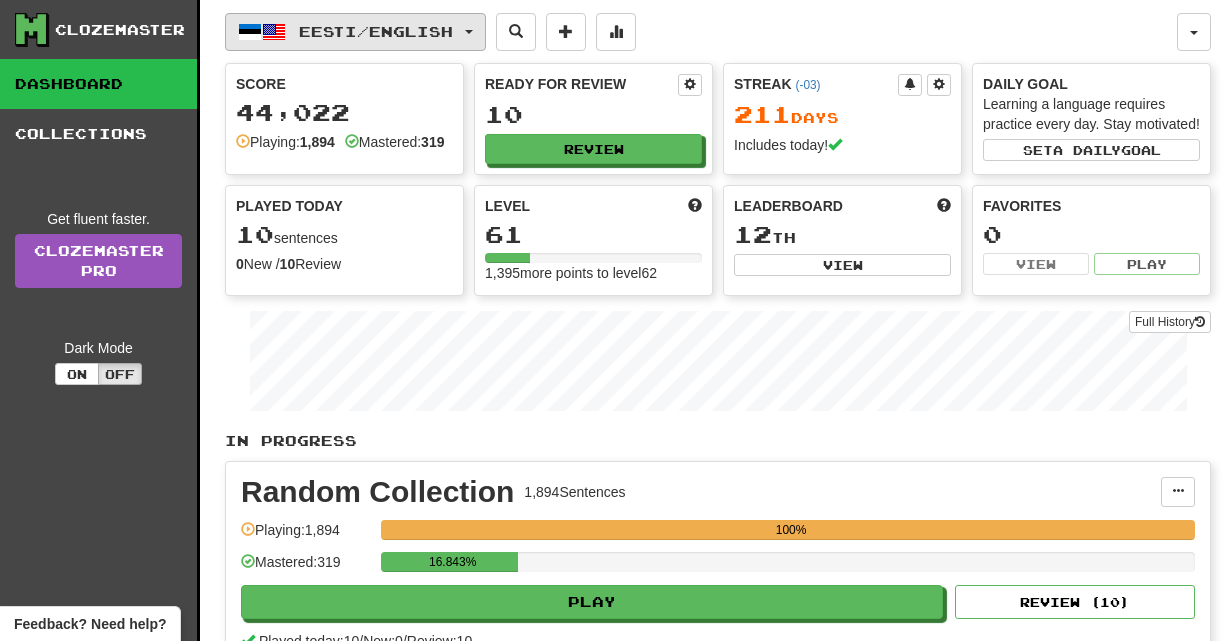 click on "Eesti  /  English" at bounding box center [376, 31] 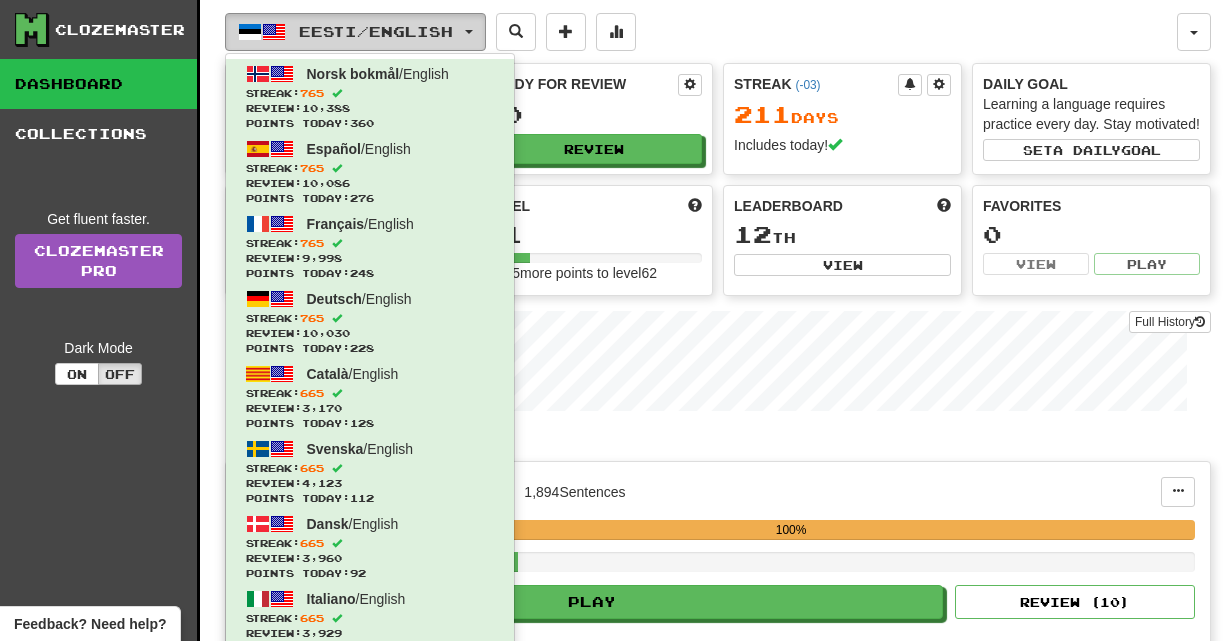 type 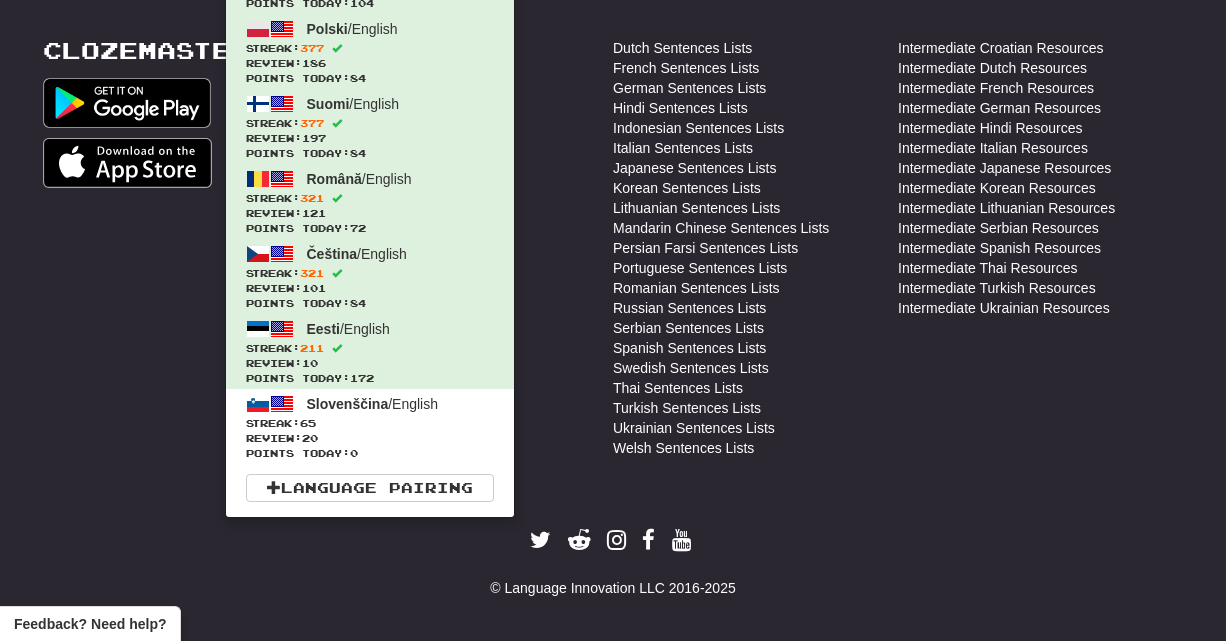 scroll, scrollTop: 814, scrollLeft: 0, axis: vertical 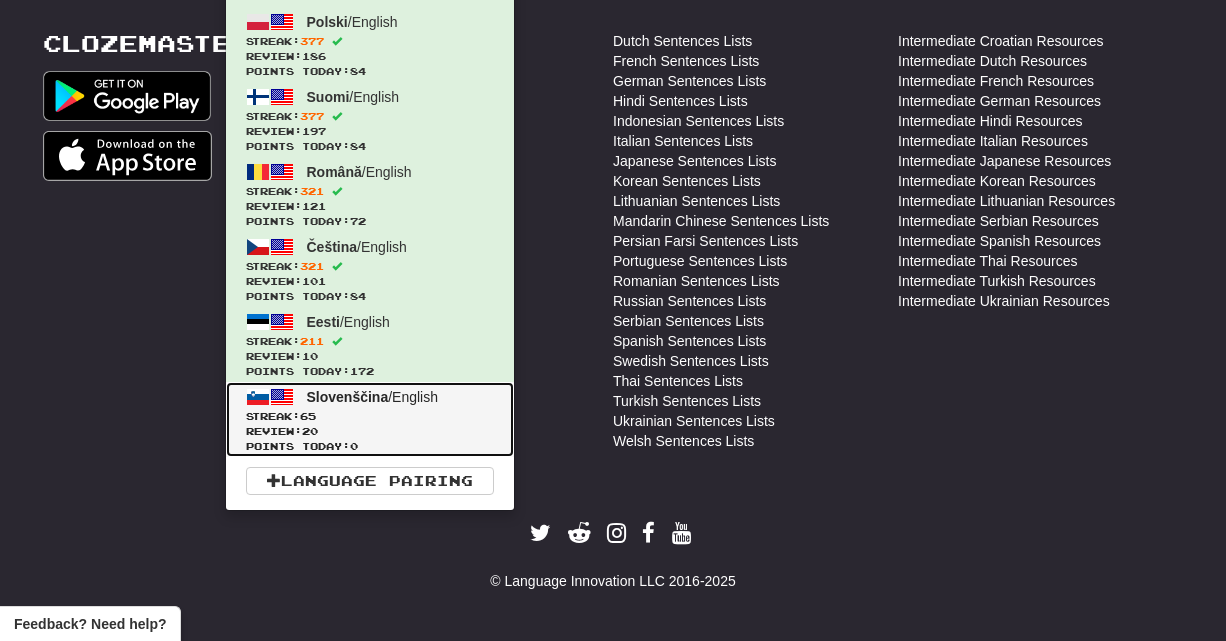 click on "Streak:  65" at bounding box center (370, 416) 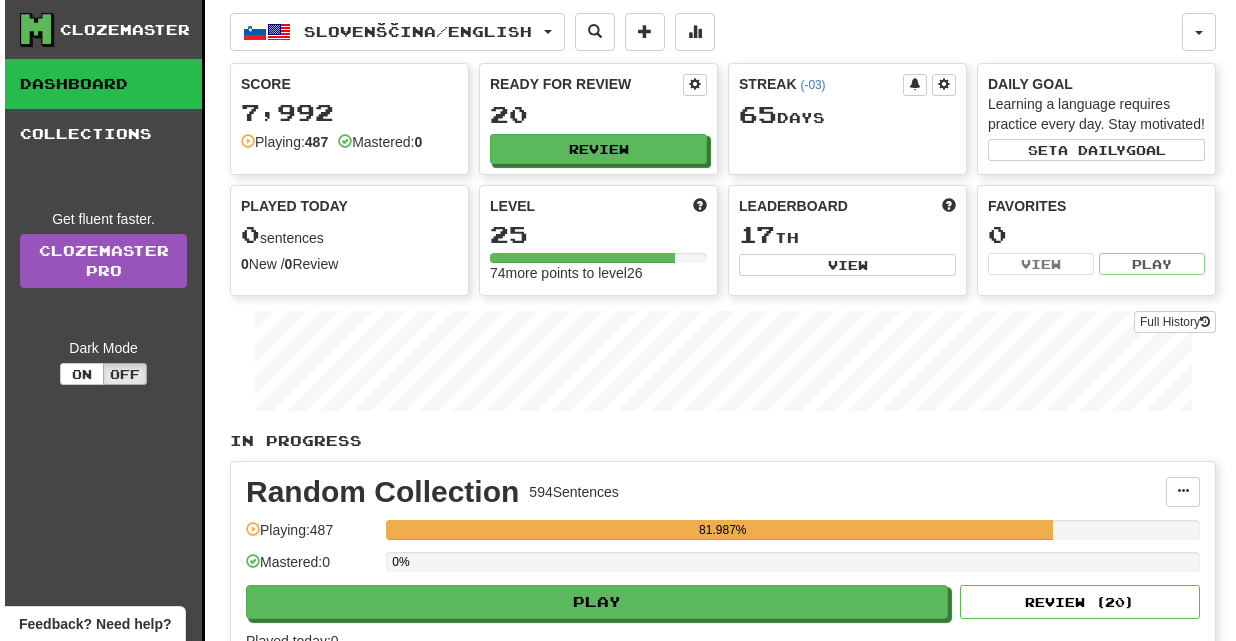 scroll, scrollTop: 0, scrollLeft: 0, axis: both 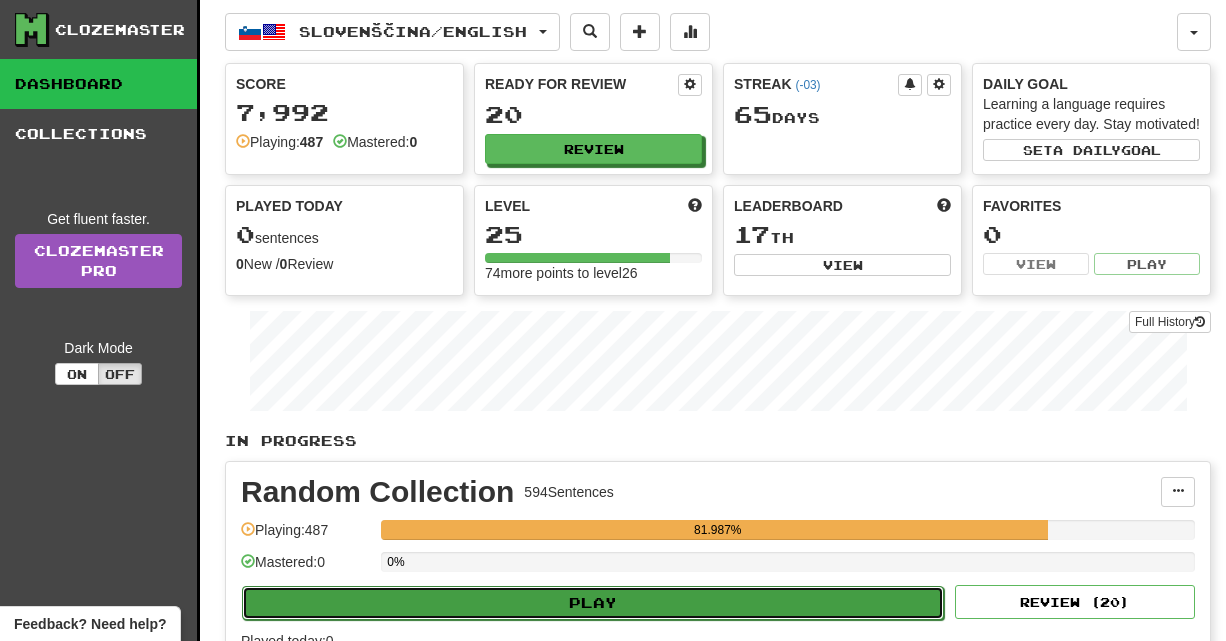 click on "Play" at bounding box center [593, 603] 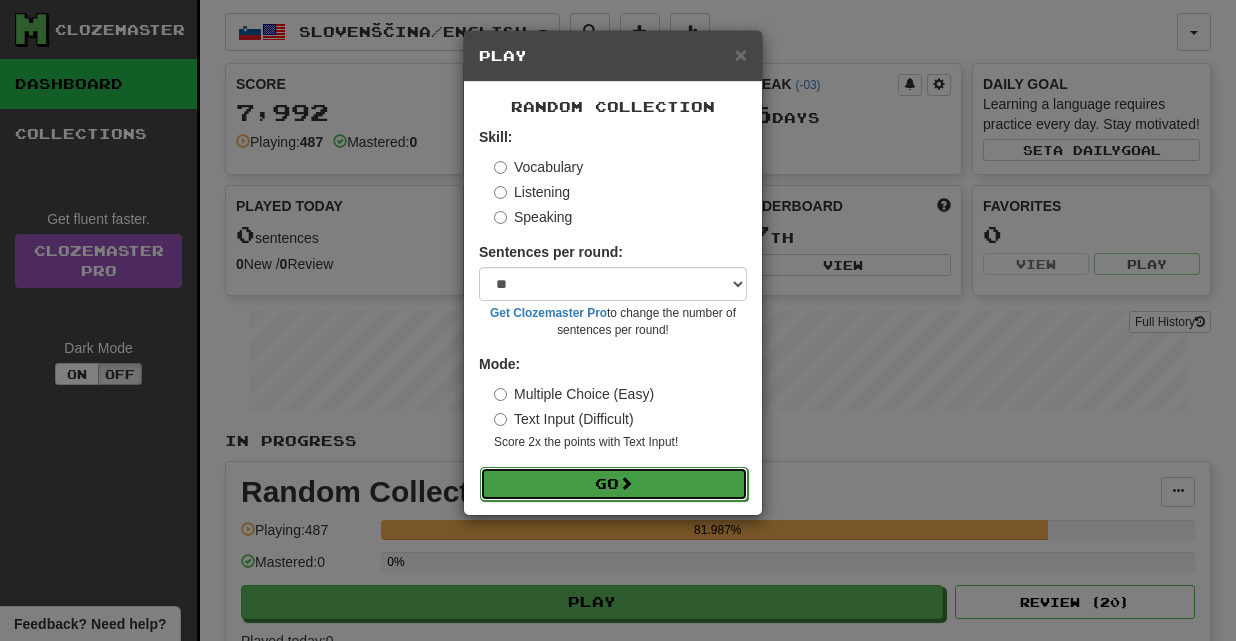 click on "Go" at bounding box center [614, 484] 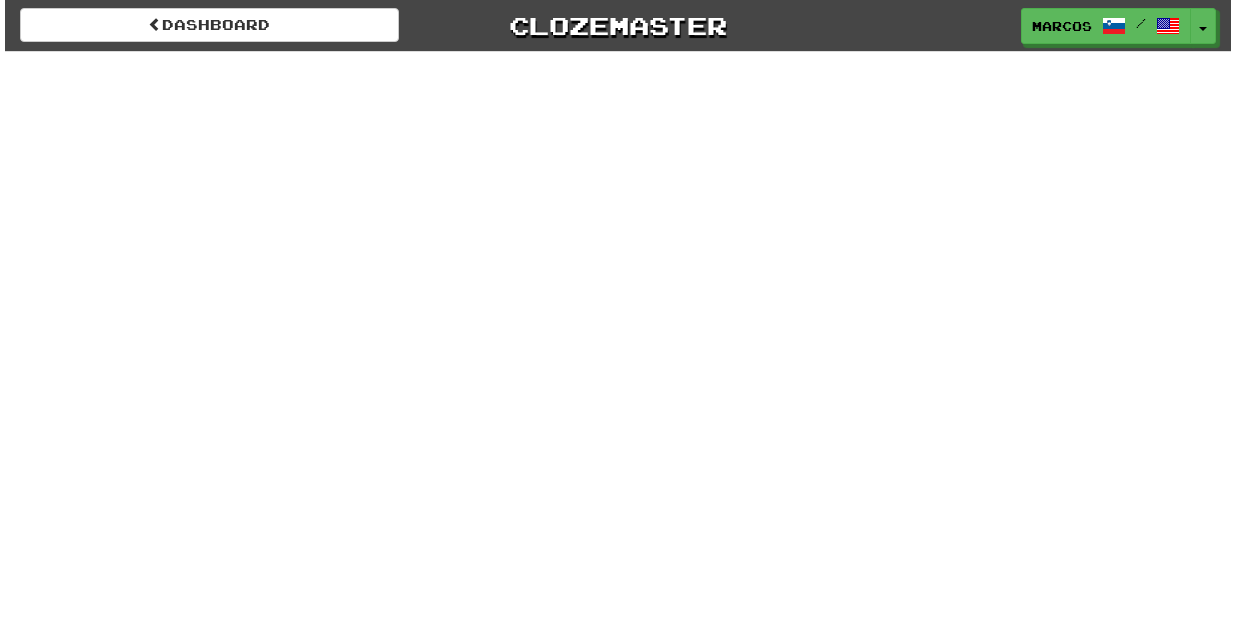 scroll, scrollTop: 0, scrollLeft: 0, axis: both 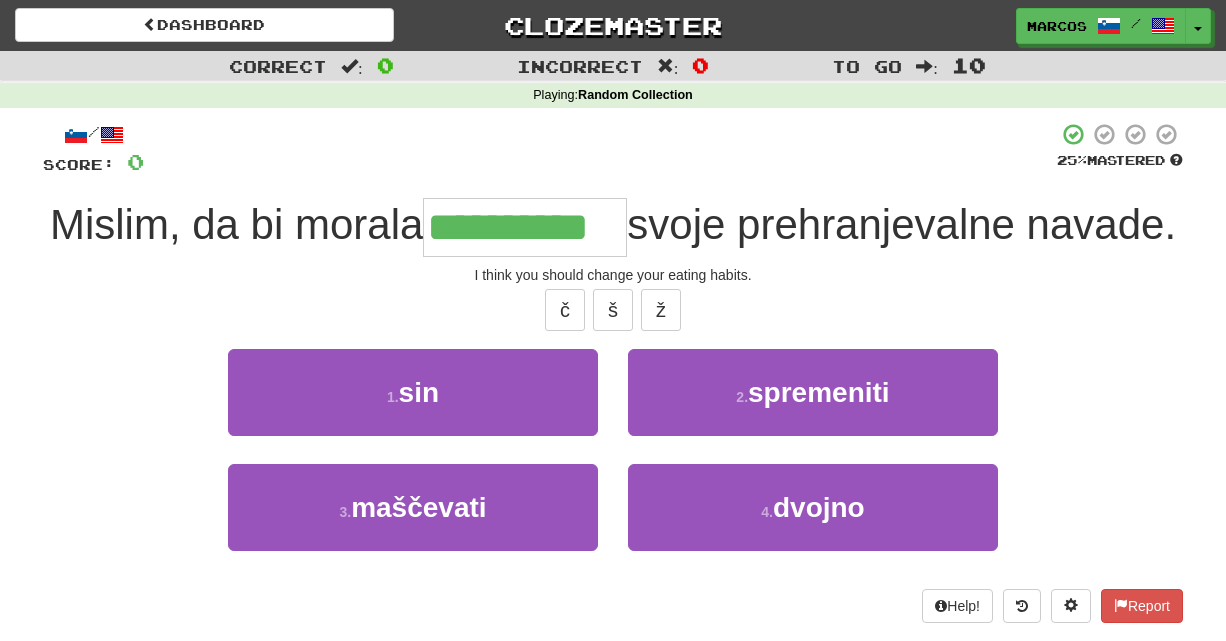 type on "**********" 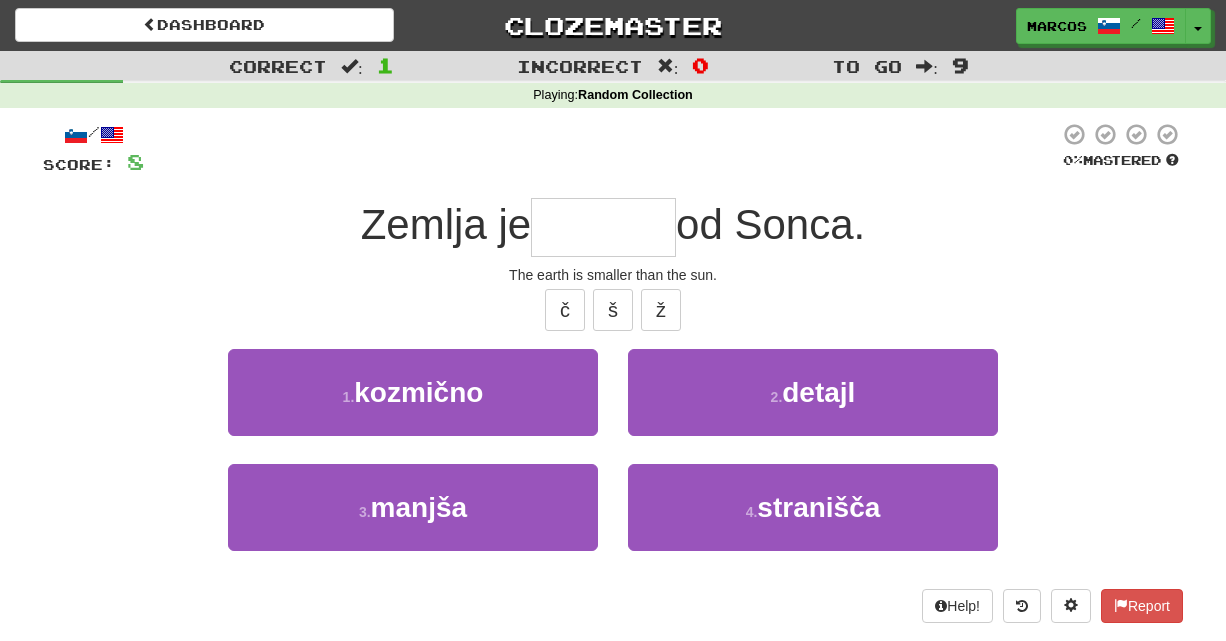 type on "*" 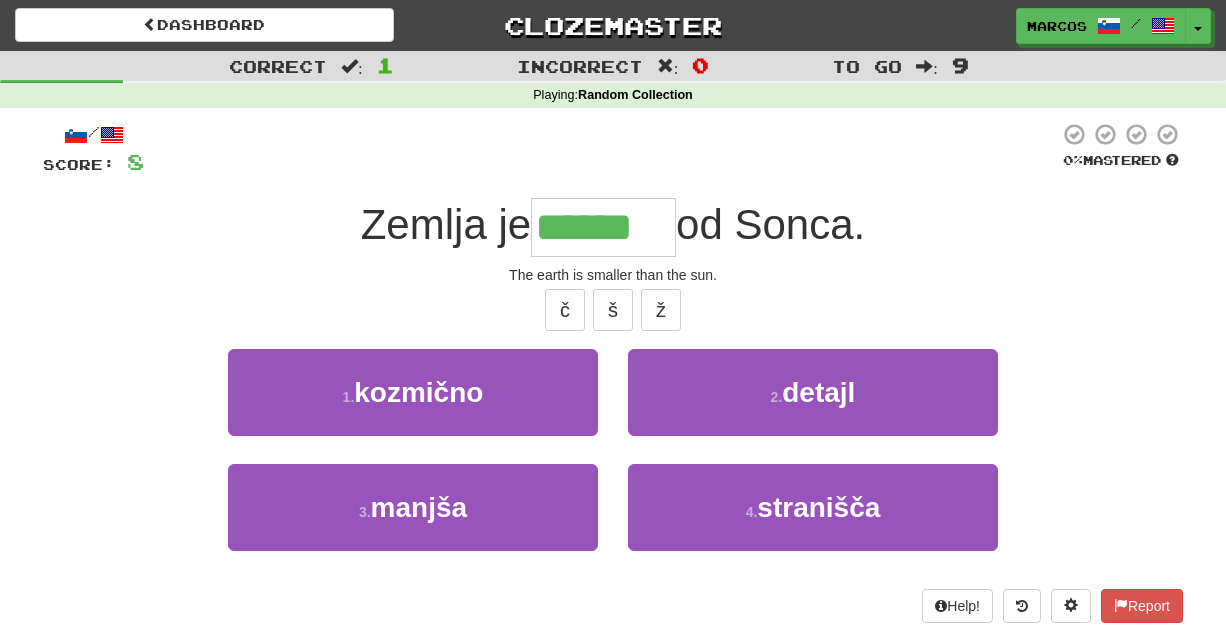 type on "******" 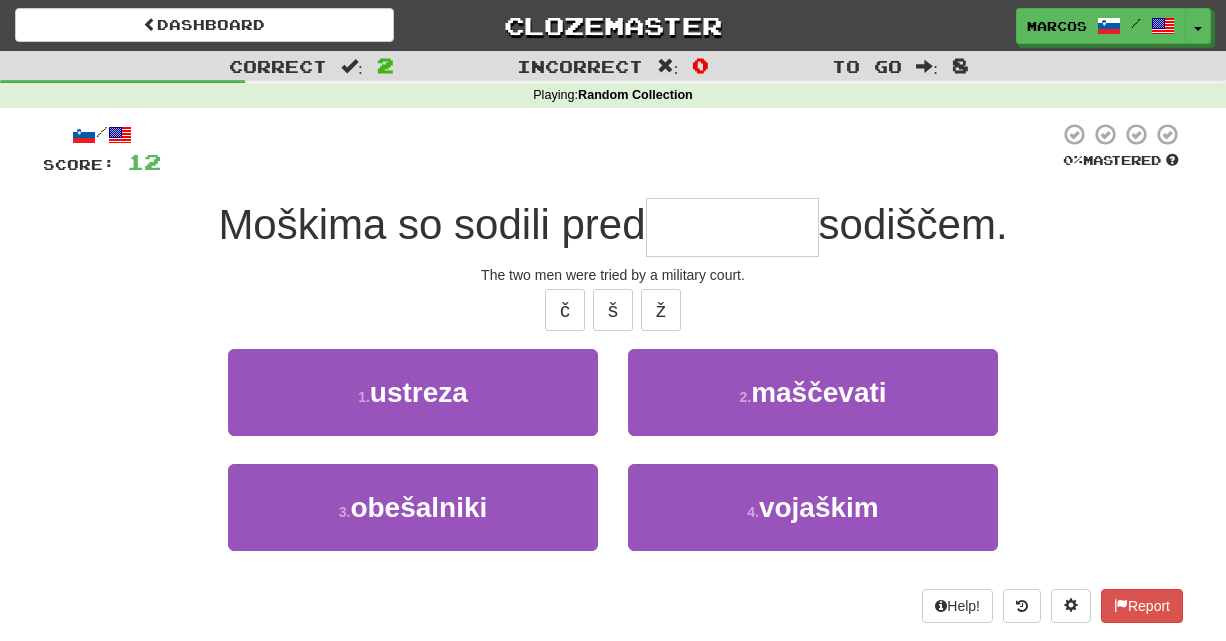 type on "*" 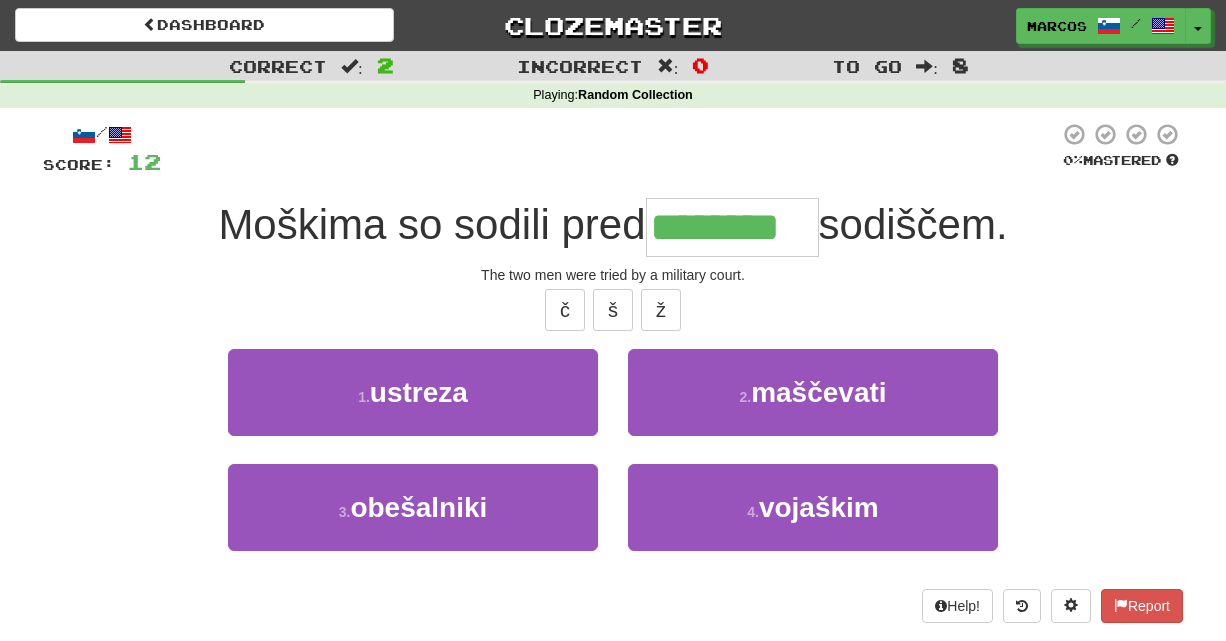 type on "********" 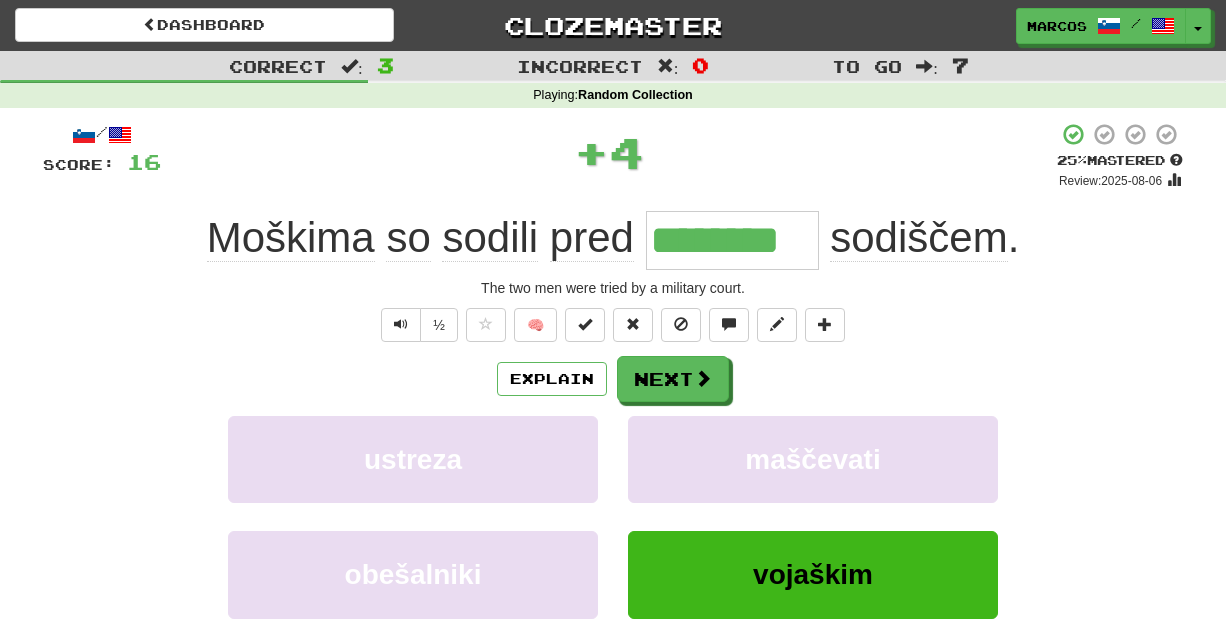 click on "Explain Next" at bounding box center (613, 379) 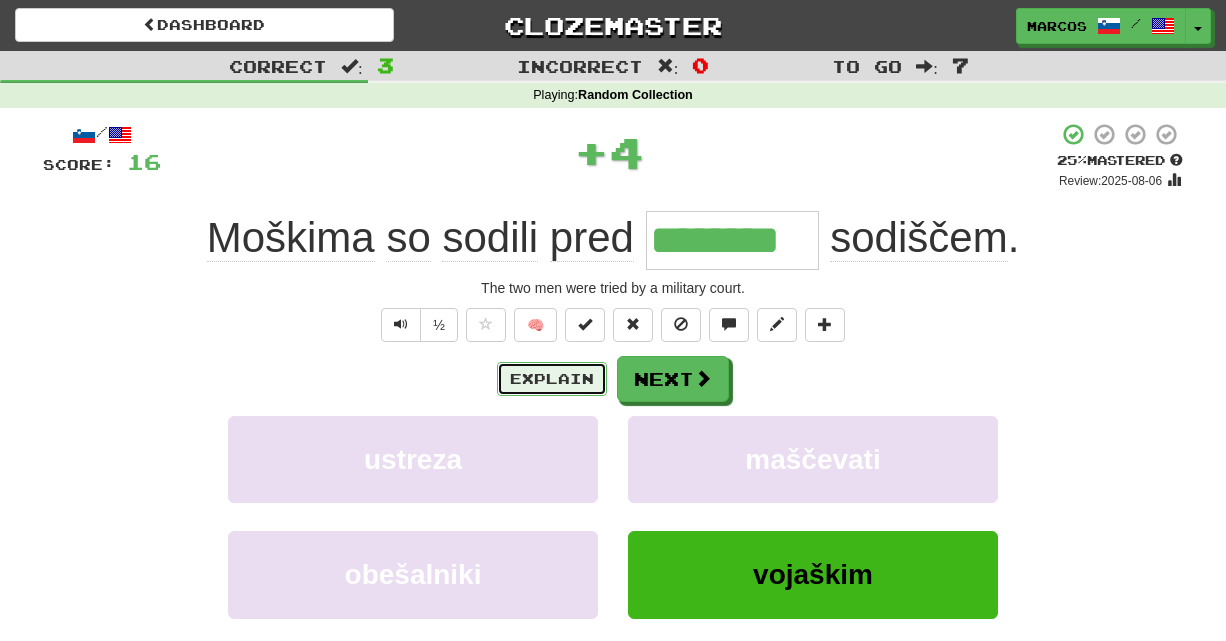 click on "Explain" at bounding box center [552, 379] 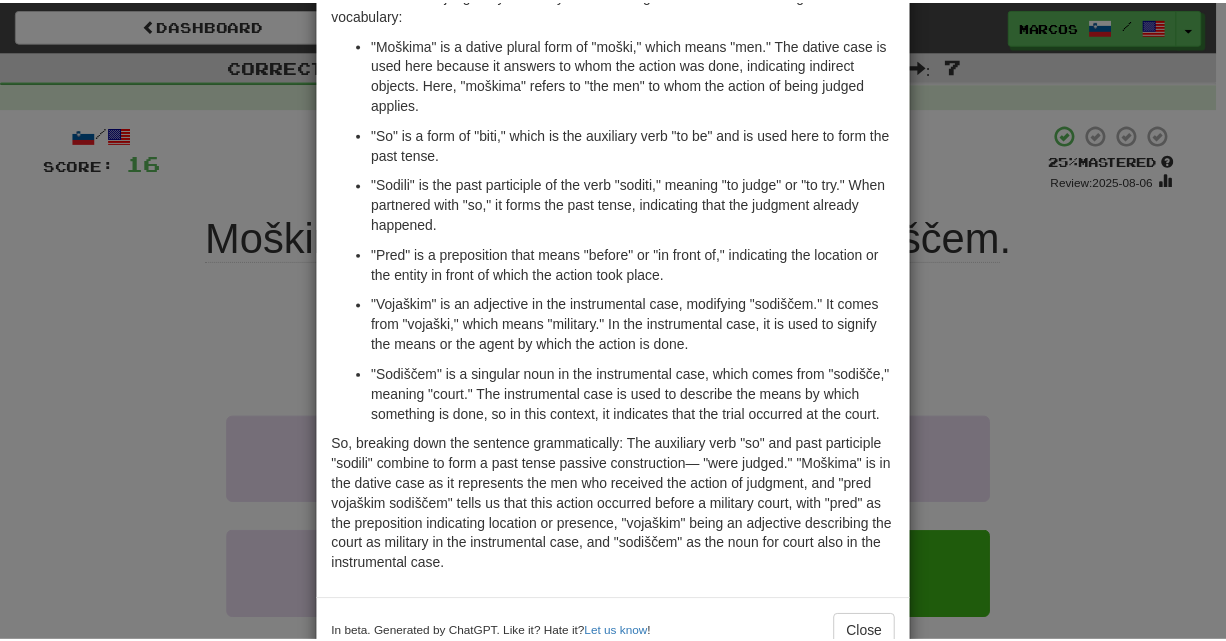 scroll, scrollTop: 160, scrollLeft: 0, axis: vertical 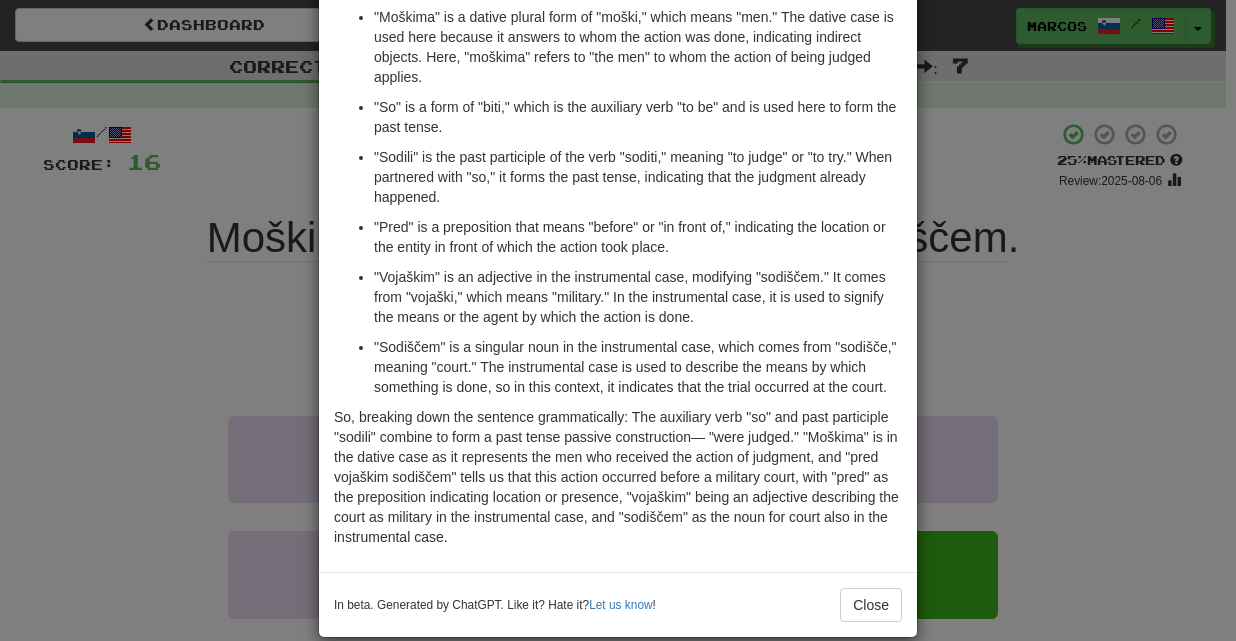click on "× Explanation Certainly! The Slovenian sentence "Moškima so sodili pred vojaškim sodiščem." translates to "The men were judged by a military court." in English. To break down the grammar and vocabulary:
"Moškima" is a dative plural form of "moški," which means "men." The dative case is used here because it answers to whom the action was done, indicating indirect objects. Here, "moškima" refers to "the men" to whom the action of being judged applies.
"So" is a form of "biti," which is the auxiliary verb "to be" and is used here to form the past tense.
"Sodili" is the past participle of the verb "soditi," meaning "to judge" or "to try." When partnered with "so," it forms the past tense, indicating that the judgment already happened.
"Pred" is a preposition that means "before" or "in front of," indicating the location or the entity in front of which the action took place.
In beta. Generated by ChatGPT. Like it? Hate it?  Let us know ! Close" at bounding box center (618, 320) 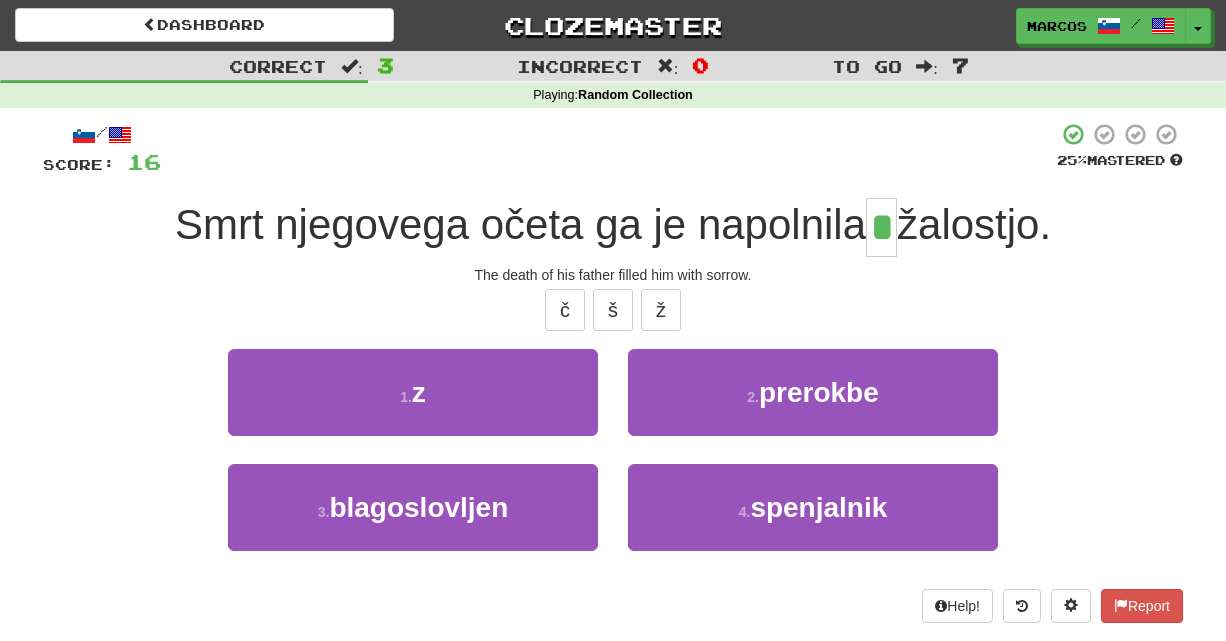 type on "*" 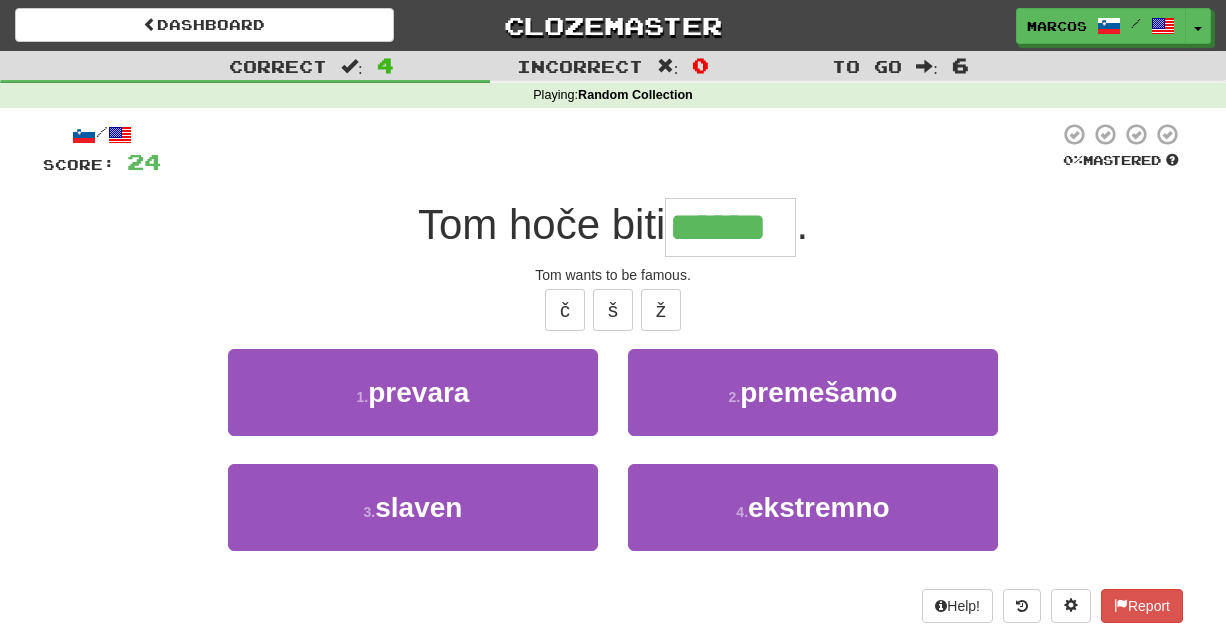 type on "******" 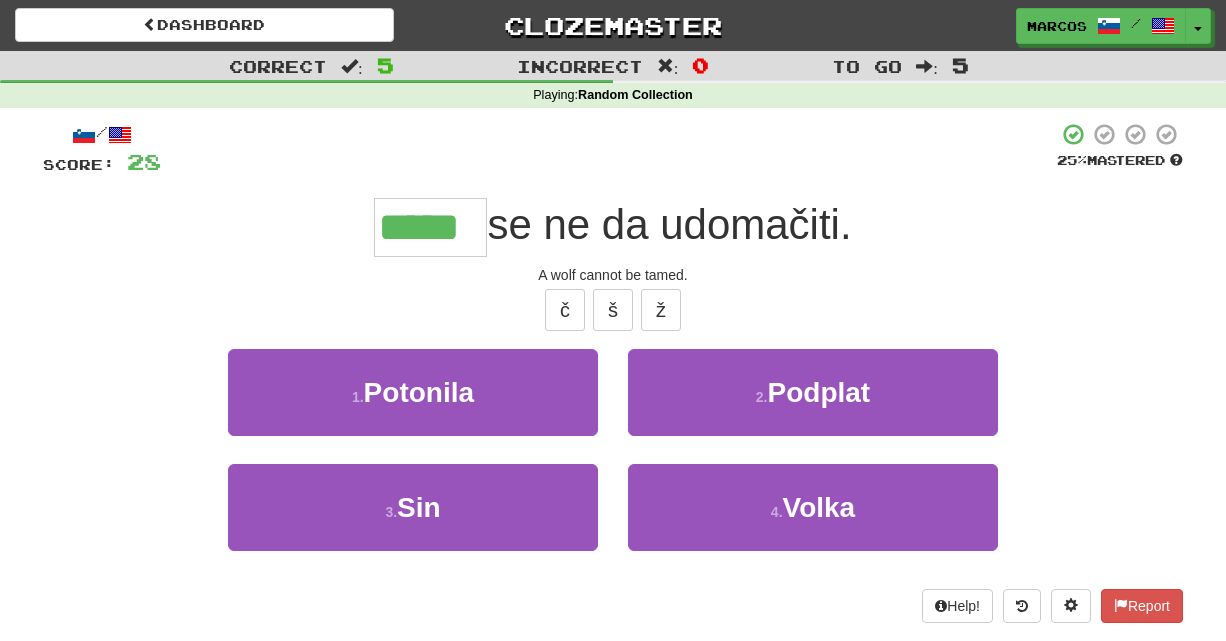 type on "*****" 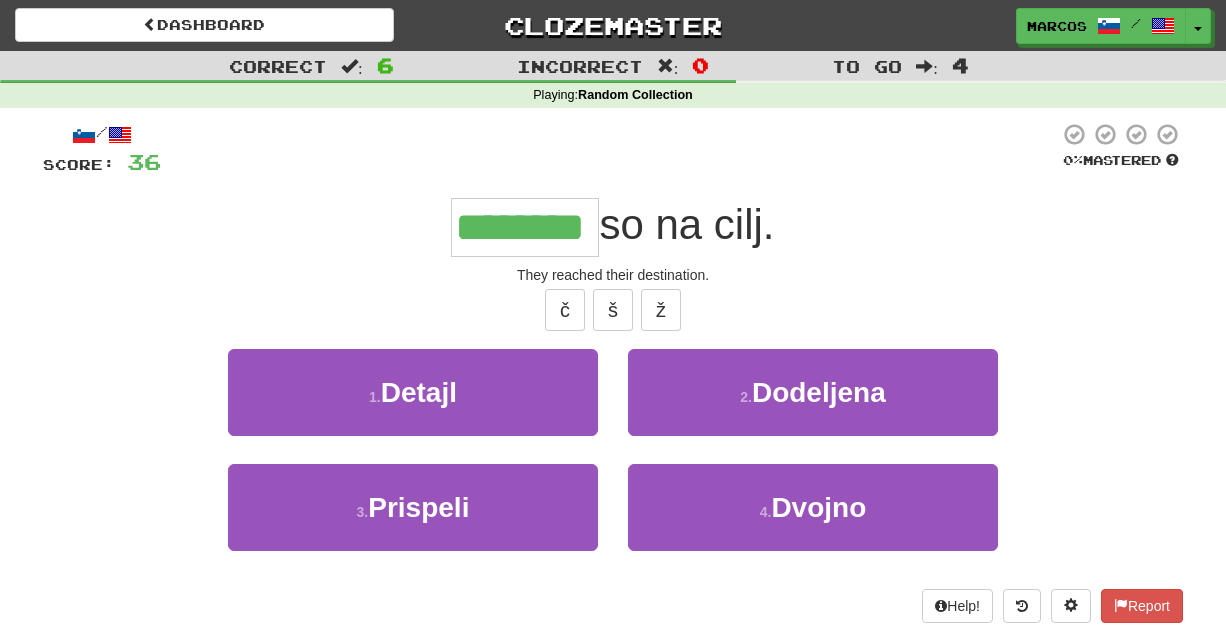 type on "********" 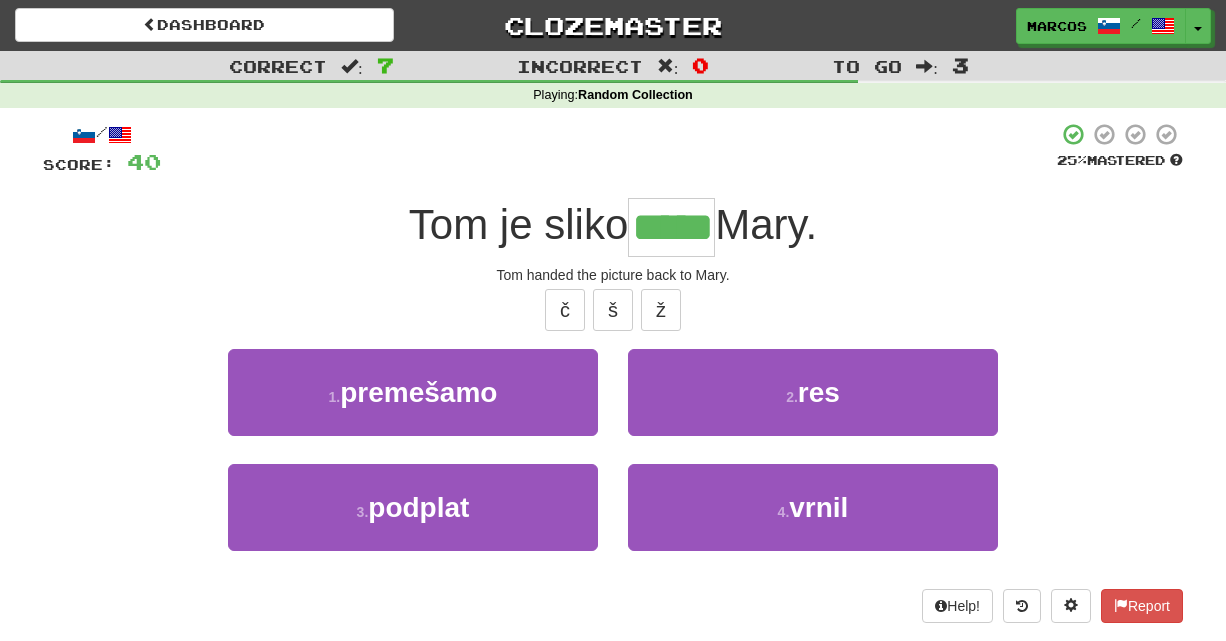 type on "*****" 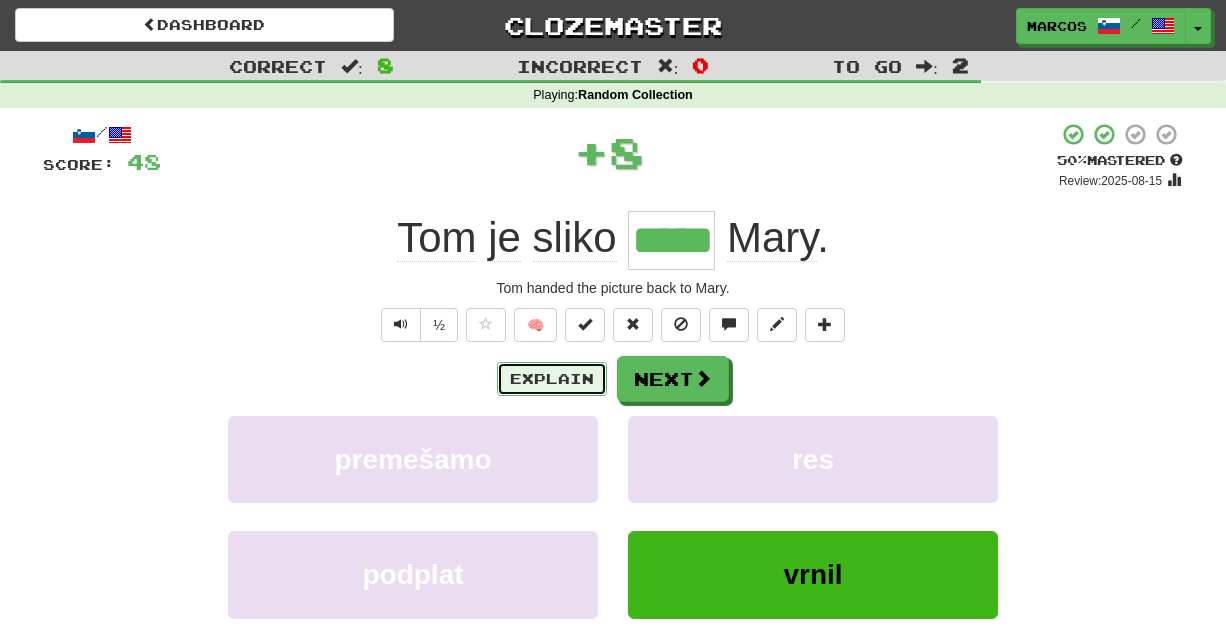 click on "Explain" at bounding box center (552, 379) 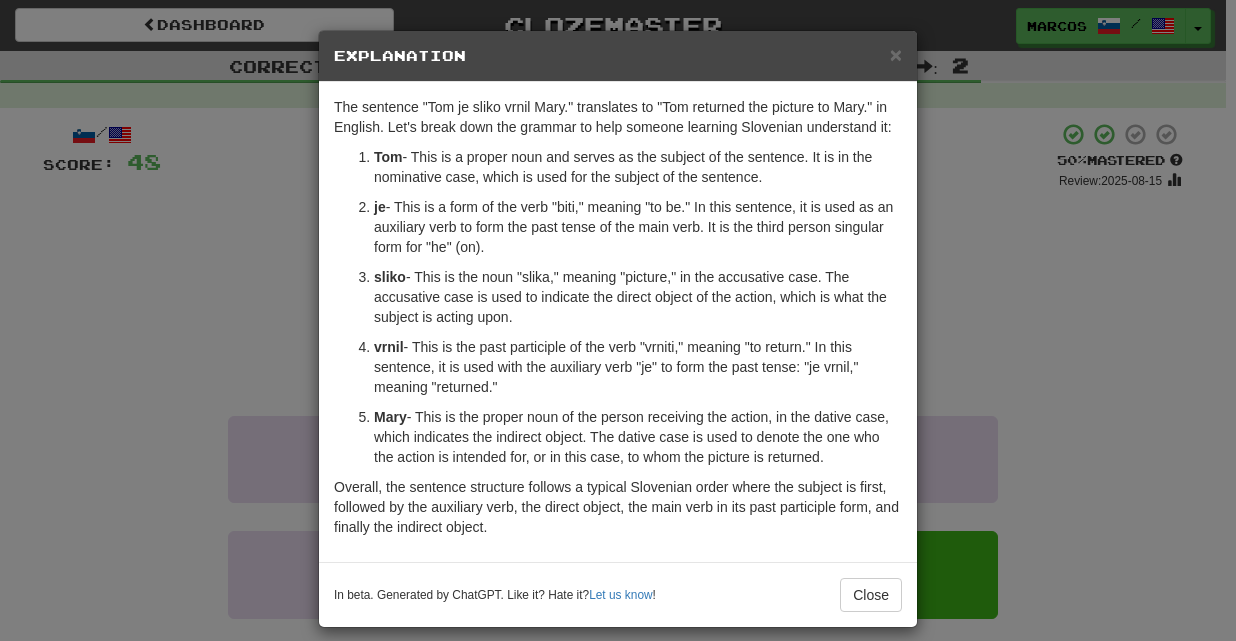 click on "× Explanation The sentence "Tom je sliko vrnil Mary." translates to "Tom returned the picture to Mary." in English. Let's break down the grammar to help someone learning Slovenian understand it:
Tom  - This is a proper noun and serves as the subject of the sentence. It is in the nominative case, which is used for the subject of the sentence.
je  - This is a form of the verb "biti," meaning "to be." In this sentence, it is used as an auxiliary verb to form the past tense of the main verb. It is the third person singular form for "he" (on).
sliko  - This is the noun "slika," meaning "picture," in the accusative case. The accusative case is used to indicate the direct object of the action, which is what the subject is acting upon.
vrnil  - This is the past participle of the verb "vrniti," meaning "to return." In this sentence, it is used with the auxiliary verb "je" to form the past tense: "je vrnil," meaning "returned."
Mary
In beta. Generated by ChatGPT. Like it? Hate it?" at bounding box center (618, 320) 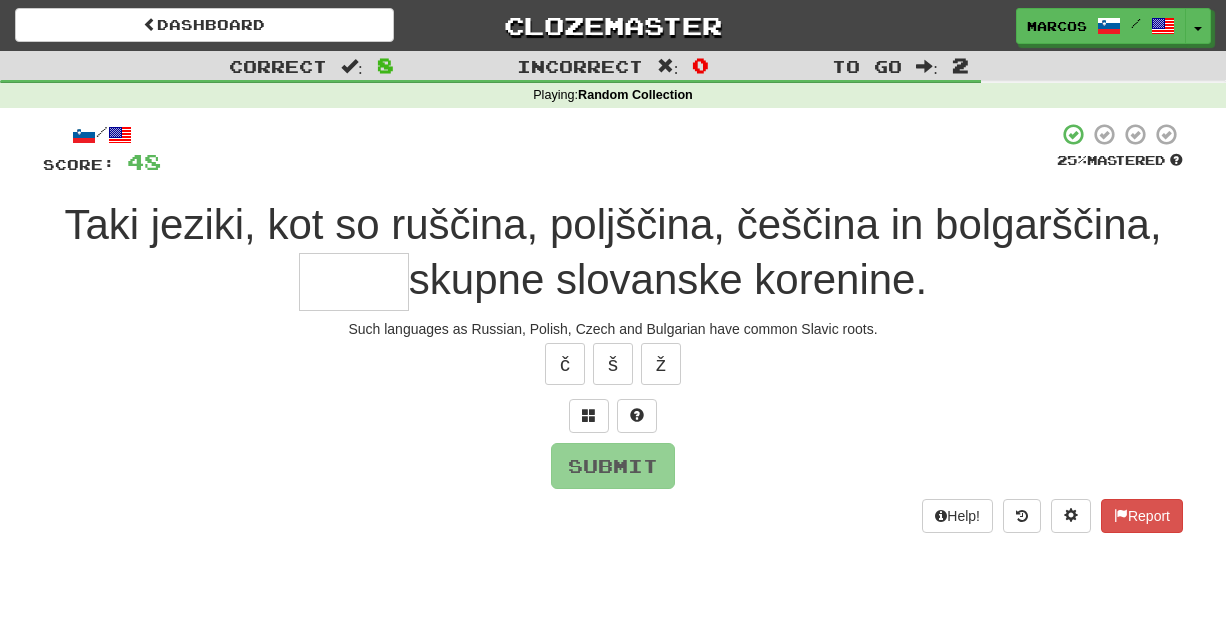 type on "*" 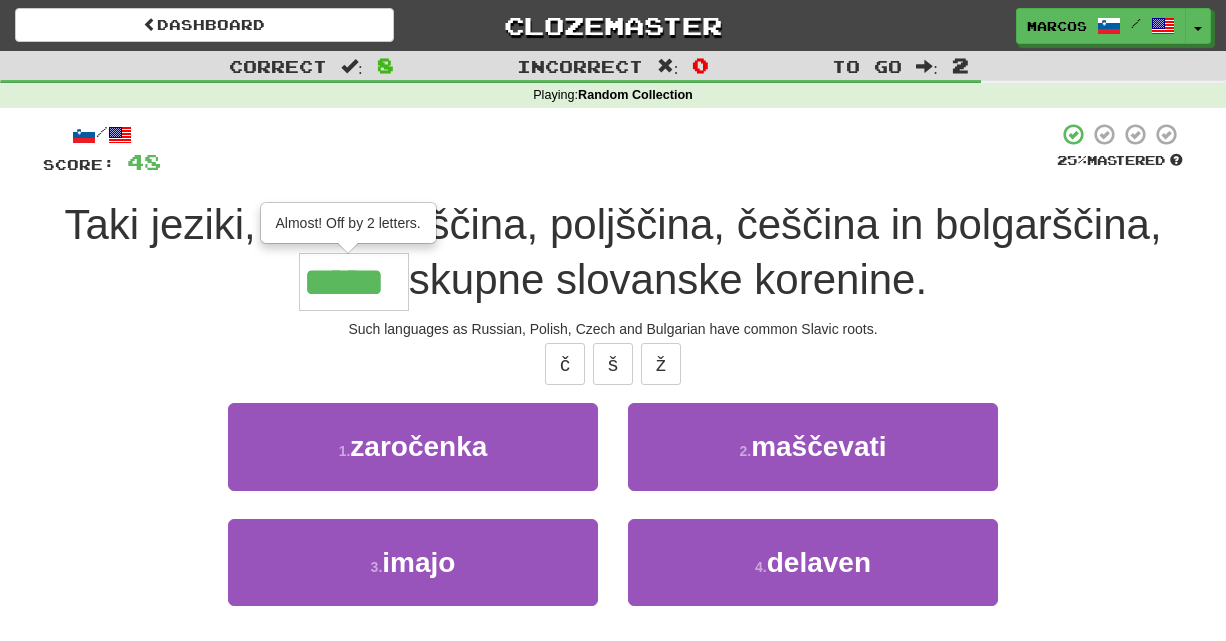type on "*****" 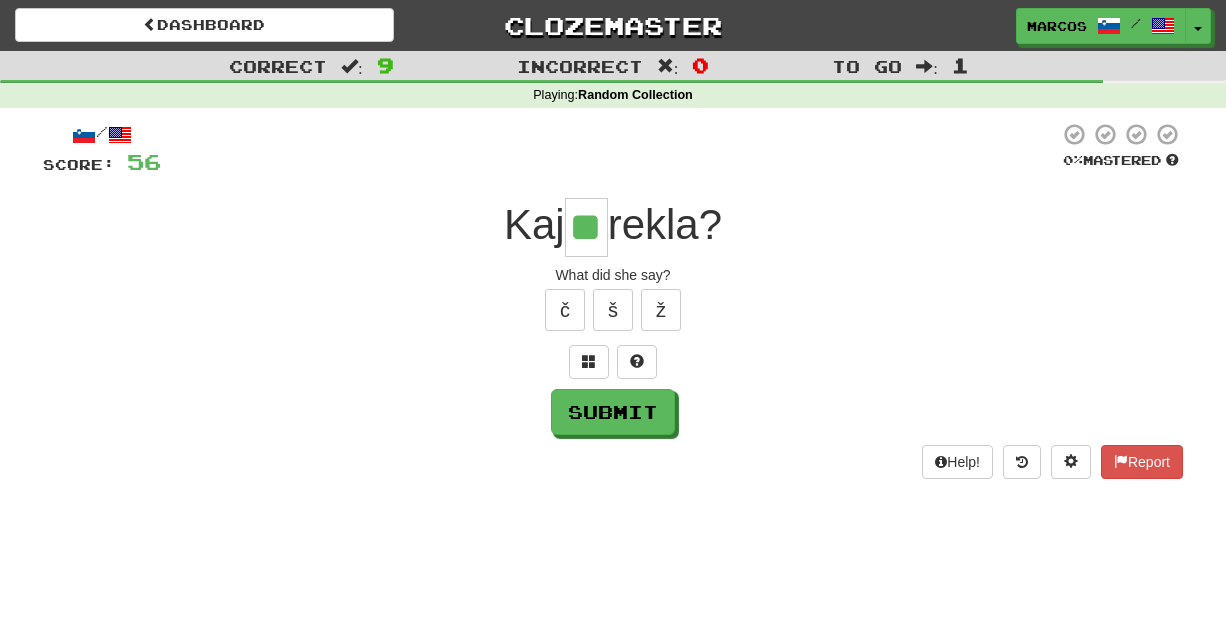 type on "**" 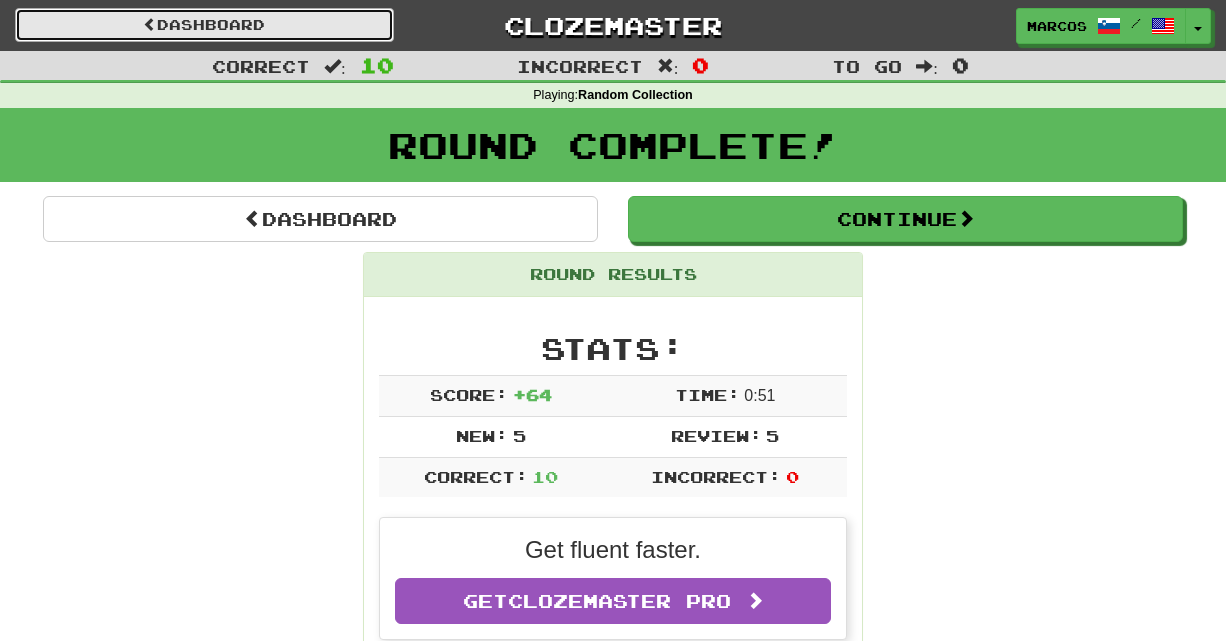 click on "Dashboard" at bounding box center (204, 25) 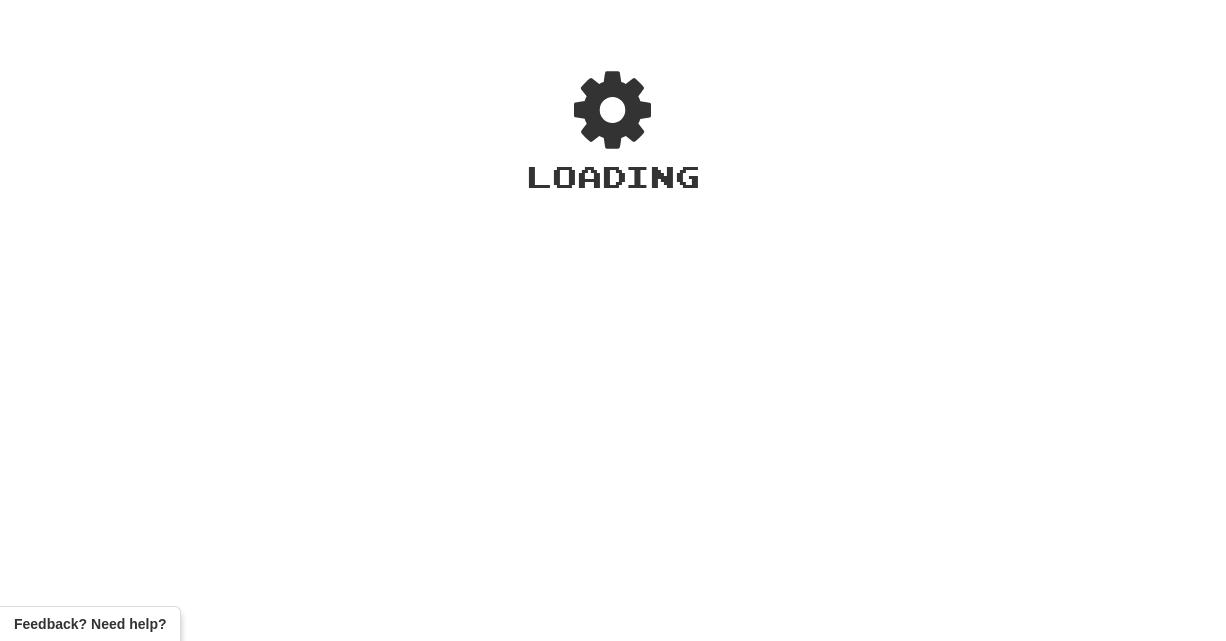 scroll, scrollTop: 0, scrollLeft: 0, axis: both 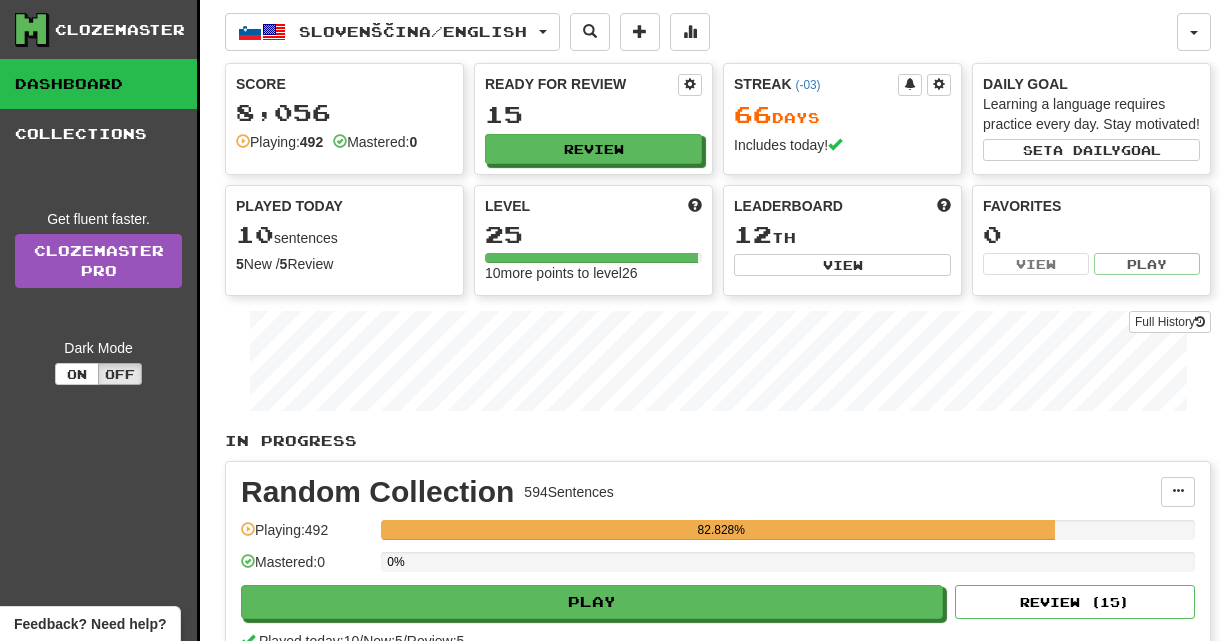 click on "Slovenščina  /  English Norsk bokmål  /  English Streak:  765   Review:  10,388 Points today:  360 Español  /  English Streak:  765   Review:  10,086 Points today:  276 Français  /  English Streak:  765   Review:  9,998 Points today:  248 Deutsch  /  English Streak:  765   Review:  10,030 Points today:  228 Català  /  English Streak:  665   Review:  3,170 Points today:  128 Svenska  /  English Streak:  665   Review:  4,123 Points today:  112 Dansk  /  English Streak:  665   Review:  3,960 Points today:  92 Italiano  /  English Streak:  665   Review:  3,929 Points today:  68 Nederlands  /  English Streak:  377   Review:  3,859 Points today:  108 Esperanto  /  English Streak:  377   Review:  235 Points today:  104 Polski  /  English Streak:  377   Review:  186 Points today:  84 Suomi  /  English Streak:  377   Review:  197 Points today:  84 Română  /  English Streak:  321   Review:  121 Points today:  72 Čeština  /  English Streak:  321   Review:  101 Points today:  84 Eesti  /  English Streak:  211" at bounding box center [718, 391] 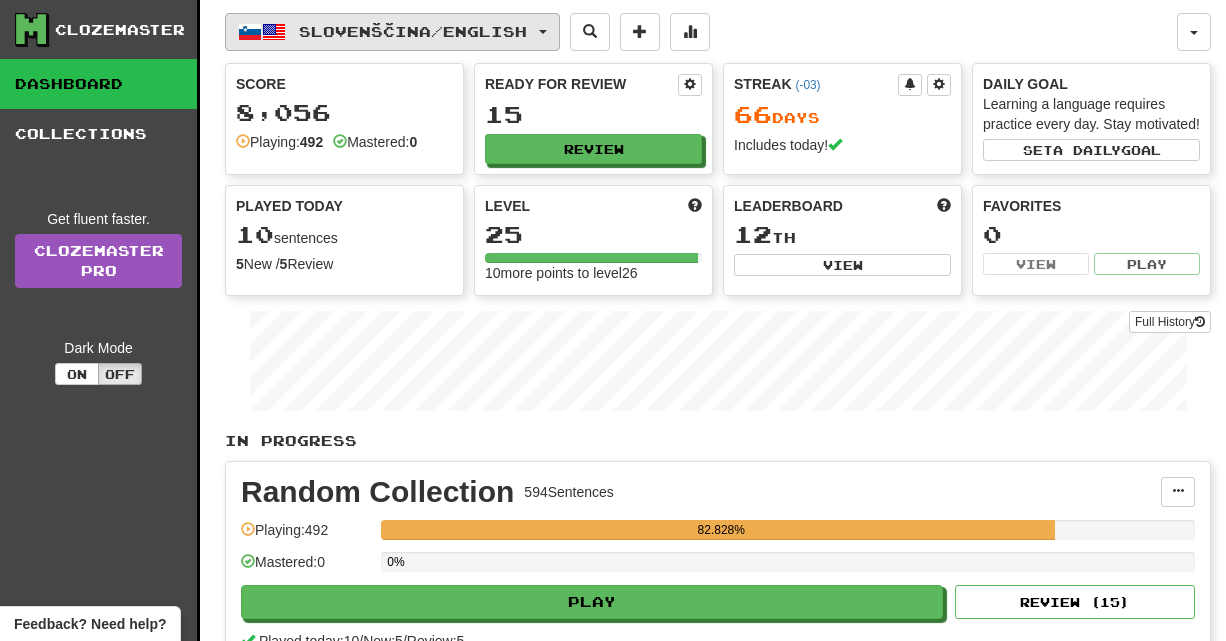click on "Slovenščina  /  English" at bounding box center (392, 32) 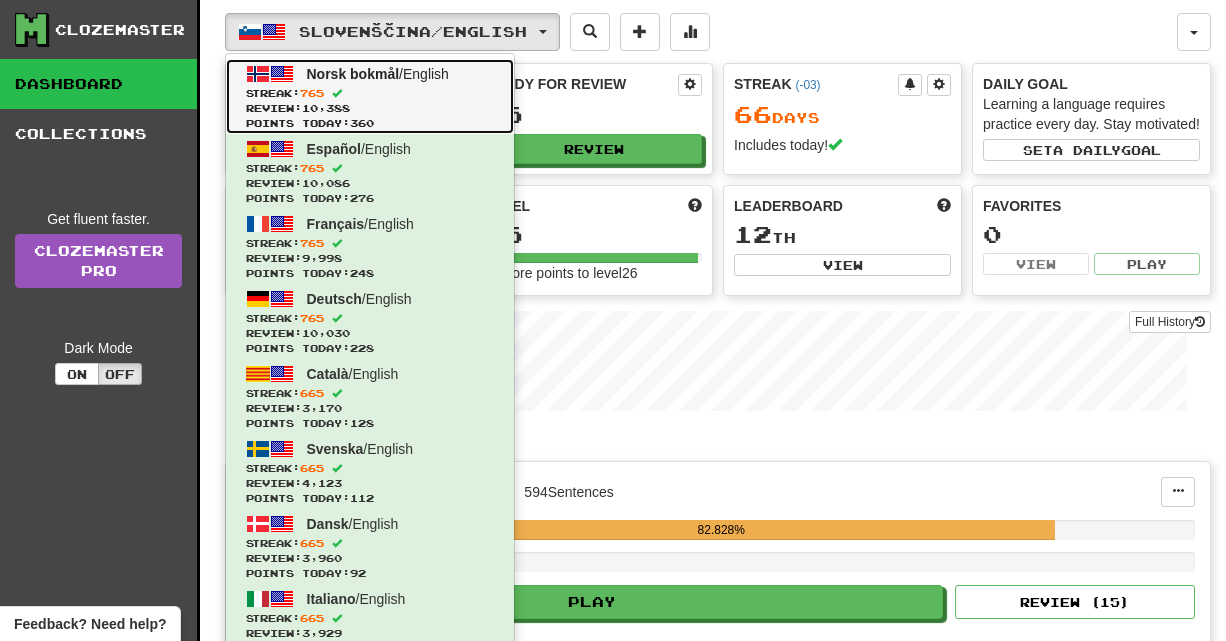 click on "Streak:  765" at bounding box center (370, 93) 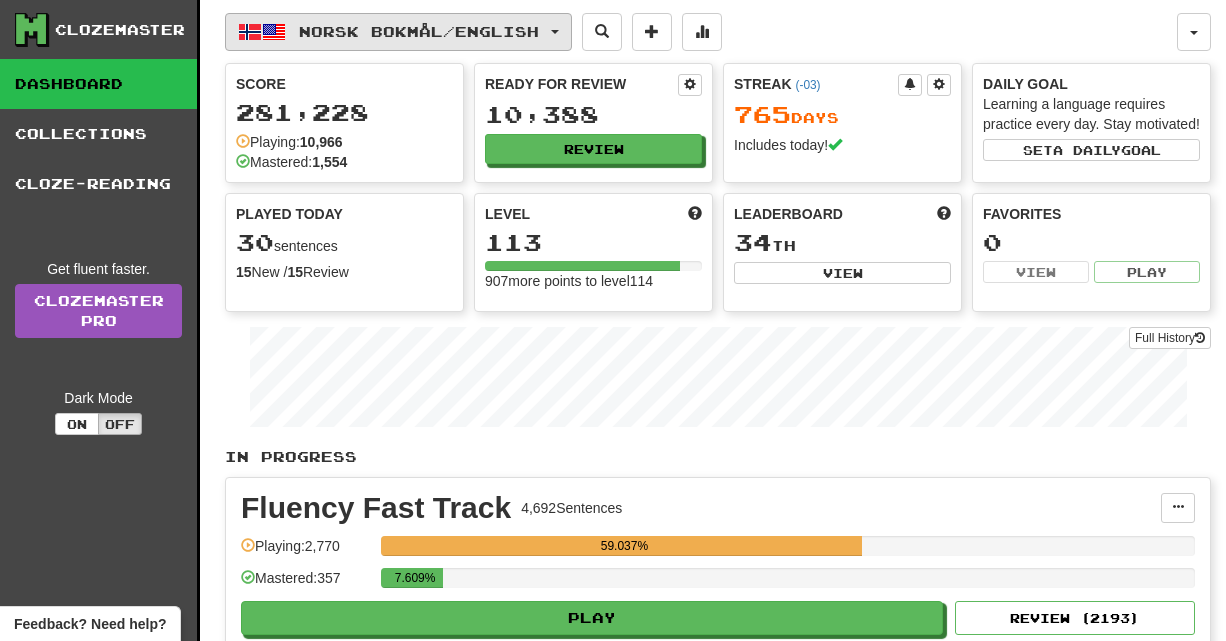 scroll, scrollTop: 0, scrollLeft: 0, axis: both 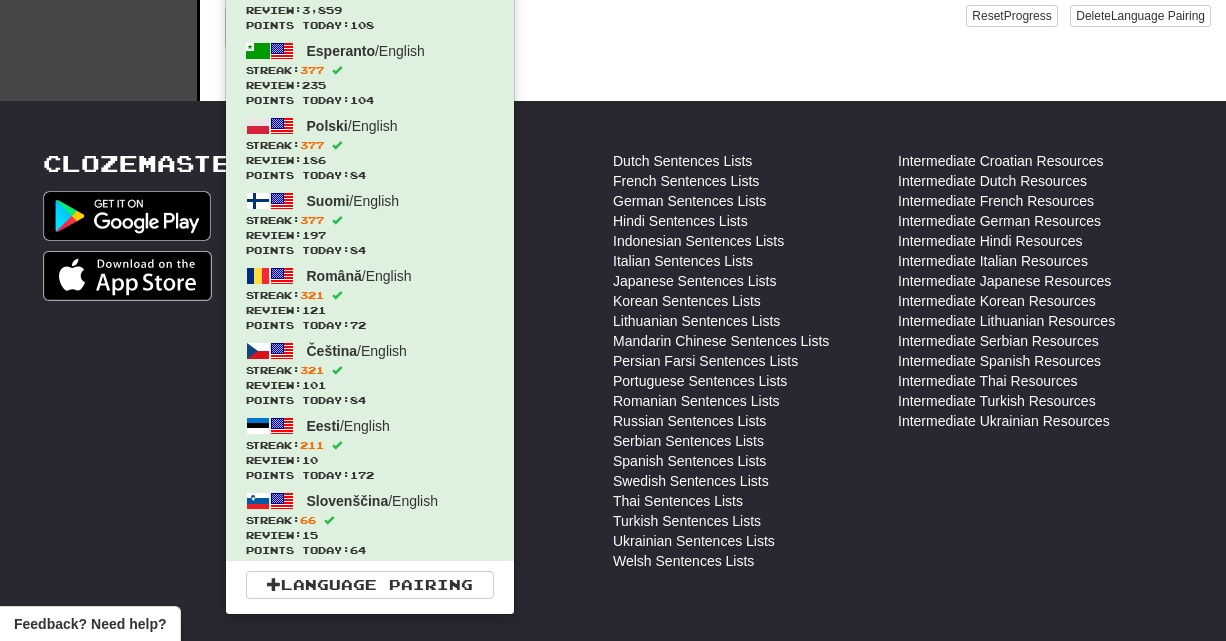 type 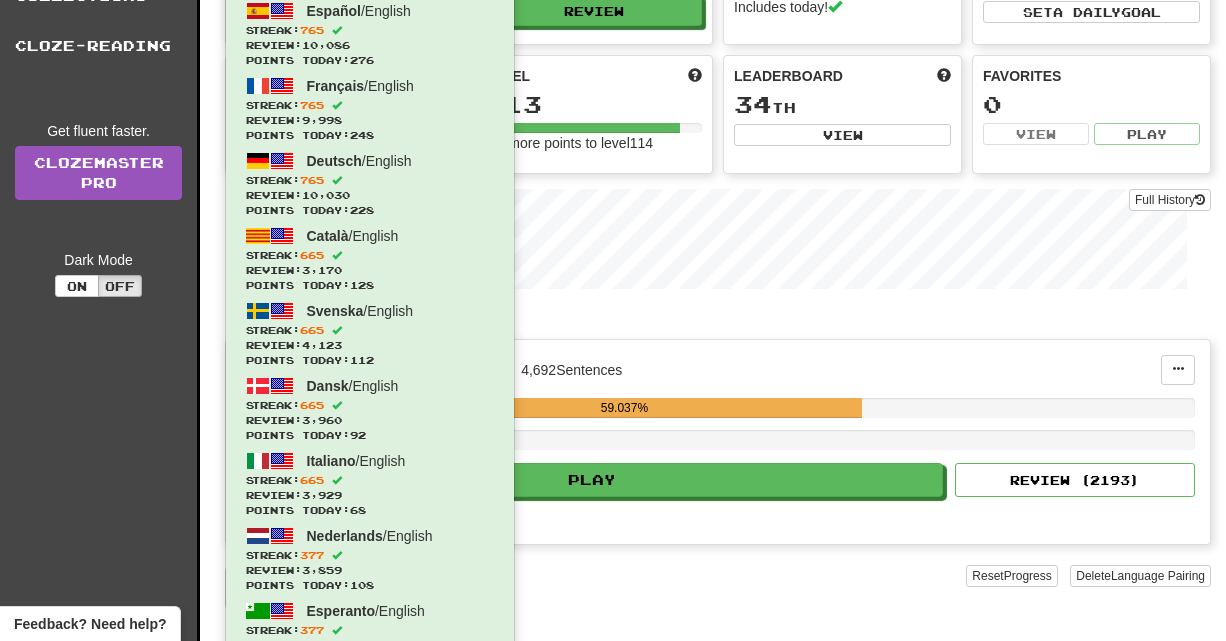 scroll, scrollTop: 0, scrollLeft: 0, axis: both 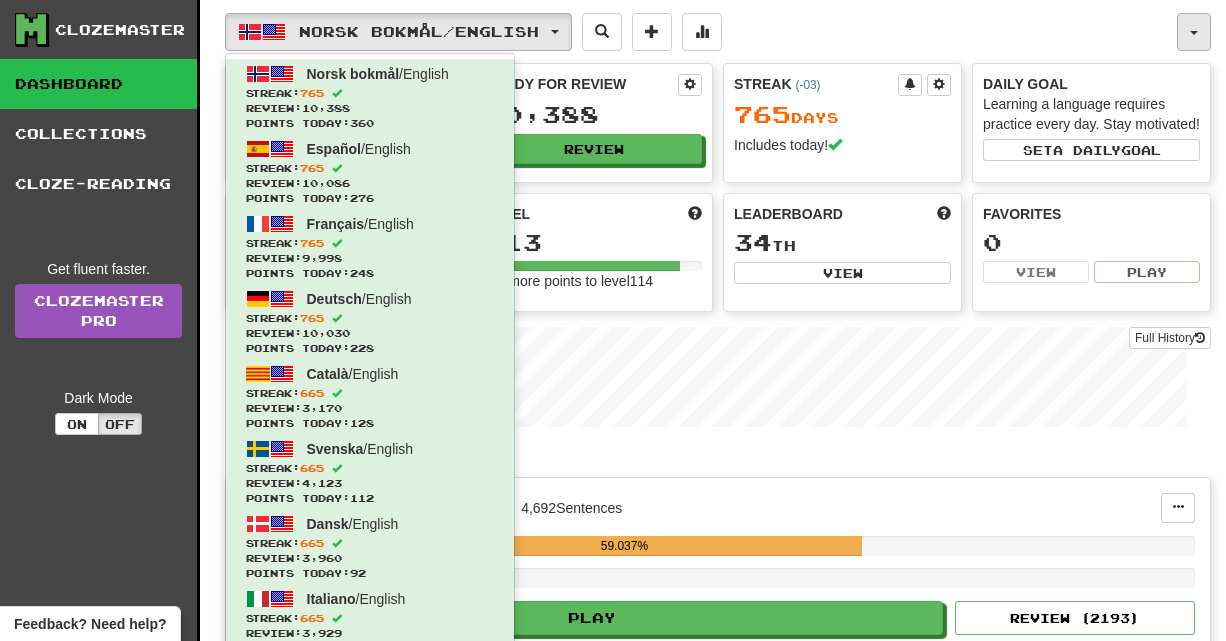 click 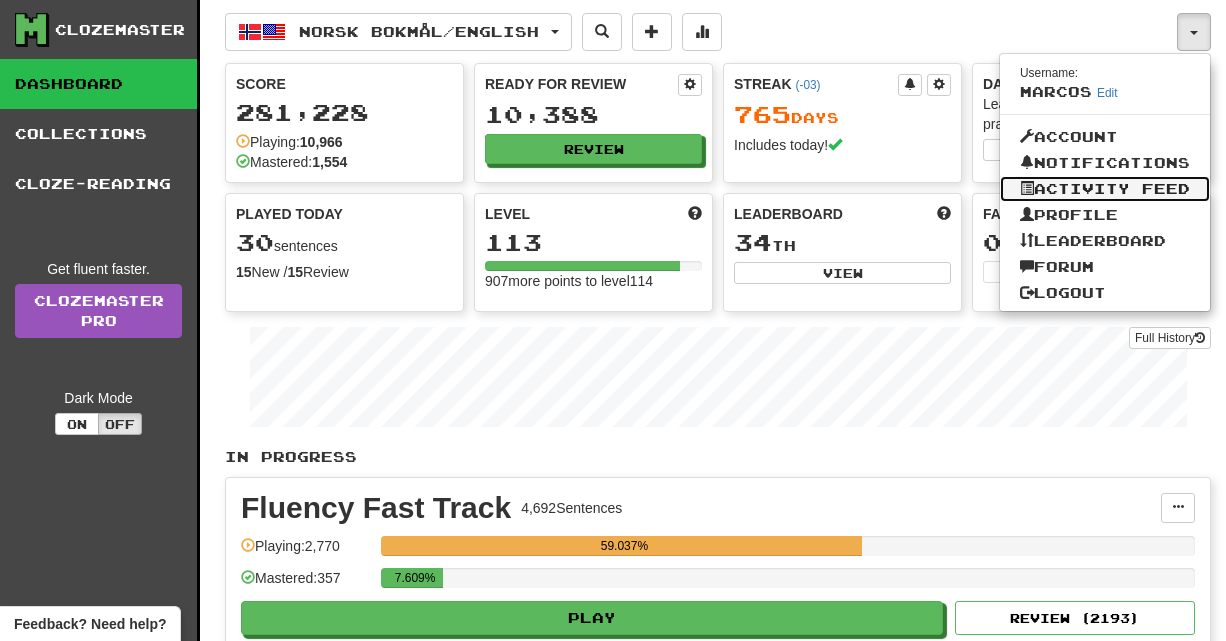 click on "Activity Feed" 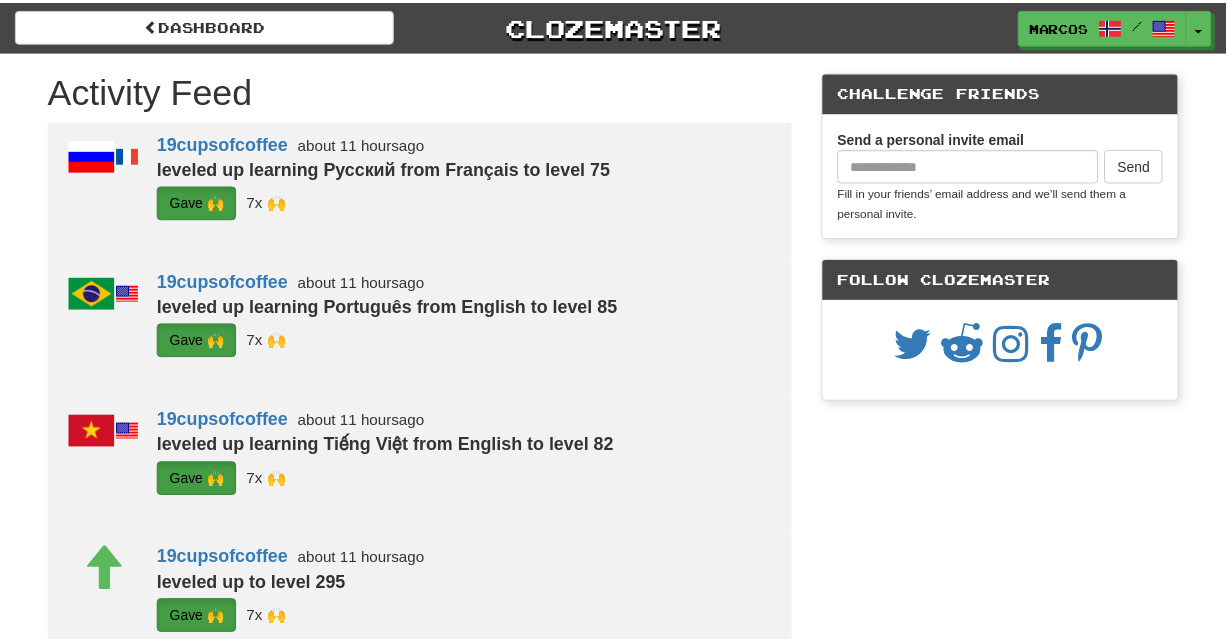 scroll, scrollTop: 0, scrollLeft: 0, axis: both 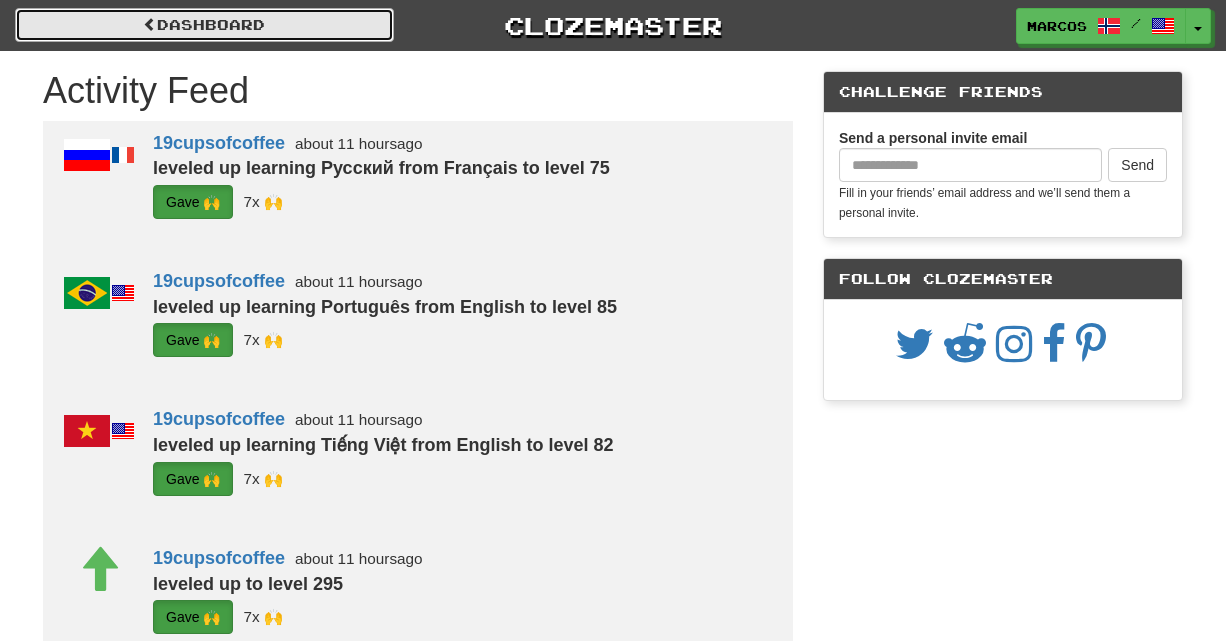 click on "Dashboard" at bounding box center [204, 25] 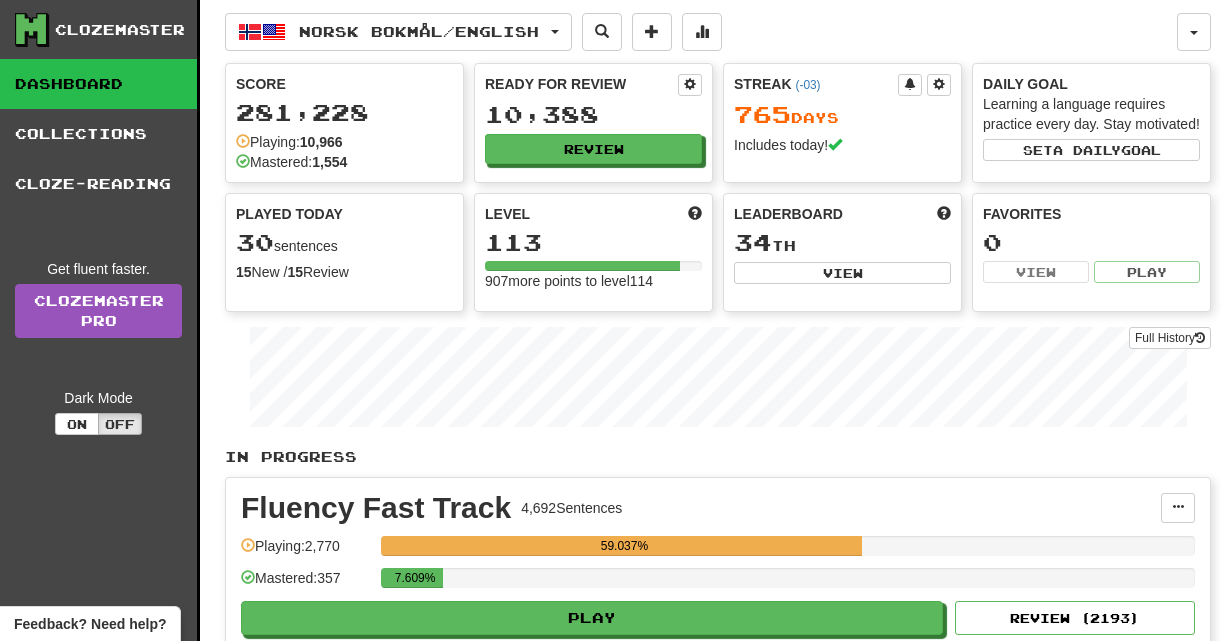 scroll, scrollTop: 0, scrollLeft: 0, axis: both 